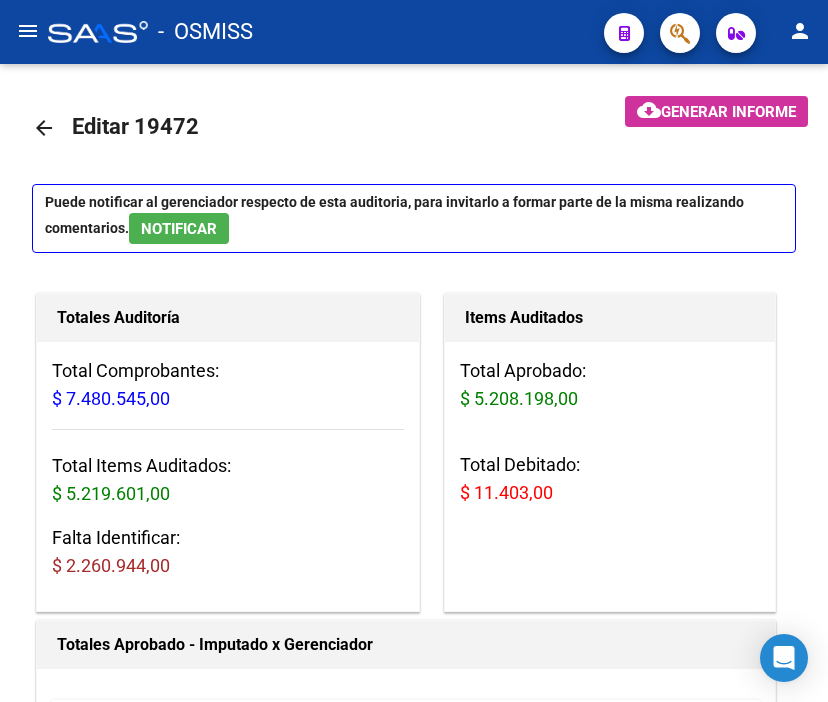 scroll, scrollTop: 0, scrollLeft: 0, axis: both 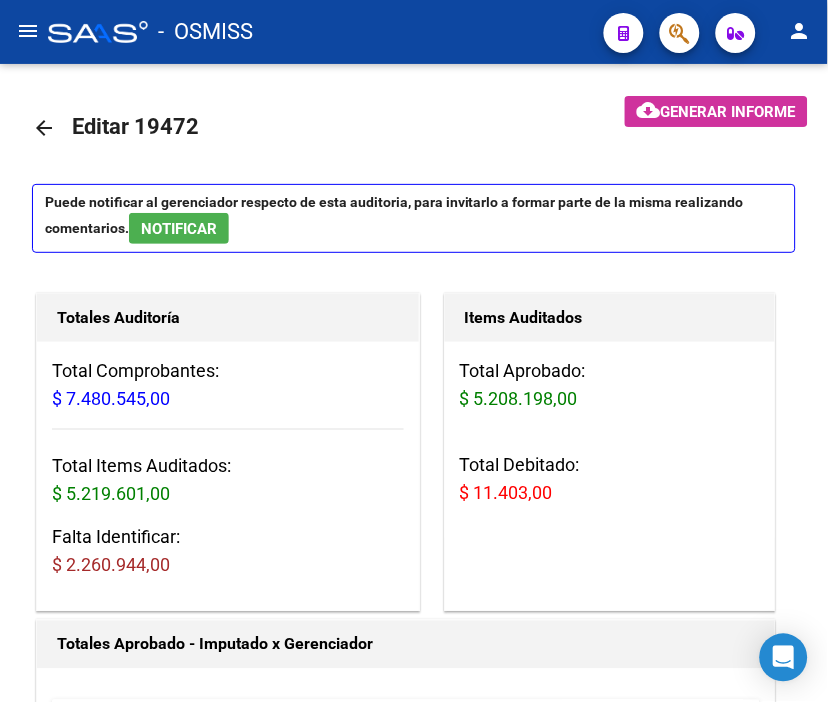 click 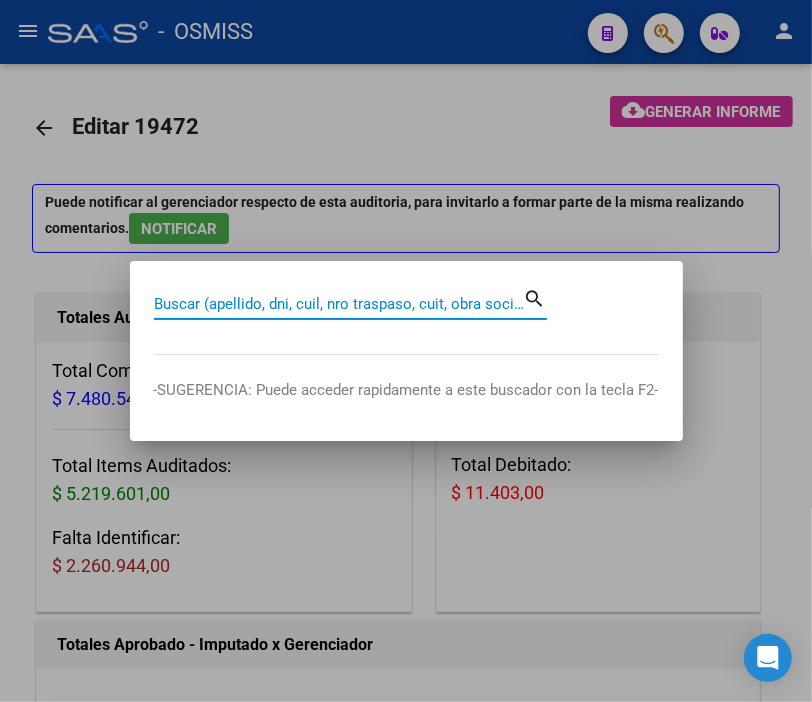 click on "Buscar (apellido, dni, cuil, nro traspaso, cuit, obra social)" at bounding box center (339, 304) 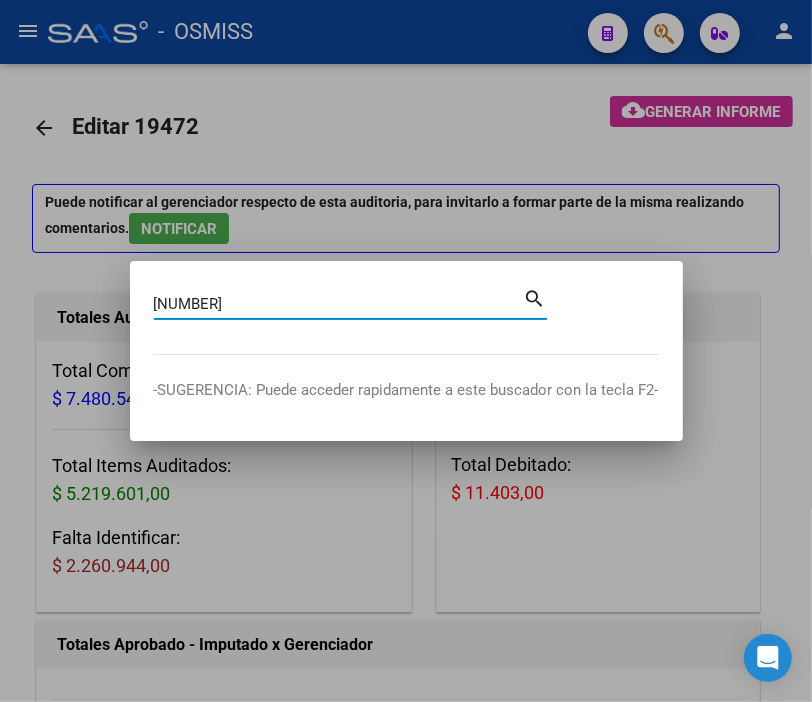 type on "[NUMBER]" 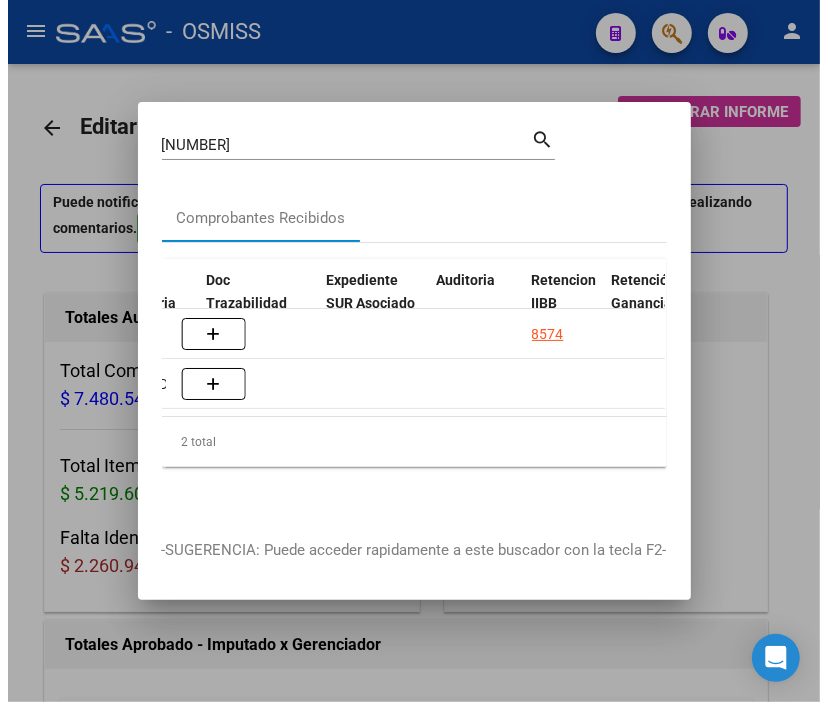 scroll, scrollTop: 0, scrollLeft: 1384, axis: horizontal 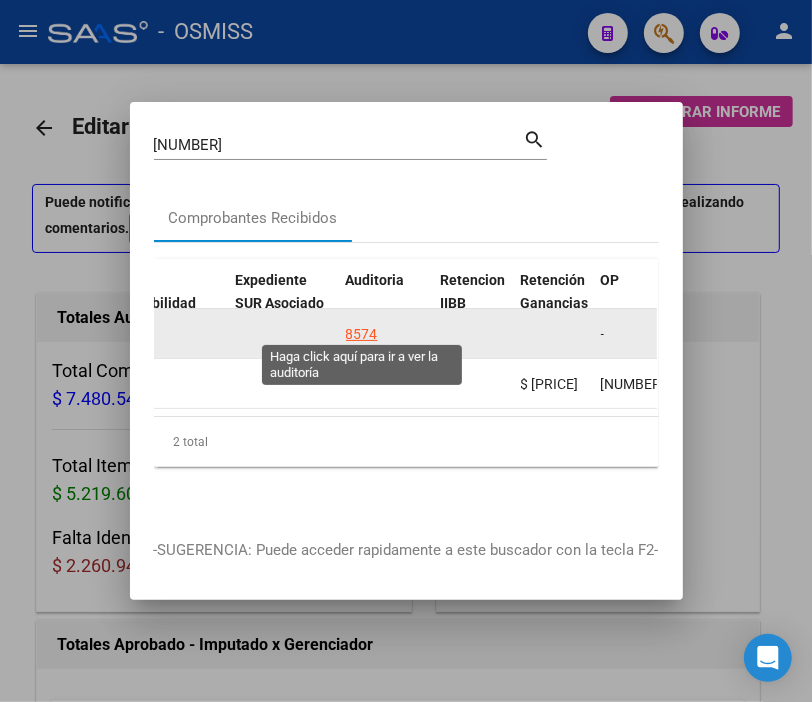 click on "8574" 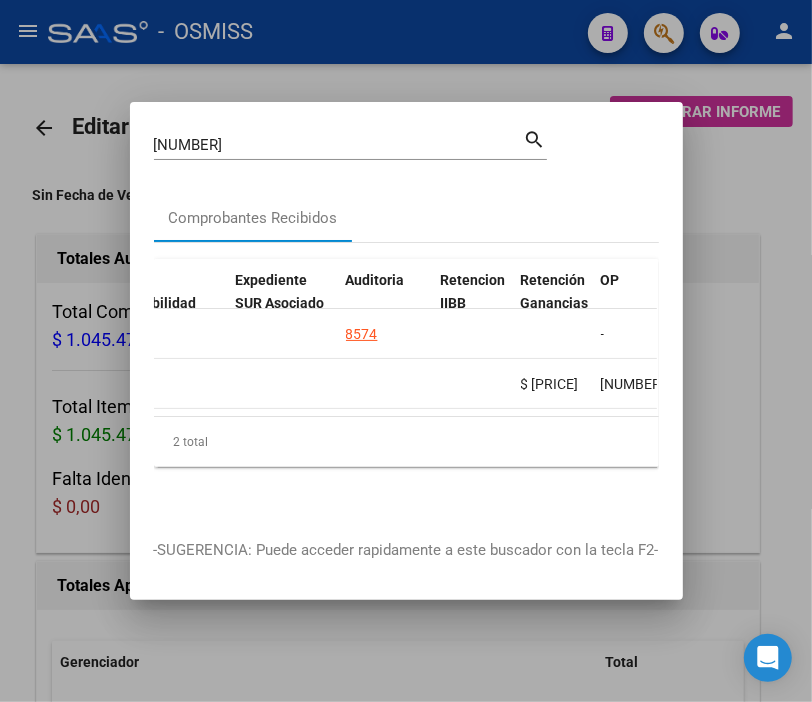 click at bounding box center [406, 351] 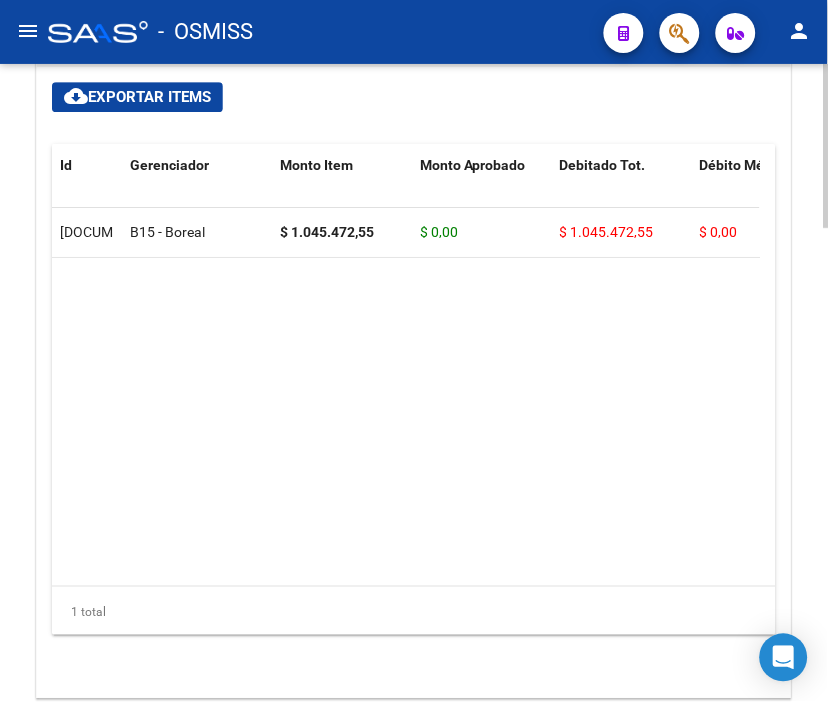 scroll, scrollTop: 1666, scrollLeft: 0, axis: vertical 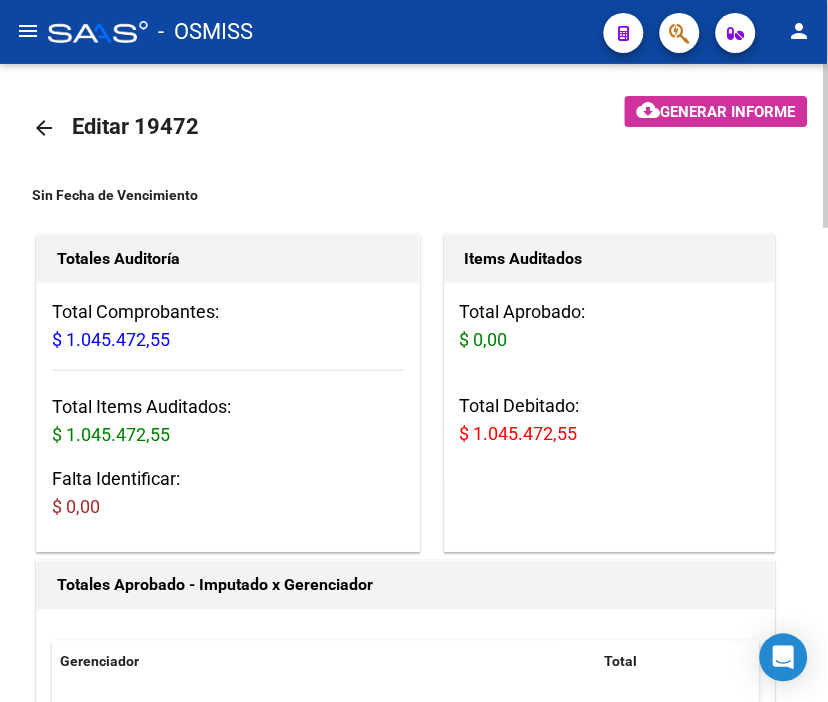 click on "arrow_back" 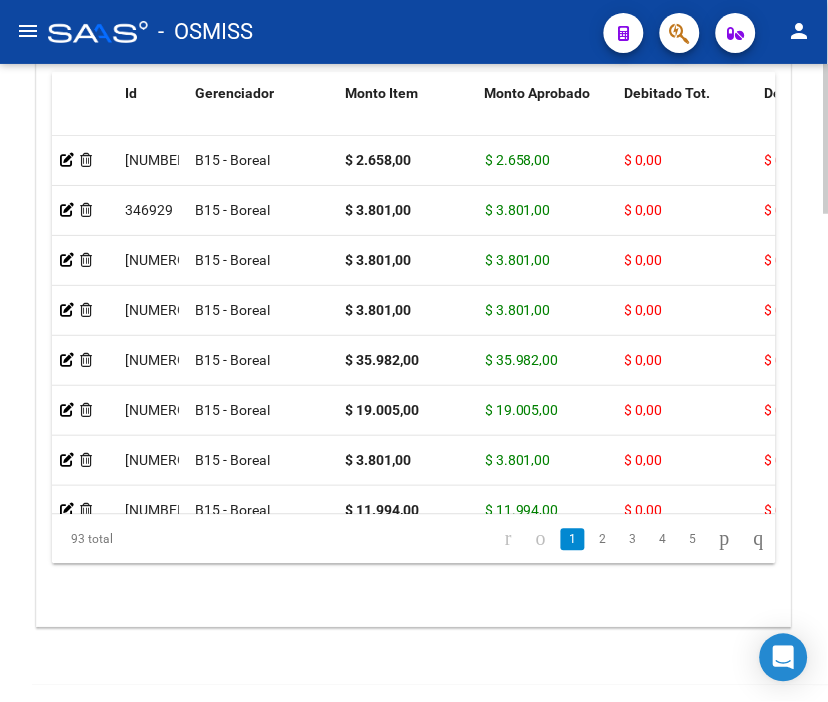 scroll, scrollTop: 1888, scrollLeft: 0, axis: vertical 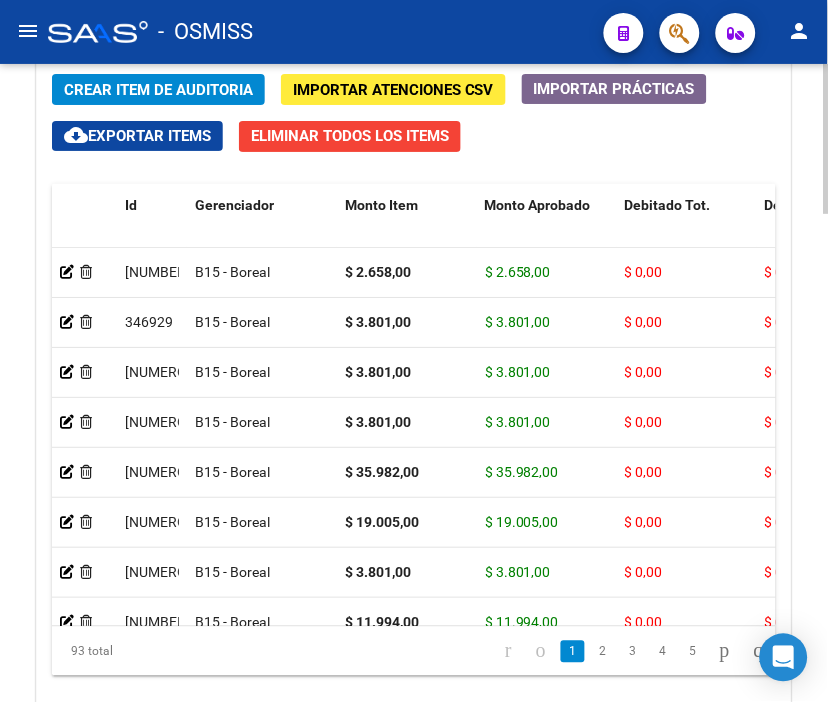 click on "Crear Item de Auditoria" 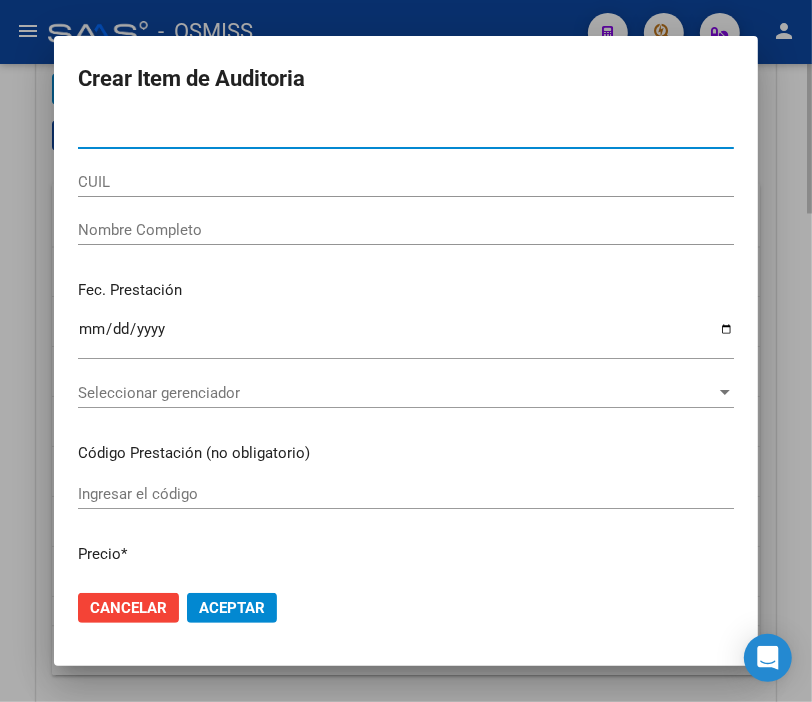 type on "37735234" 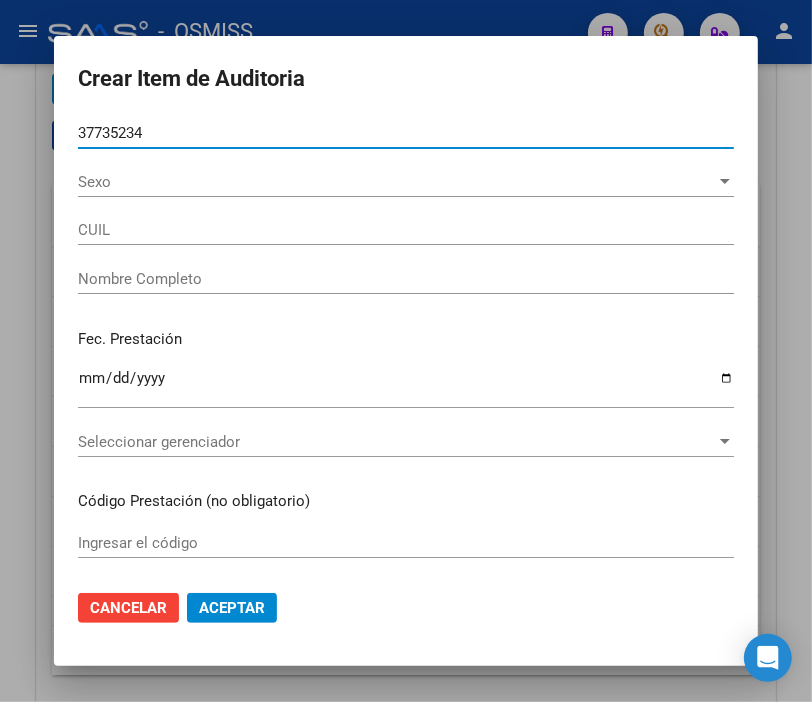 type on "[NUMERO_IDENTIFICACION]" 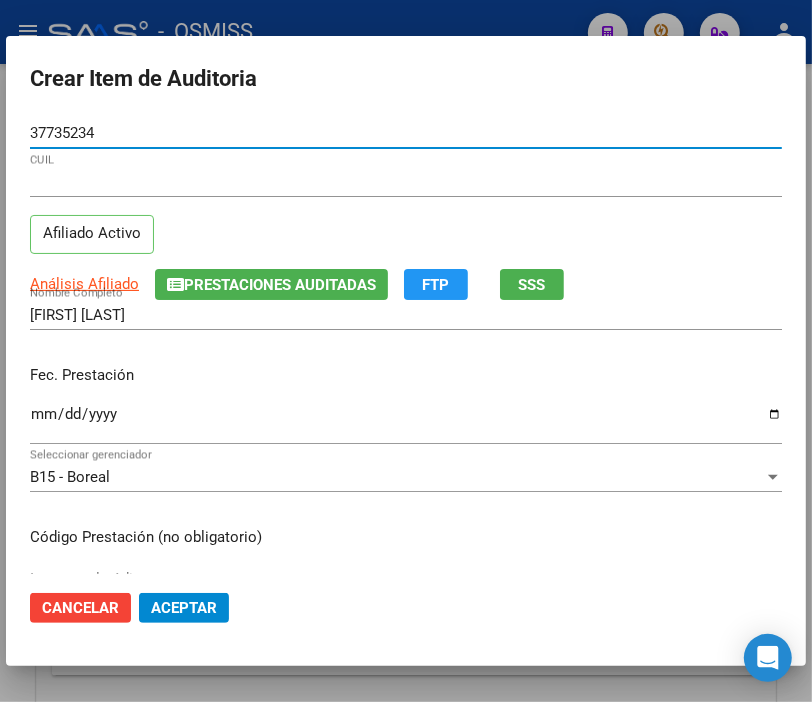 type on "37735234" 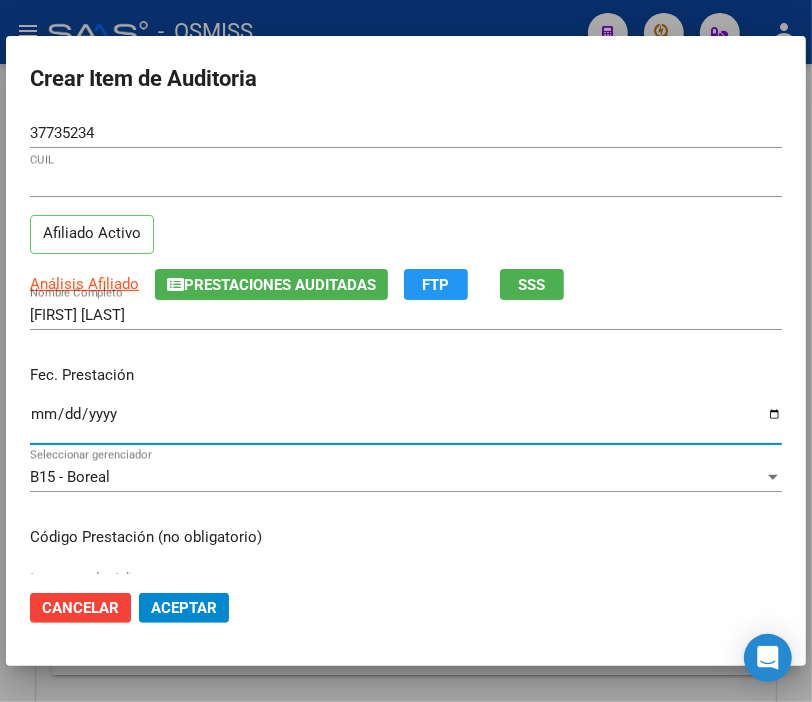 click on "Ingresar la fecha" at bounding box center [406, 422] 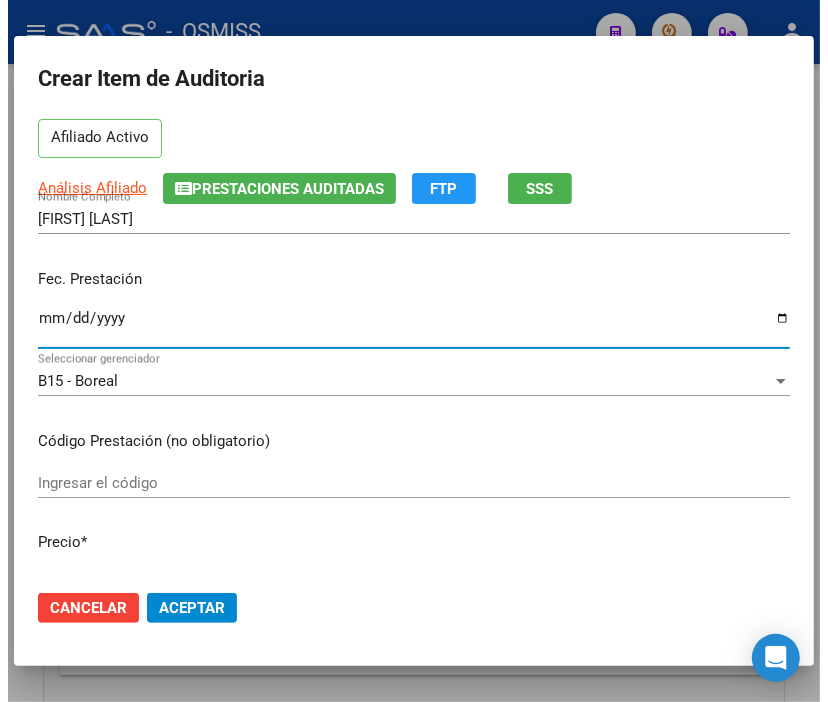 scroll, scrollTop: 333, scrollLeft: 0, axis: vertical 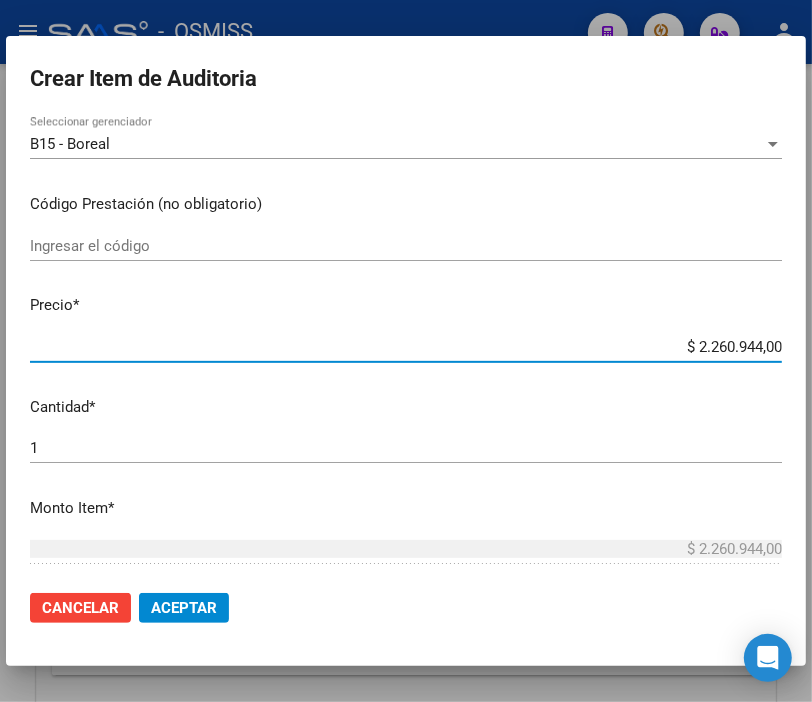 drag, startPoint x: 637, startPoint y: 341, endPoint x: 744, endPoint y: 341, distance: 107 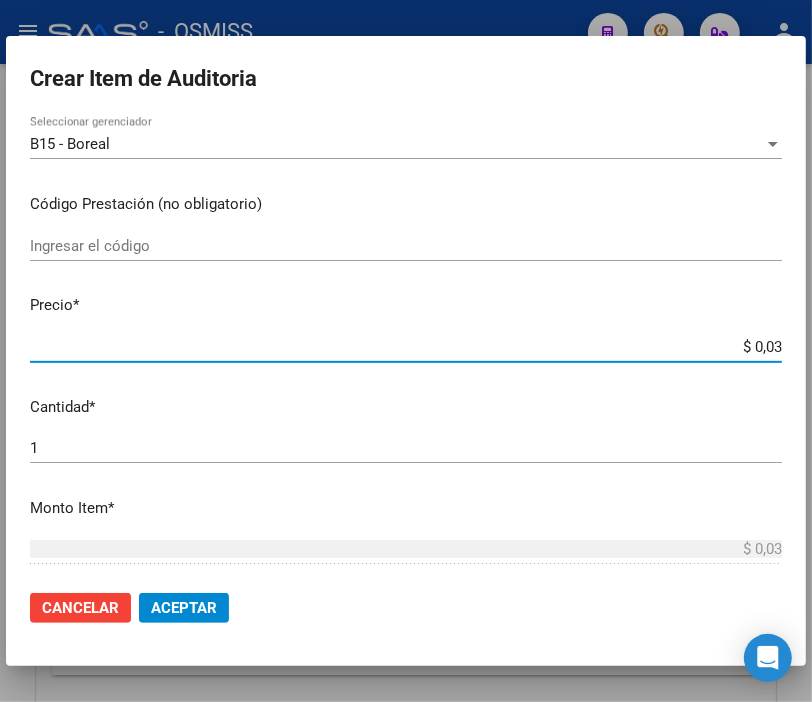 type on "$ 0,38" 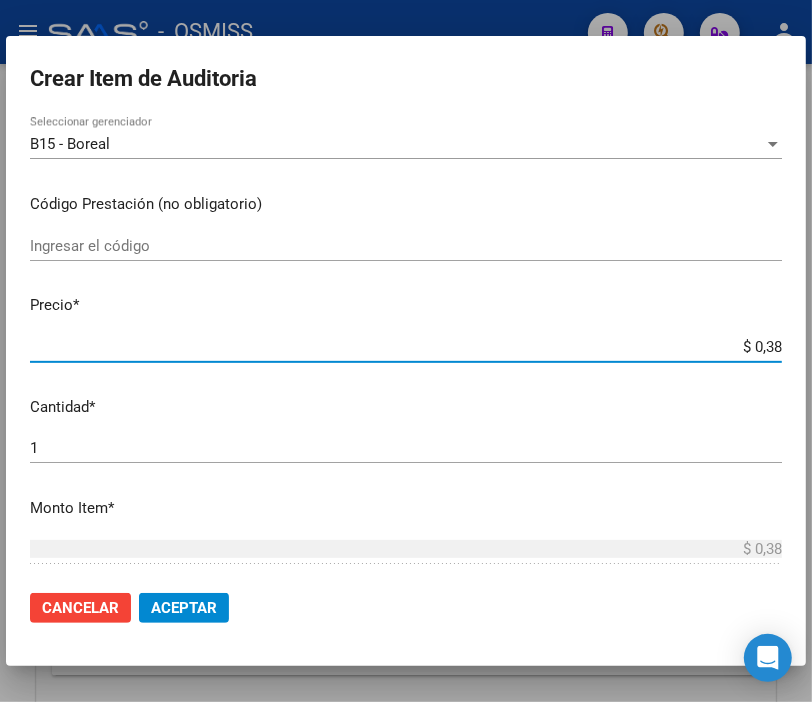 type on "$ 3,80" 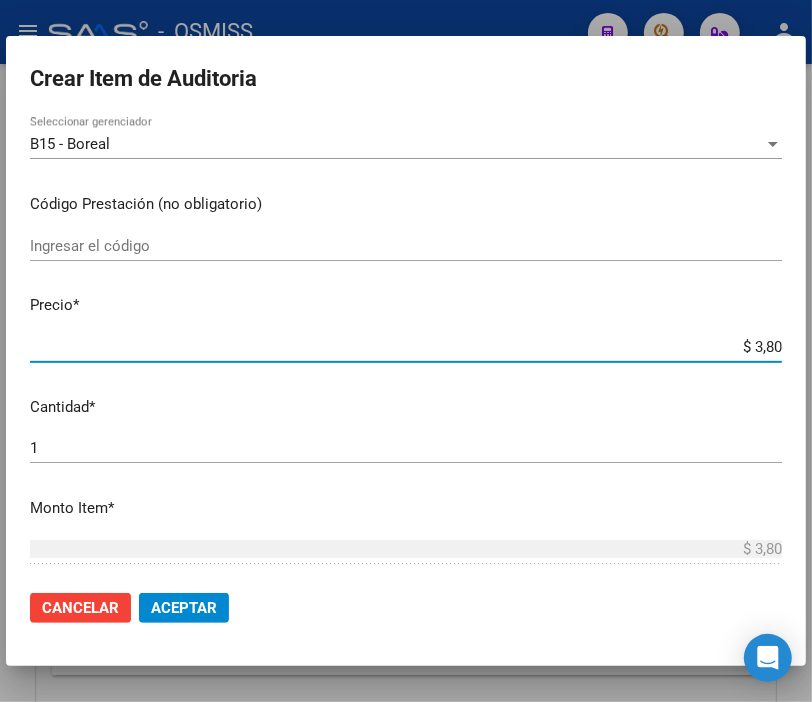 type on "$ 38,01" 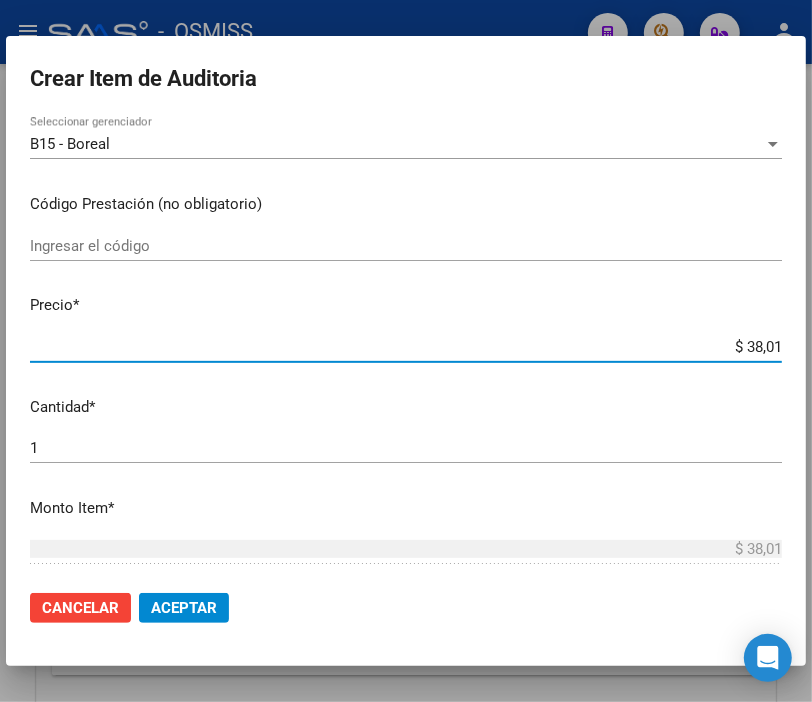 type on "$ 380,10" 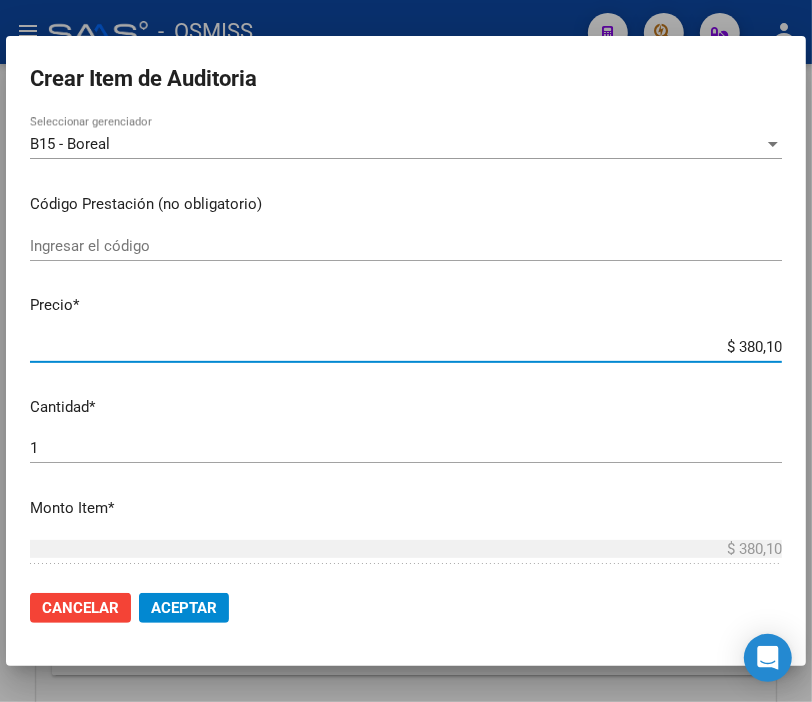 type on "$ 3.801,00" 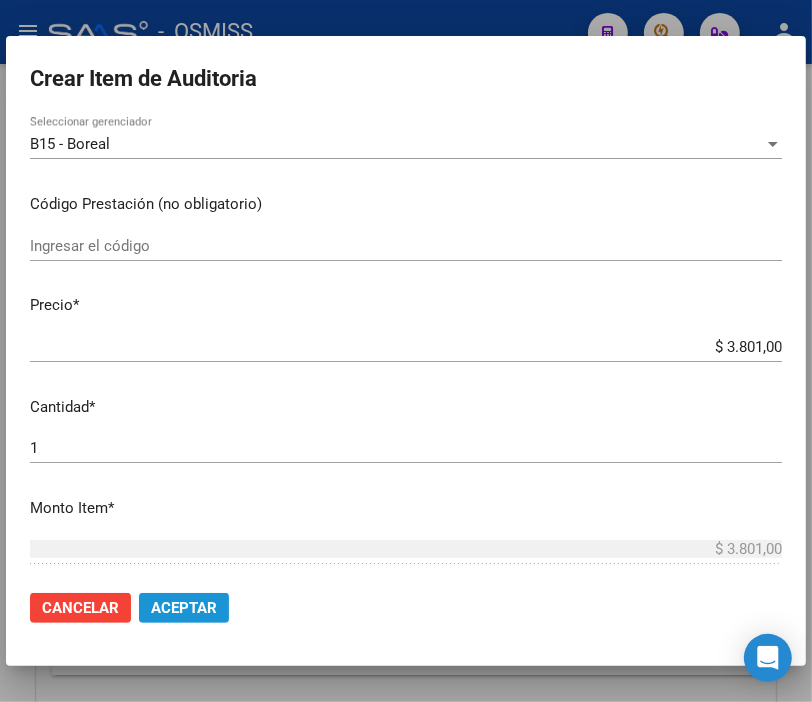 click on "Aceptar" 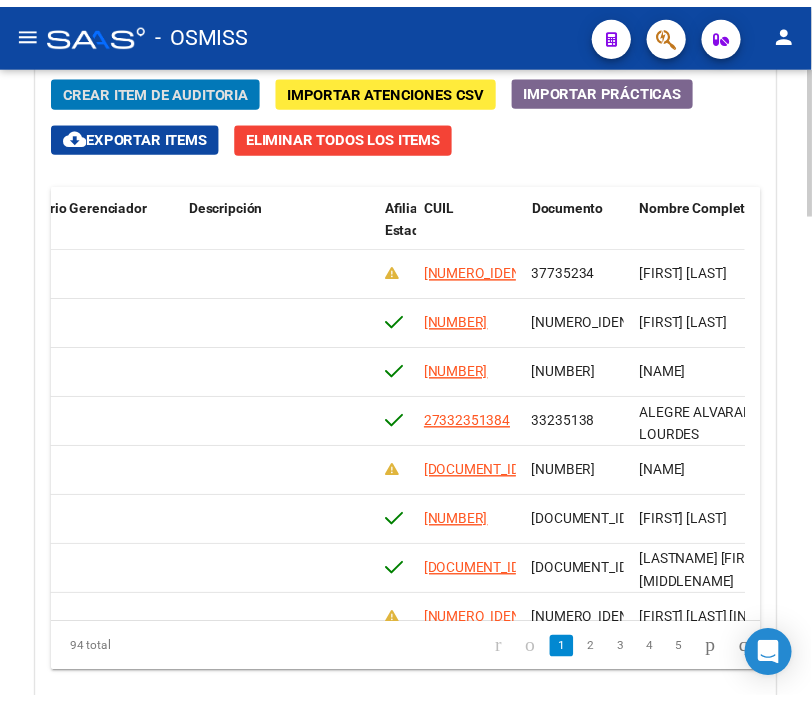 scroll, scrollTop: 0, scrollLeft: 0, axis: both 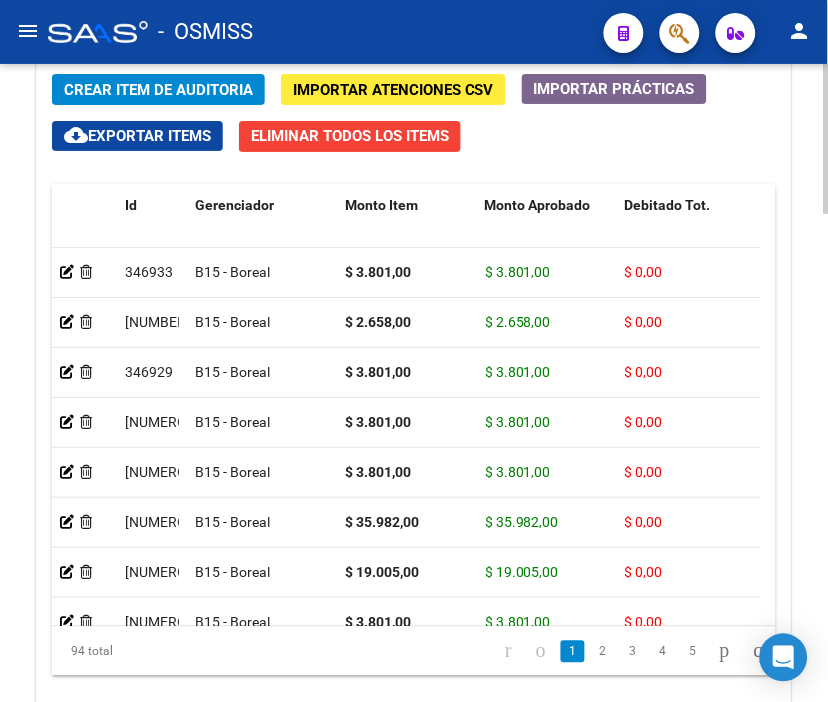 click on "Crear Item de Auditoria" 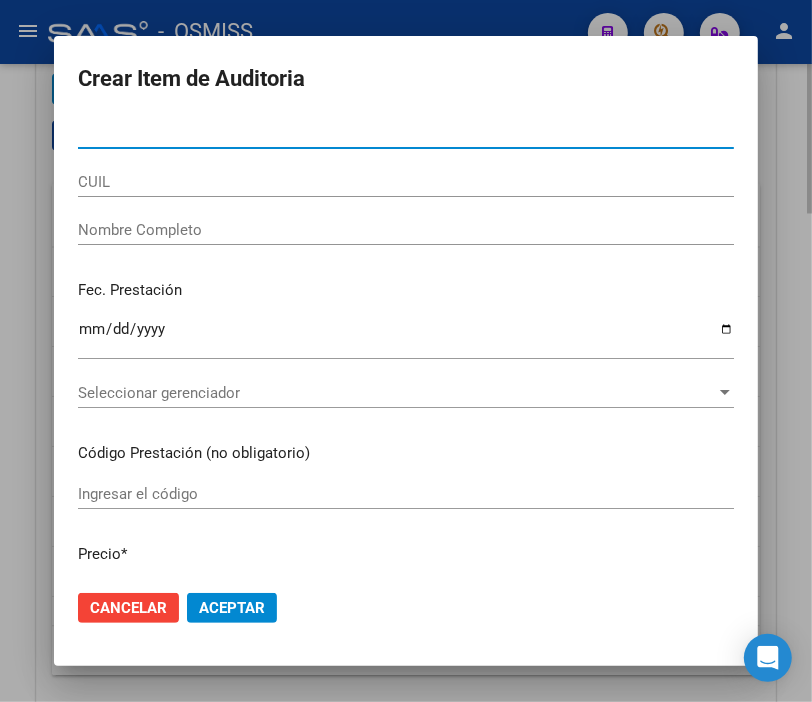type on "[NUMERO_IDENTIFICACION]" 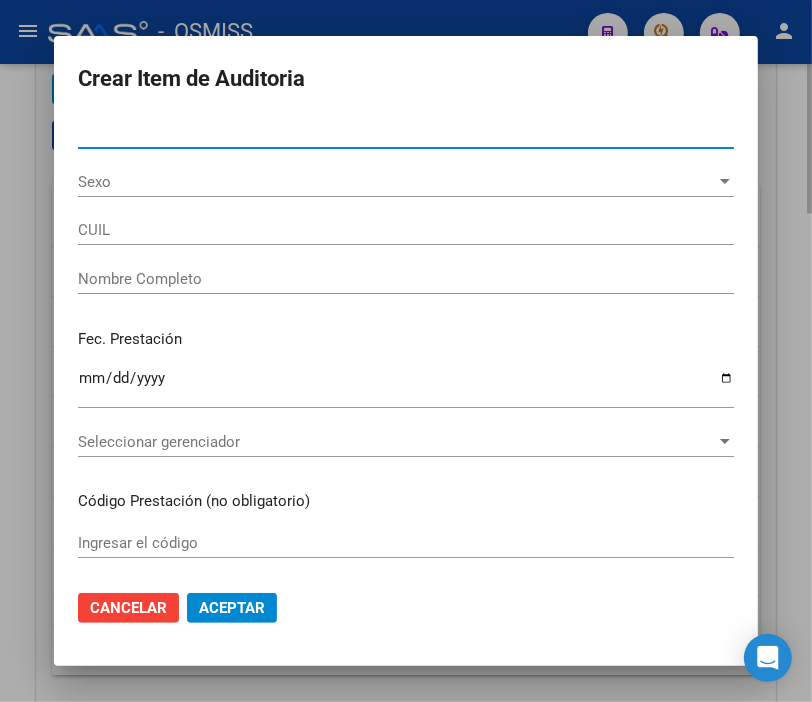 type on "[NUMBER]" 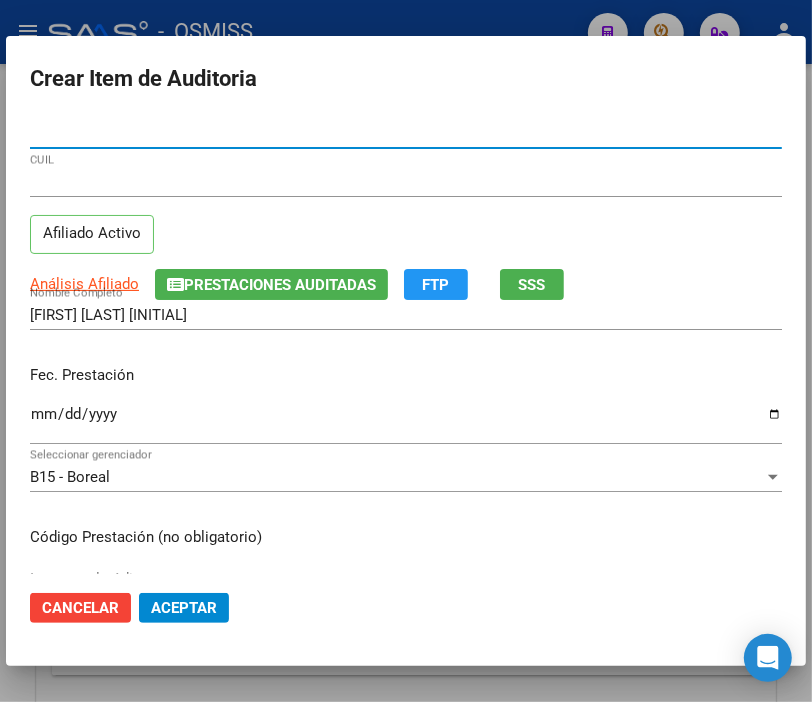 type on "[NUMERO_IDENTIFICACION]" 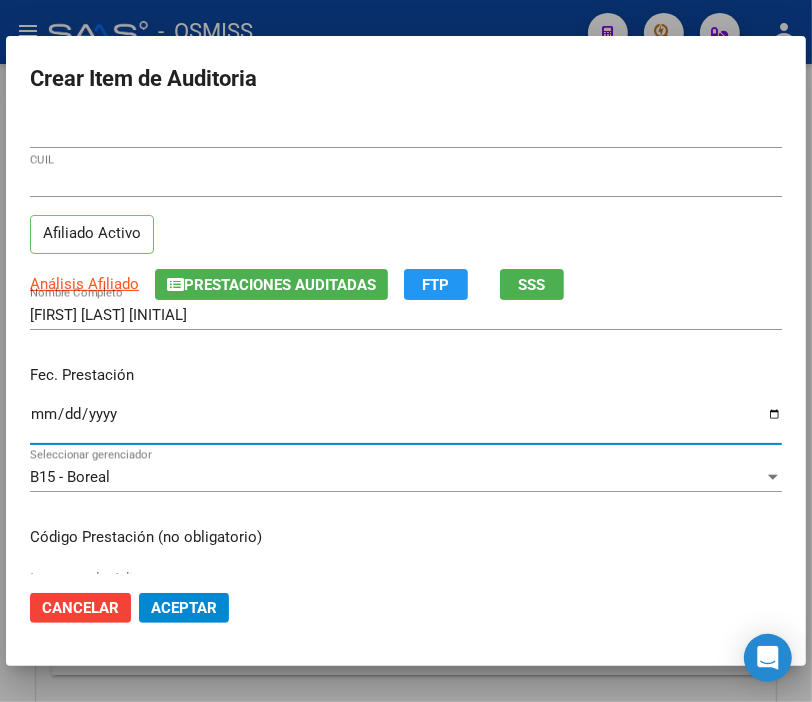 click on "Ingresar la fecha" at bounding box center (406, 422) 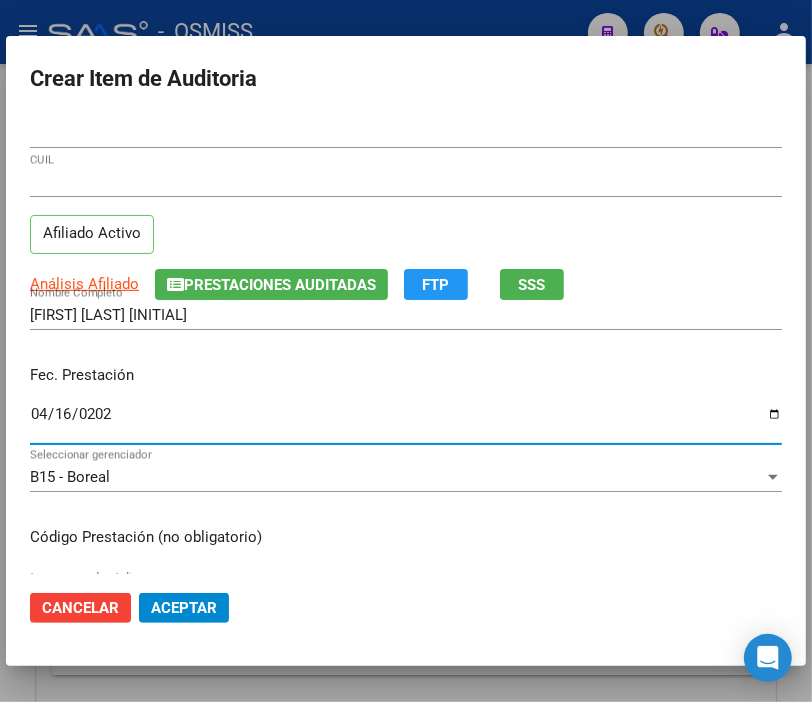 type on "[DATE]" 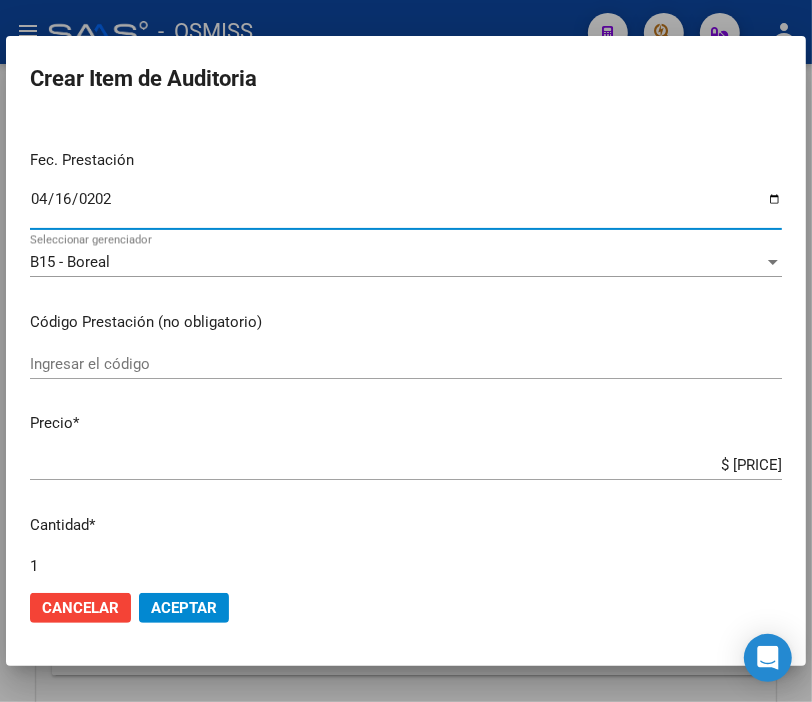 scroll, scrollTop: 222, scrollLeft: 0, axis: vertical 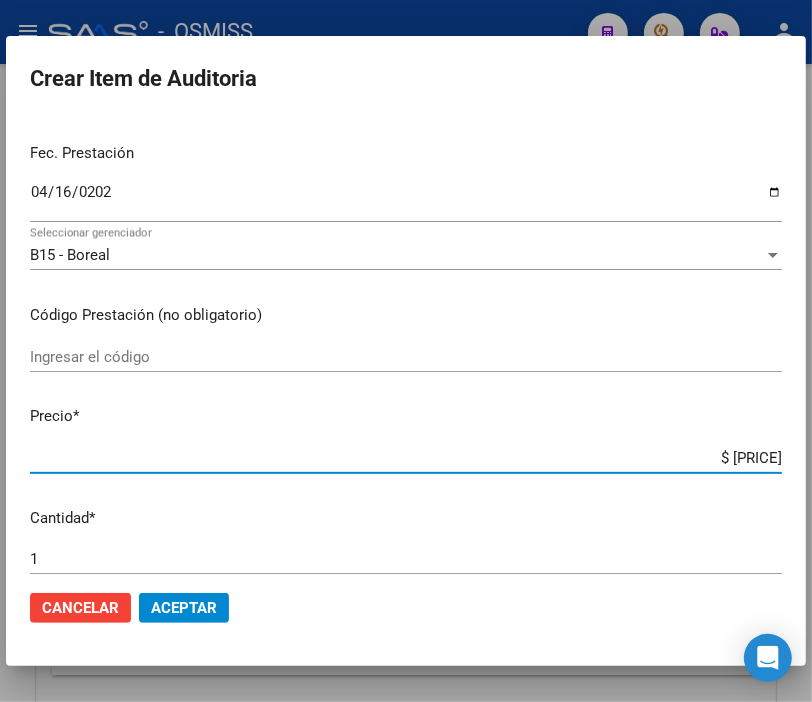 drag, startPoint x: 655, startPoint y: 456, endPoint x: 828, endPoint y: 460, distance: 173.04623 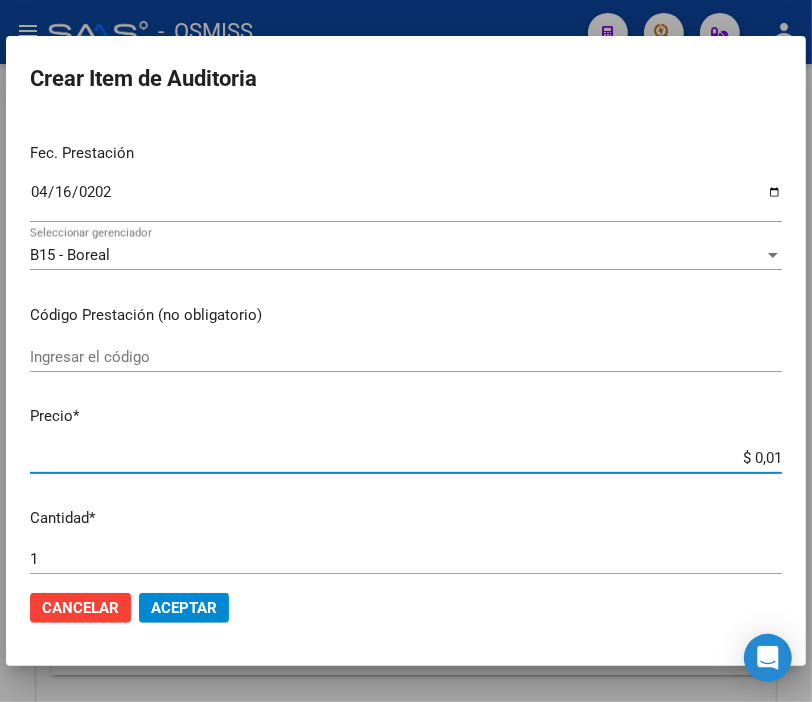 type on "$ 0,11" 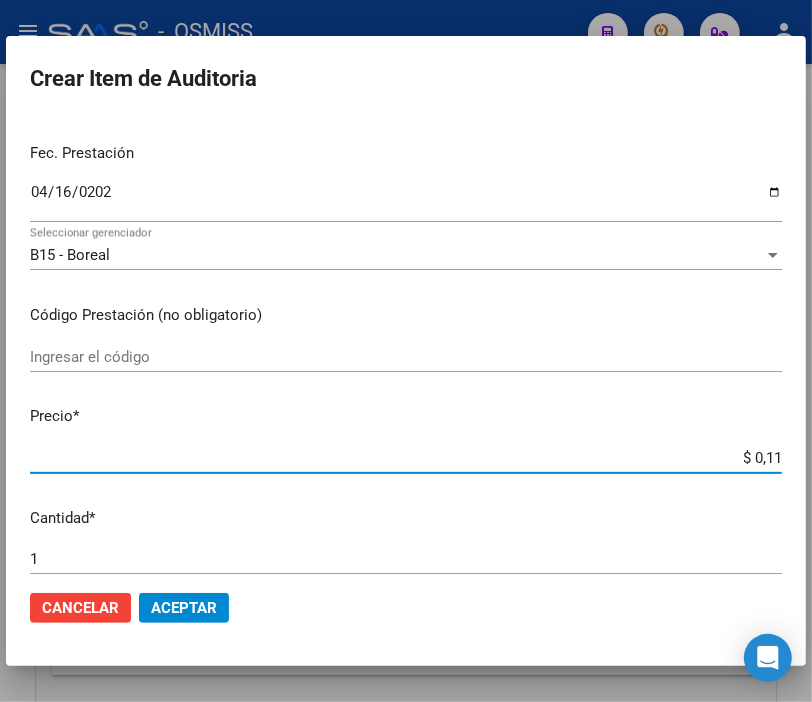 type on "$ 1,19" 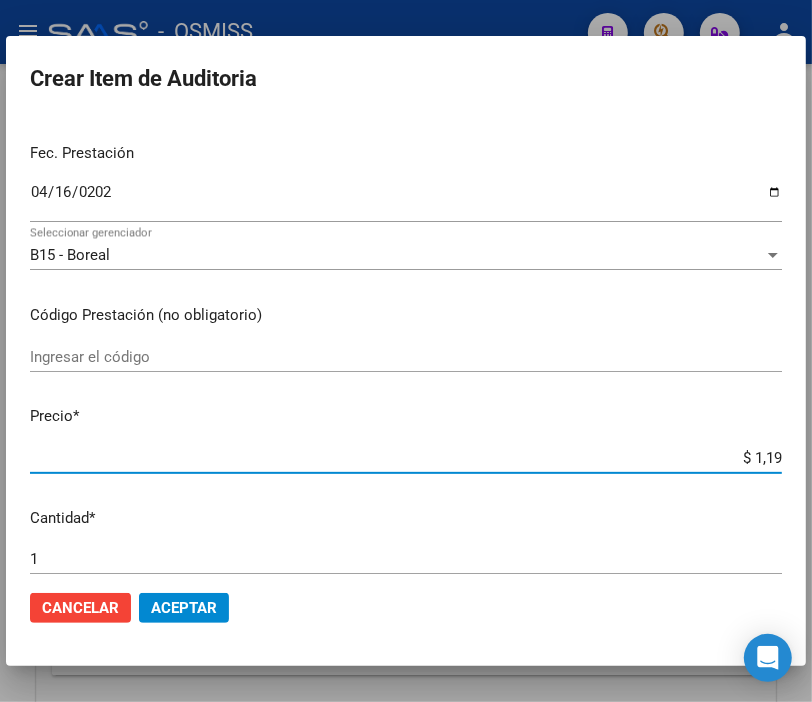 type on "$ 11,99" 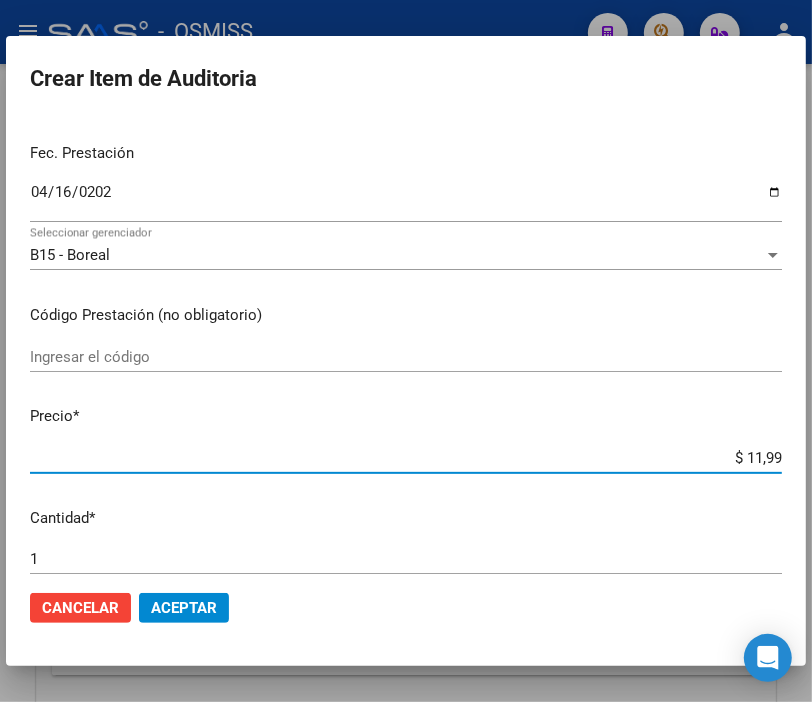 type on "$ 119,94" 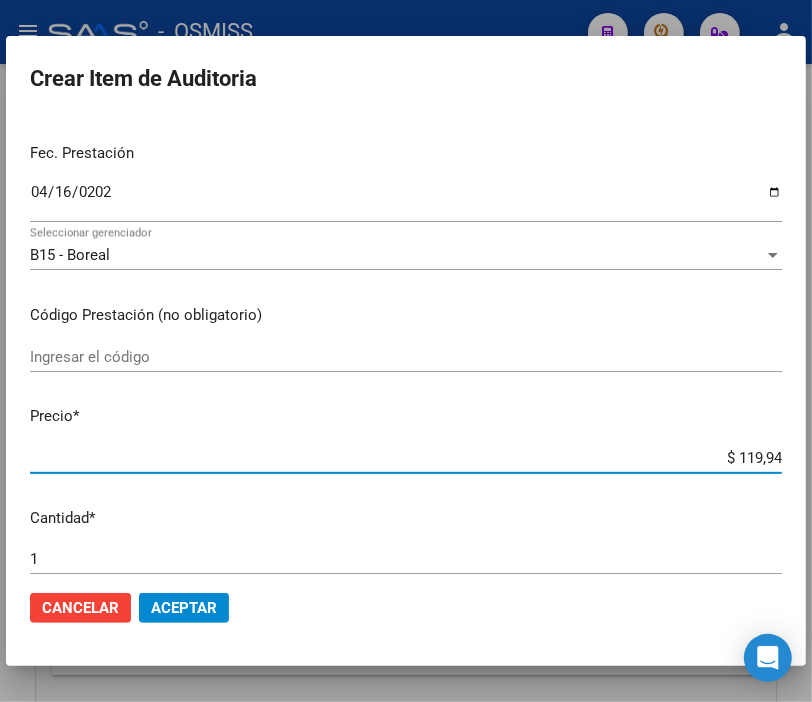 type on "$ 1.199,40" 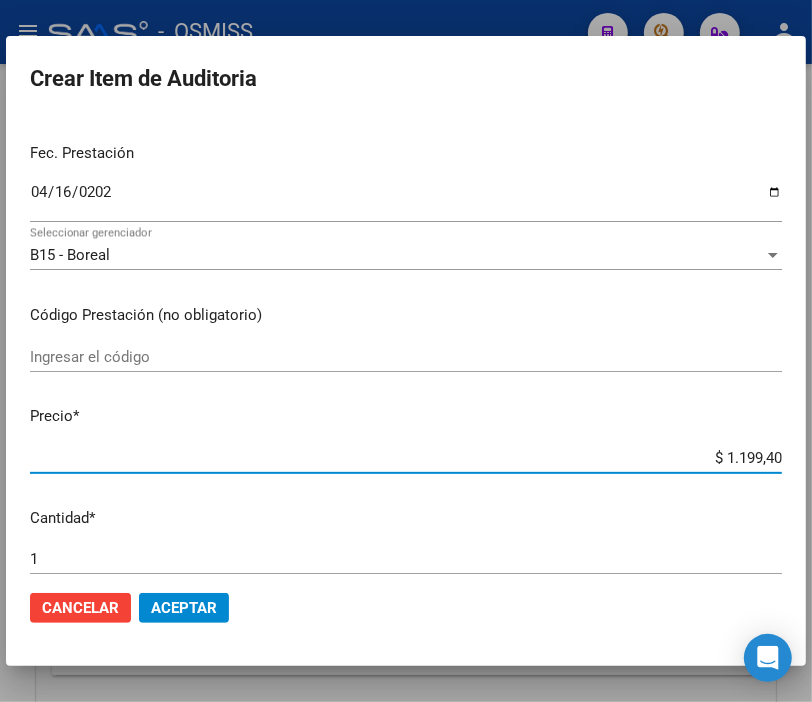 type on "$ 11.994,00" 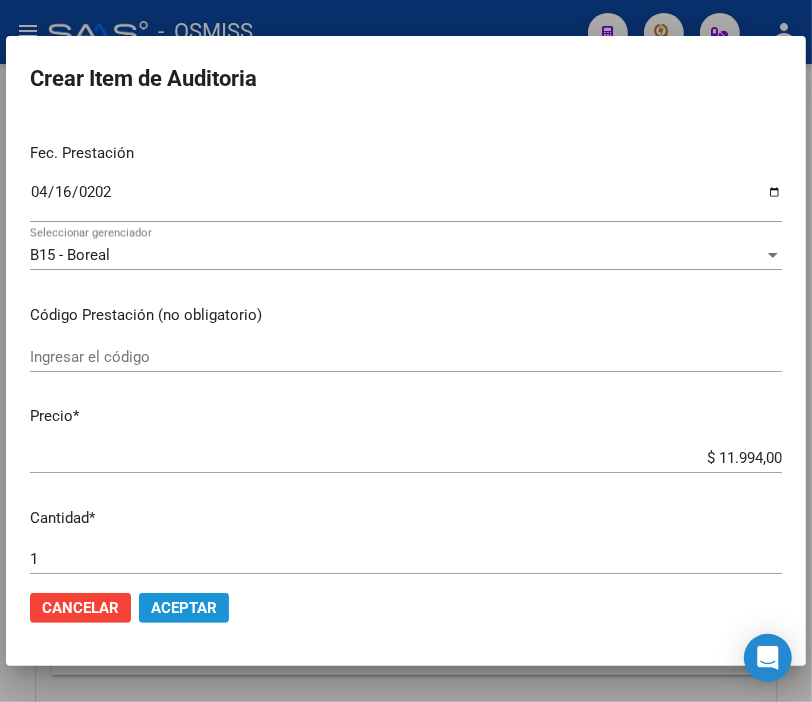 click on "Aceptar" 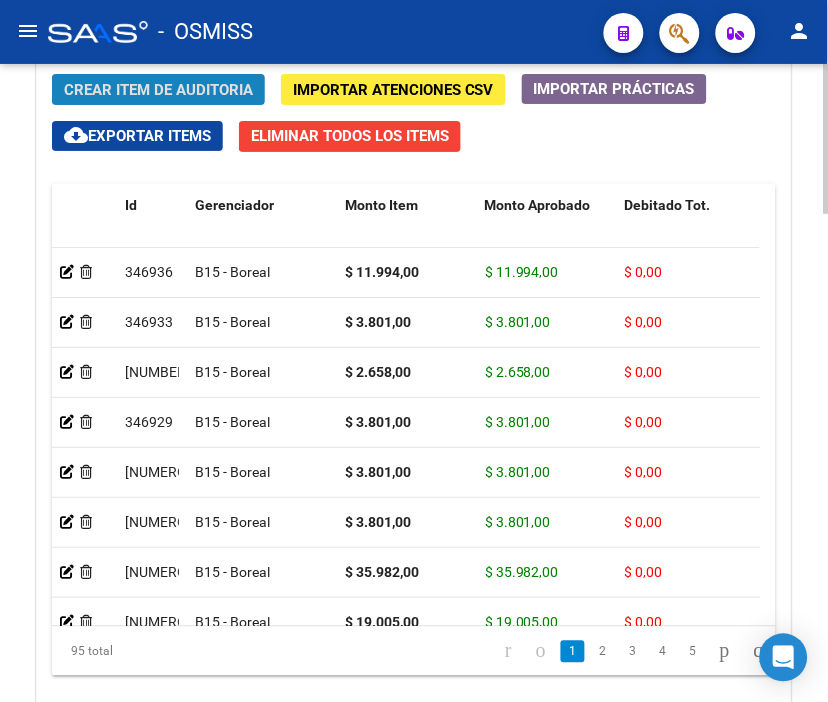click on "Crear Item de Auditoria" 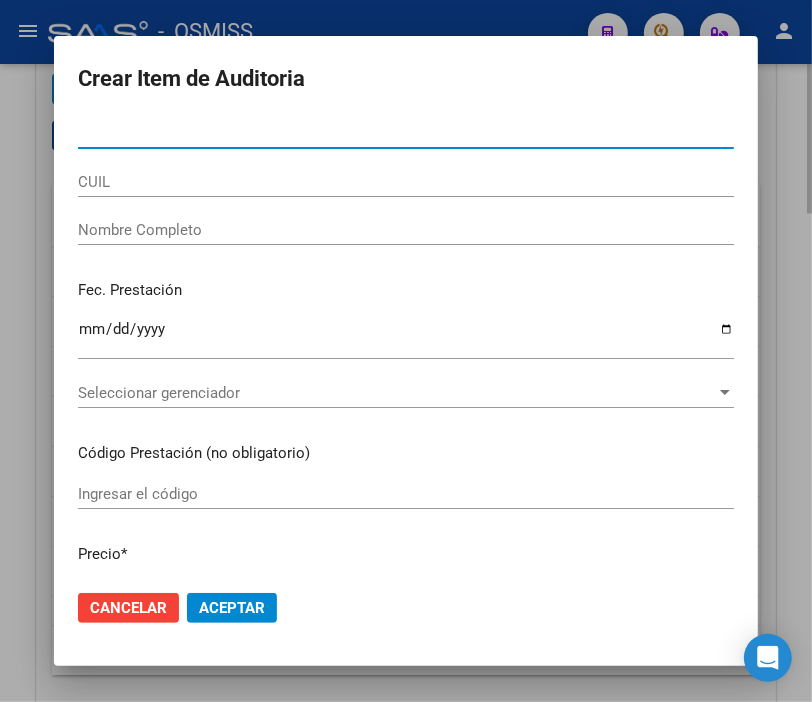 type on "23048345" 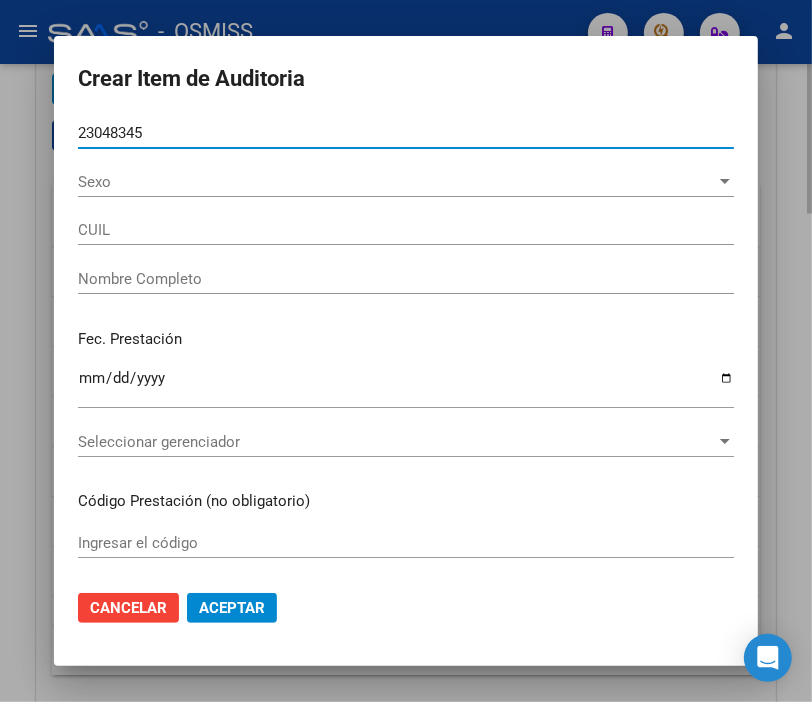 type on "20230483451" 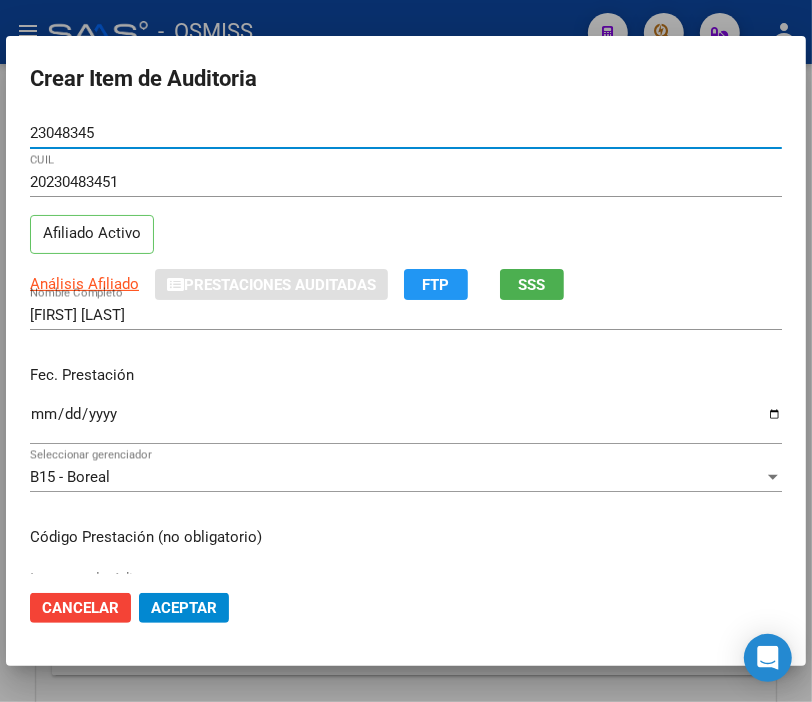 type on "23048345" 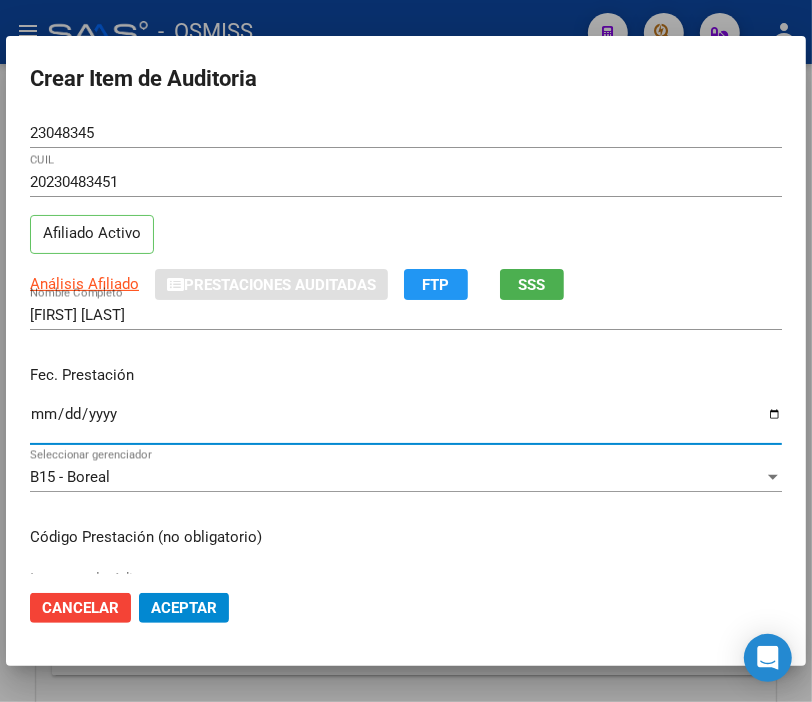 click on "Ingresar la fecha" at bounding box center [406, 422] 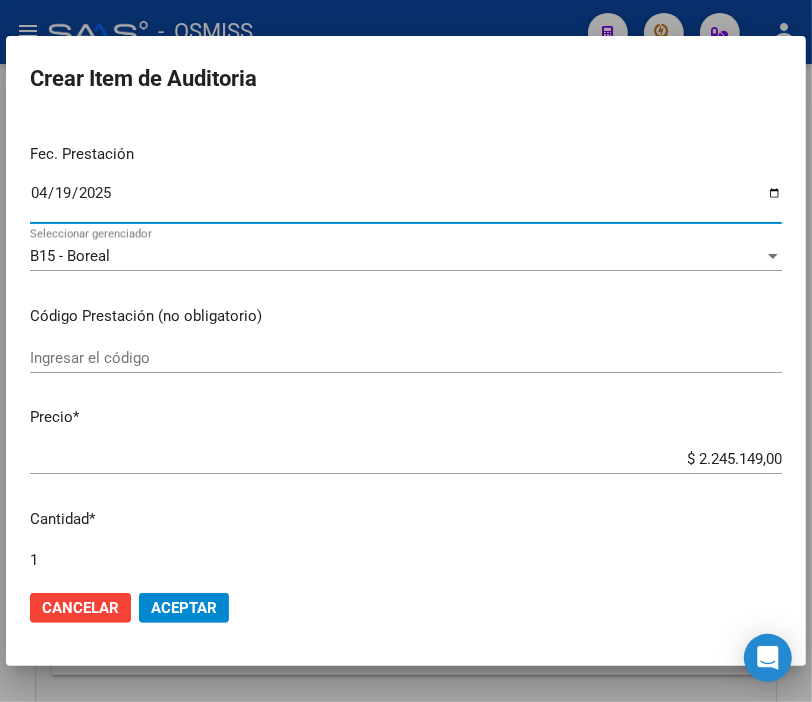 scroll, scrollTop: 222, scrollLeft: 0, axis: vertical 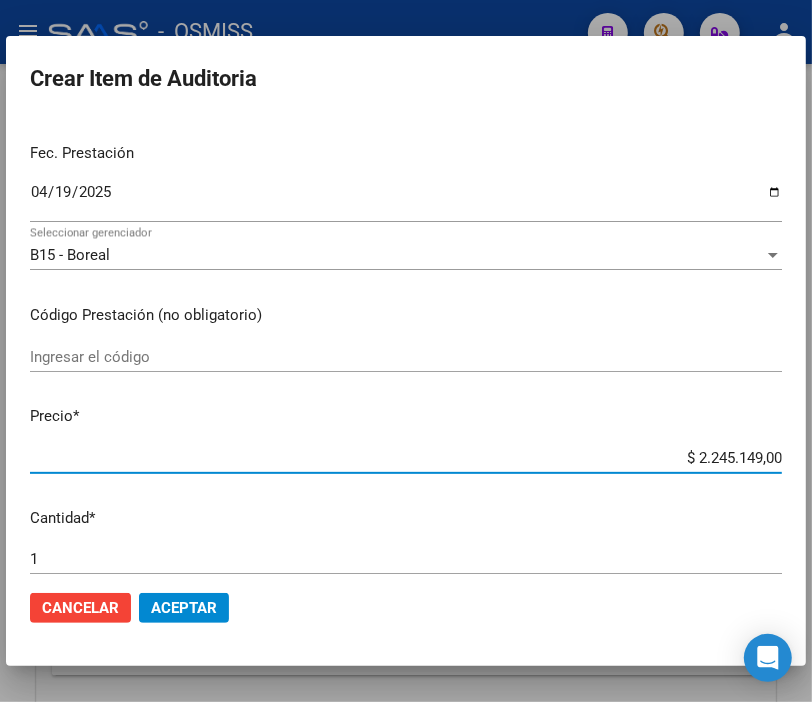 drag, startPoint x: 658, startPoint y: 450, endPoint x: 828, endPoint y: 448, distance: 170.01176 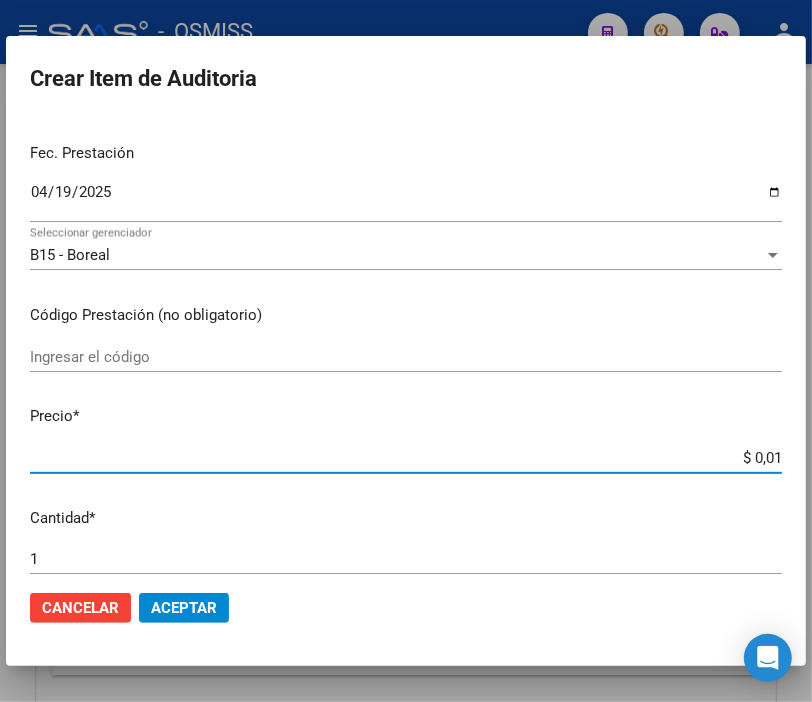 type on "$ 0,11" 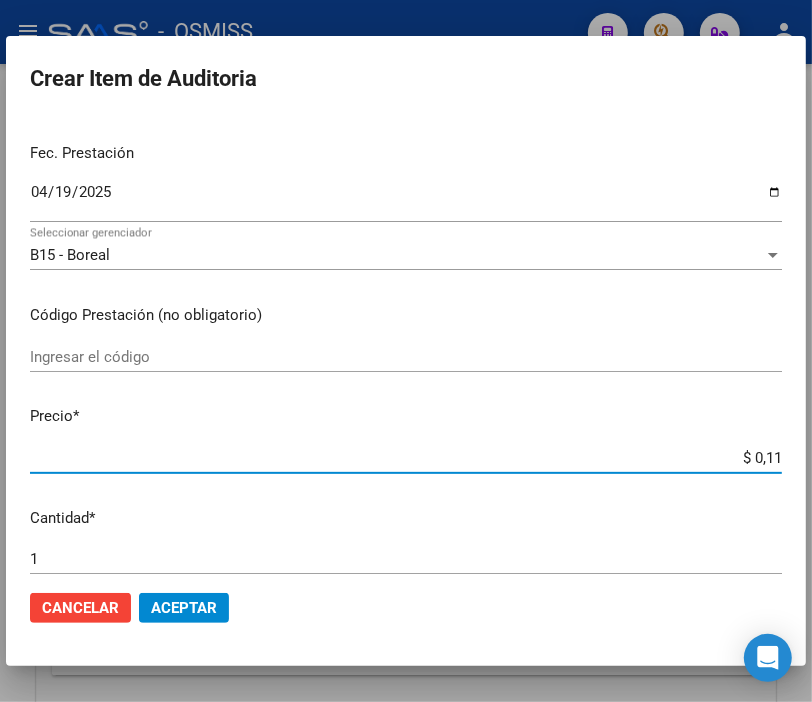 type on "$ 1,19" 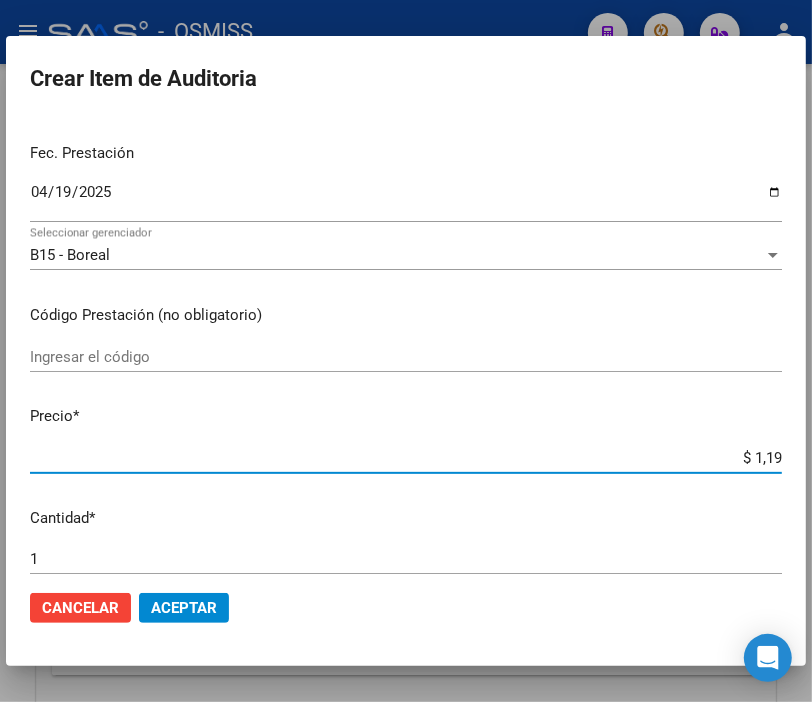 type on "$ 11,99" 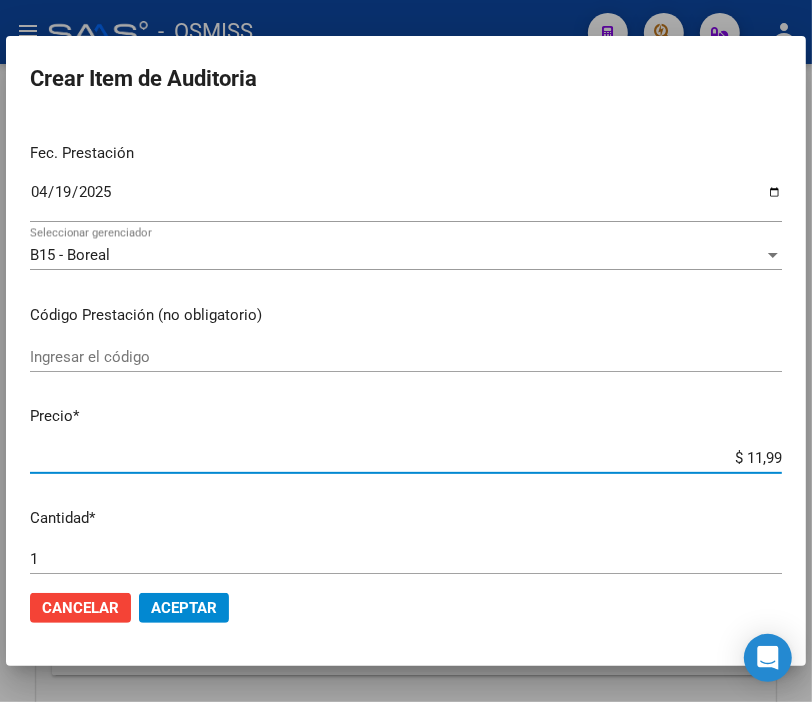 type on "$ 119,94" 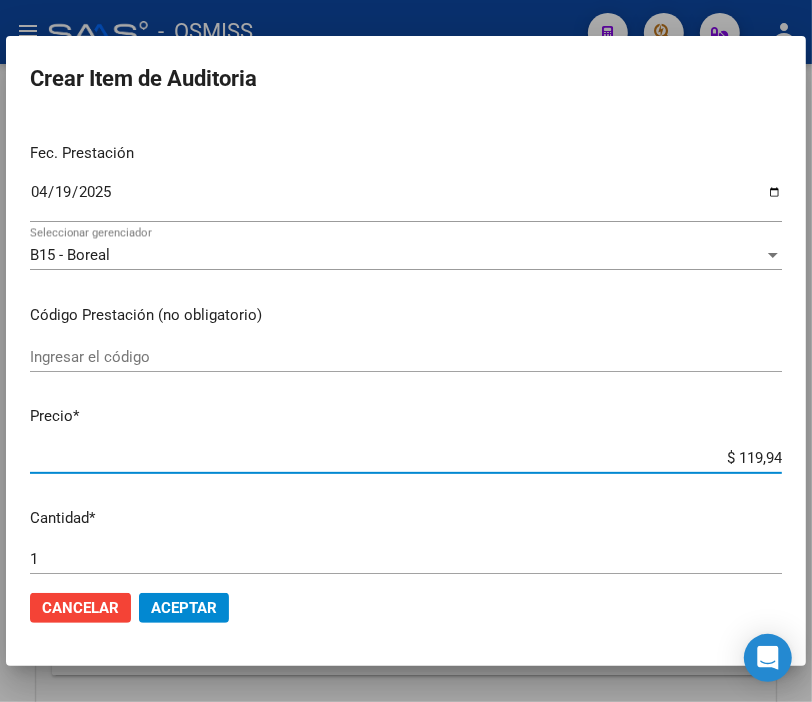 type on "$ 1.199,40" 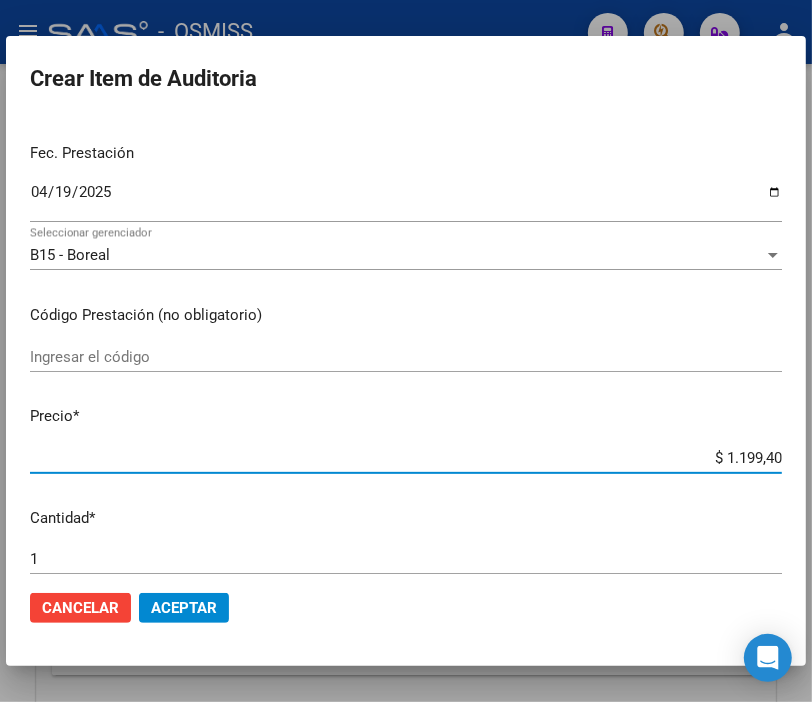type on "$ 11.994,00" 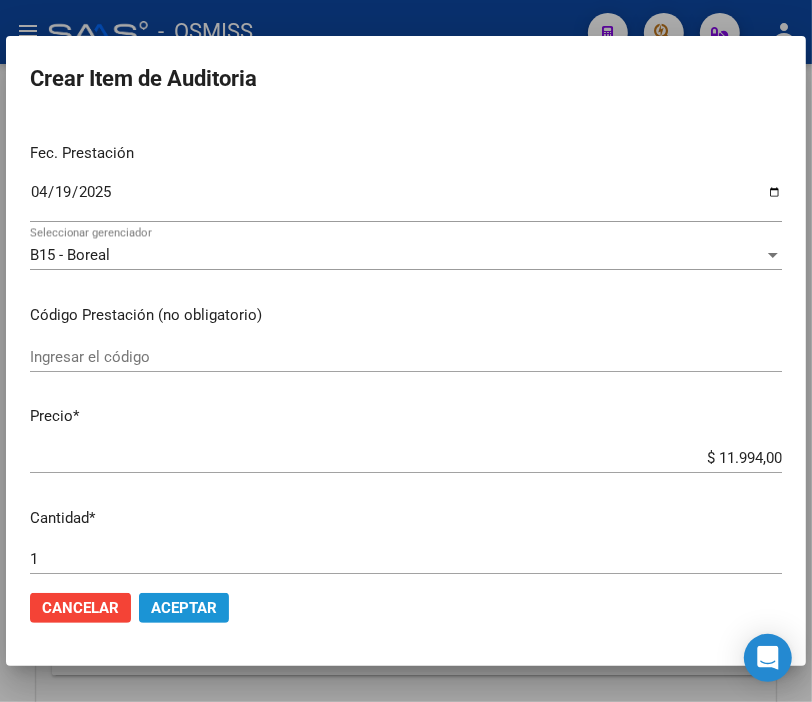 click on "Aceptar" 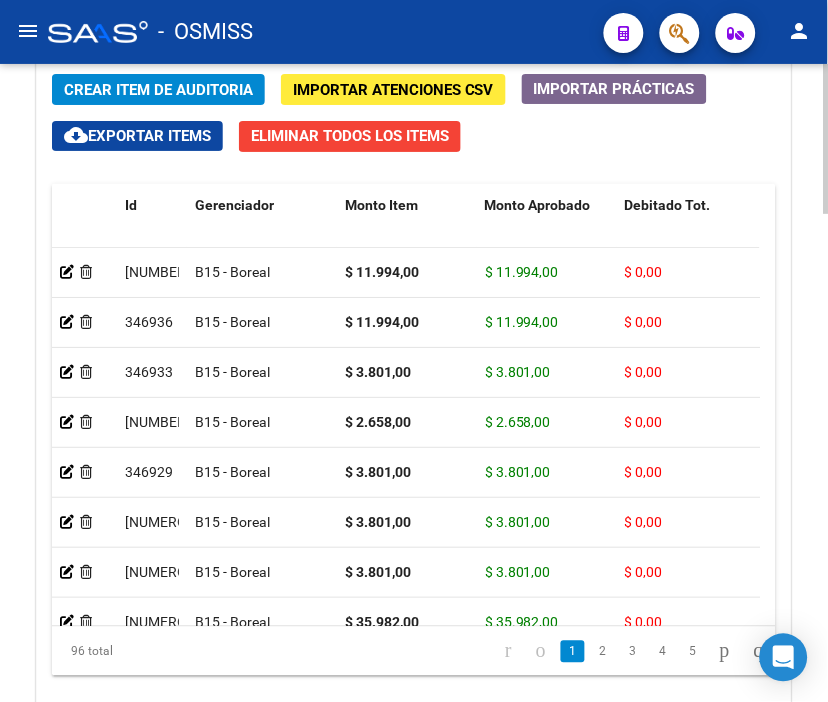 click on "Crear Item de Auditoria" 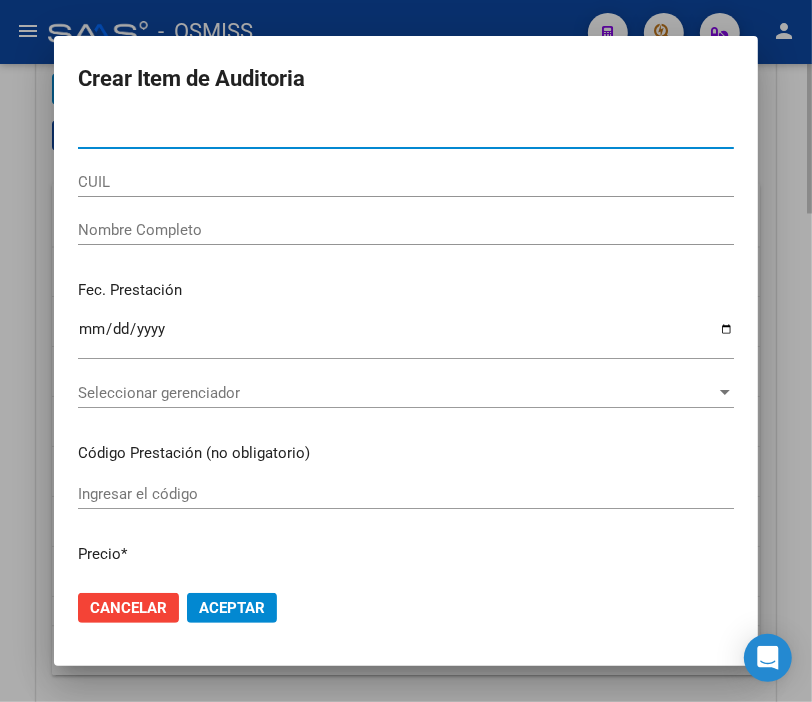 type on "[DOCUMENT_ID]" 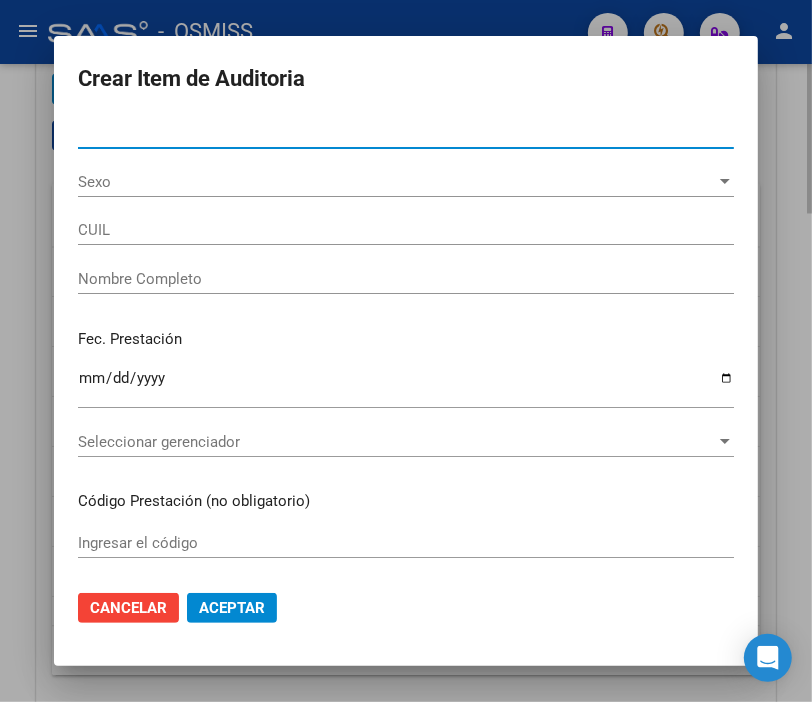 type on "[NUMERO_IDENTIFICACION]" 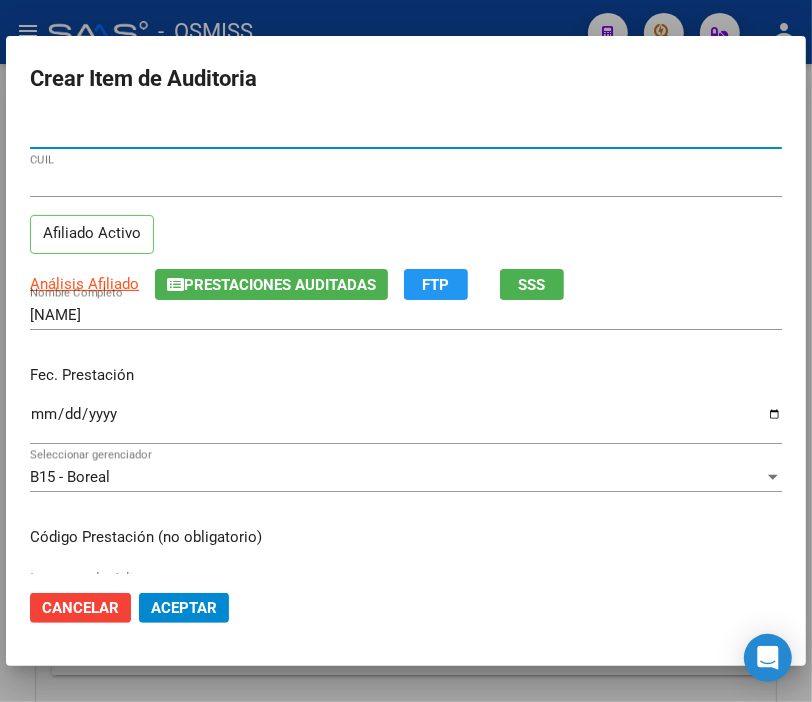 type on "[DOCUMENT_ID]" 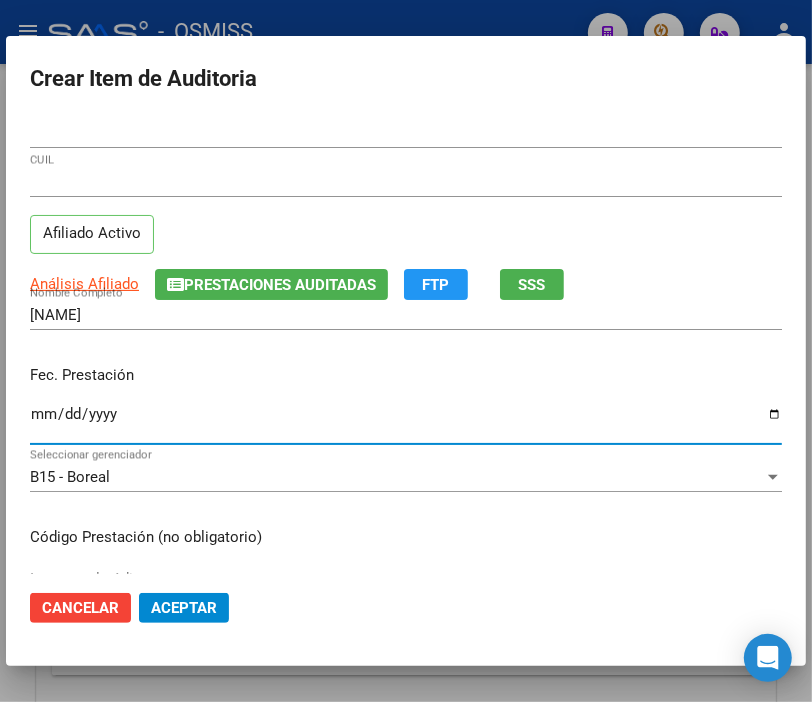 click on "Ingresar la fecha" at bounding box center [406, 422] 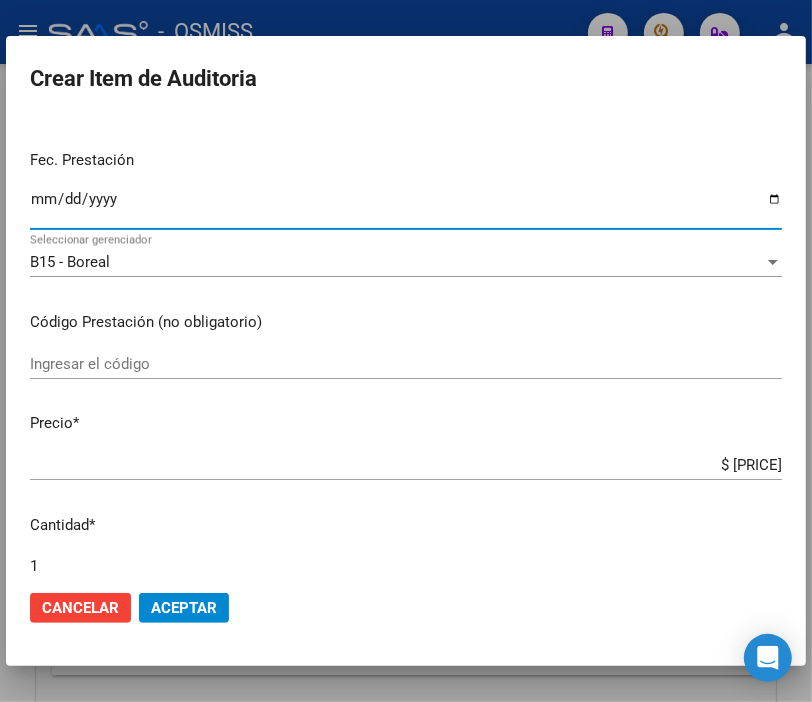 scroll, scrollTop: 222, scrollLeft: 0, axis: vertical 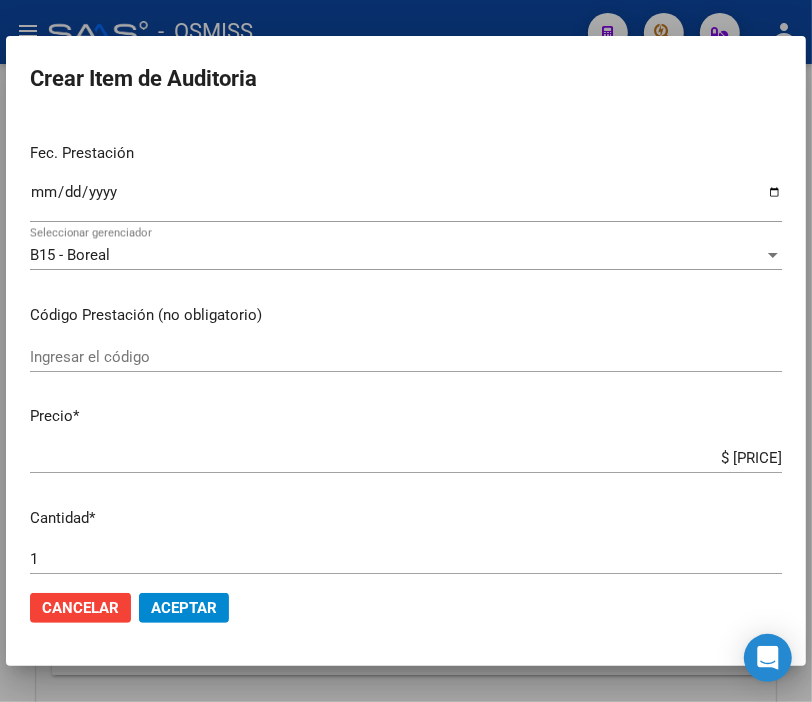 drag, startPoint x: 646, startPoint y: 446, endPoint x: 784, endPoint y: 452, distance: 138.13037 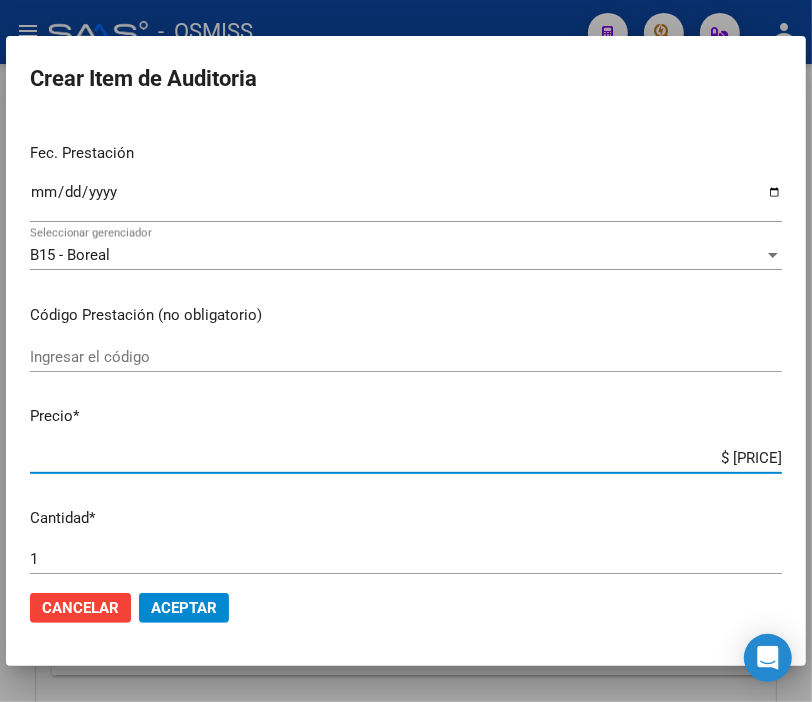 drag, startPoint x: 657, startPoint y: 455, endPoint x: 828, endPoint y: 456, distance: 171.00293 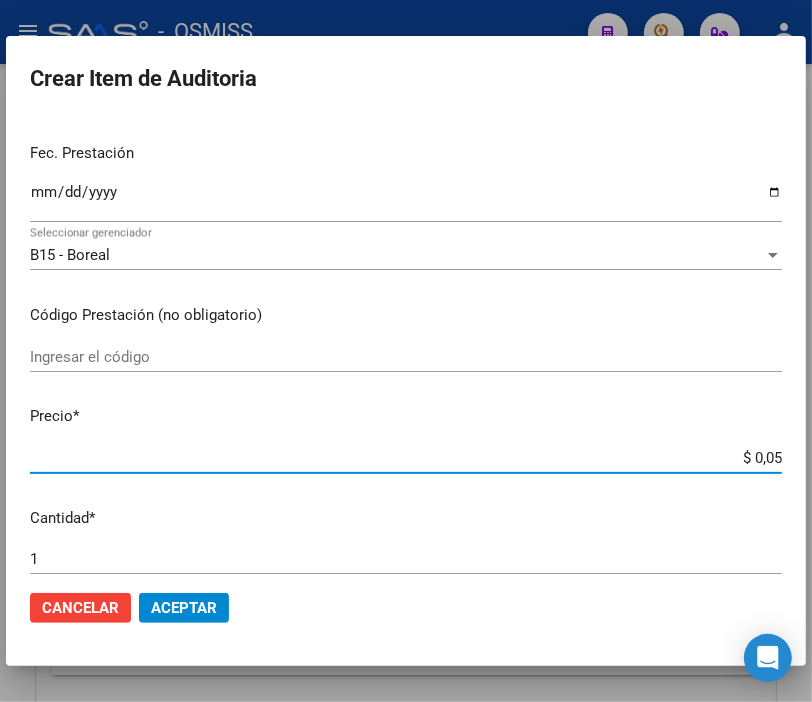 type on "$ 0,50" 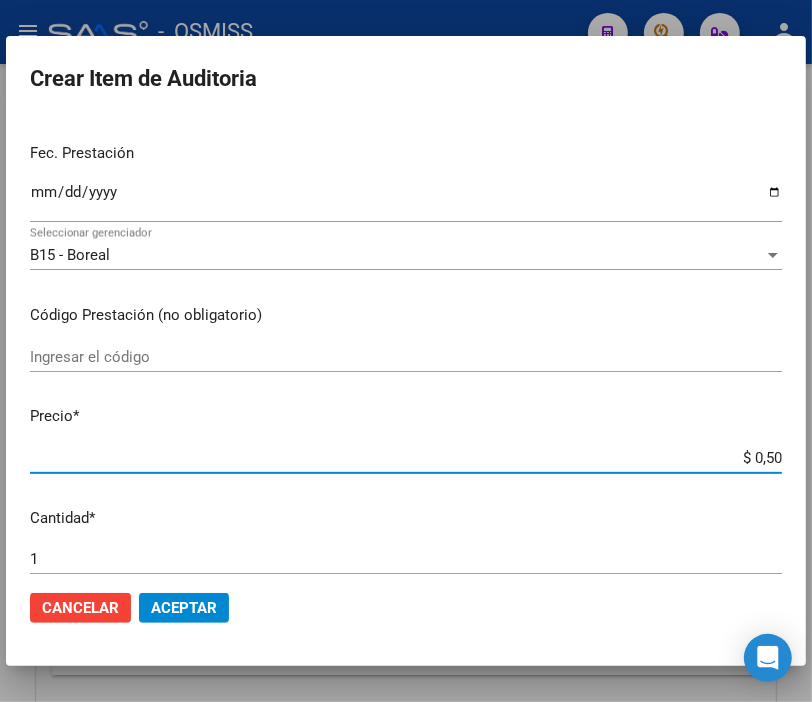 type on "$ 5,07" 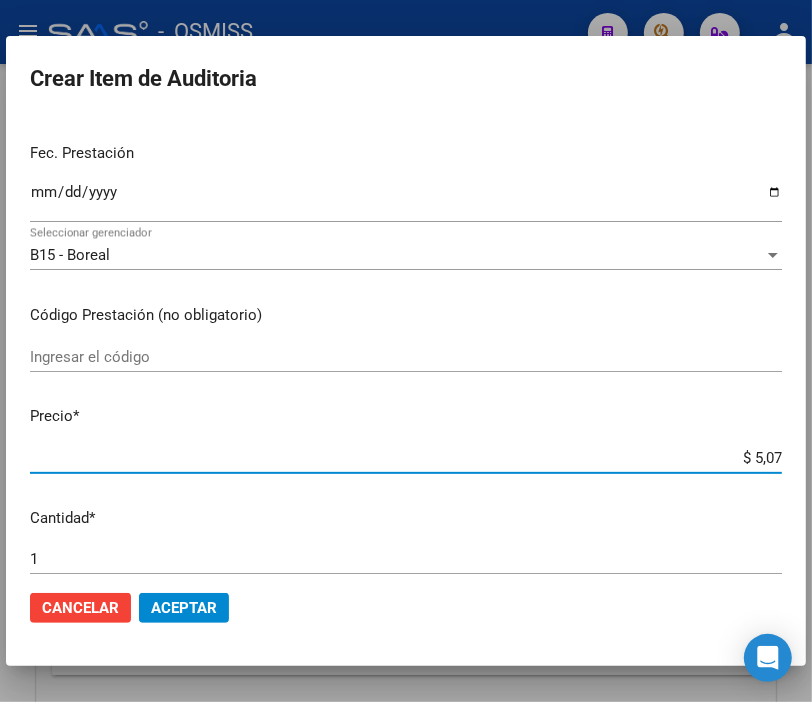type on "$ 50,70" 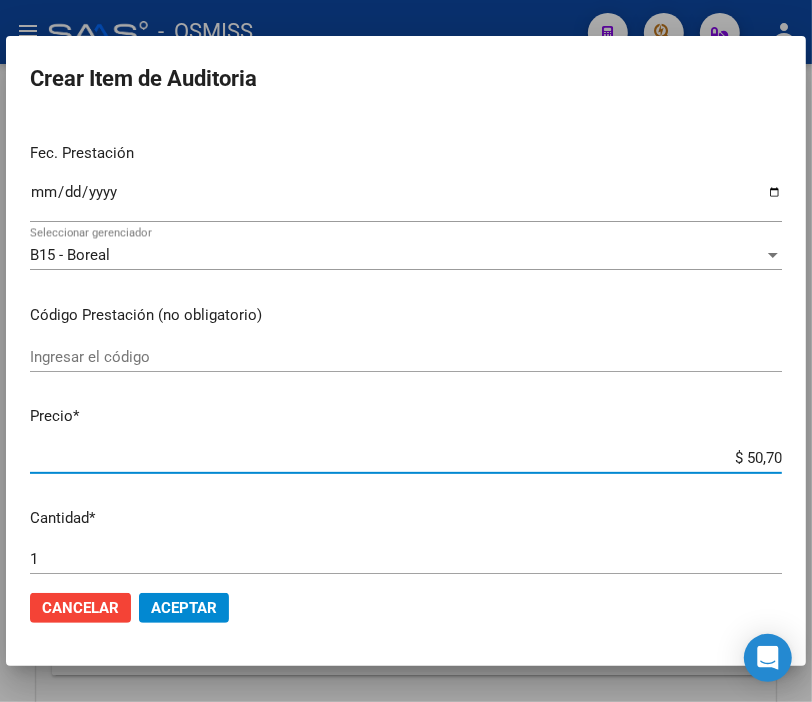 type on "$ 507,00" 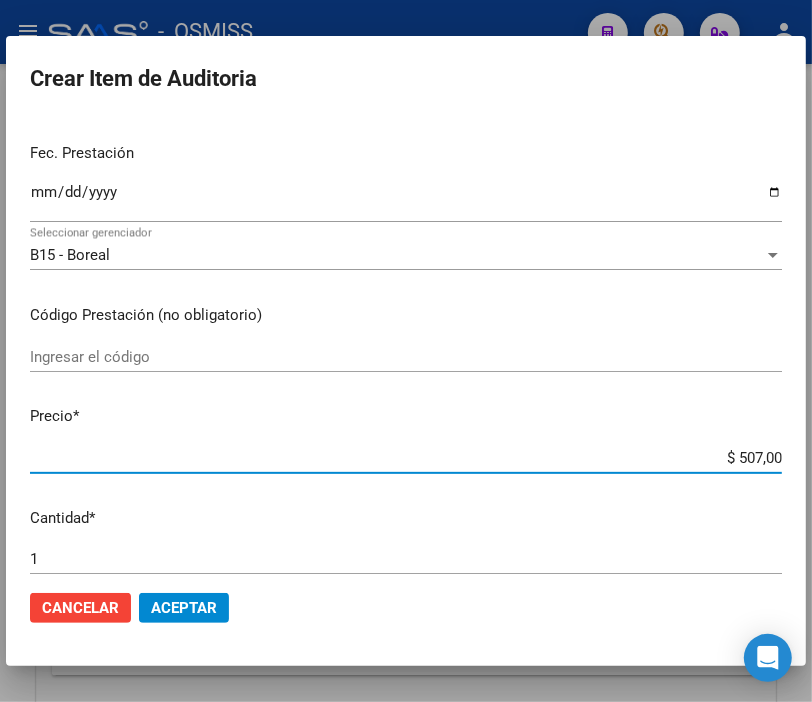 type on "$ 507,00" 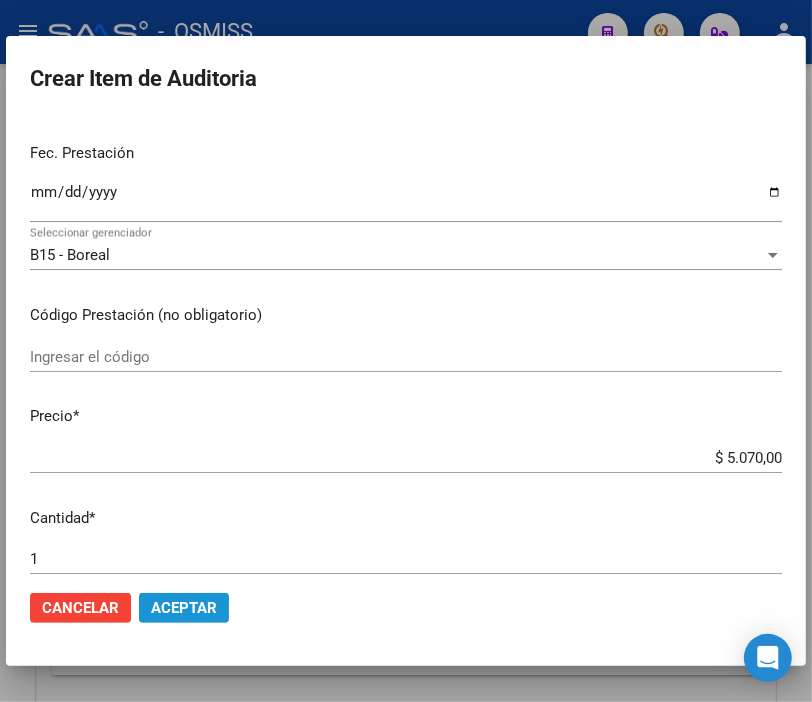 click on "Aceptar" 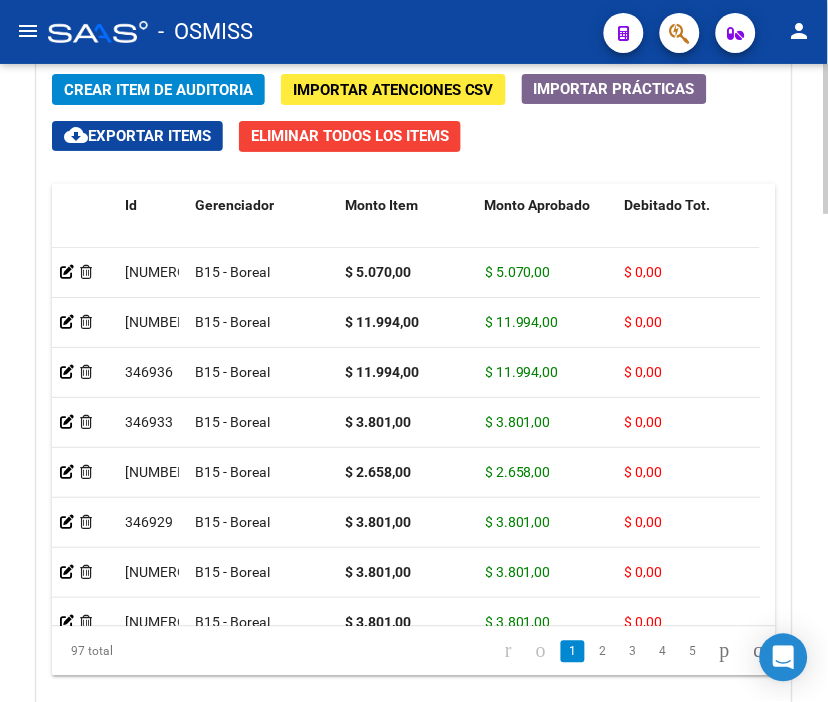 click on "Crear Item de Auditoria" 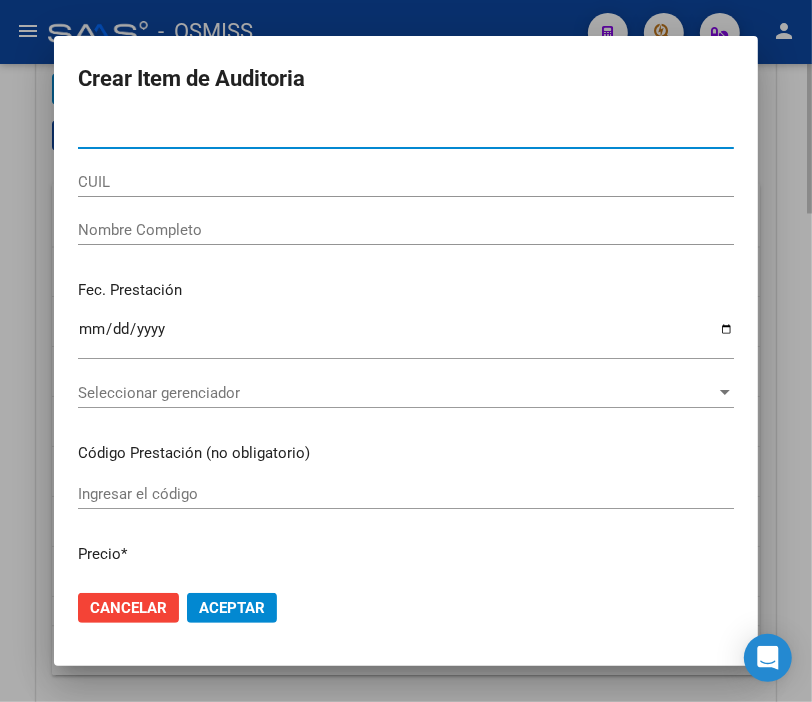 type on "[NUMBER]" 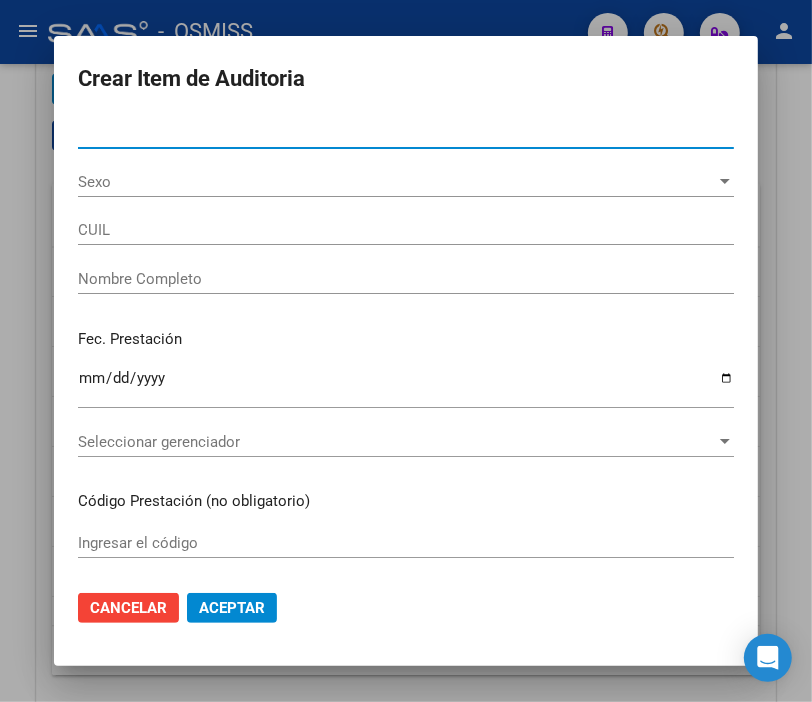 type on "[DOCUMENT_ID]" 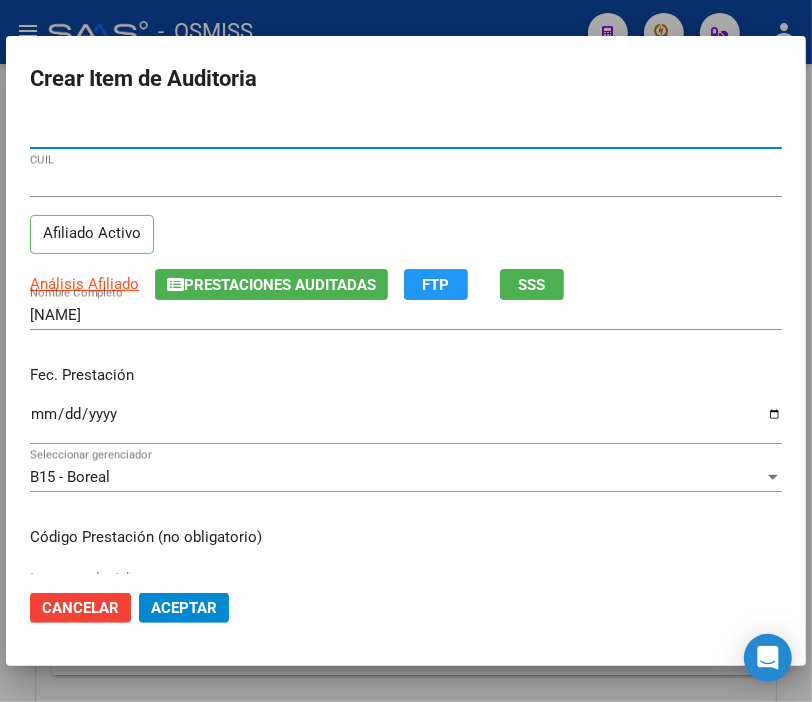 type on "[NUMBER]" 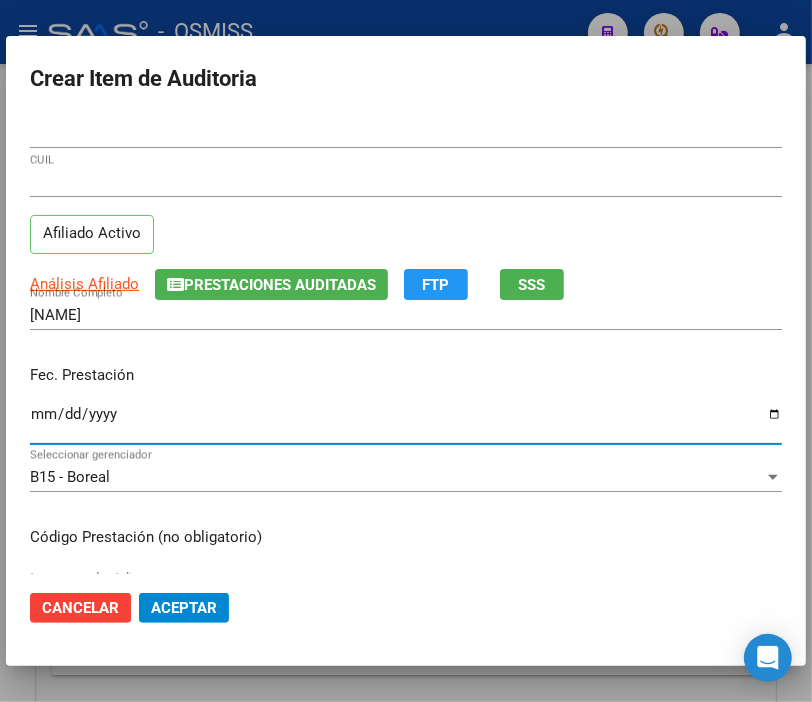 click on "Ingresar la fecha" at bounding box center (406, 422) 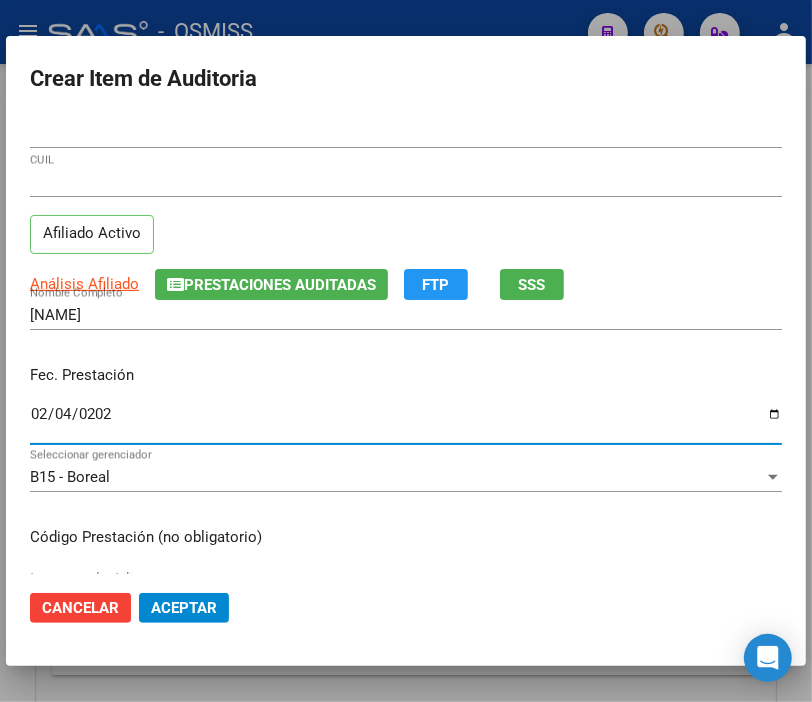 type on "[YEAR]-[MONTH]-[DAY]" 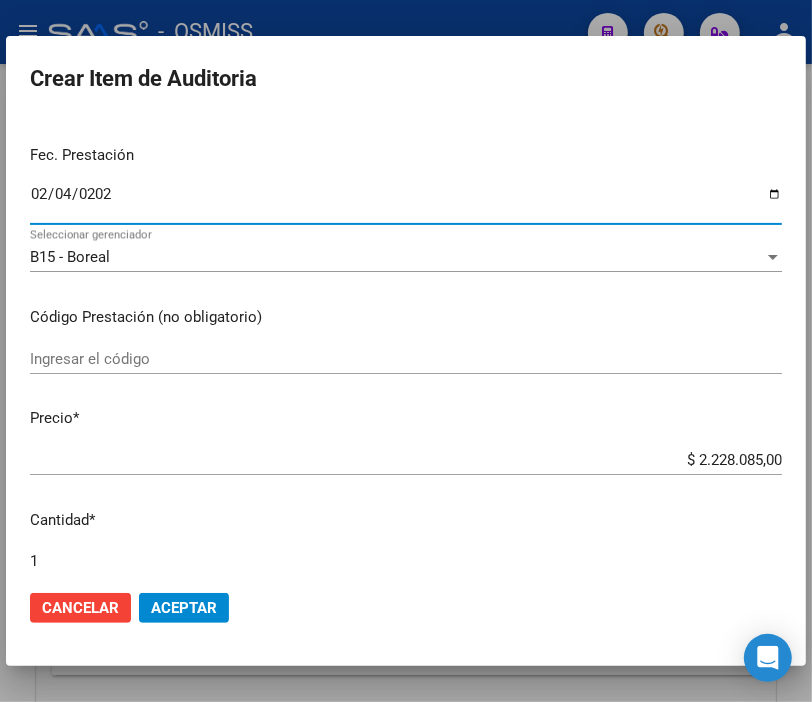 scroll, scrollTop: 222, scrollLeft: 0, axis: vertical 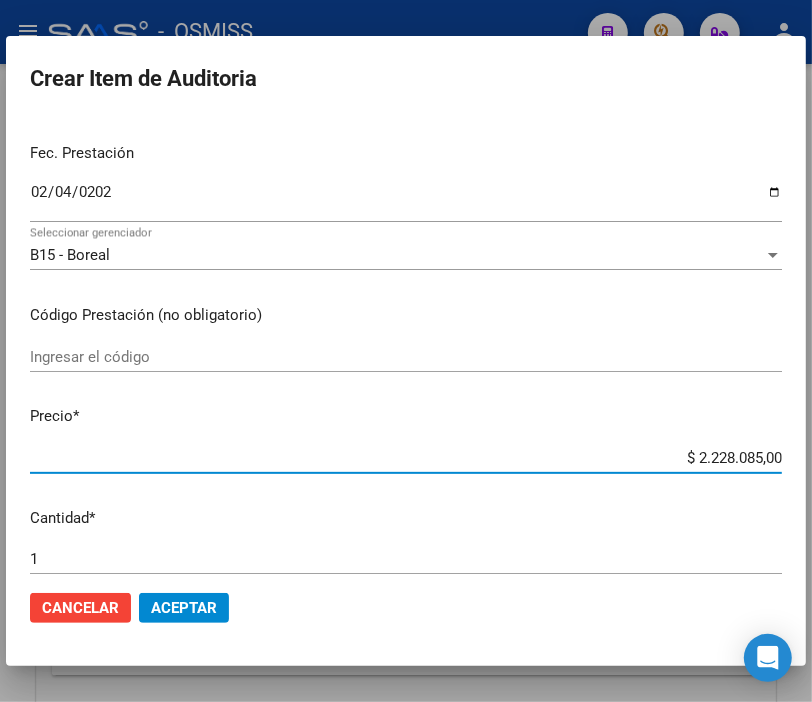 drag, startPoint x: 644, startPoint y: 450, endPoint x: 828, endPoint y: 458, distance: 184.17383 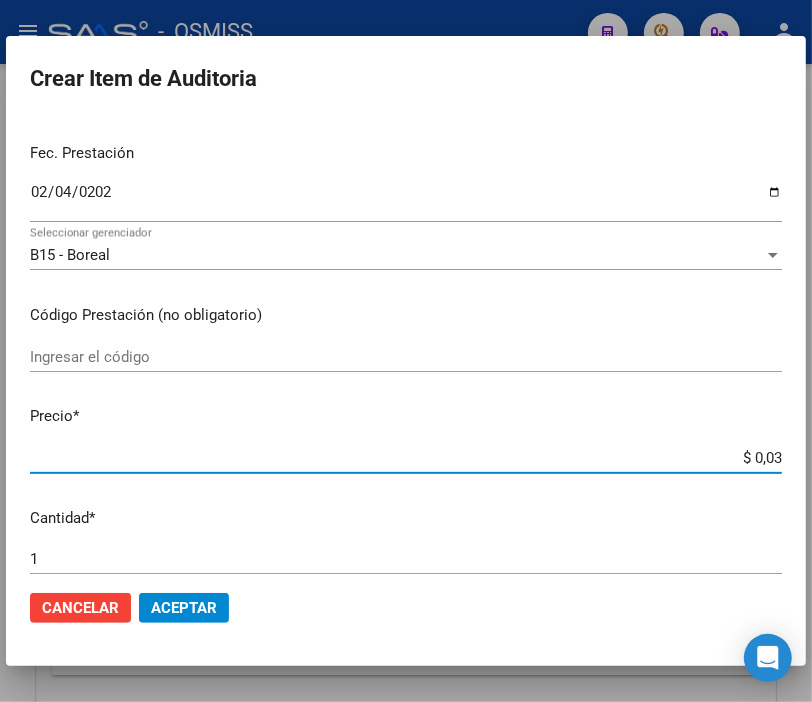 type on "$ 0,38" 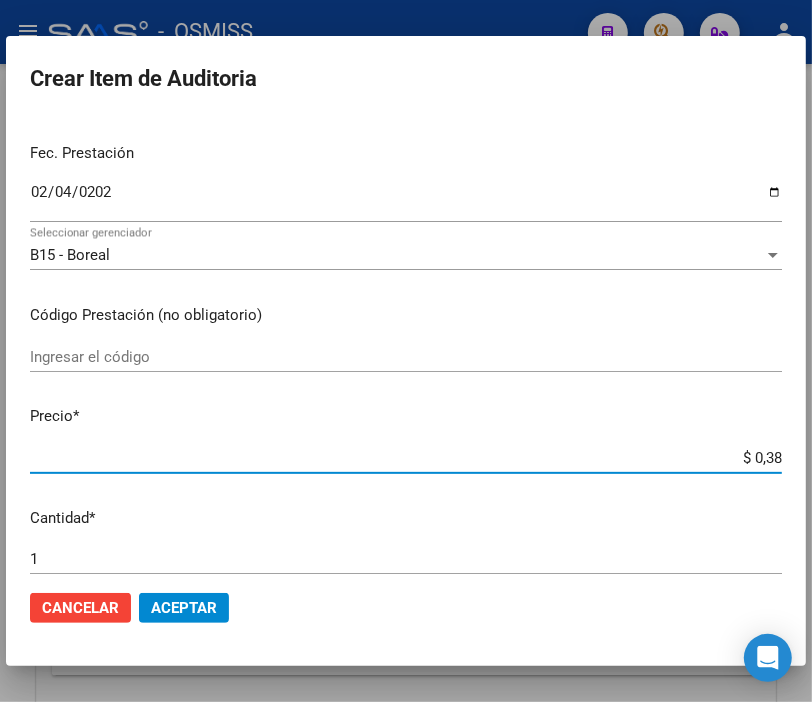type on "$ 3,80" 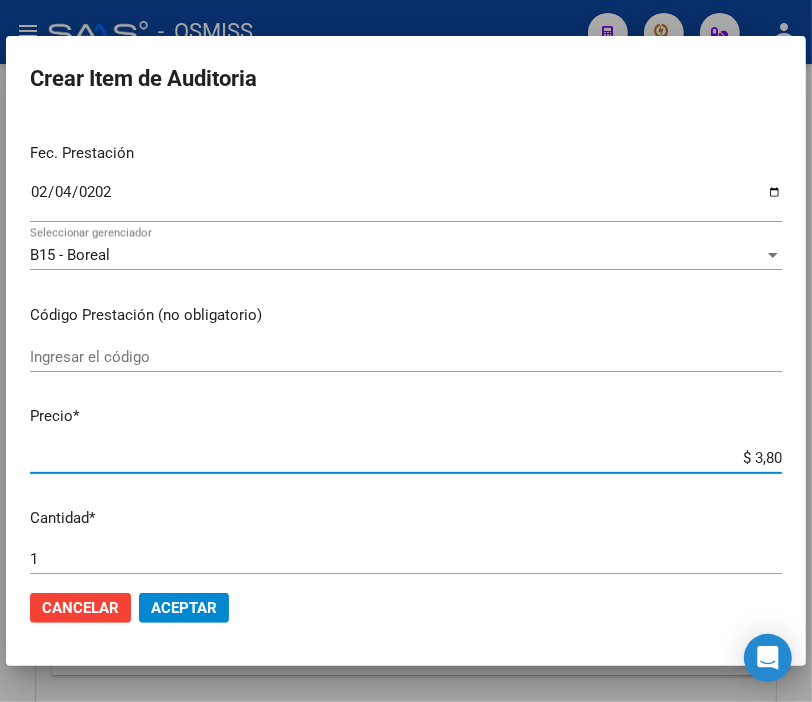 type on "$ 38,01" 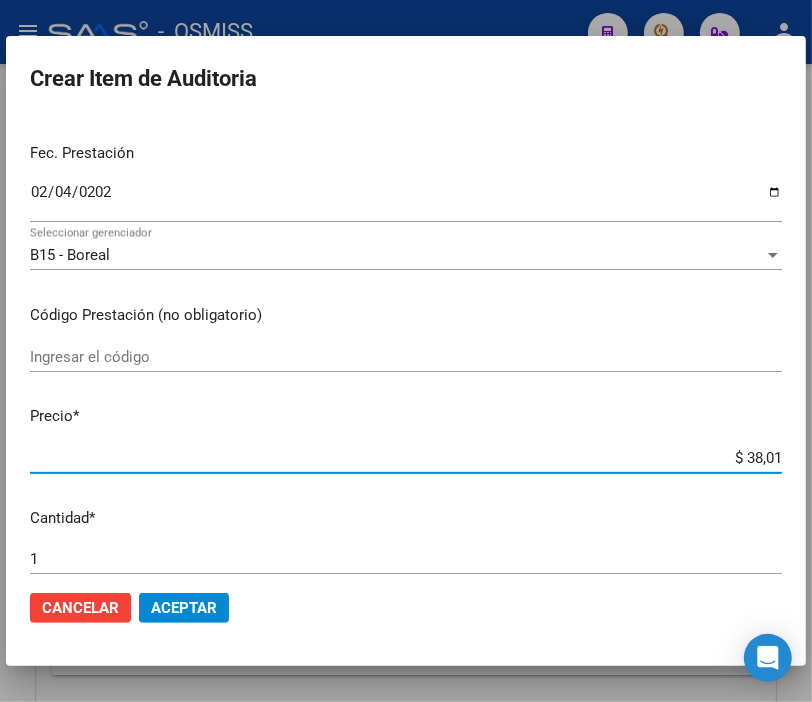 type on "$ 380,10" 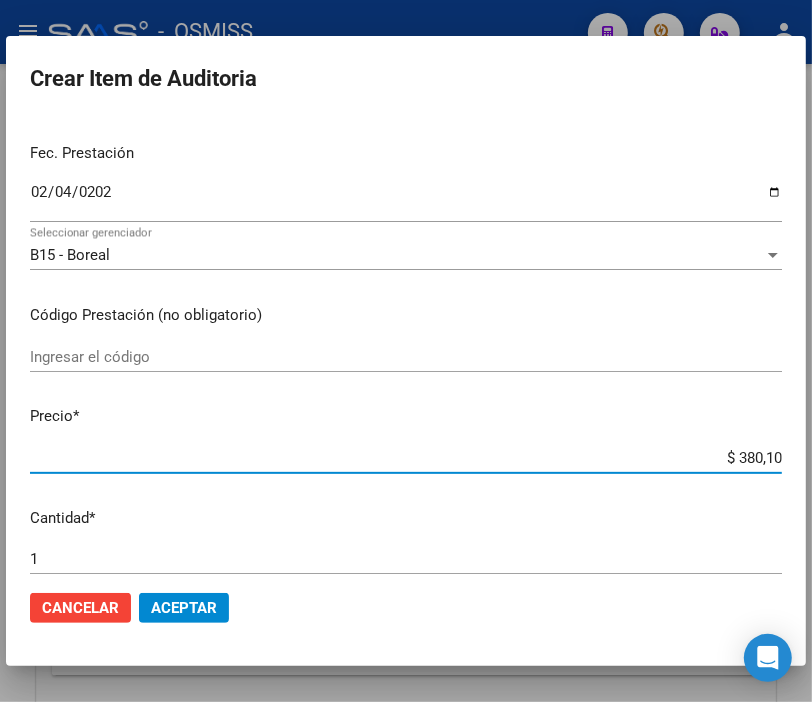 type on "$ 3.801,00" 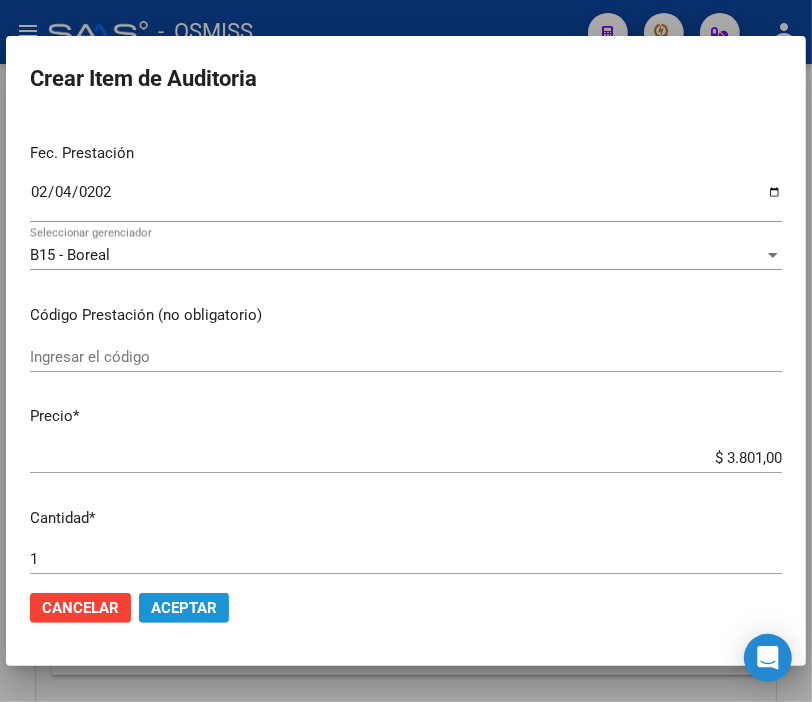 click on "Aceptar" 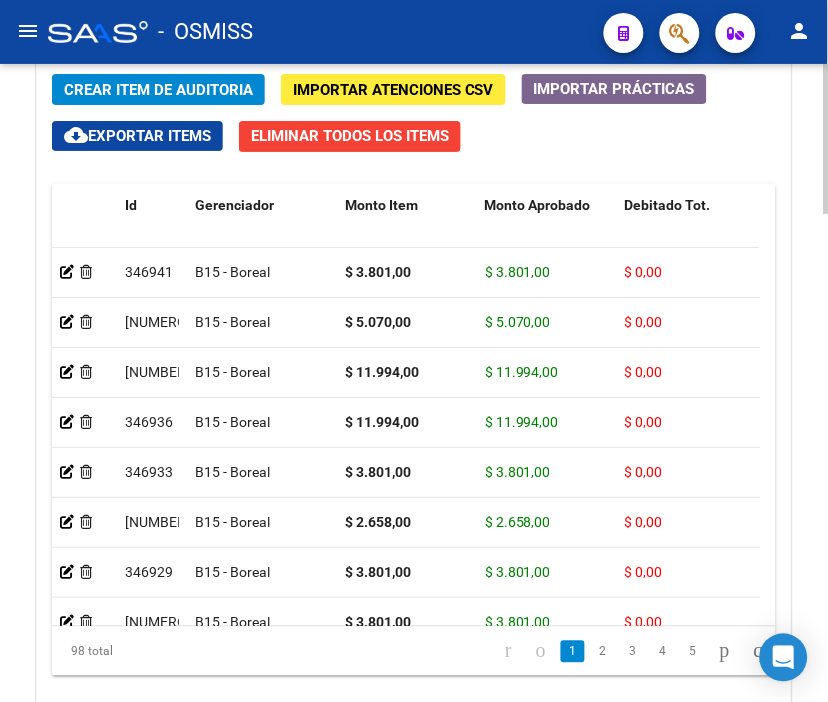 click on "Crear Item de Auditoria" 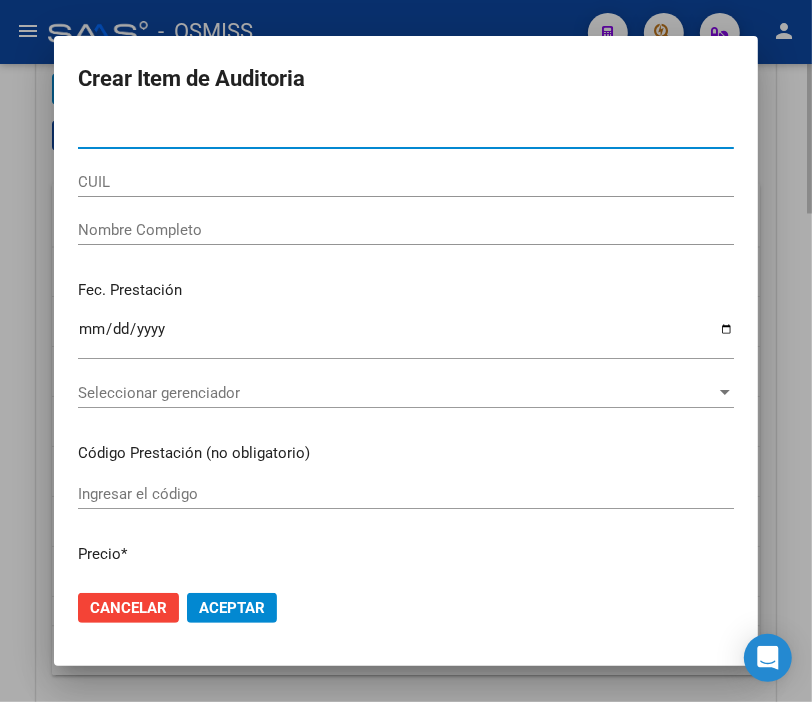 type on "41343687" 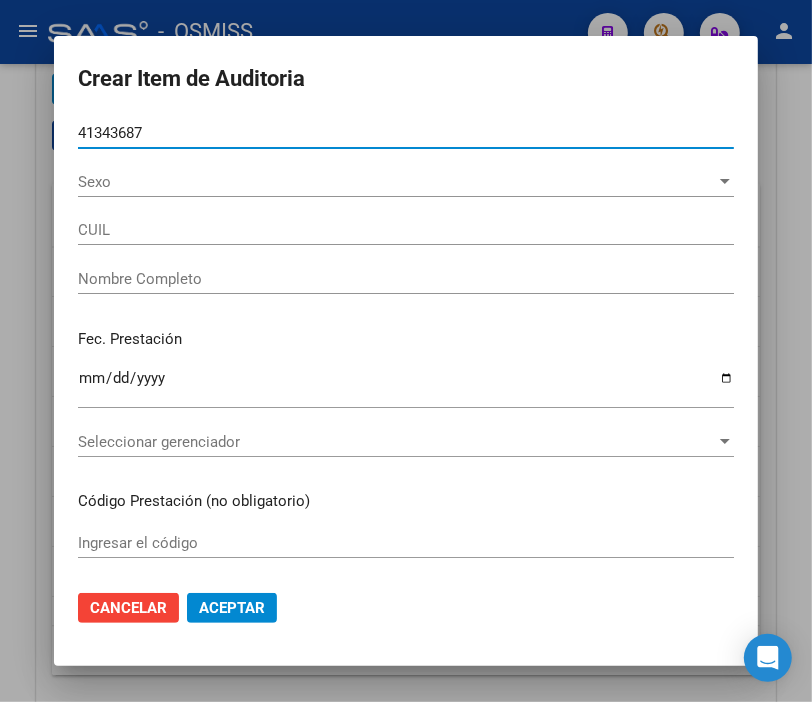 type on "[NUMBER]" 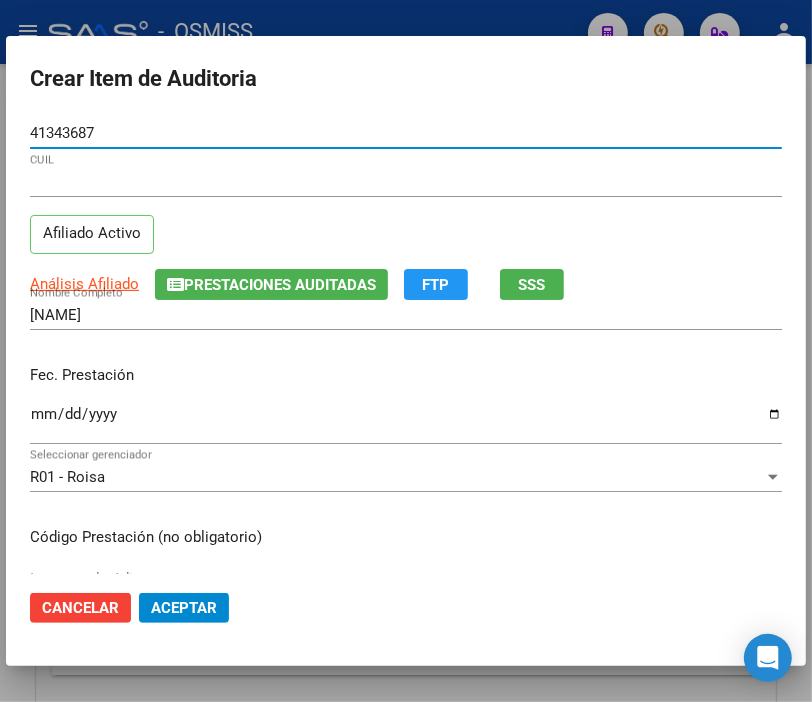 type on "41343687" 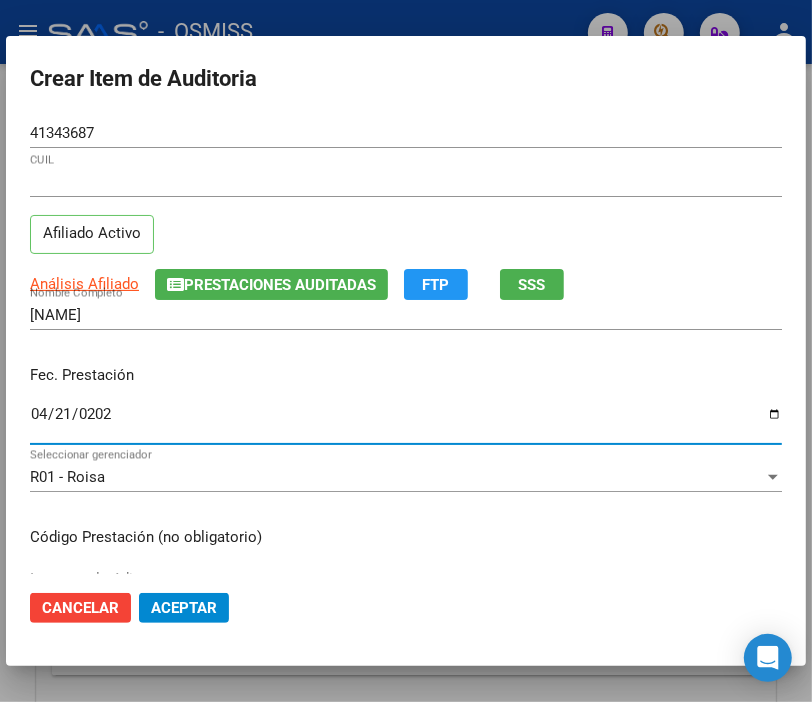 type on "2025-04-21" 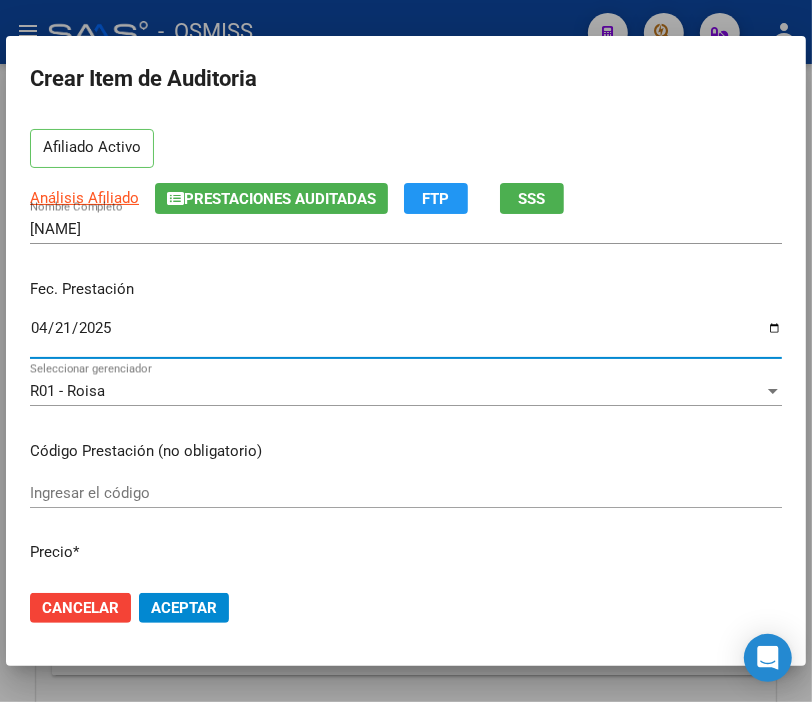 scroll, scrollTop: 333, scrollLeft: 0, axis: vertical 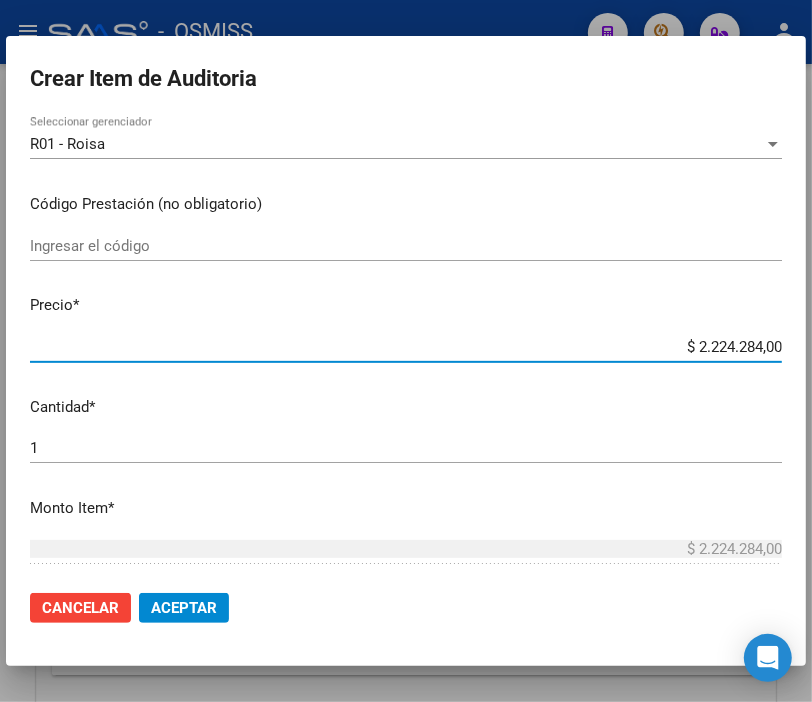 drag, startPoint x: 653, startPoint y: 346, endPoint x: 828, endPoint y: 346, distance: 175 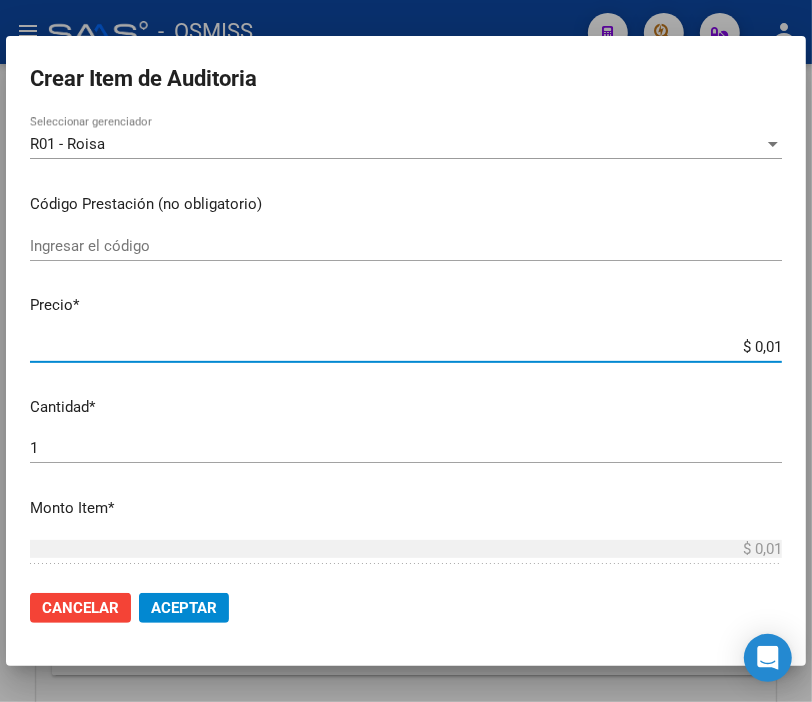 type on "$ 0,11" 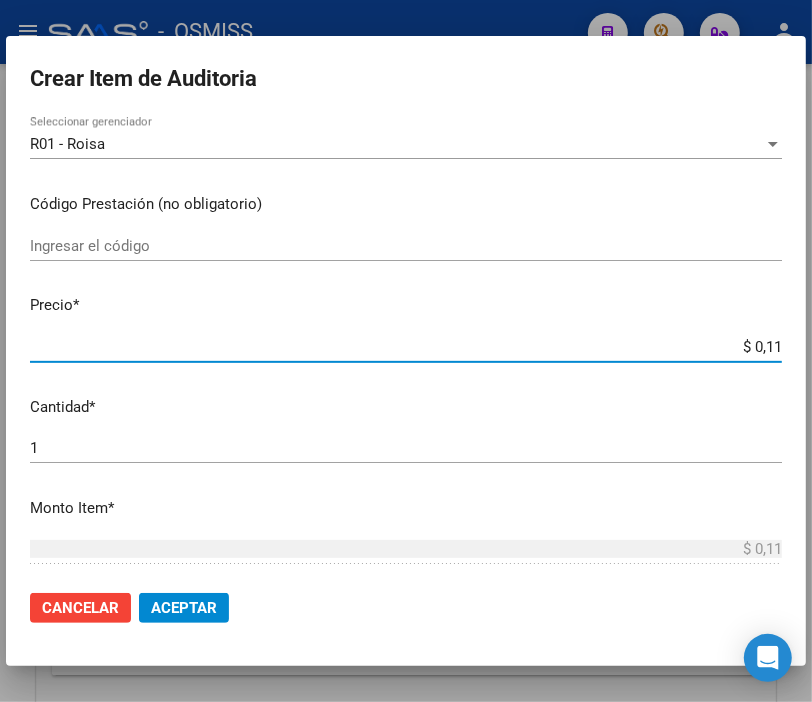 type on "$ 1,19" 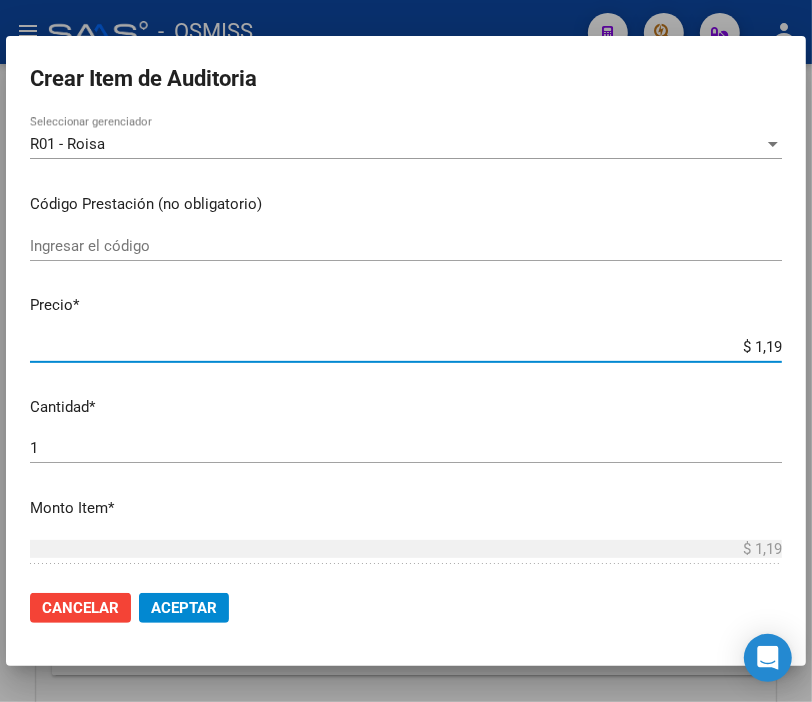 type on "$ 11,99" 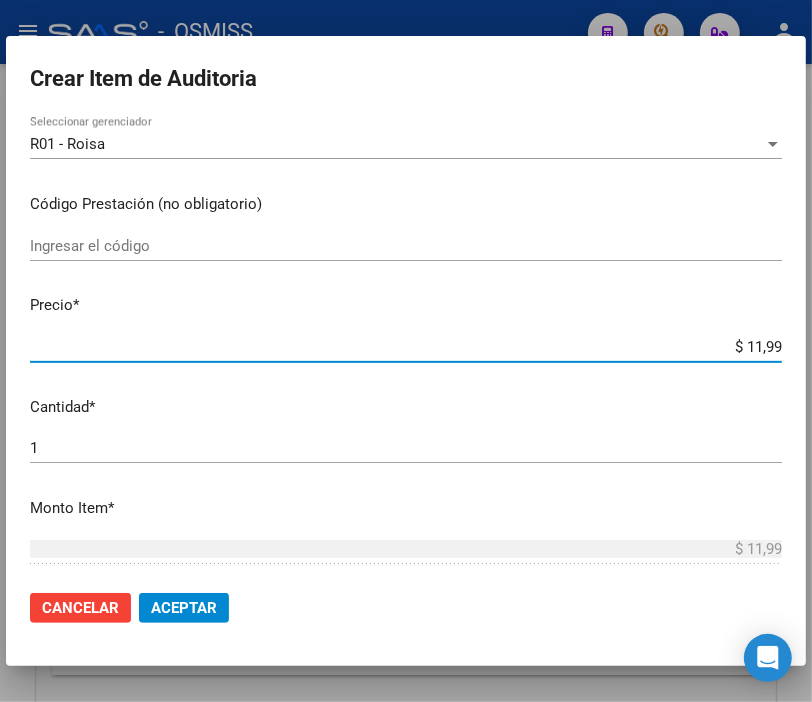 type on "$ 119,94" 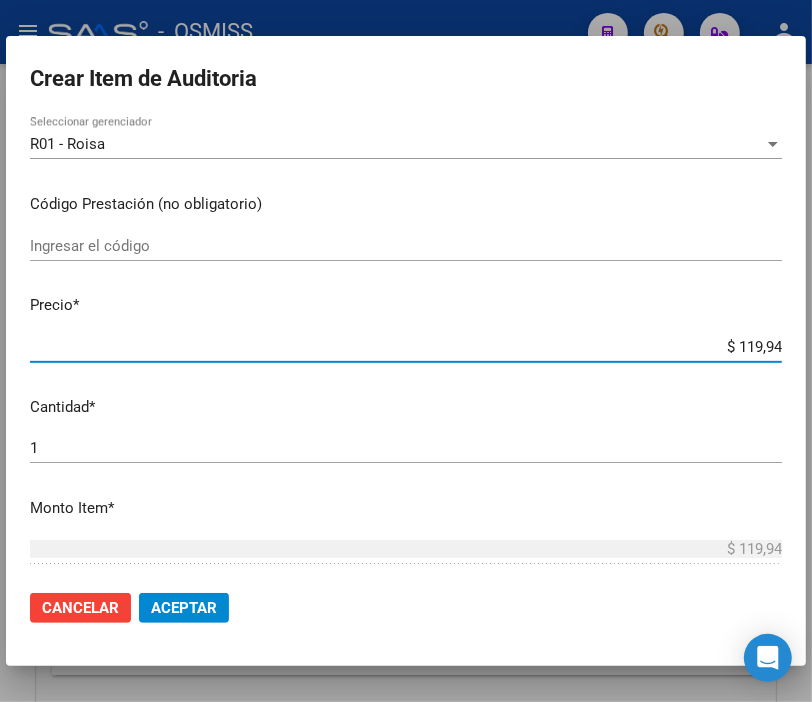 type on "$ 1.199,40" 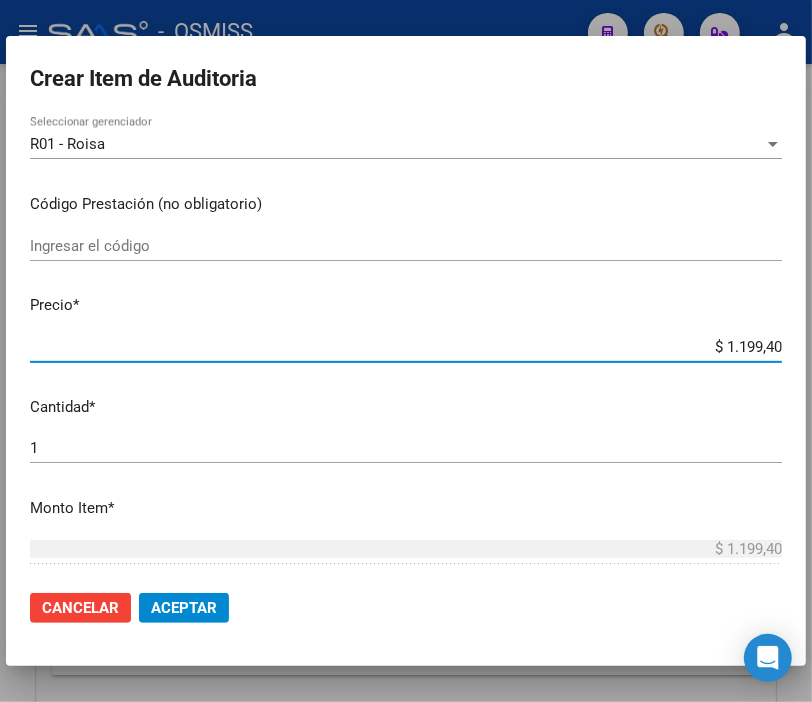 type on "$ 11.994,00" 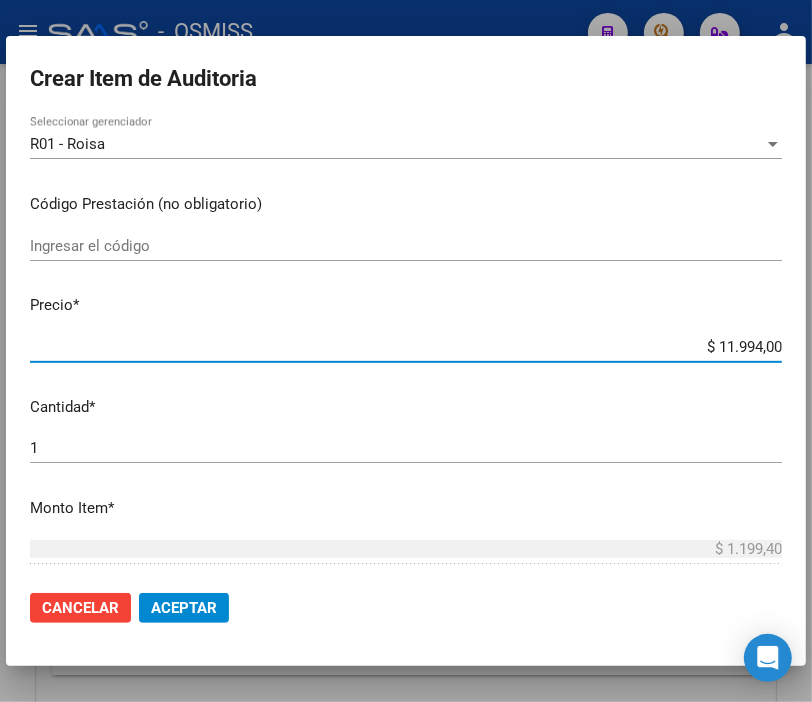 type on "$ 11.994,00" 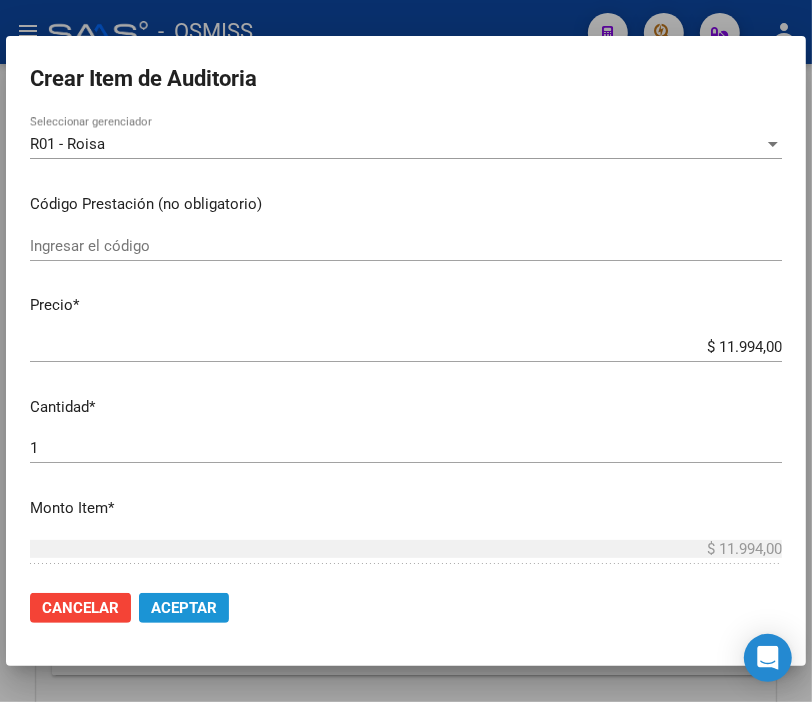 click on "Aceptar" 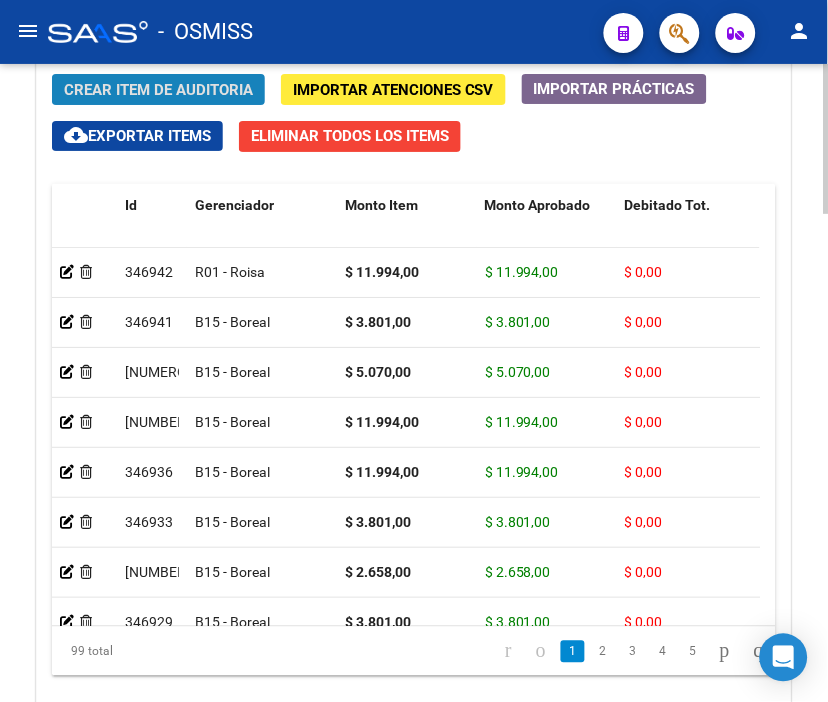 click on "Crear Item de Auditoria" 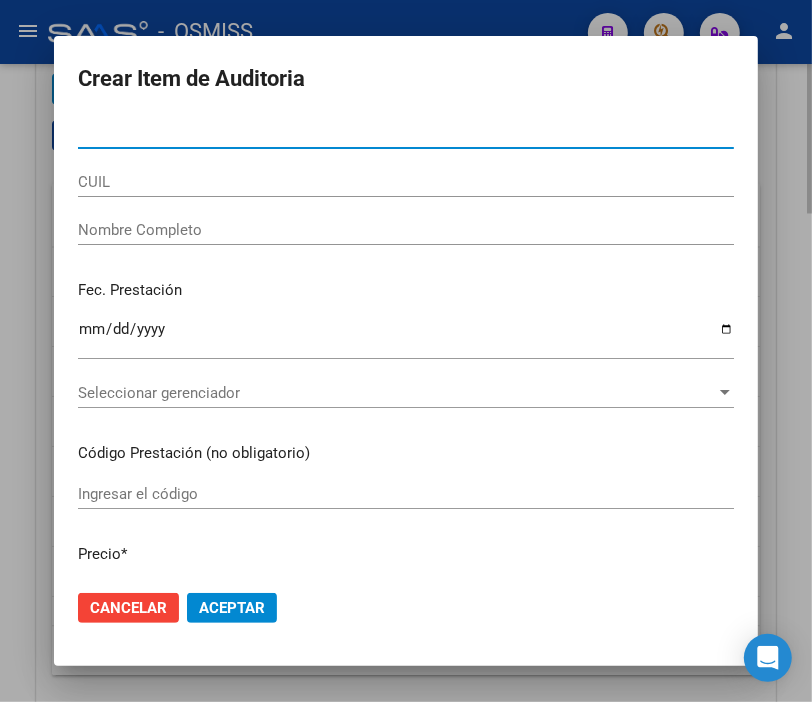 type on "[NUMBER]" 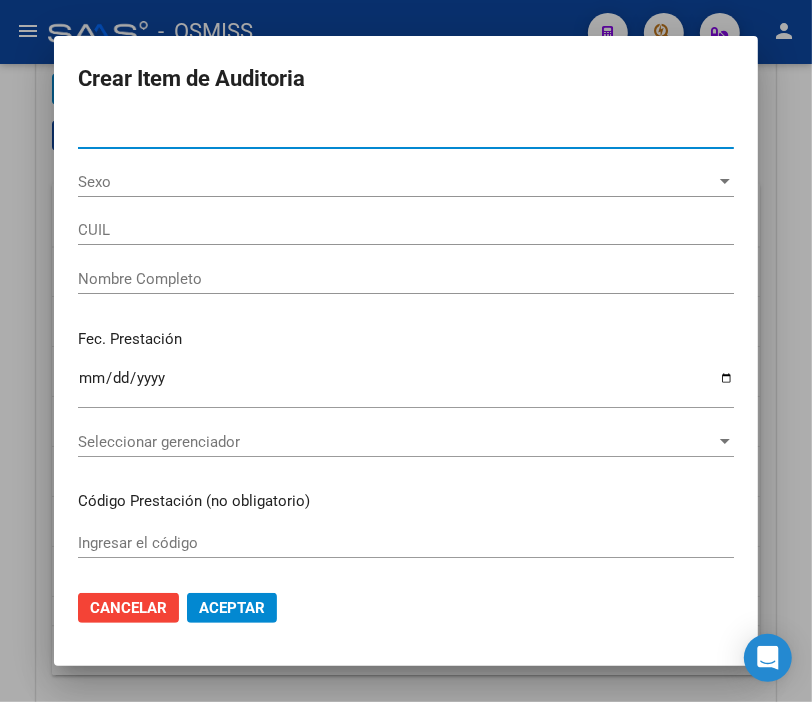 type on "[NUMERO_IDENTIFICACION]" 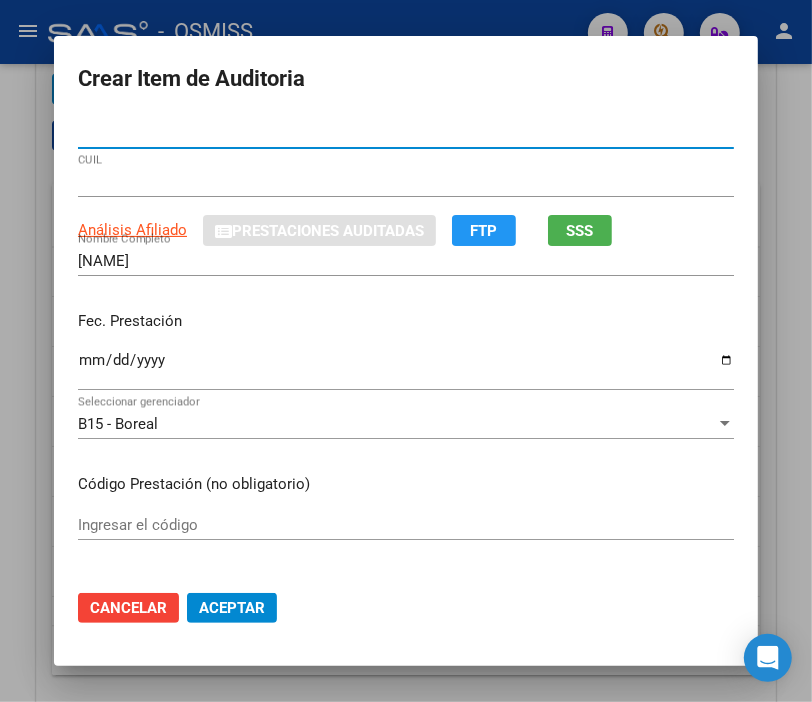 type on "[NUMBER]" 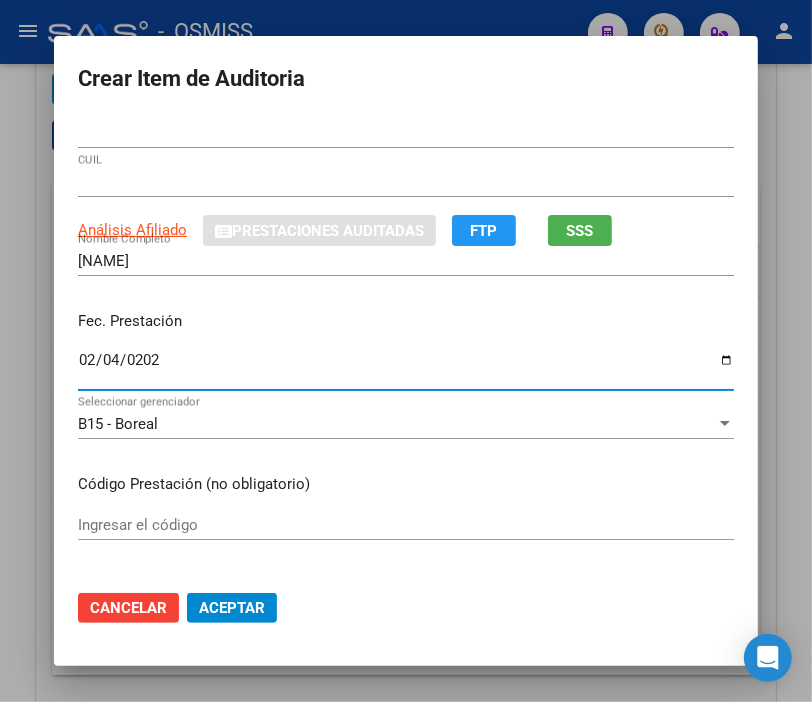 type on "[YEAR]-[MONTH]-[DAY]" 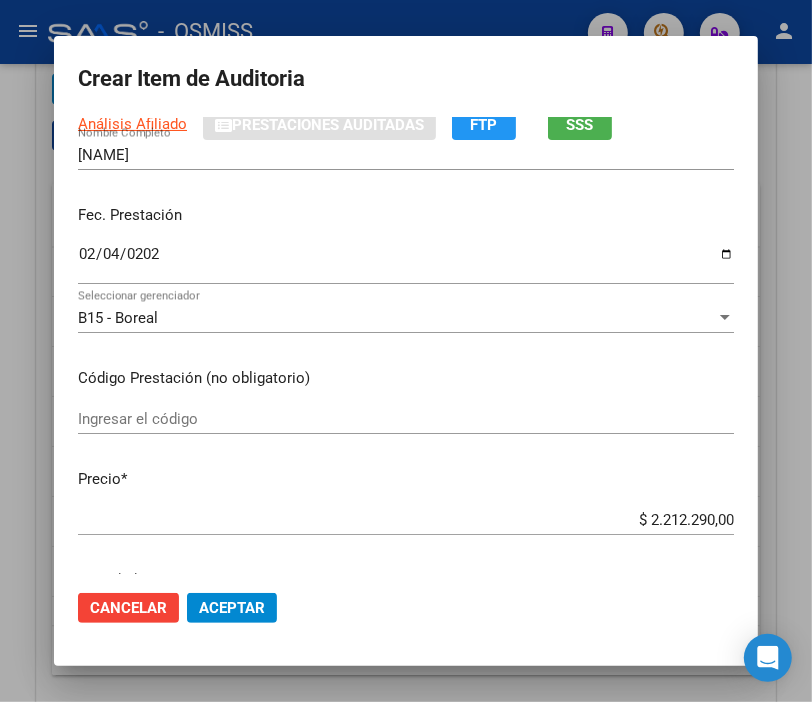 scroll, scrollTop: 222, scrollLeft: 0, axis: vertical 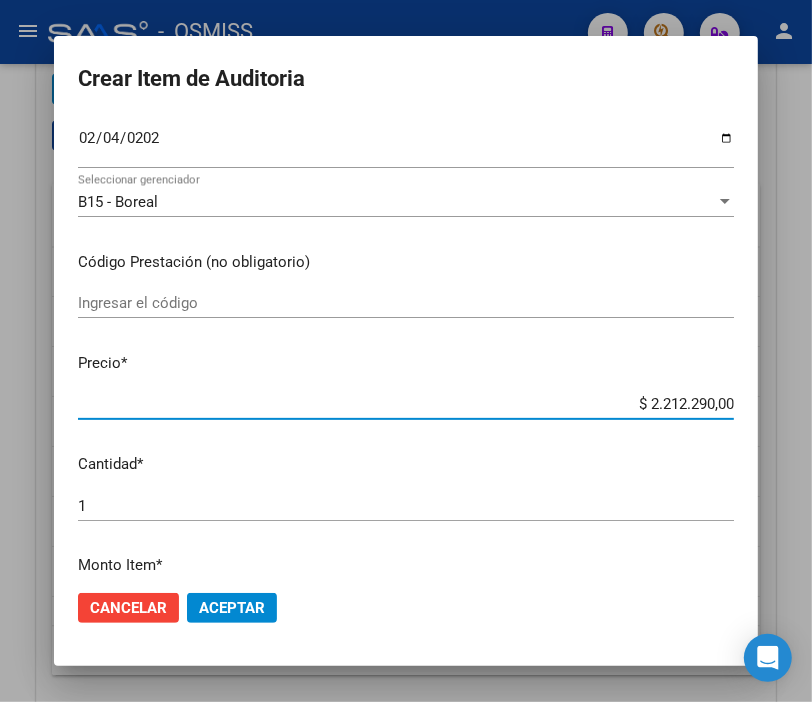 drag, startPoint x: 614, startPoint y: 412, endPoint x: 828, endPoint y: 418, distance: 214.08409 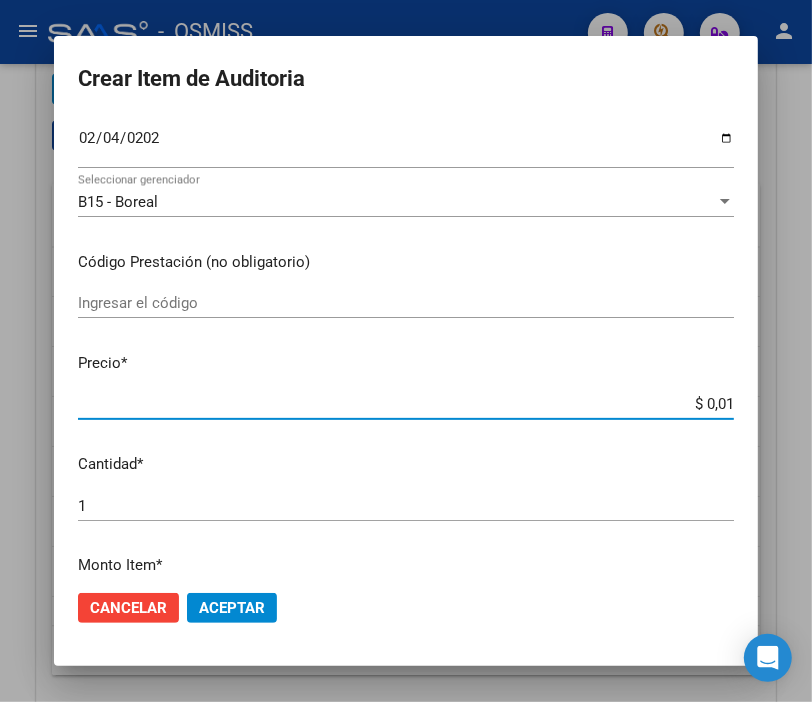 type on "$ 0,11" 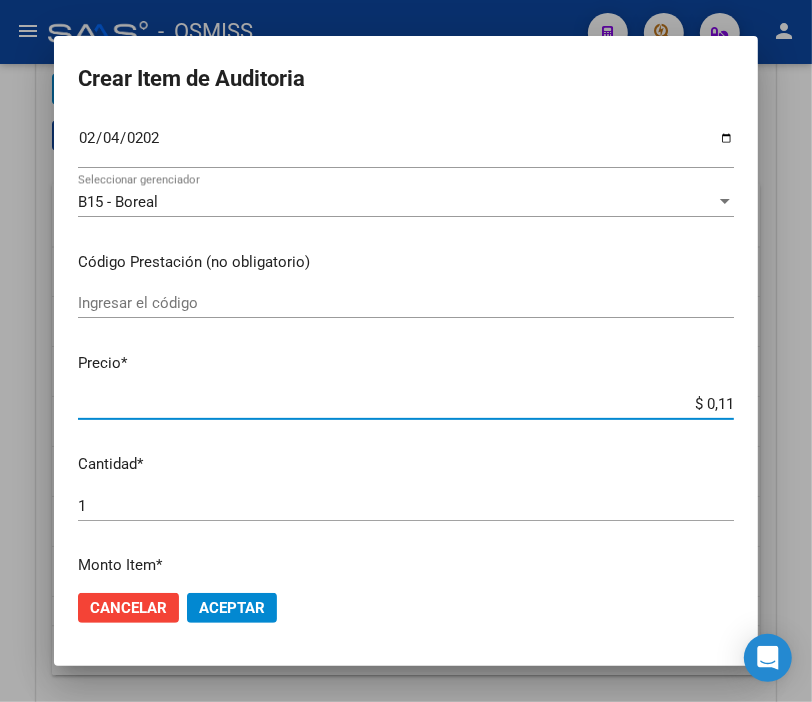 type on "$ 1,19" 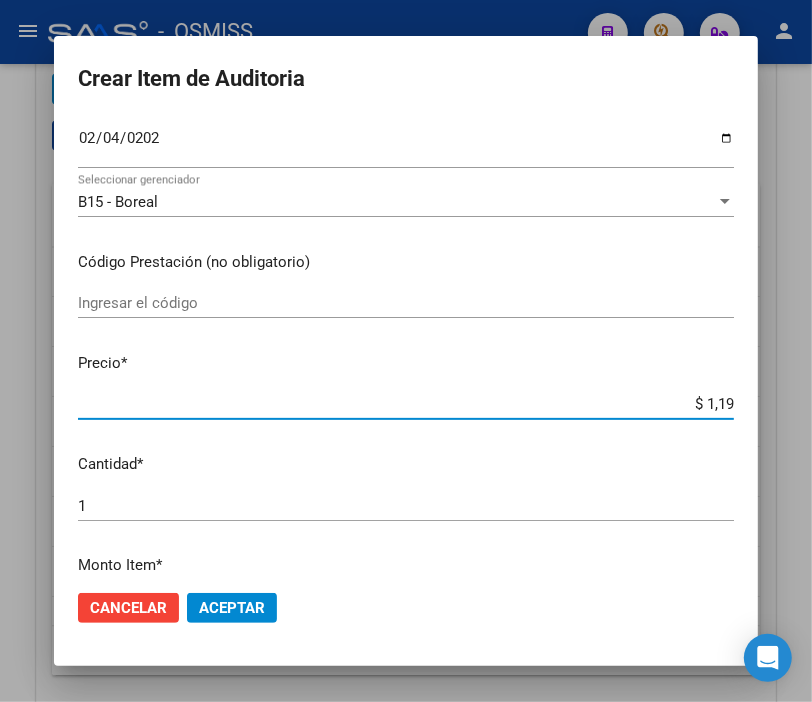 type on "$ 11,99" 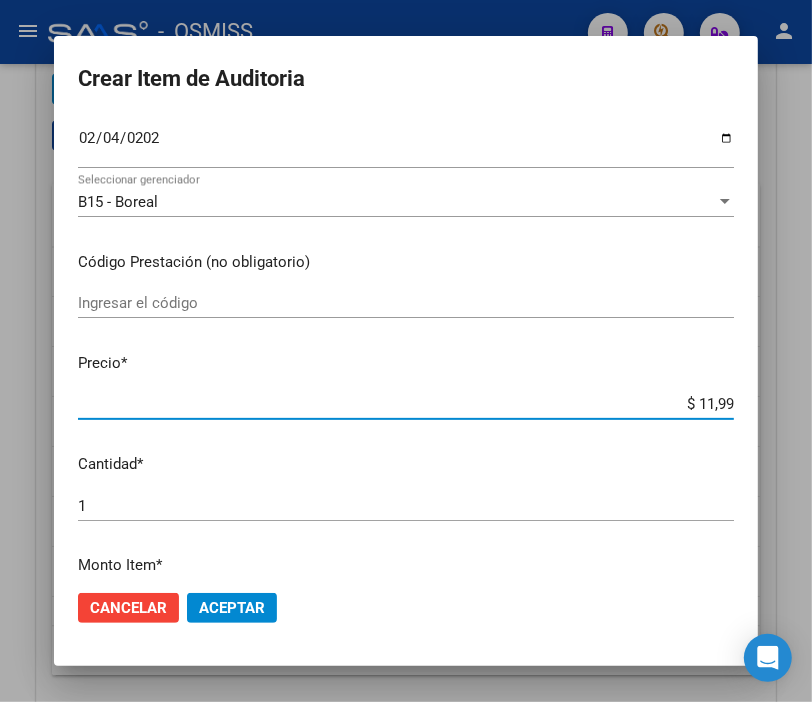 type on "$ 119,94" 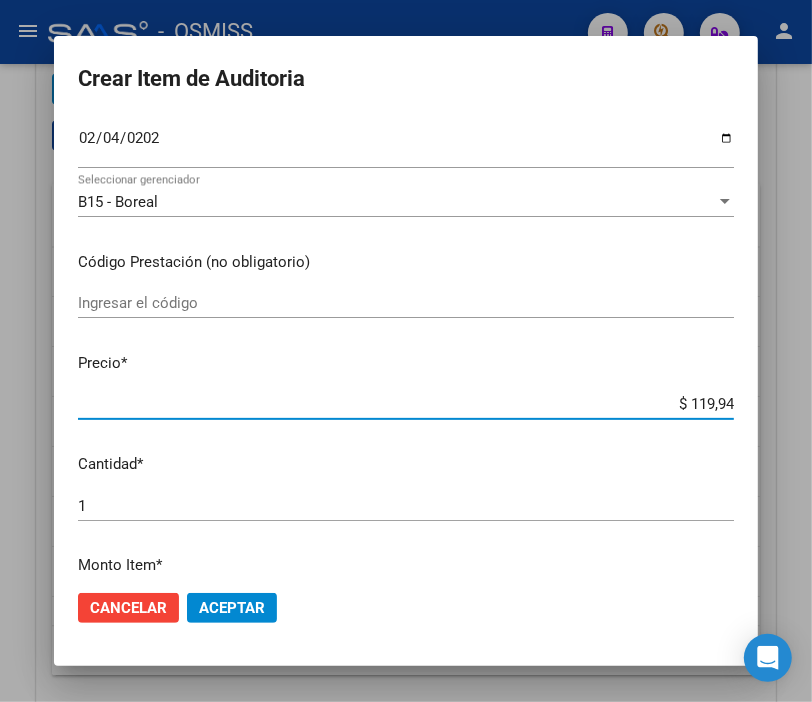 type on "$ 1.199,40" 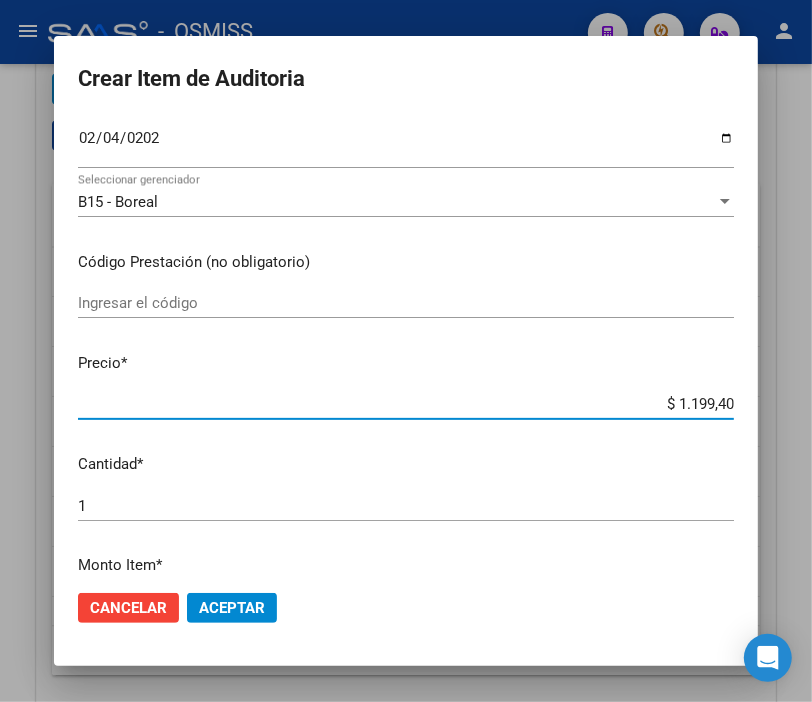type on "$ 11.994,00" 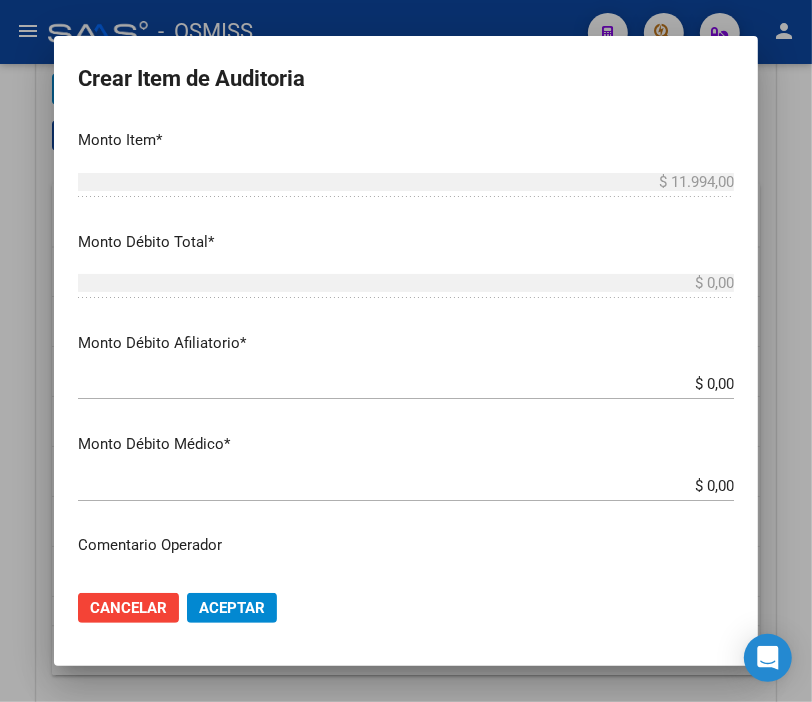 scroll, scrollTop: 666, scrollLeft: 0, axis: vertical 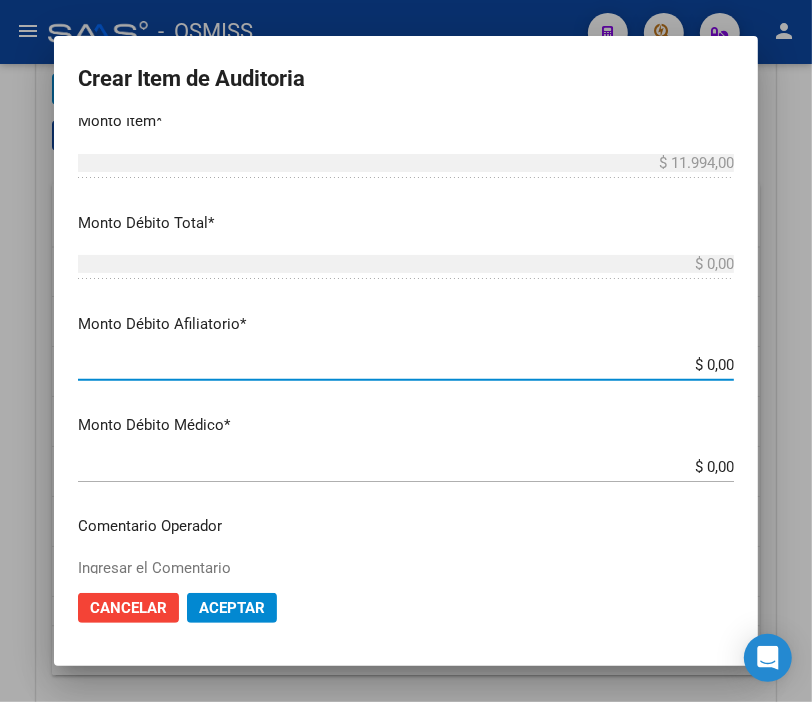 drag, startPoint x: 660, startPoint y: 362, endPoint x: 810, endPoint y: 362, distance: 150 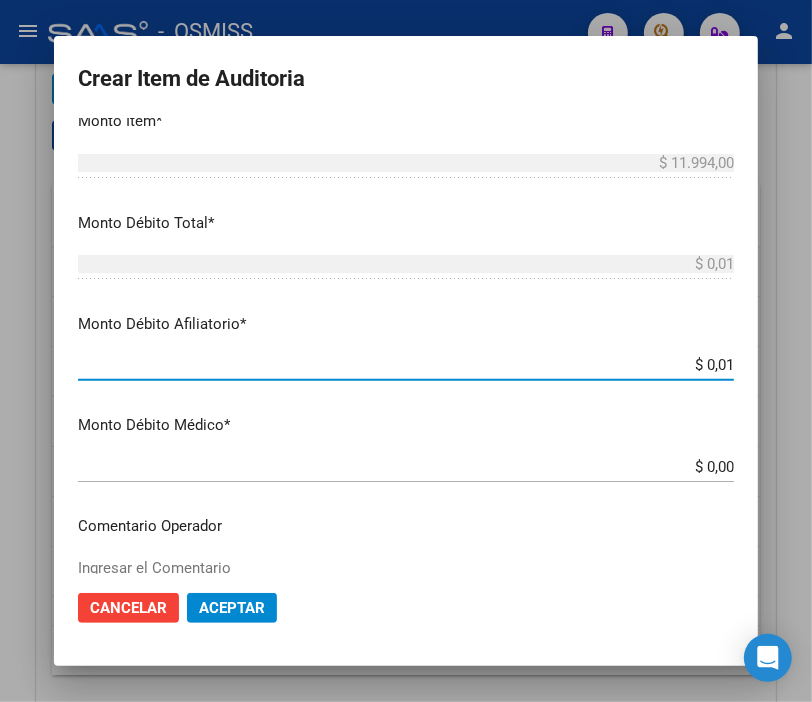 type on "$ 0,11" 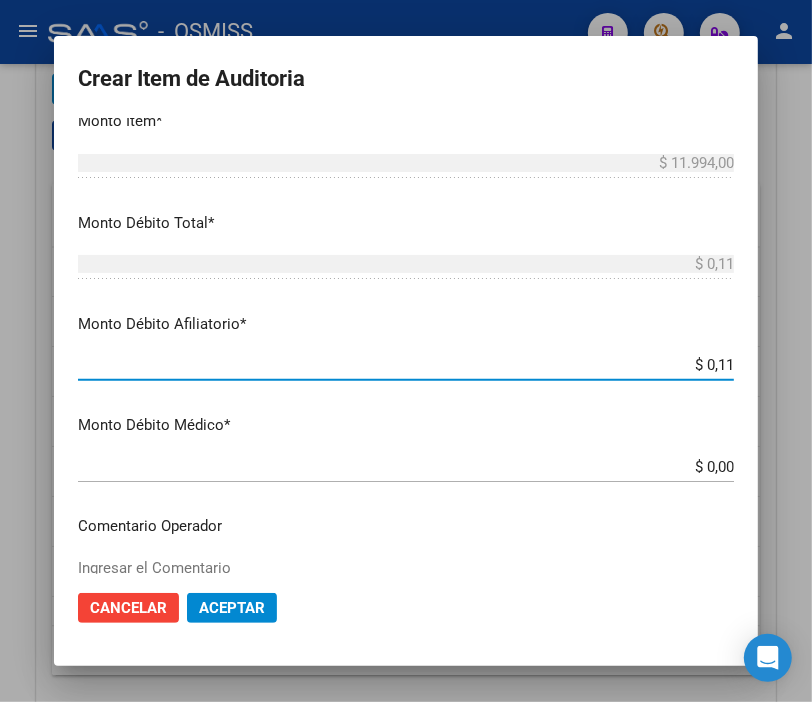 type on "$ 1,14" 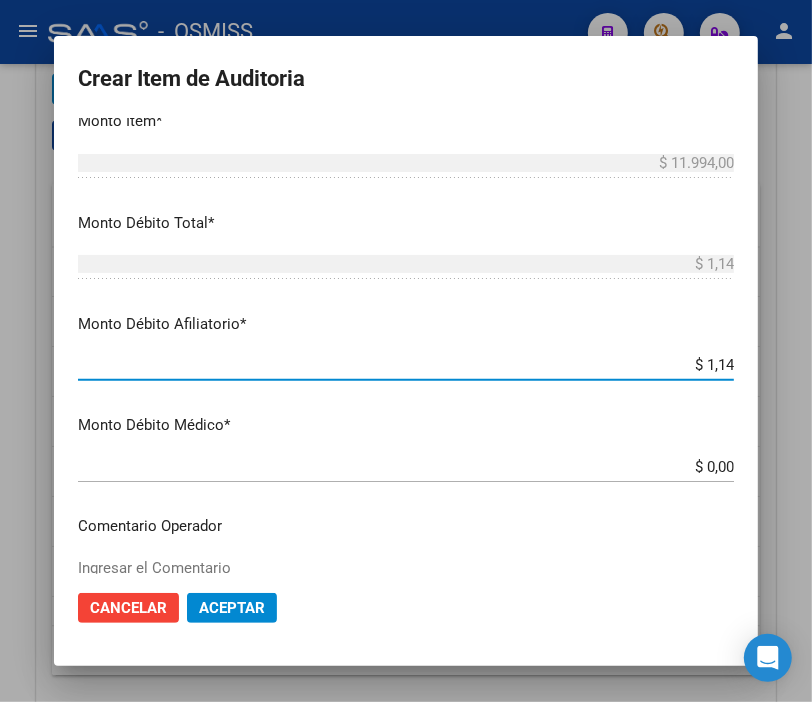 type on "$ 11,49" 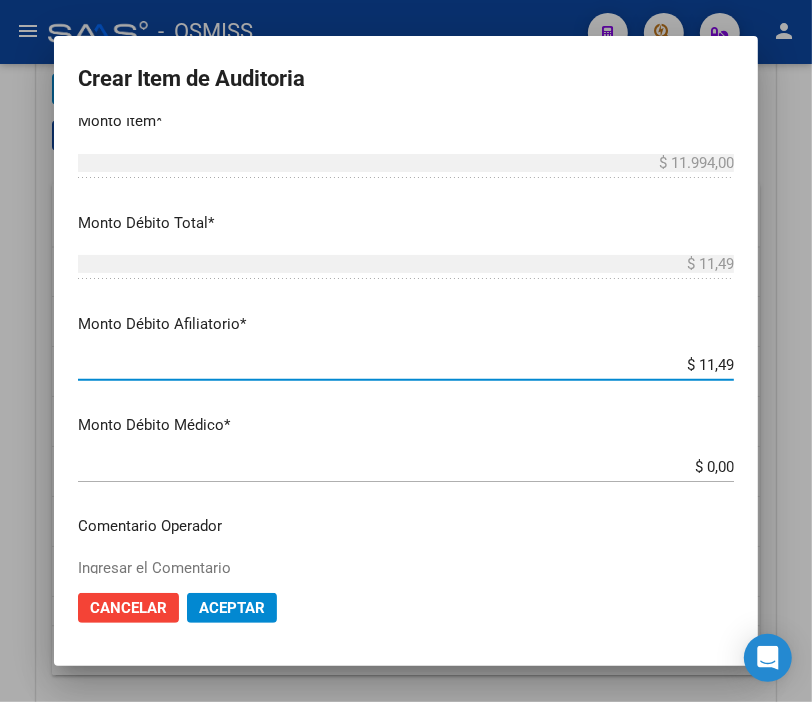 type on "$ [PRICE]" 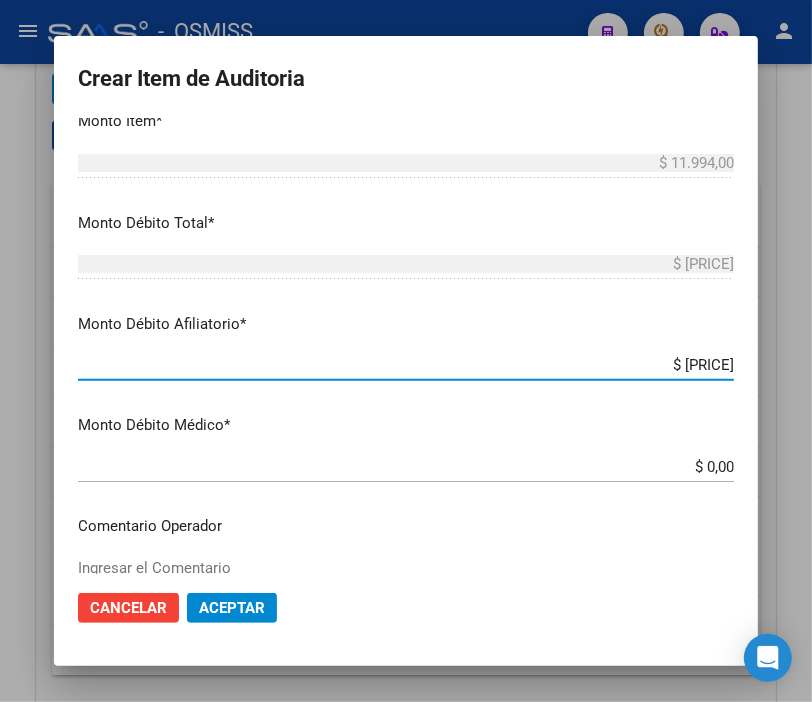 type on "$ 1.149,94" 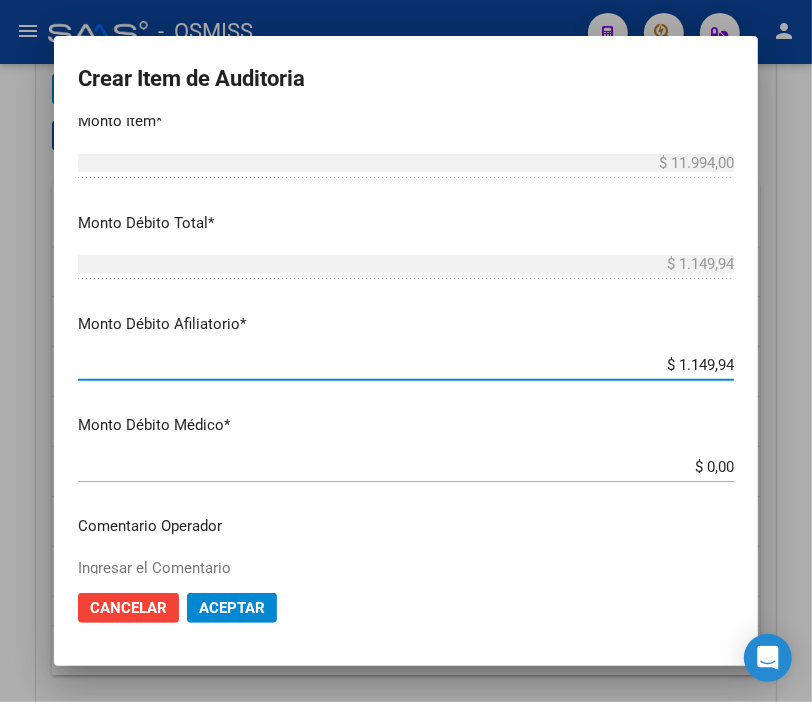 type on "$ 11.499,40" 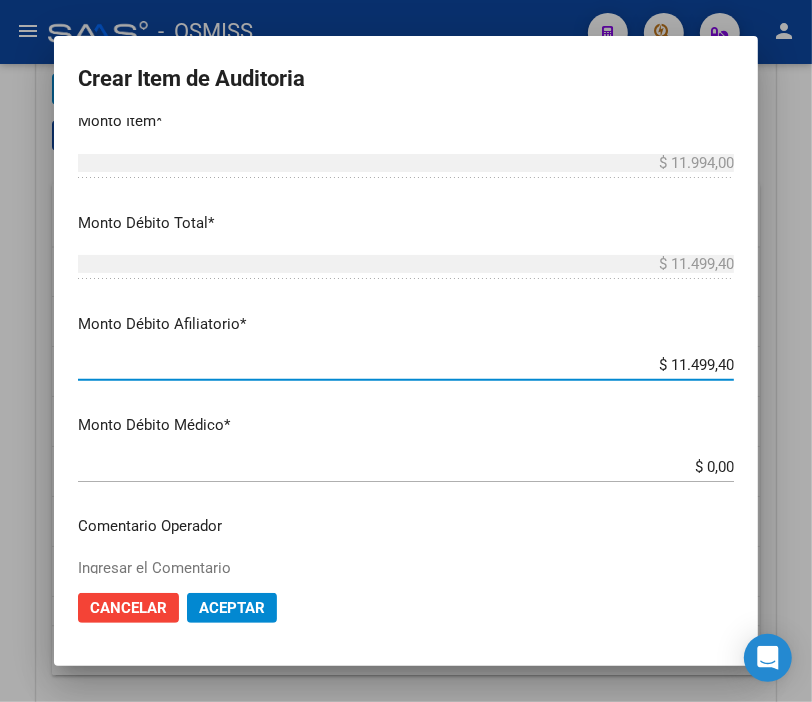type on "$ 1.149,94" 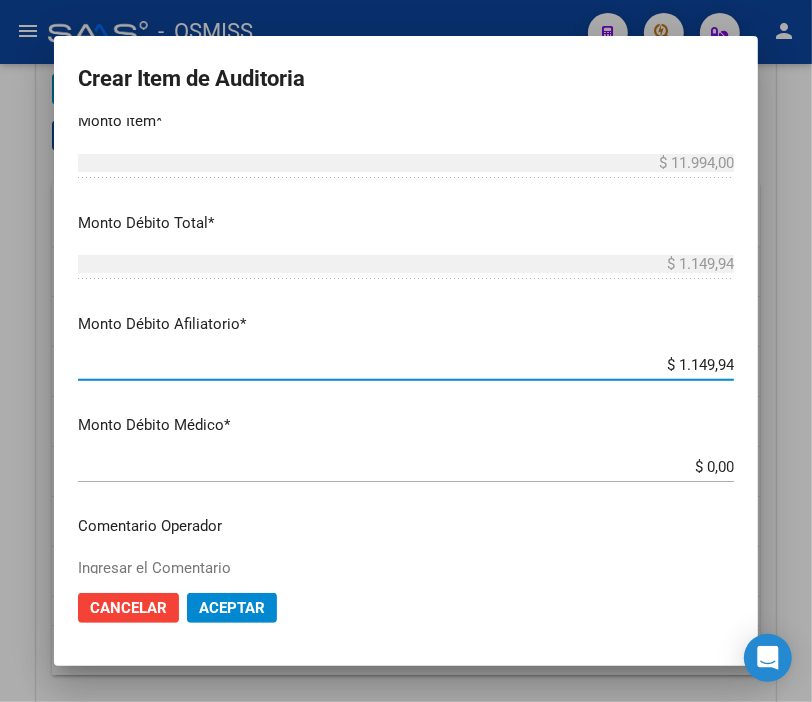 type on "$ [PRICE]" 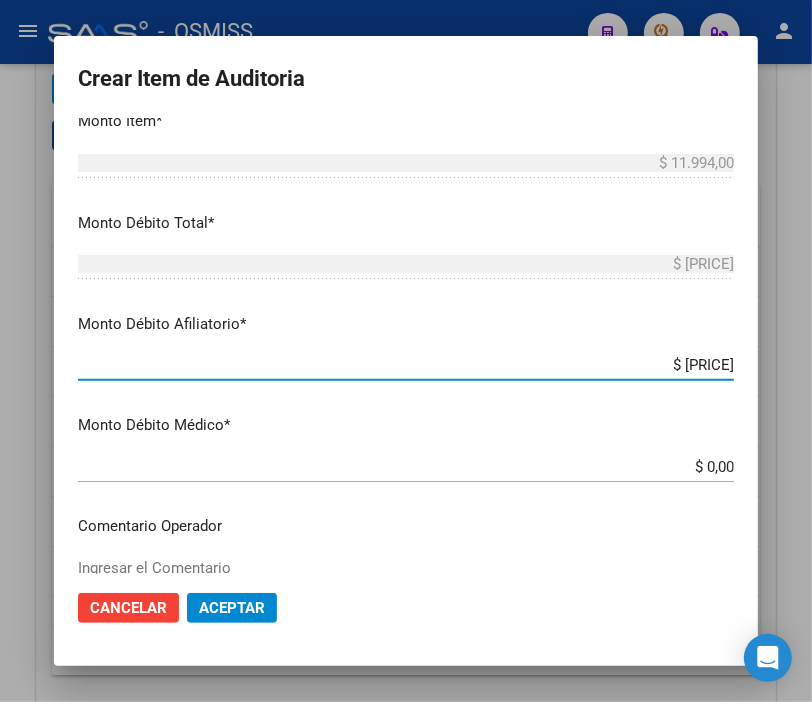 type on "$ 11,49" 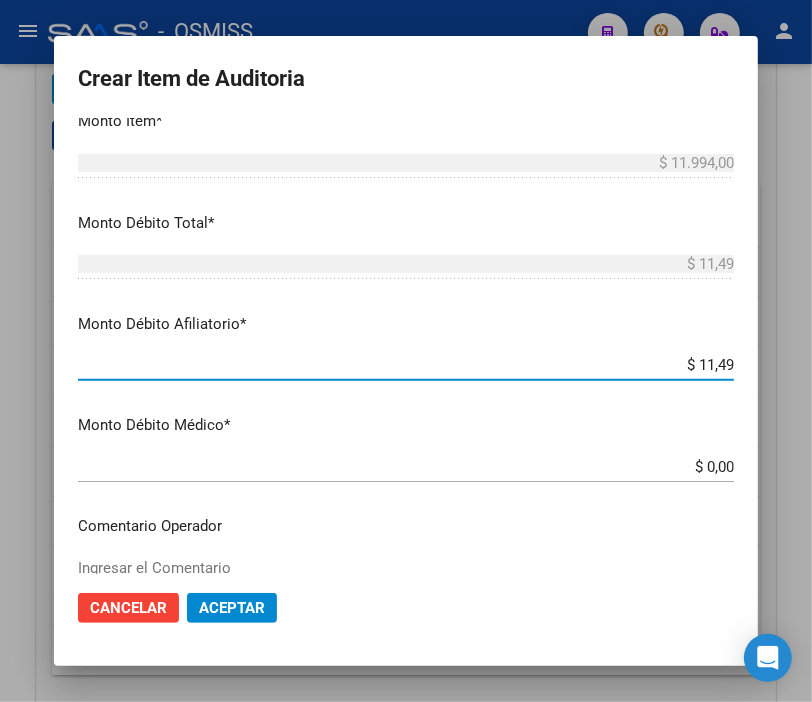 type on "$ 1,14" 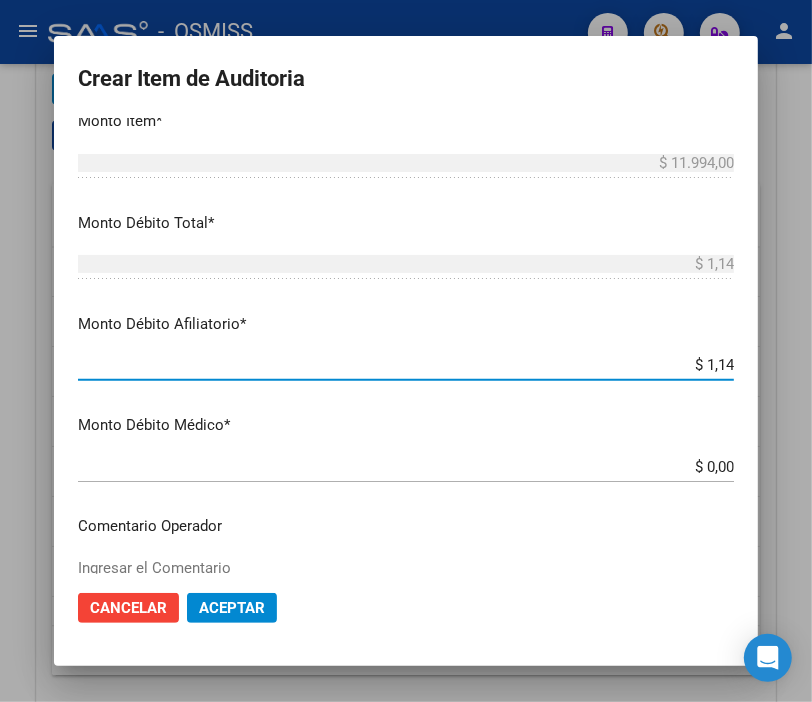 type on "$ 0,11" 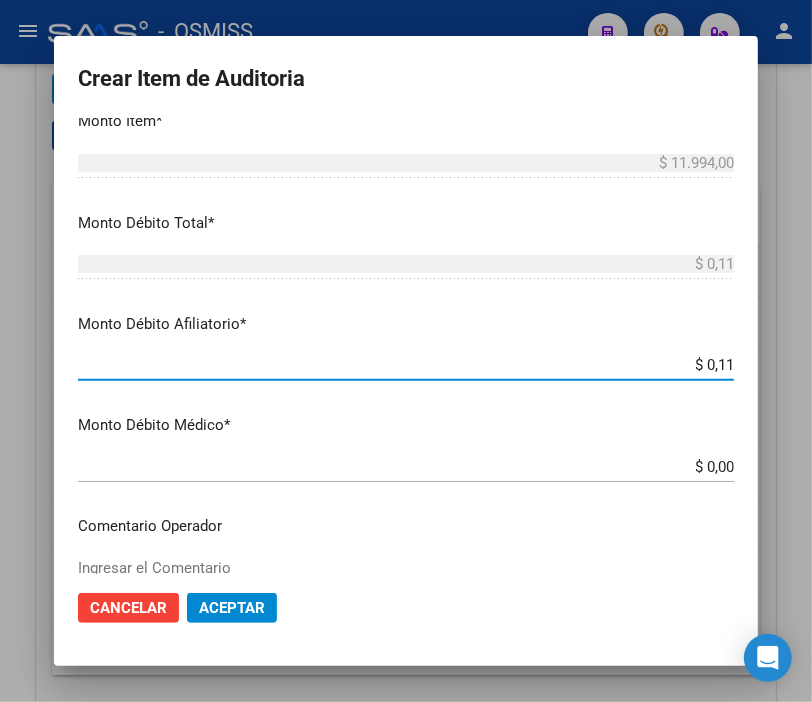 type on "$ 1,19" 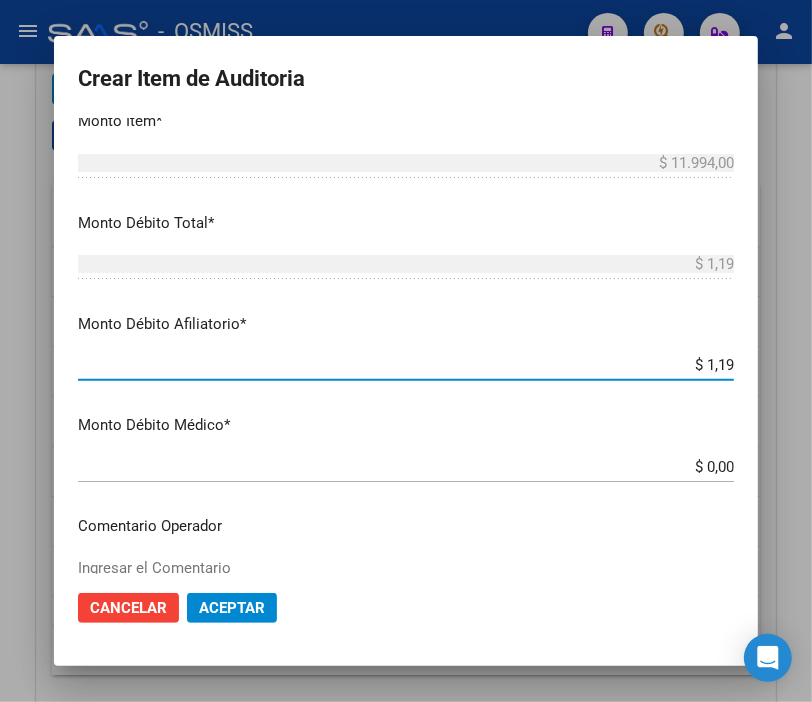 type on "$ 11,99" 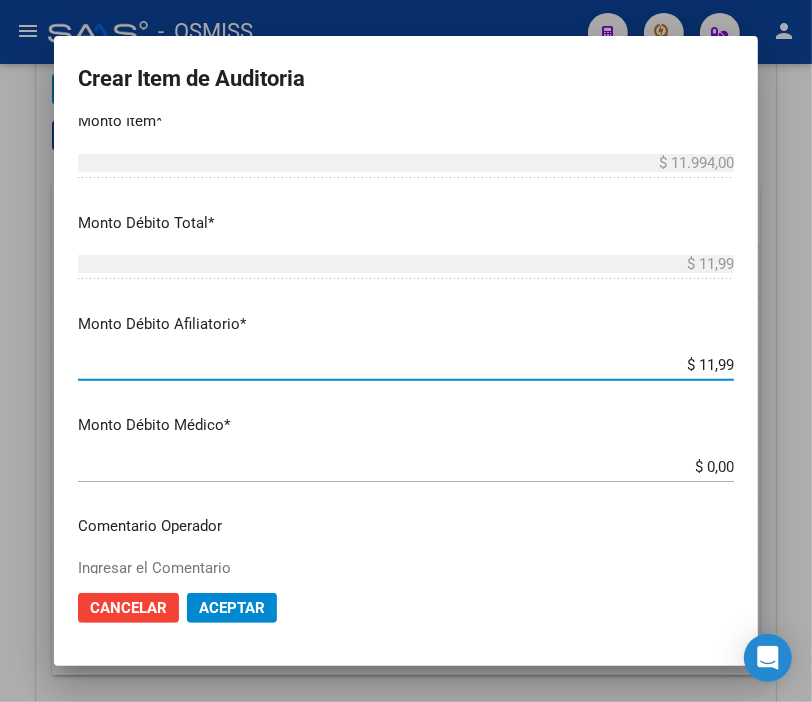 type on "$ 119,94" 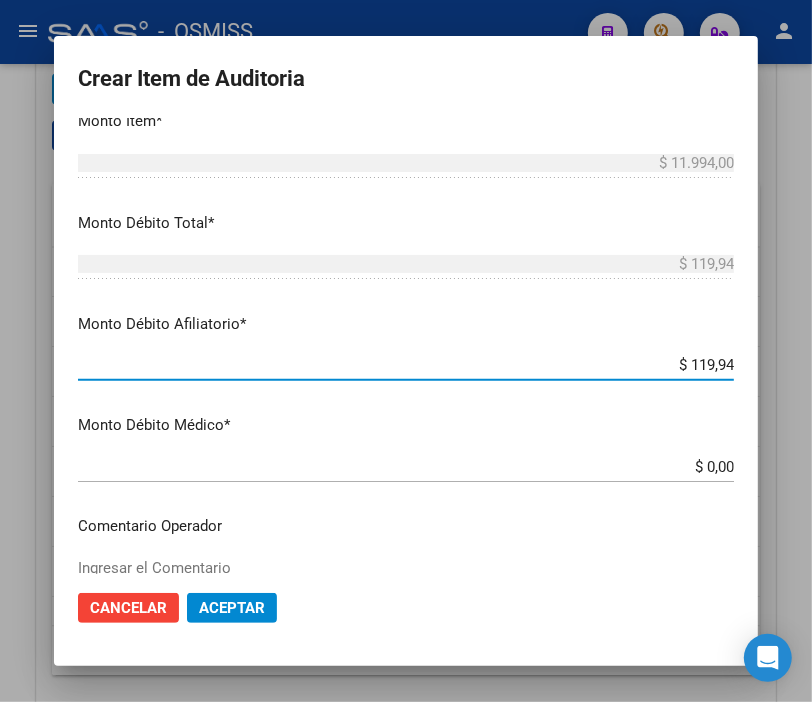 type on "$ 1.199,40" 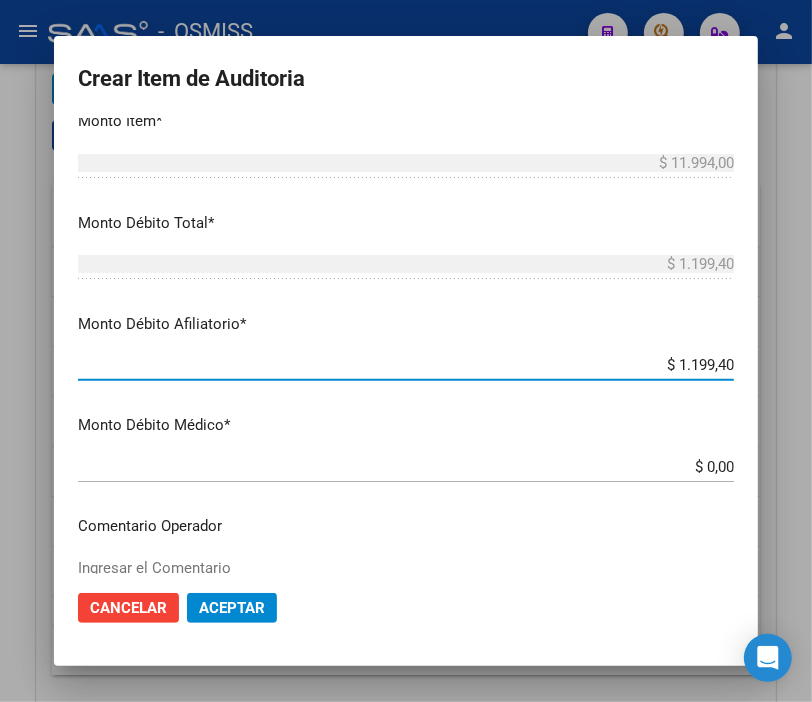type on "$ 11.994,00" 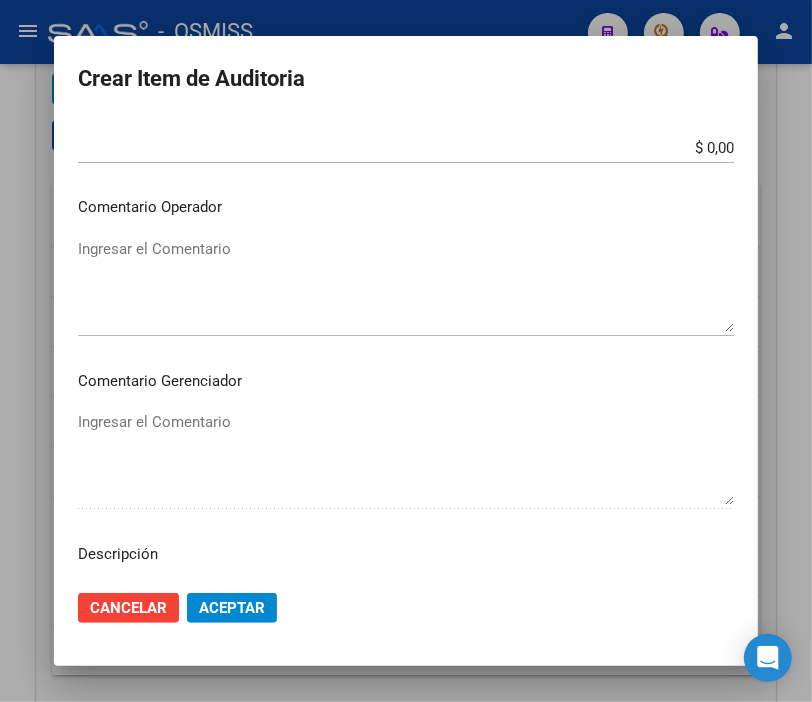 scroll, scrollTop: 1000, scrollLeft: 0, axis: vertical 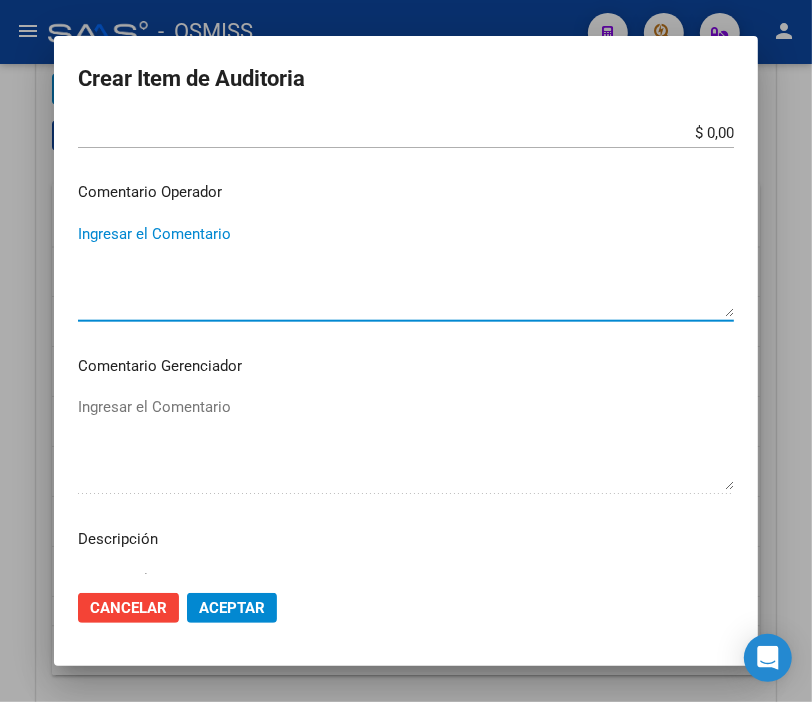 click on "Ingresar el Comentario" at bounding box center (406, 270) 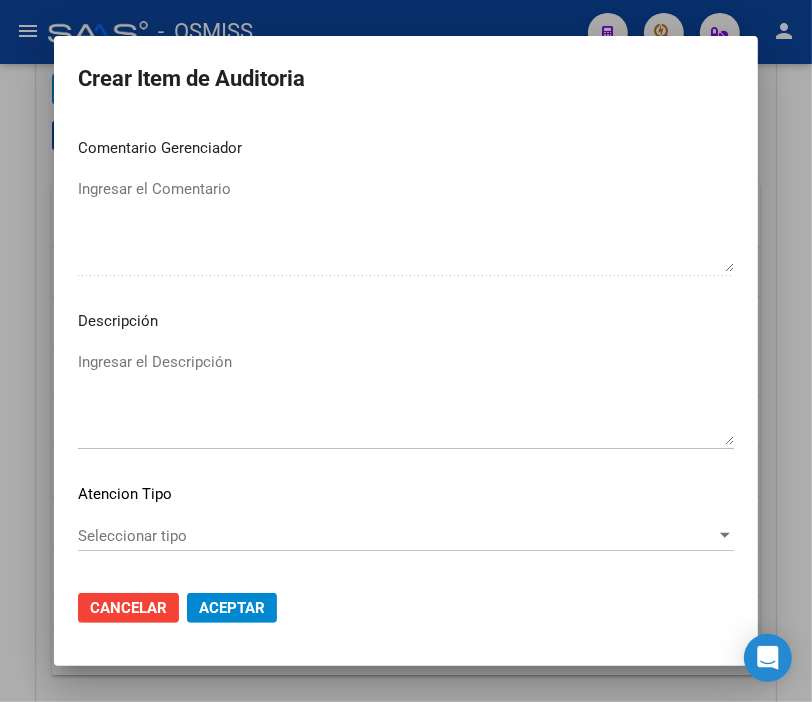scroll, scrollTop: 1313, scrollLeft: 0, axis: vertical 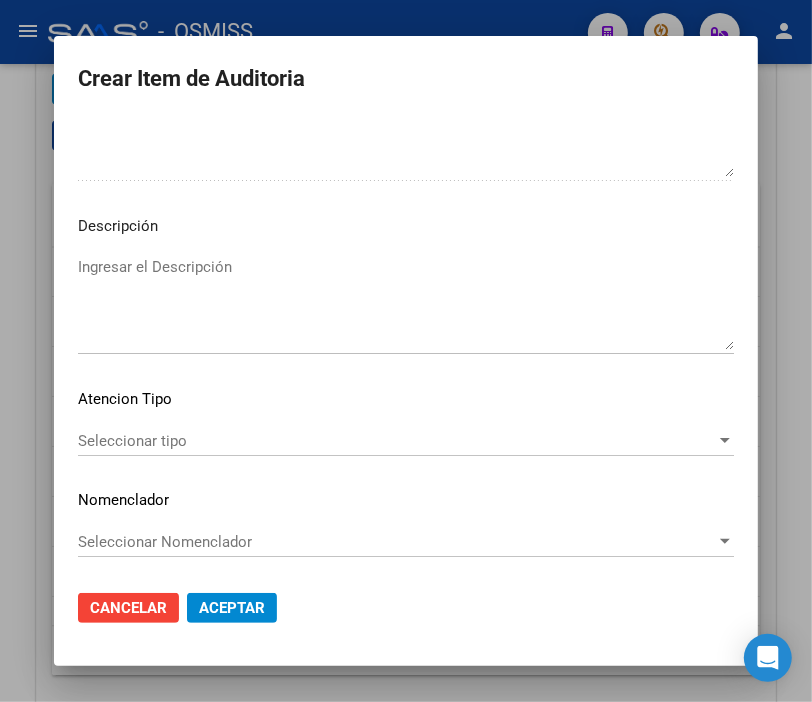 type on "SE RECHAZA" 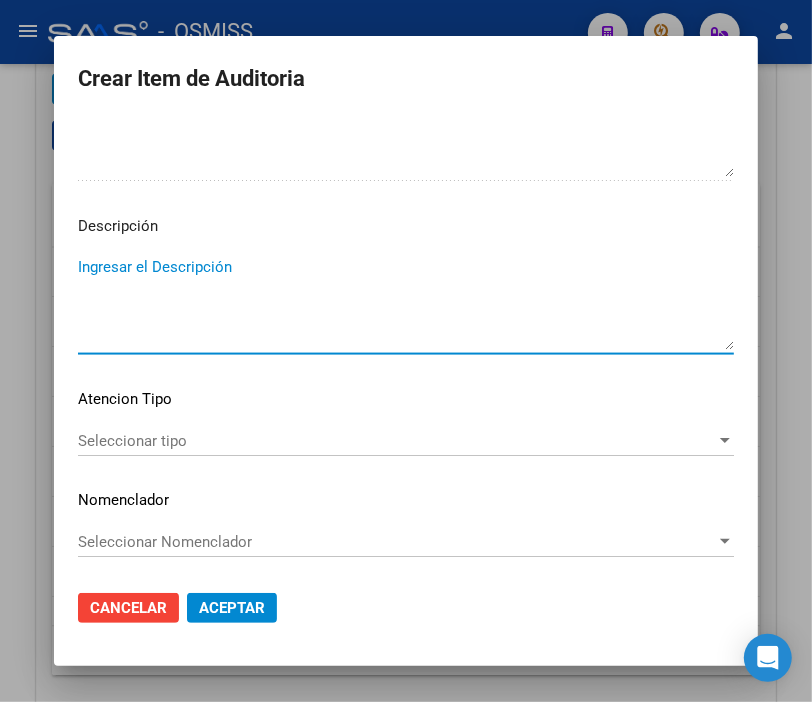 click on "Ingresar el Descripción" at bounding box center (406, 303) 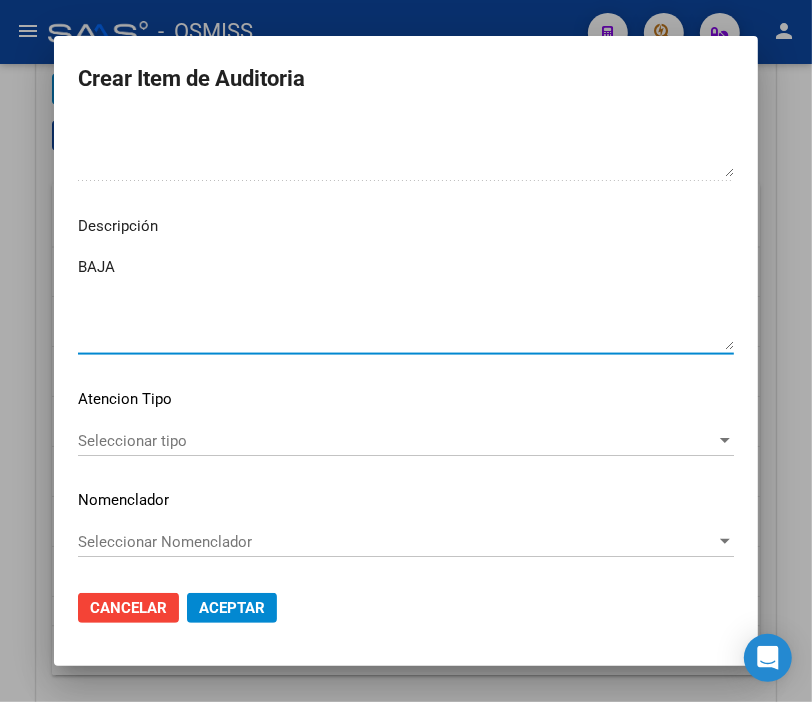 click on "BAJA" at bounding box center (406, 303) 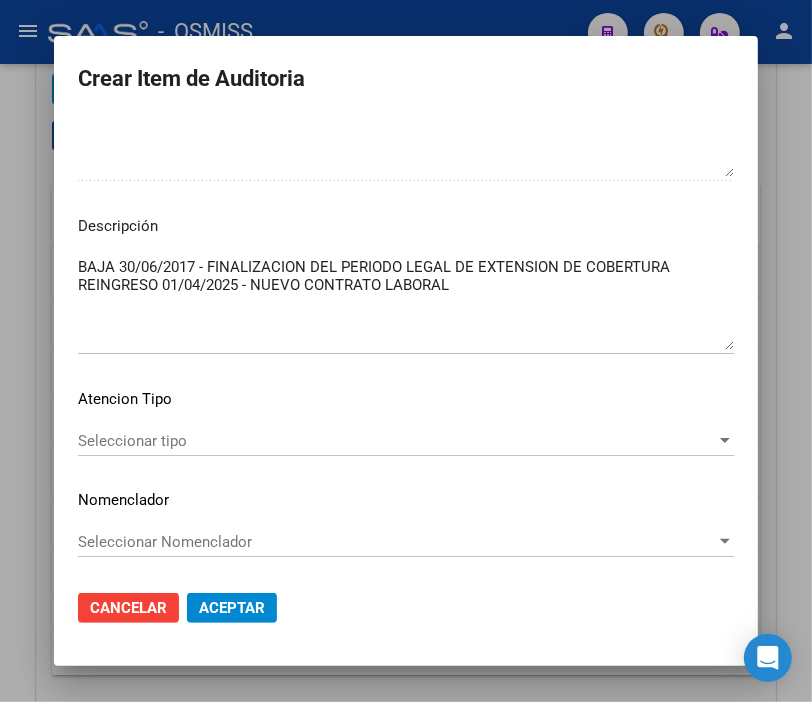 click on "BAJA 30/06/2017 - FINALIZACION DEL PERIODO LEGAL DE EXTENSION DE COBERTURA
REINGRESO 01/04/2025 - NUEVO CONTRATO LABORAL" at bounding box center (406, 303) 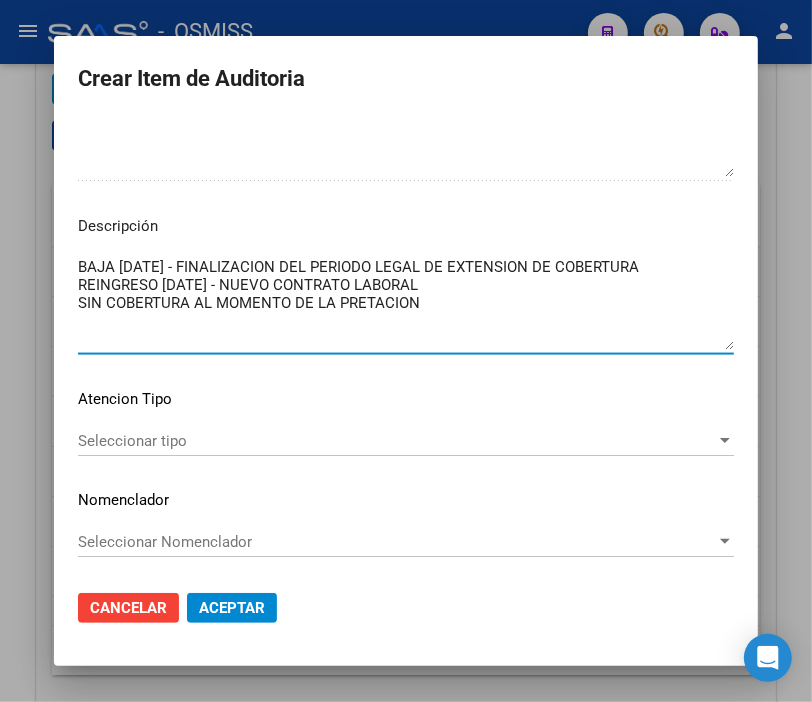click on "BAJA [DATE] - FINALIZACION DEL PERIODO LEGAL DE EXTENSION DE COBERTURA
REINGRESO [DATE] - NUEVO CONTRATO LABORAL
SIN COBERTURA AL MOMENTO DE LA PRETACION" at bounding box center [406, 303] 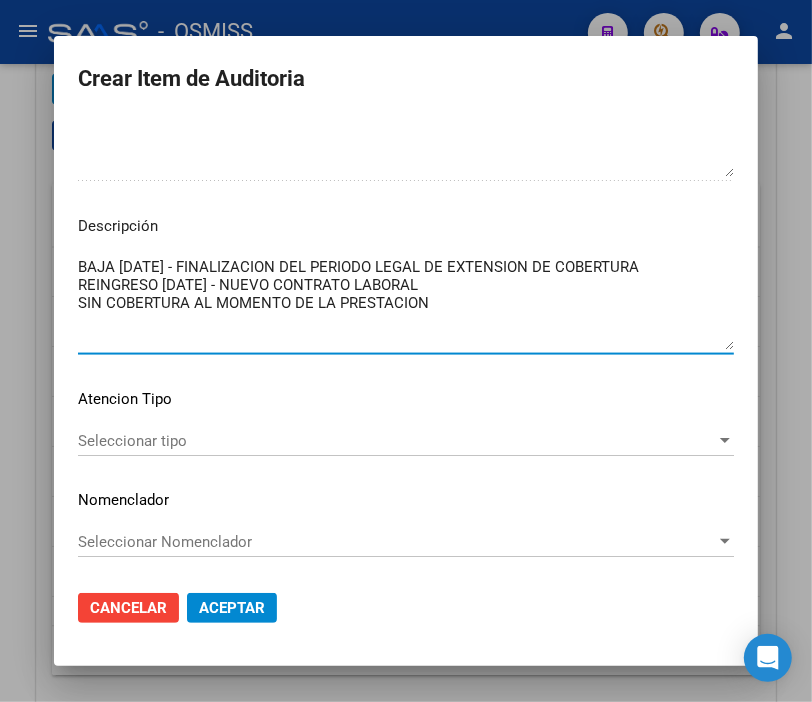 type on "BAJA [DATE] - FINALIZACION DEL PERIODO LEGAL DE EXTENSION DE COBERTURA
REINGRESO [DATE] - NUEVO CONTRATO LABORAL
SIN COBERTURA AL MOMENTO DE LA PRESTACION" 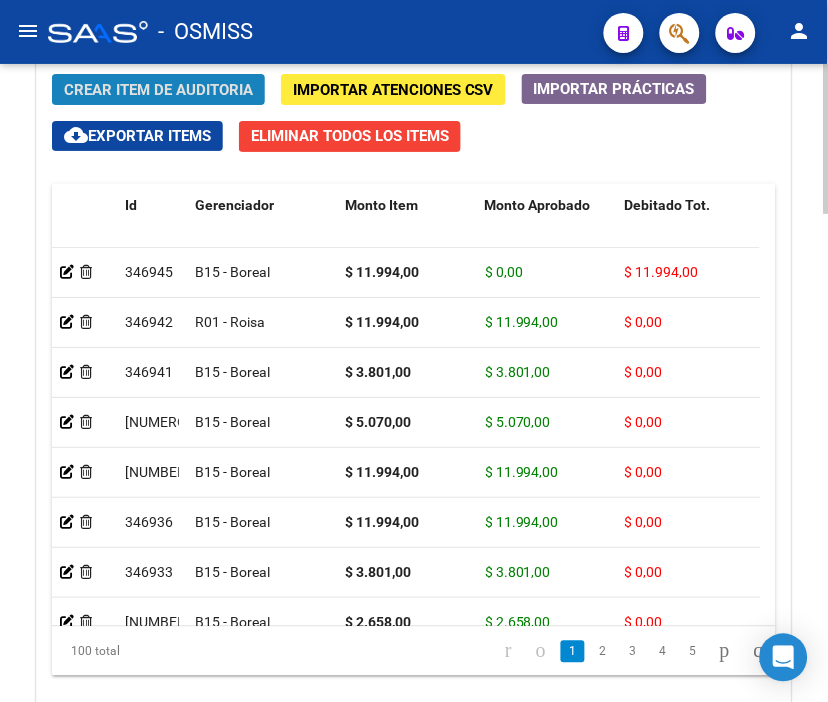 click on "Crear Item de Auditoria" 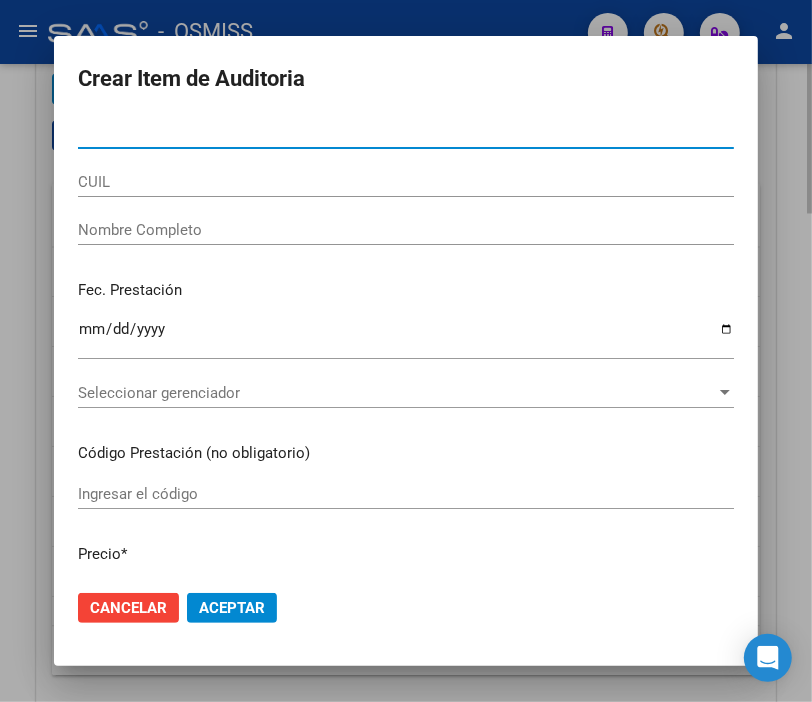 type on "48151485" 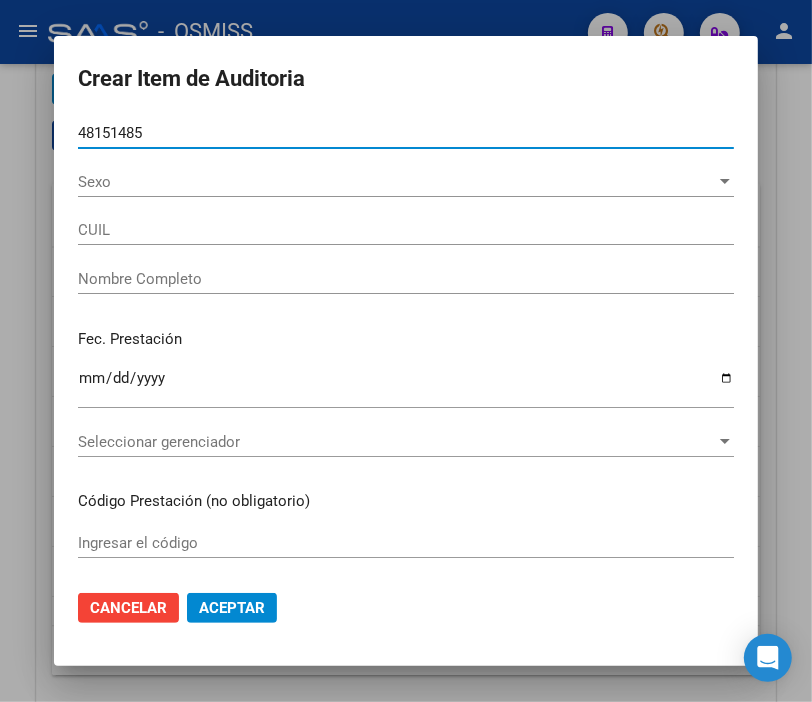 type on "[NUMBER]" 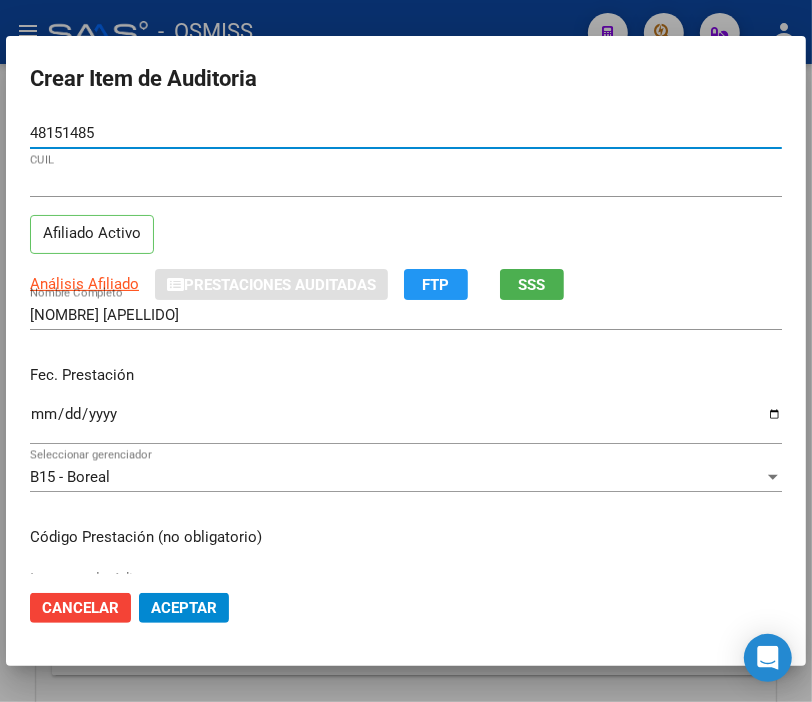 type on "48151485" 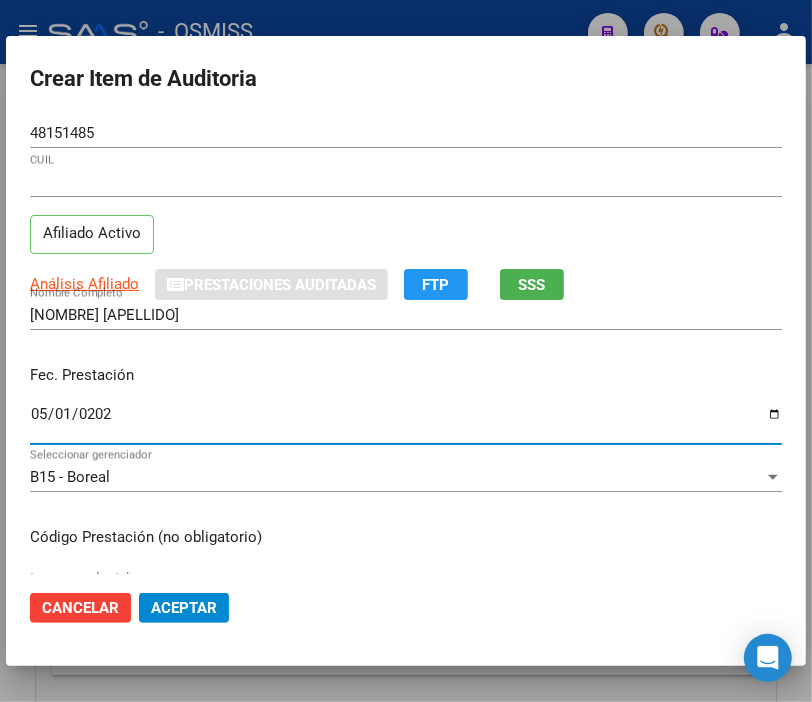 type on "2025-05-01" 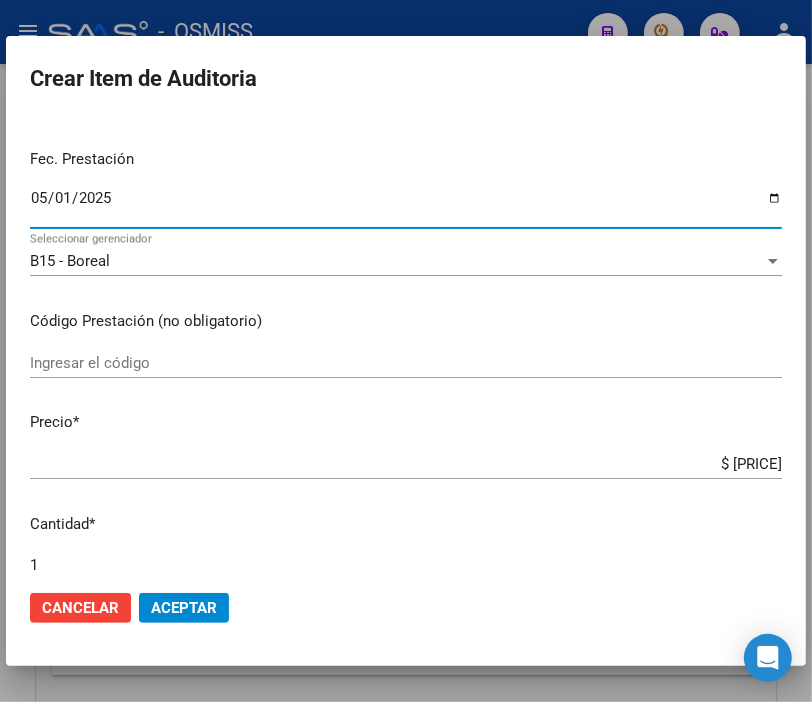 scroll, scrollTop: 222, scrollLeft: 0, axis: vertical 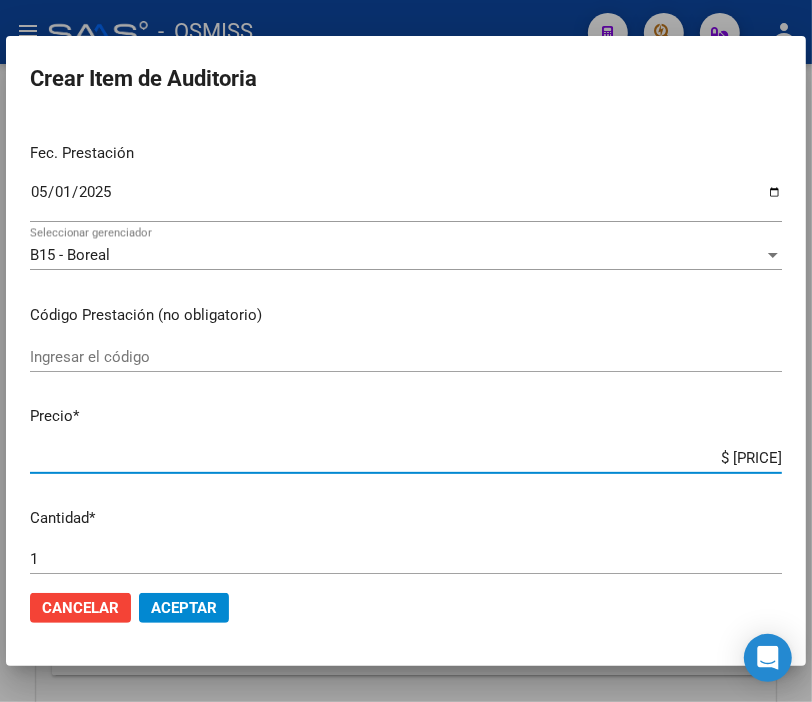 drag, startPoint x: 651, startPoint y: 454, endPoint x: 828, endPoint y: 465, distance: 177.34148 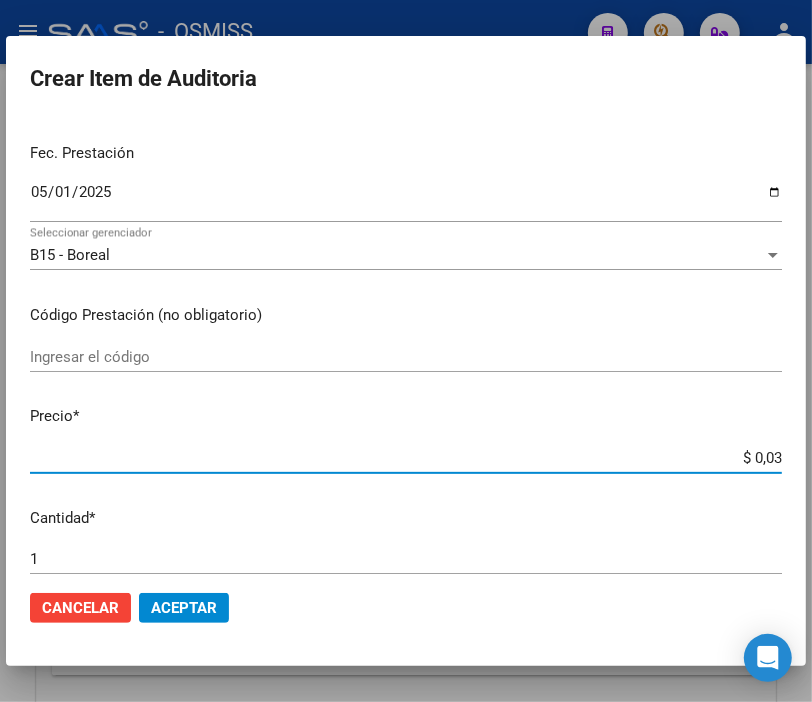 type on "$ 0,38" 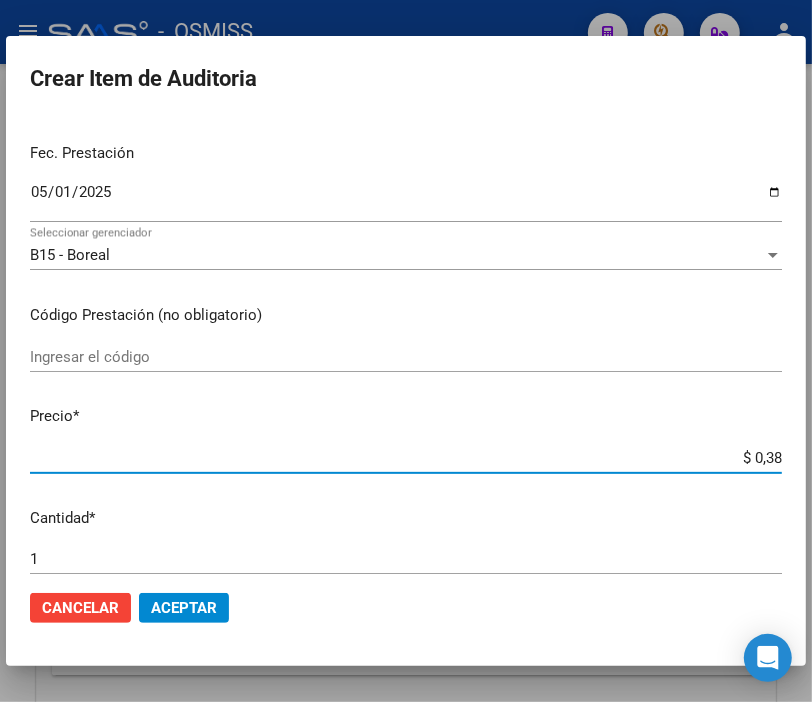 type on "$ 3,80" 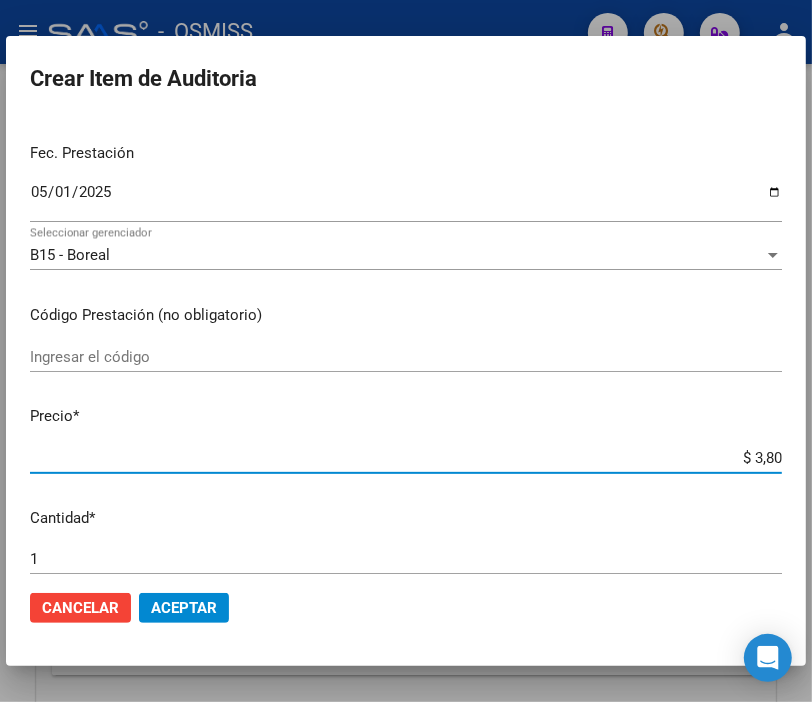 type on "$ 38,01" 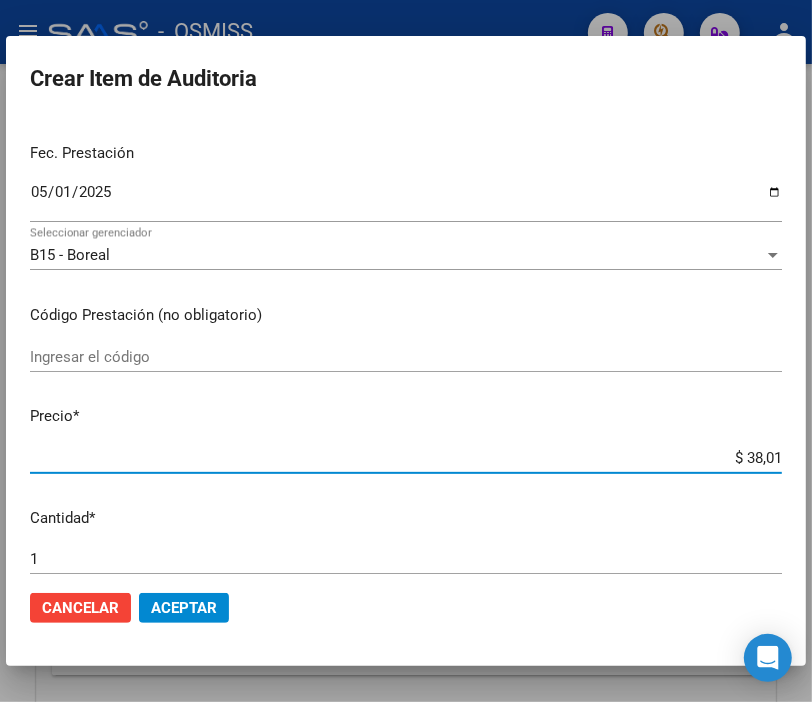 type on "$ 380,10" 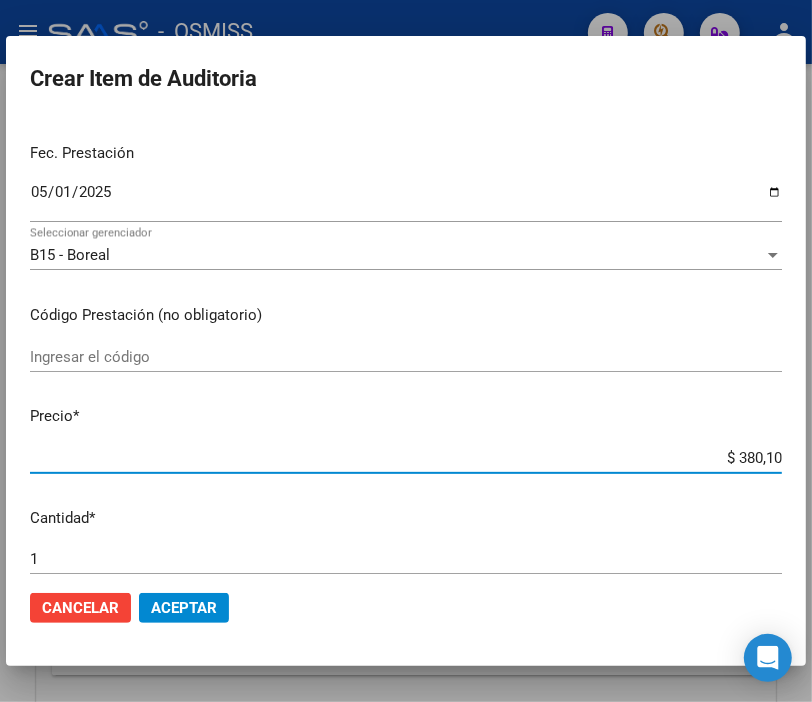 type on "$ 3.801,00" 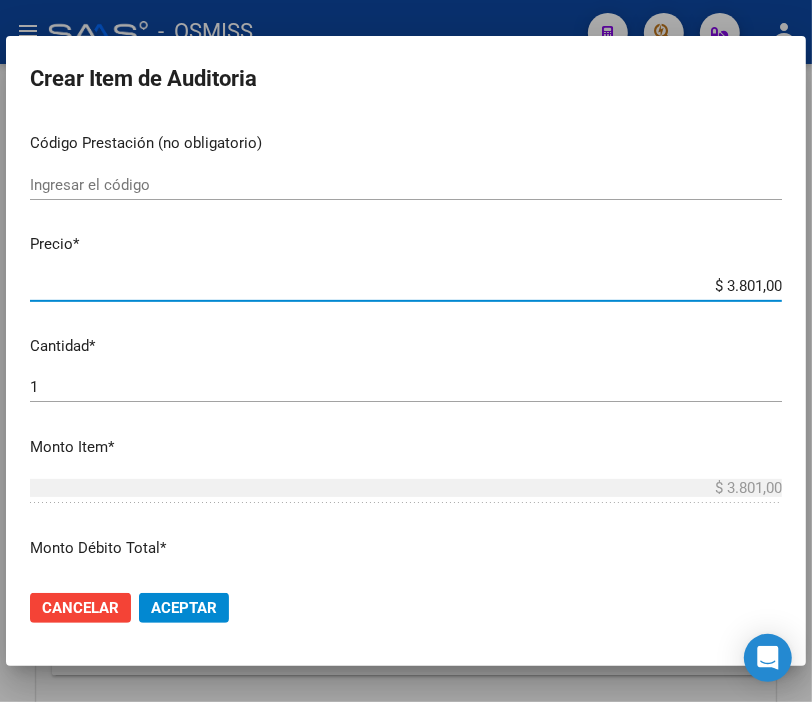 scroll, scrollTop: 444, scrollLeft: 0, axis: vertical 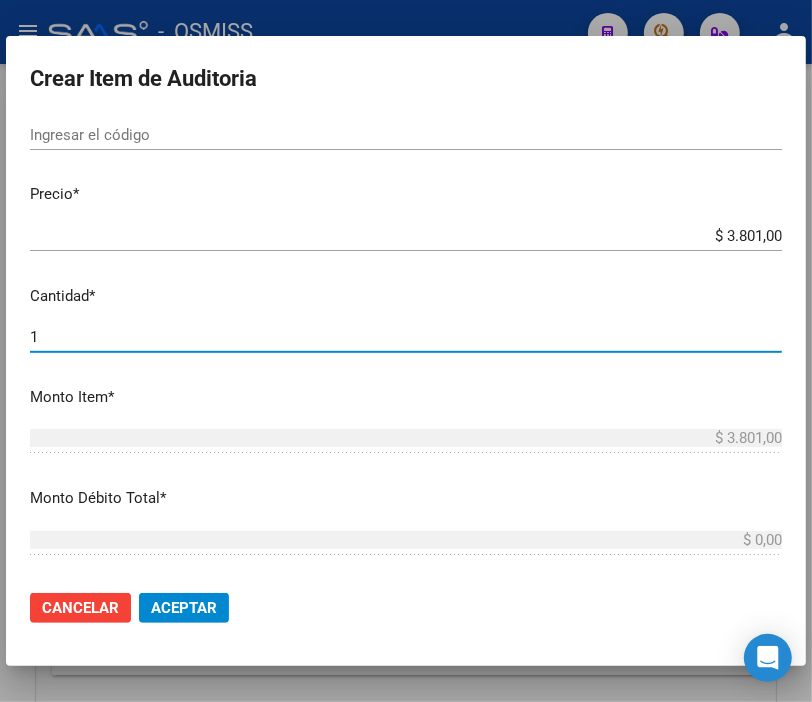 drag, startPoint x: 67, startPoint y: 337, endPoint x: -7, endPoint y: 337, distance: 74 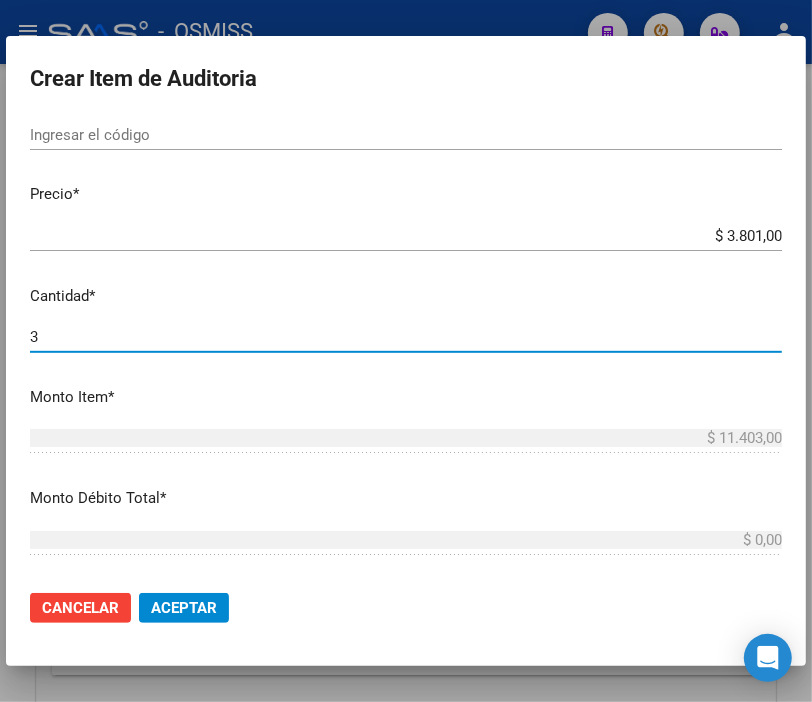 type on "3" 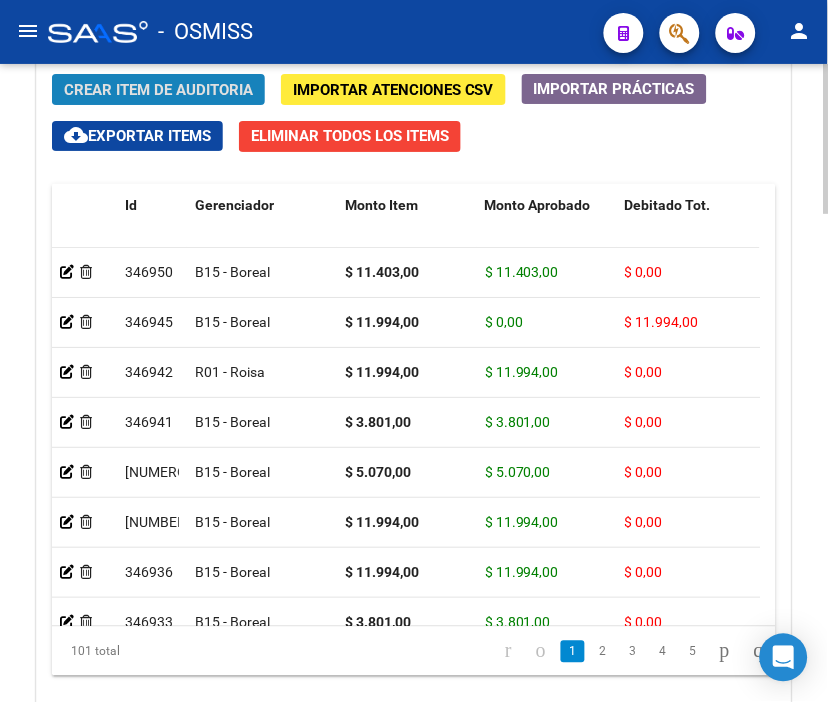 click on "Crear Item de Auditoria" 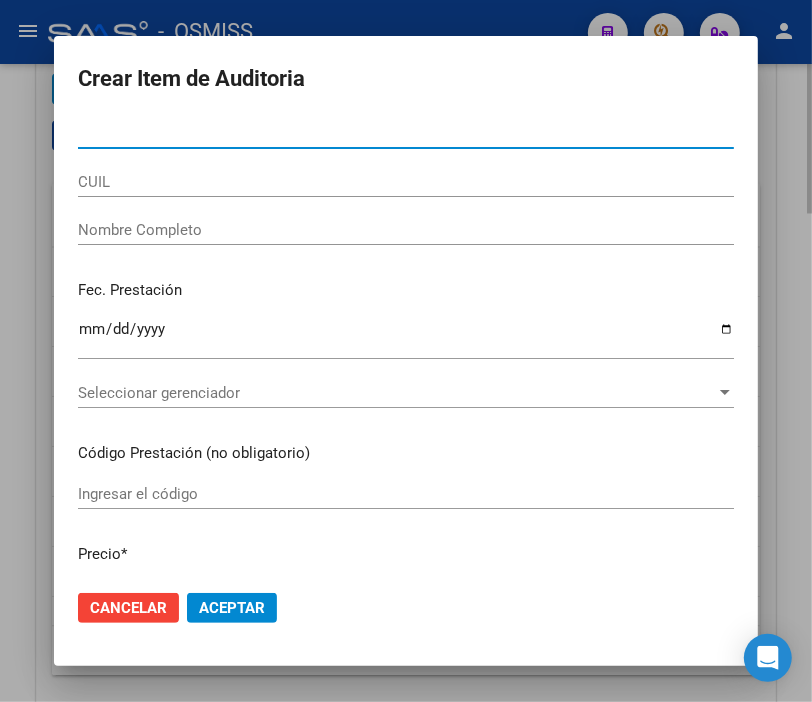 type on "[DOCUMENT_ID]" 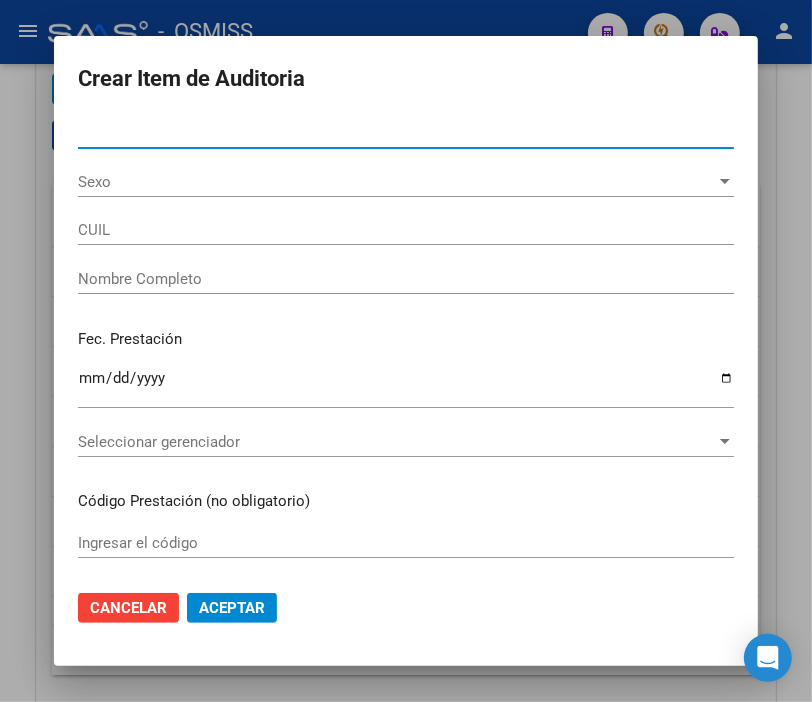 type on "[NUMBER]" 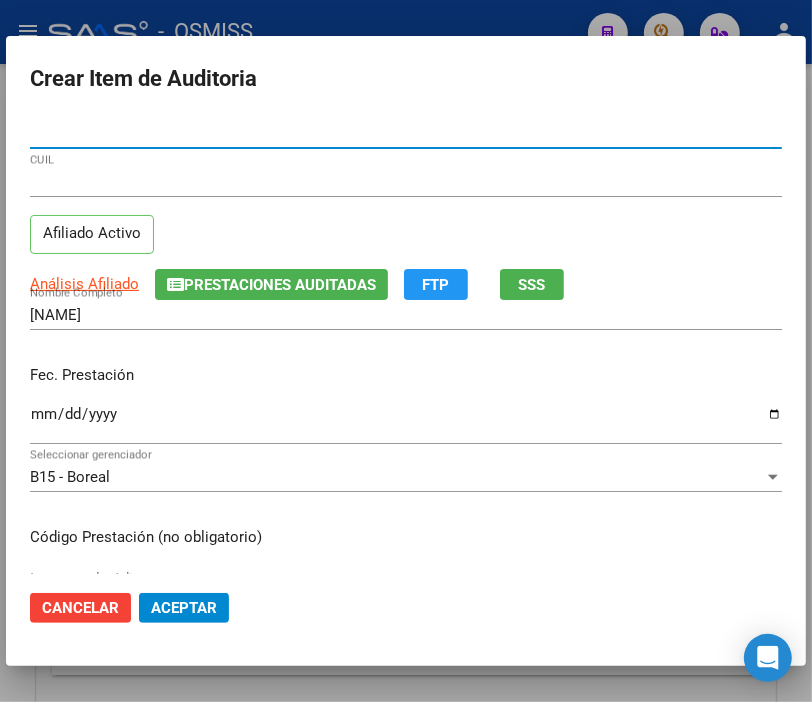 type on "[DOCUMENT_ID]" 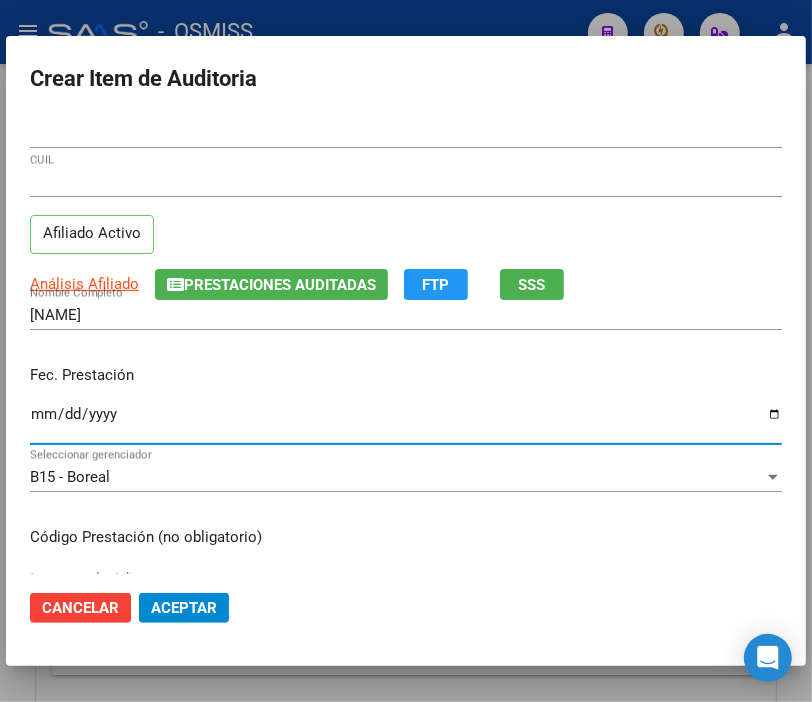 click on "Ingresar la fecha" at bounding box center (406, 422) 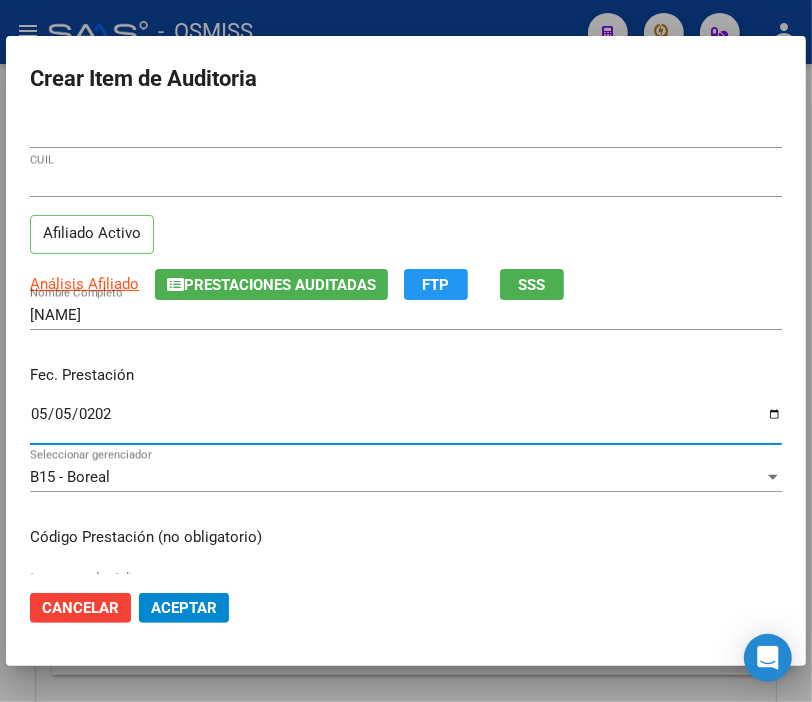 type on "2025-05-05" 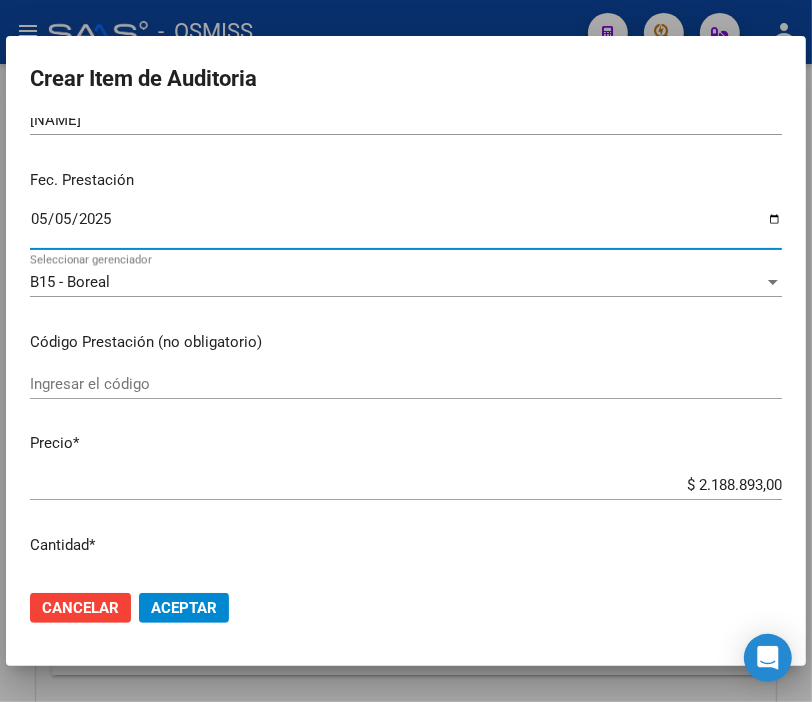 scroll, scrollTop: 222, scrollLeft: 0, axis: vertical 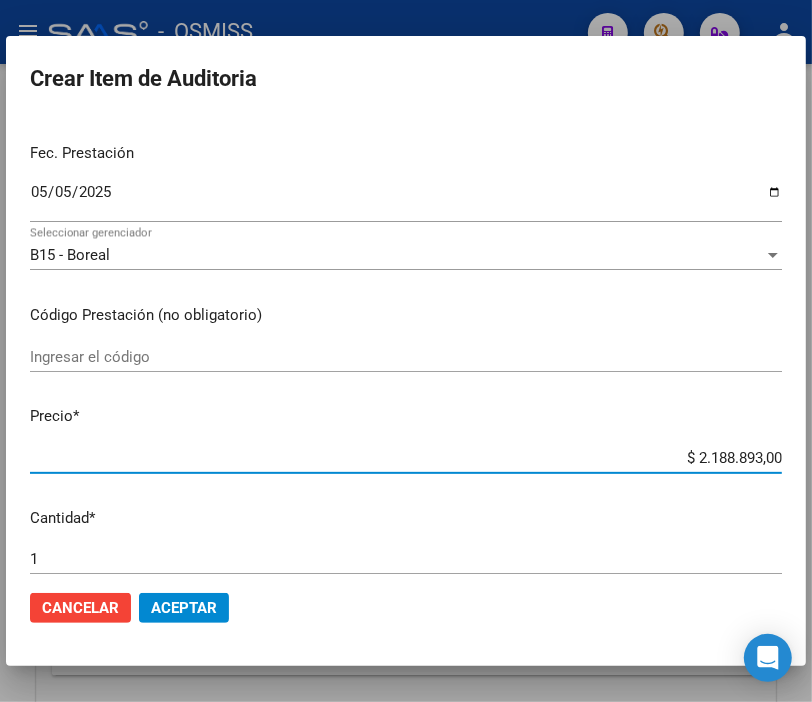 drag, startPoint x: 651, startPoint y: 466, endPoint x: 828, endPoint y: 465, distance: 177.00282 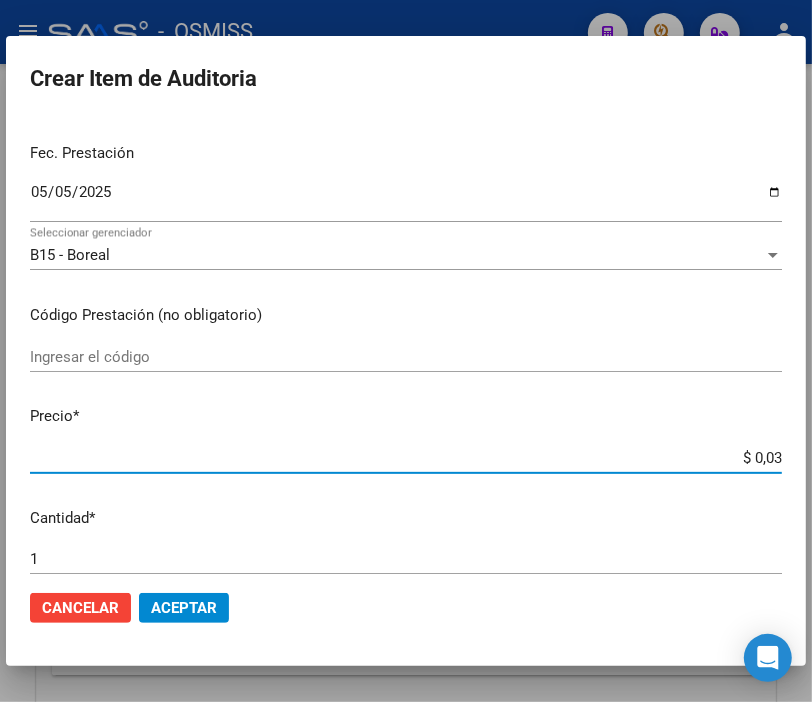 type on "$ 0,38" 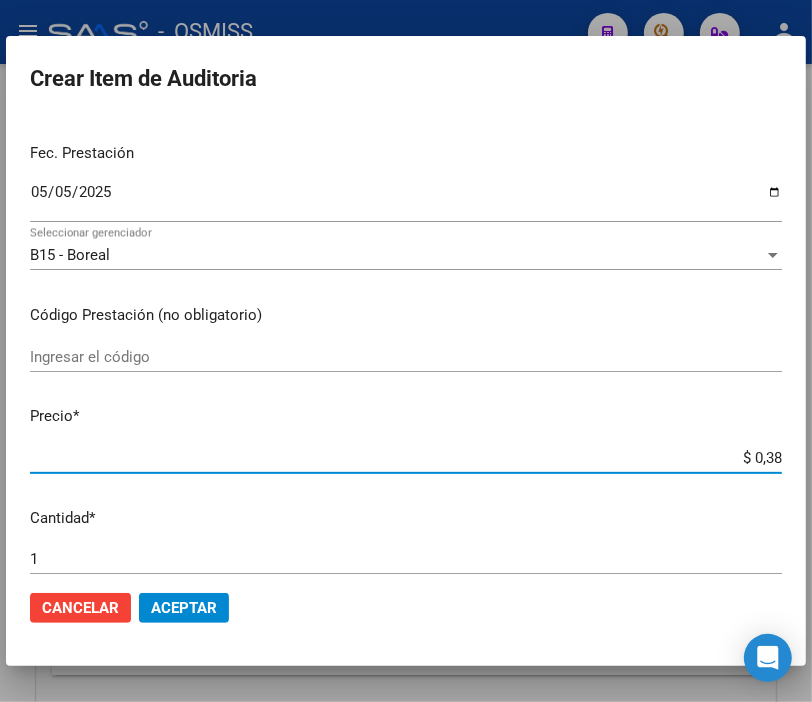 type on "$ 3,80" 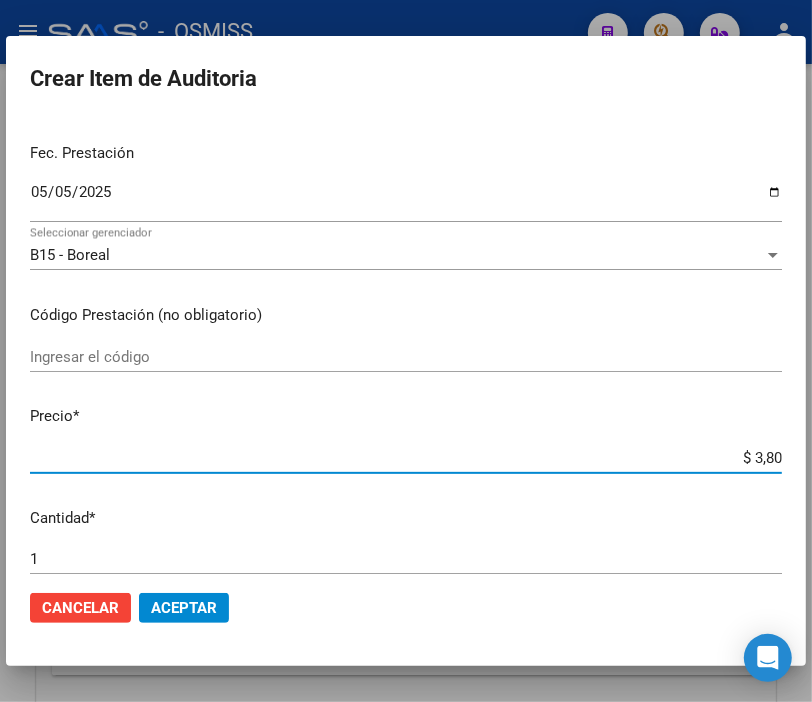 type on "$ 38,01" 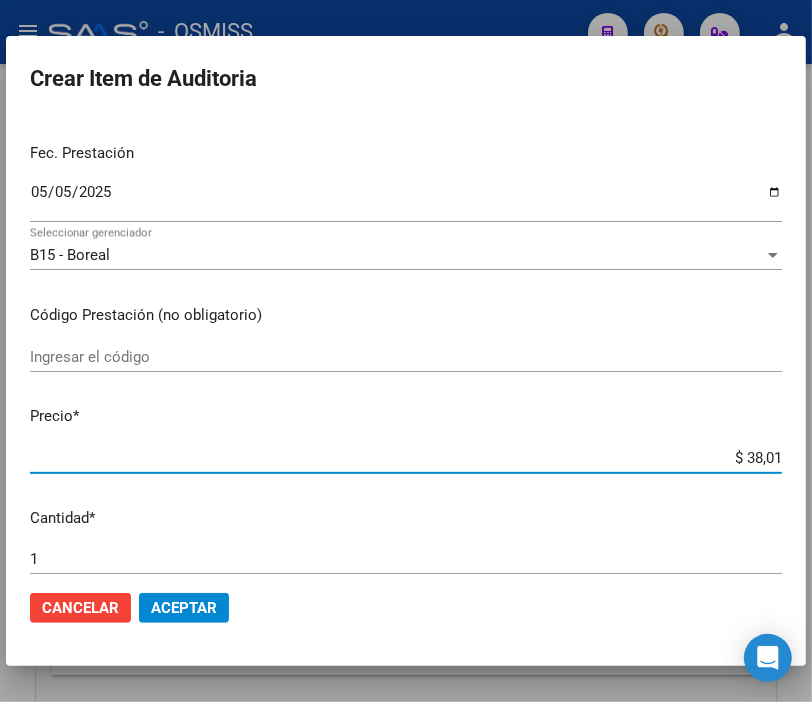 type on "$ 380,10" 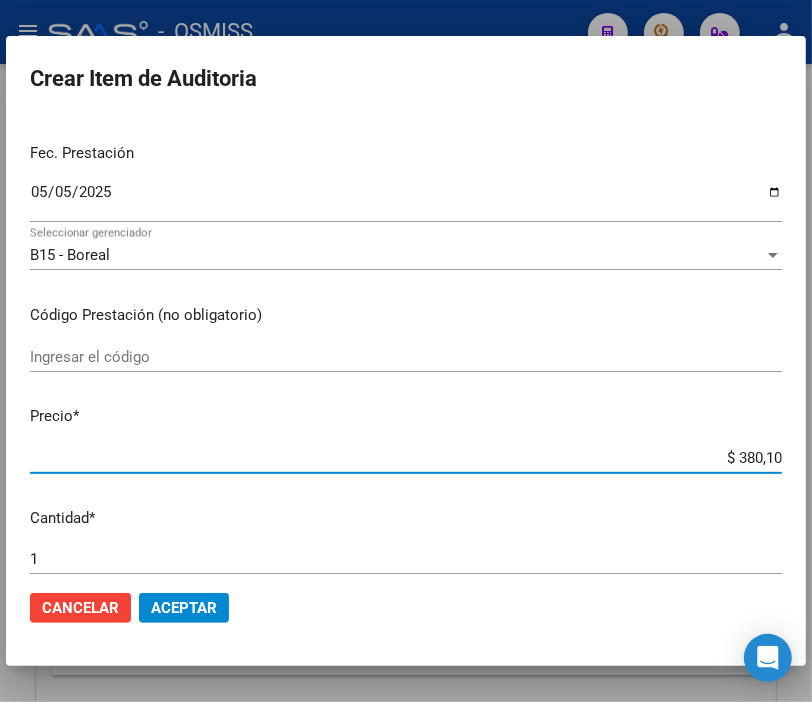 type on "$ 380,10" 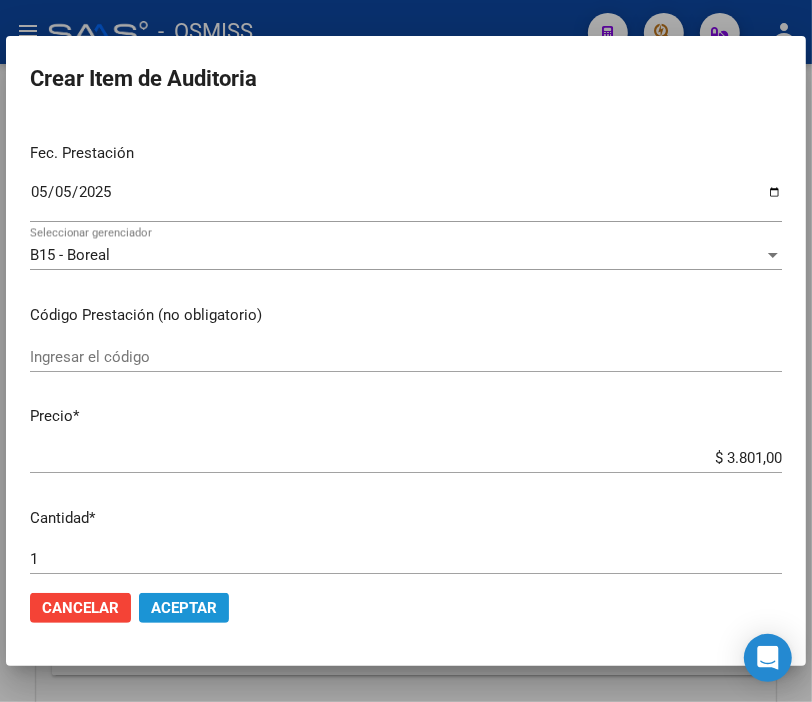 click on "Aceptar" 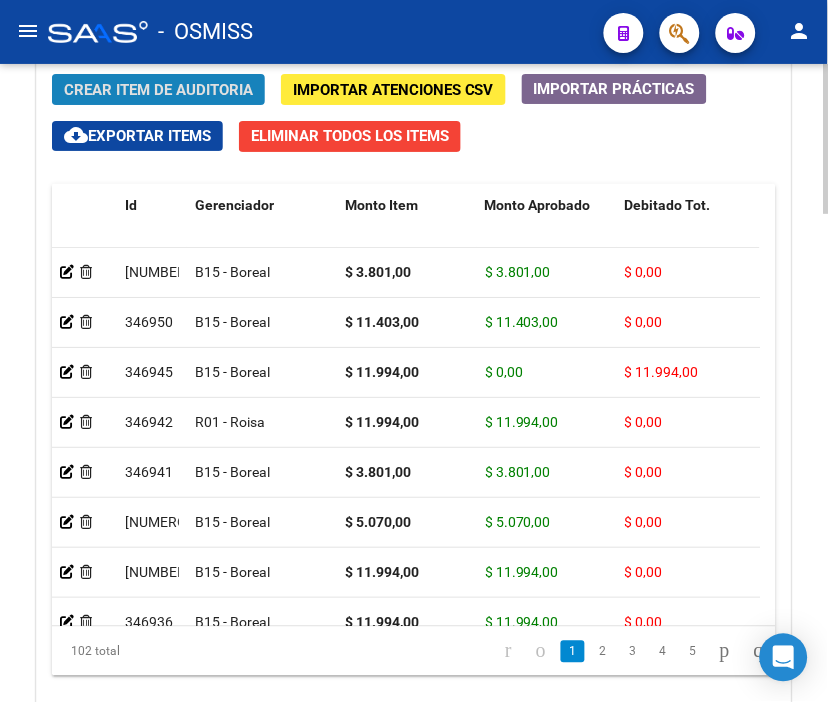 click on "Crear Item de Auditoria" 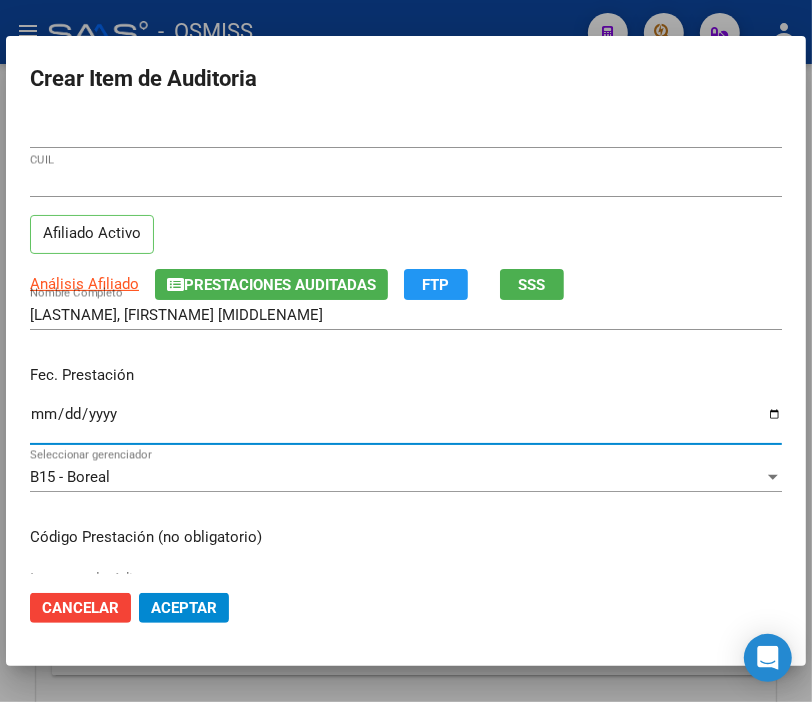 click on "Ingresar la fecha" at bounding box center [406, 422] 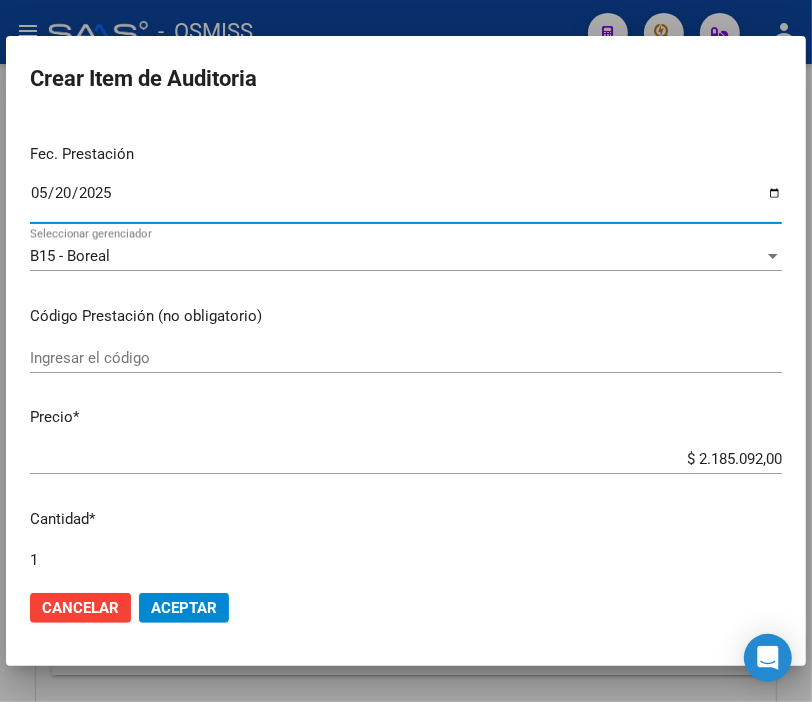 scroll, scrollTop: 222, scrollLeft: 0, axis: vertical 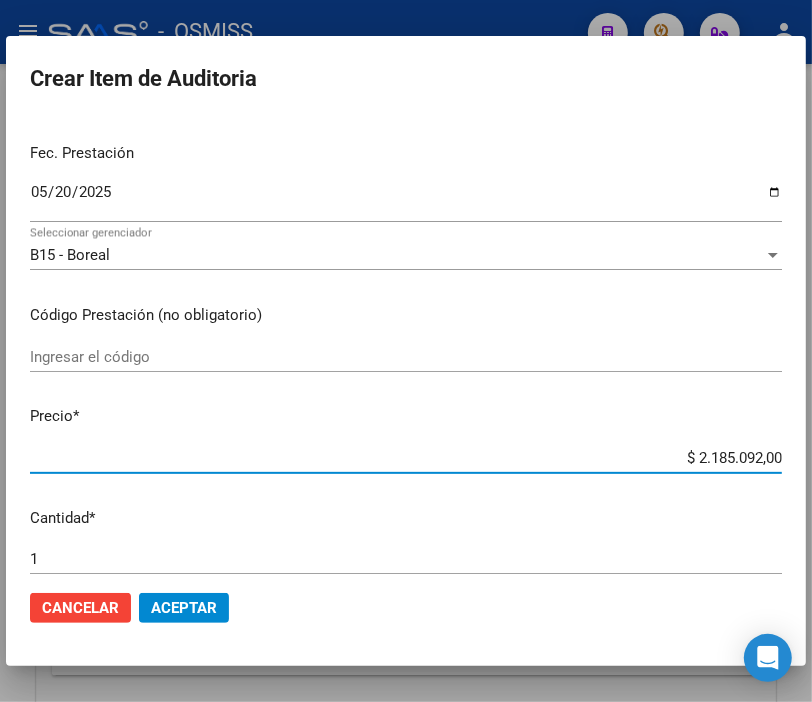 drag, startPoint x: 653, startPoint y: 455, endPoint x: 828, endPoint y: 444, distance: 175.34537 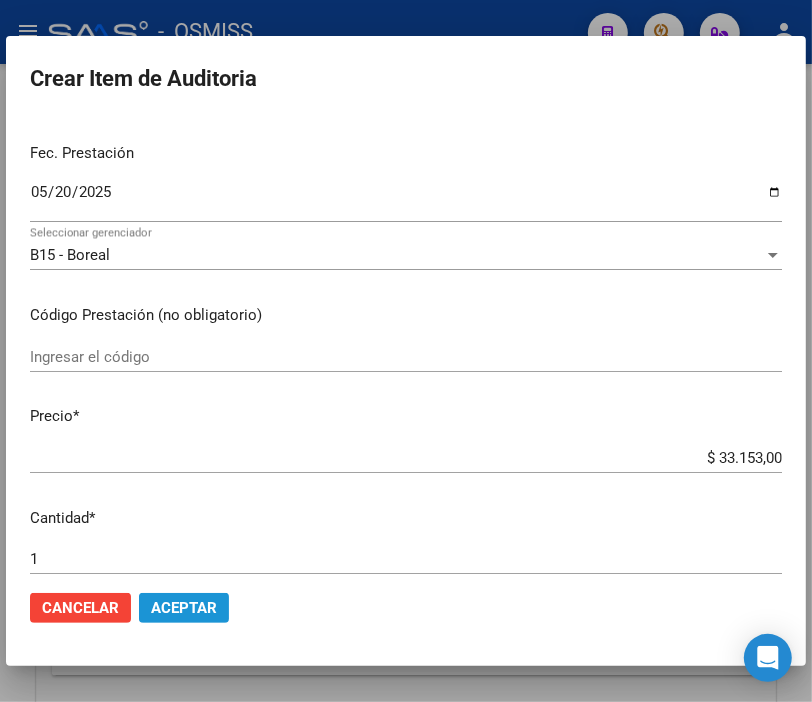 click on "Aceptar" 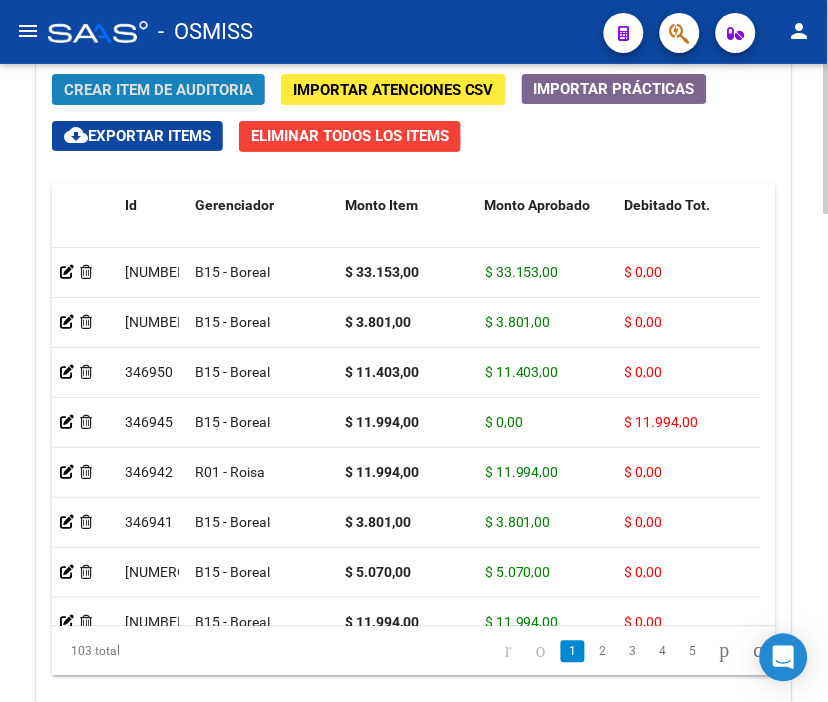 click on "Crear Item de Auditoria" 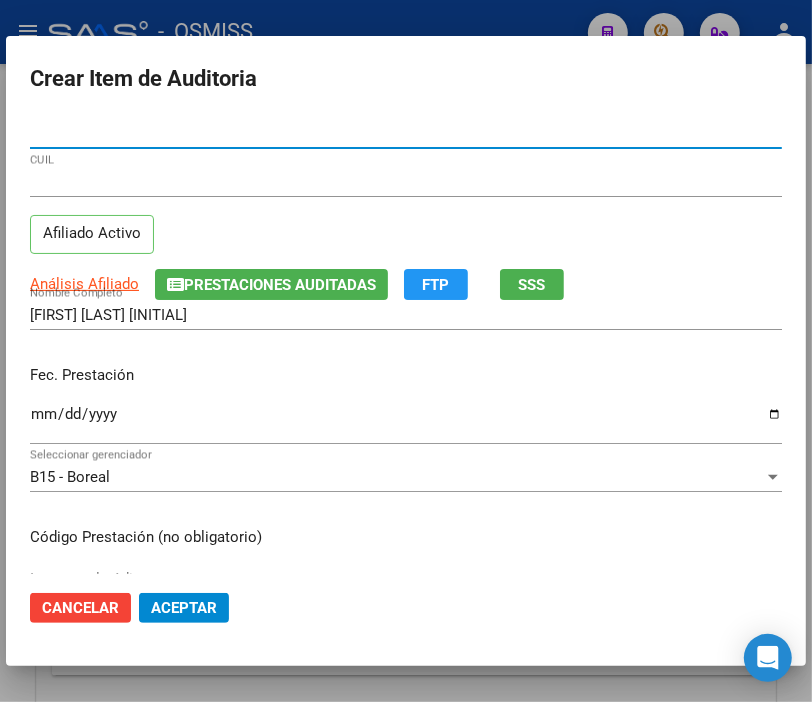 click on "Ingresar la fecha" at bounding box center [406, 422] 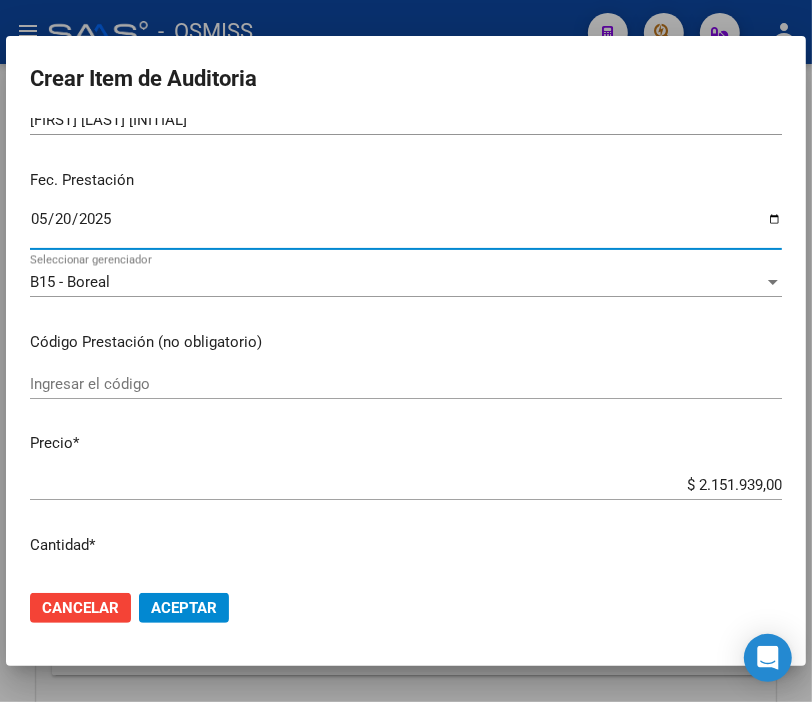 scroll, scrollTop: 222, scrollLeft: 0, axis: vertical 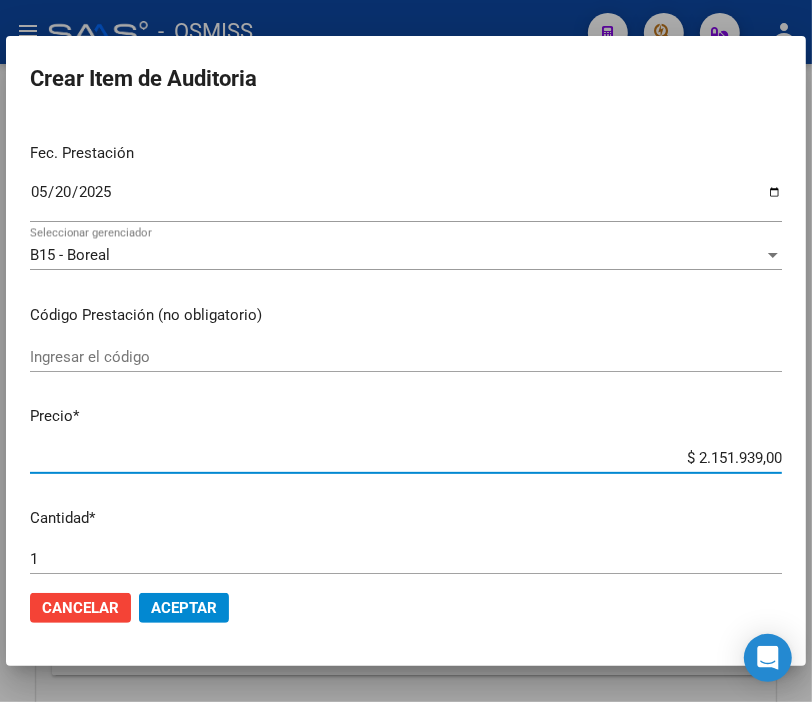 drag, startPoint x: 638, startPoint y: 458, endPoint x: 828, endPoint y: 462, distance: 190.0421 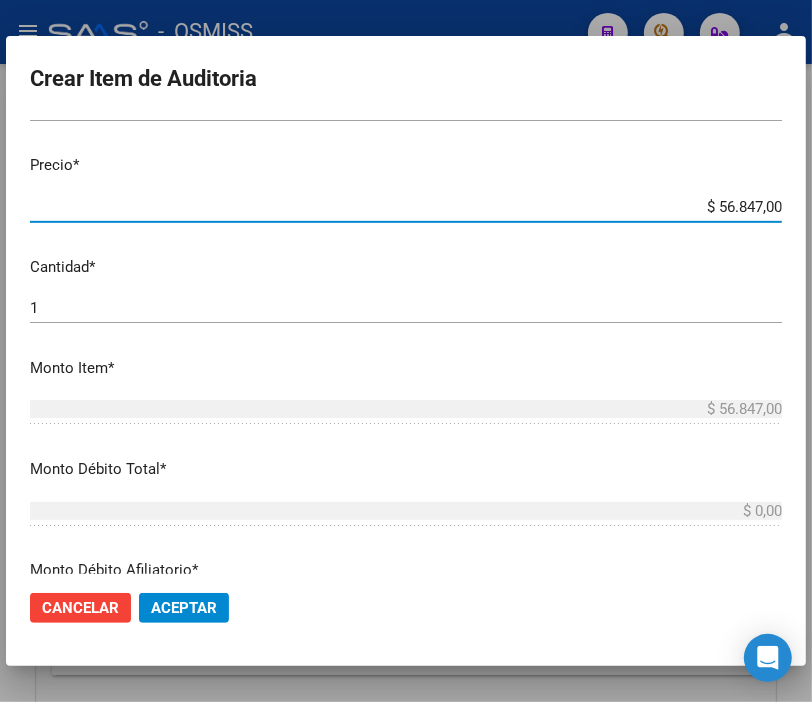 scroll, scrollTop: 555, scrollLeft: 0, axis: vertical 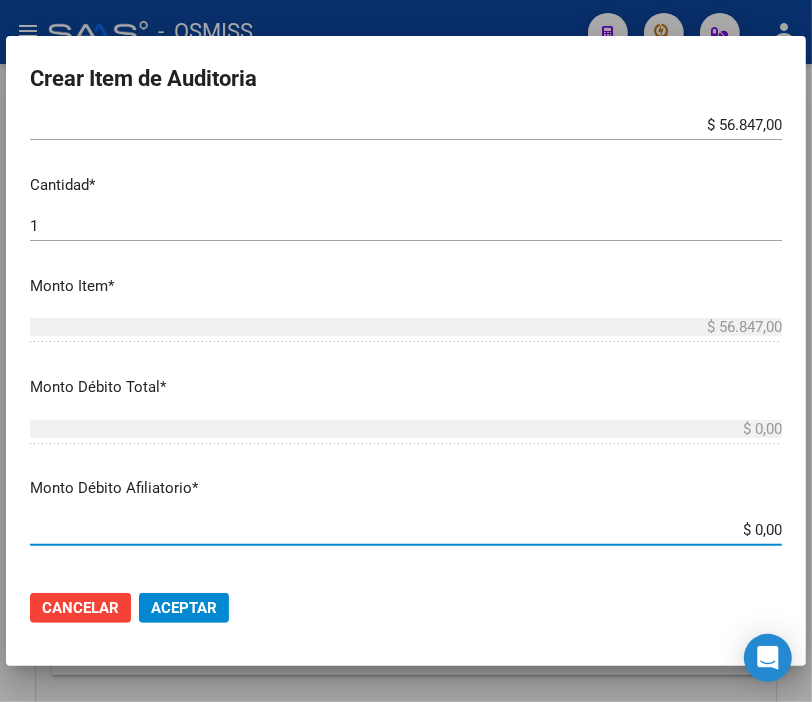 drag, startPoint x: 672, startPoint y: 530, endPoint x: 828, endPoint y: 533, distance: 156.02884 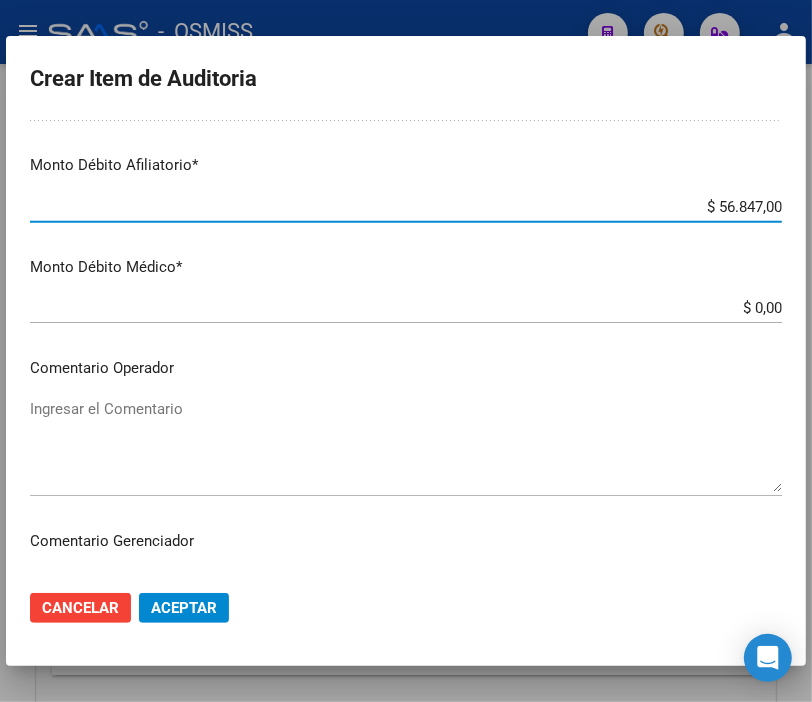 scroll, scrollTop: 888, scrollLeft: 0, axis: vertical 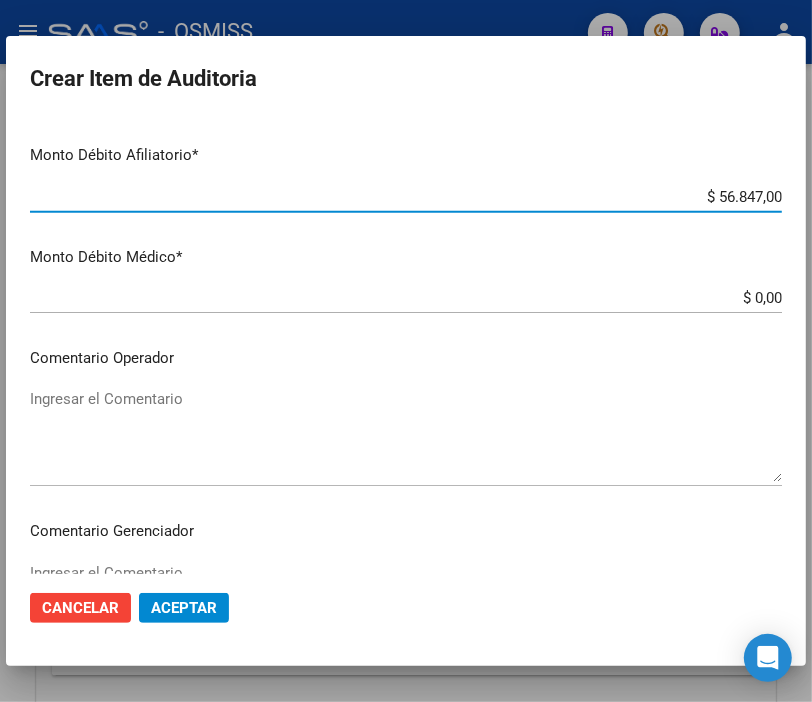 click on "Ingresar el Comentario" at bounding box center [406, 435] 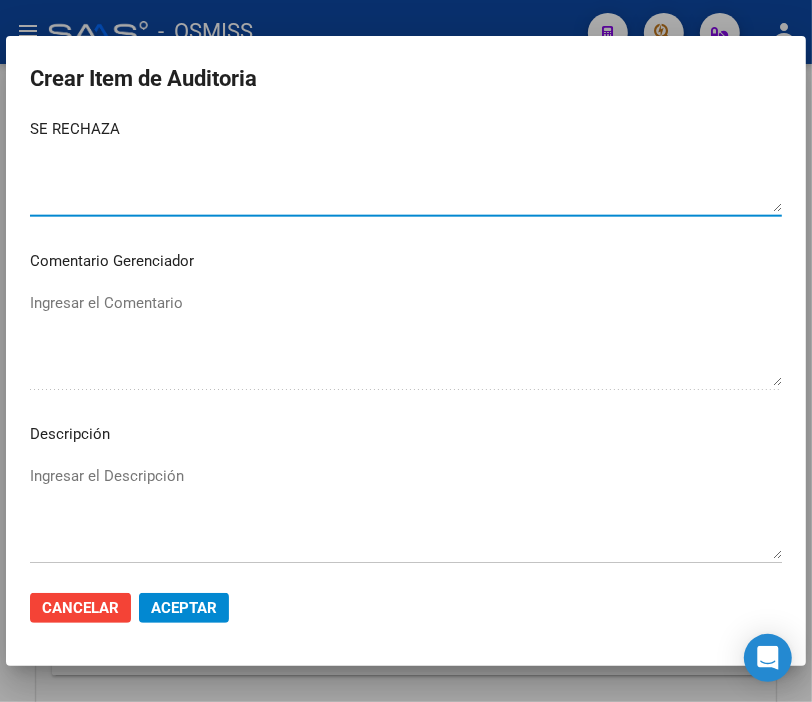 scroll, scrollTop: 1222, scrollLeft: 0, axis: vertical 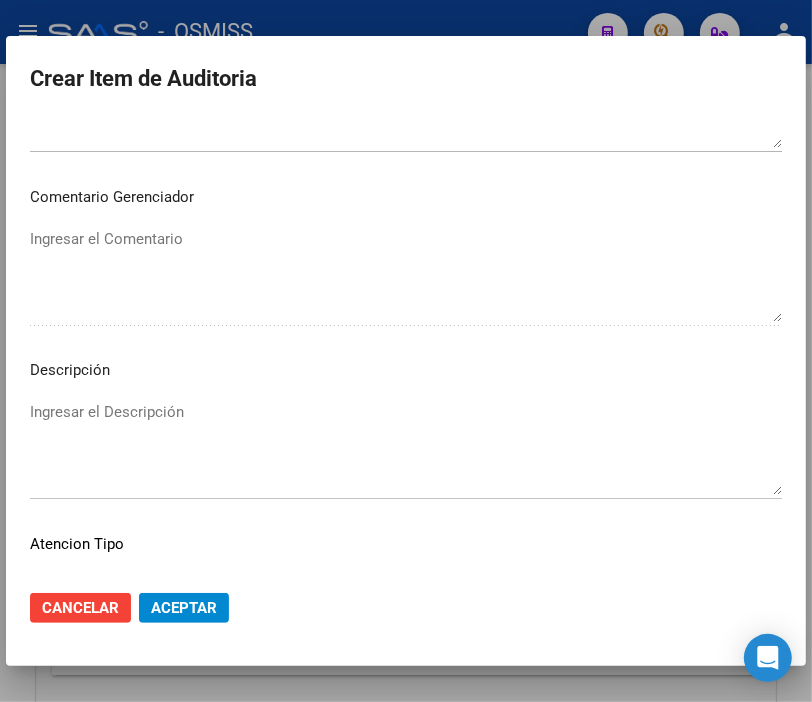 click on "45661249 Nro Documento    27456612496 CUIL   Afiliado Activo  Análisis Afiliado  Prestaciones Auditadas FTP SSS   JURI ANTONELLA NAHIR Nombre Completo  Fec. Prestación    2025-05-20 Ingresar la fecha  B15 - Boreal Seleccionar gerenciador Código Prestación (no obligatorio)    Ingresar el código  Precio  *   $ 56.847,00 Ingresar el precio  Cantidad  *   1 Ingresar la cantidad  Monto Item  *   $ 56.847,00 Ingresar el monto  Monto Débito Total  *   $ 56.847,00 Ingresar el monto  Monto Débito Afiliatorio  *   $ 56.847,00 Ingresar el monto Afiliatorio  Monto Débito Médico  *   $ 0,00 Ingresar el monto Hospitalario  Comentario Operador    SE RECHAZA Ingresar el Comentario  Comentario Gerenciador    Ingresar el Comentario  Descripción    Ingresar el Descripción   Atencion Tipo  Seleccionar tipo Seleccionar tipo  Nomenclador  Seleccionar Nomenclador Seleccionar Nomenclador" at bounding box center [406, 346] 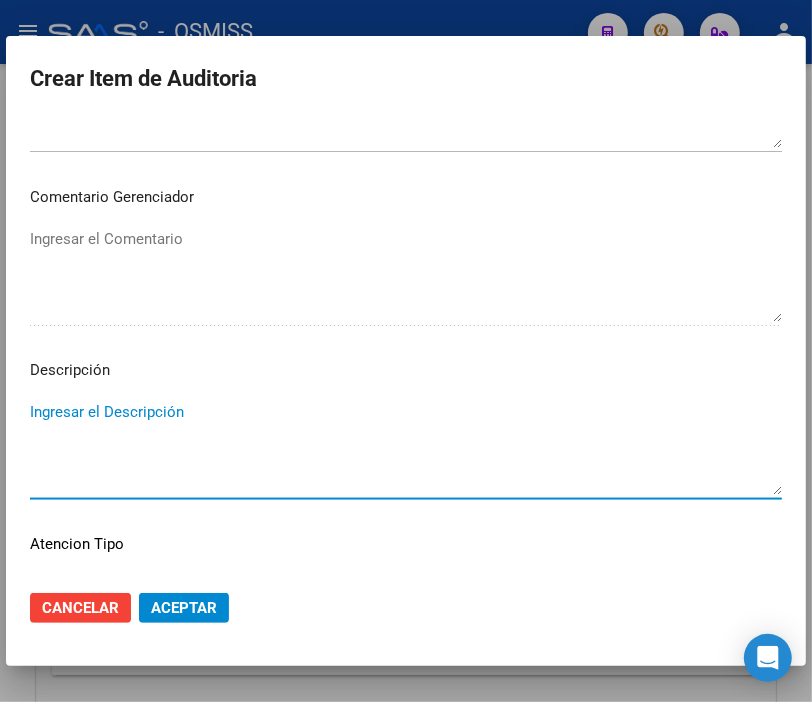 click on "Ingresar el Descripción" at bounding box center [406, 448] 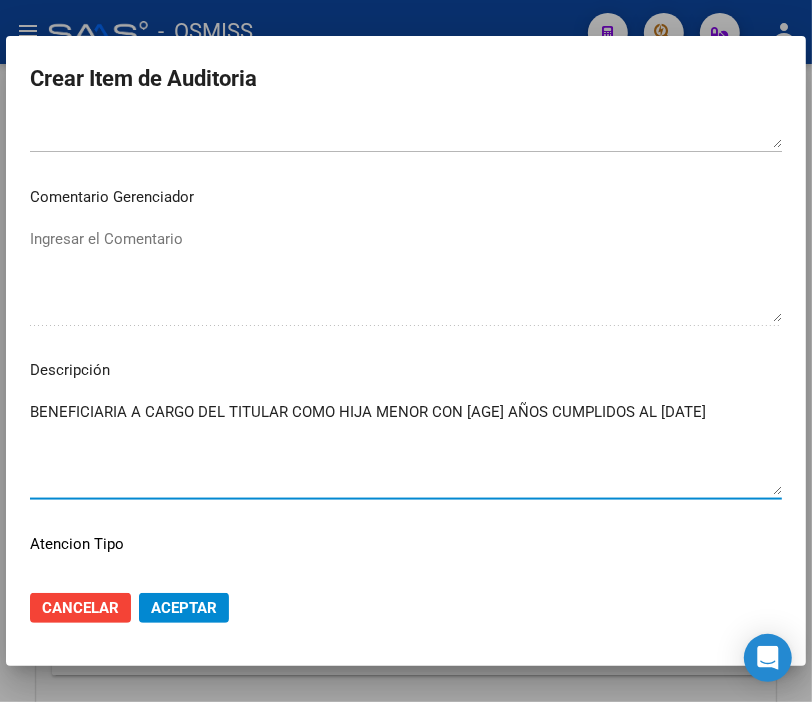 click on "BENEFICIARIA A CARGO DEL TITULAR COMO HIJA MENOR CON [AGE] AÑOS CUMPLIDOS AL [DATE]" at bounding box center [406, 448] 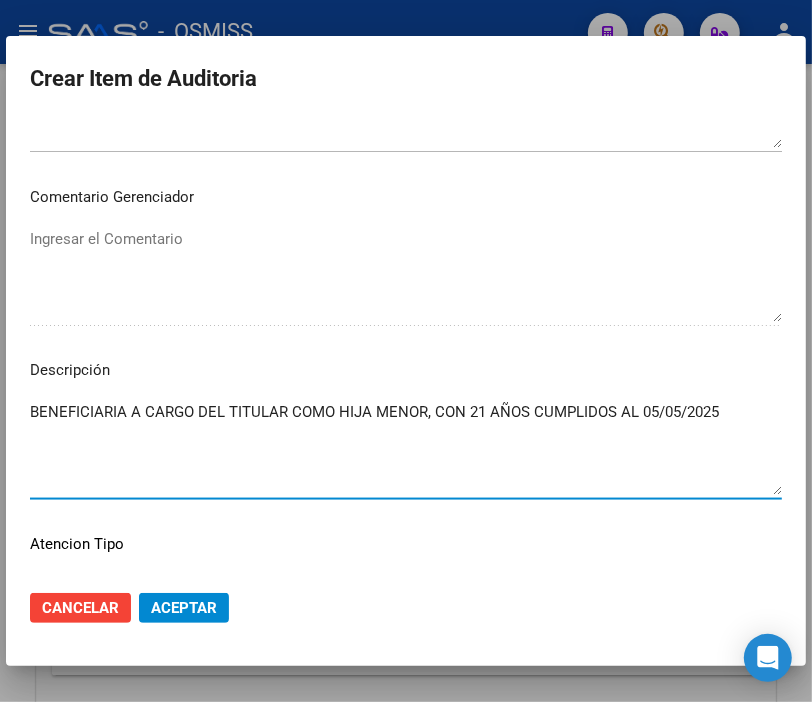 click on "BENEFICIARIA A CARGO DEL TITULAR COMO HIJA MENOR, CON 21 AÑOS CUMPLIDOS AL 05/05/2025" at bounding box center [406, 448] 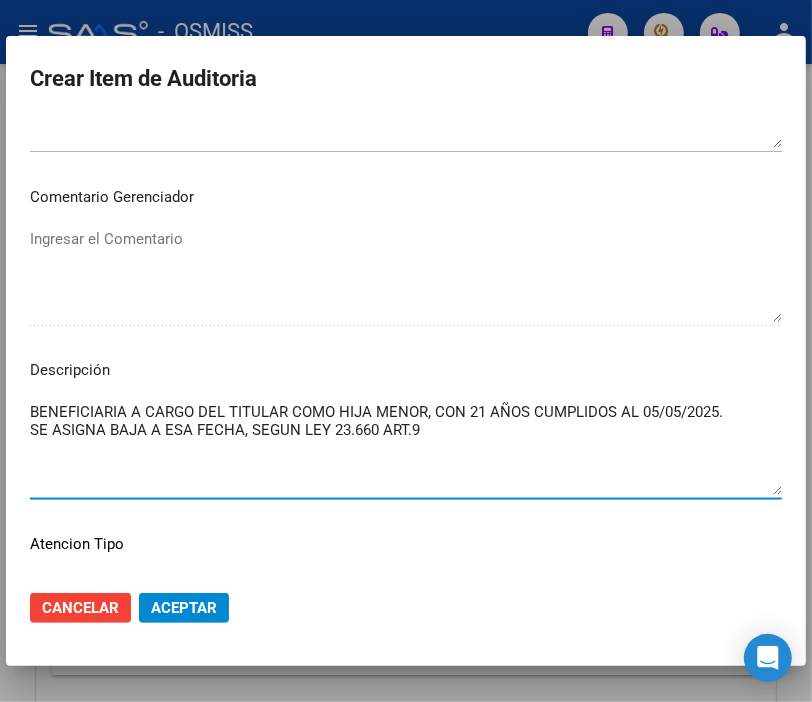 click on "Aceptar" 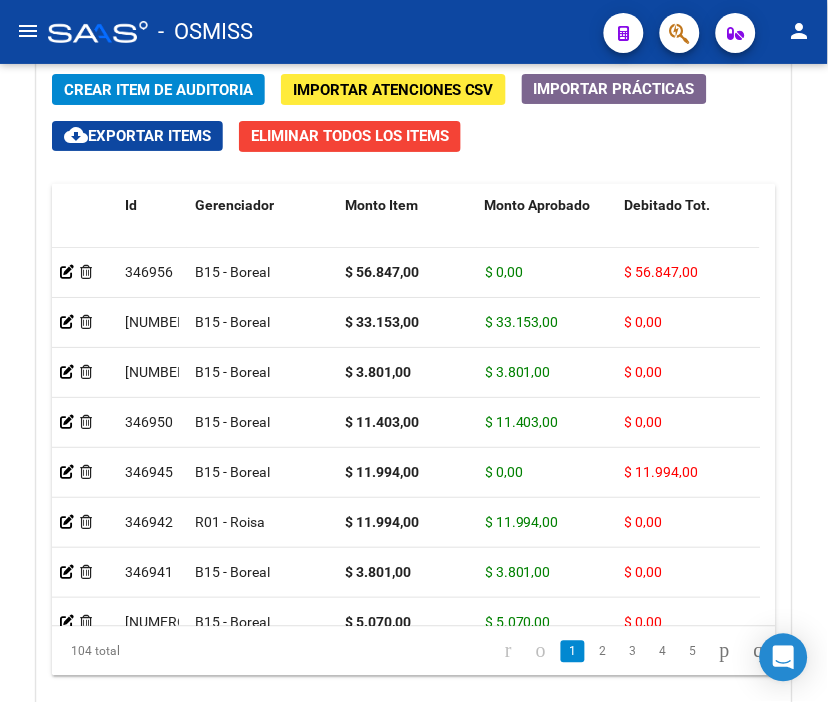 click on "-   OSMISS" 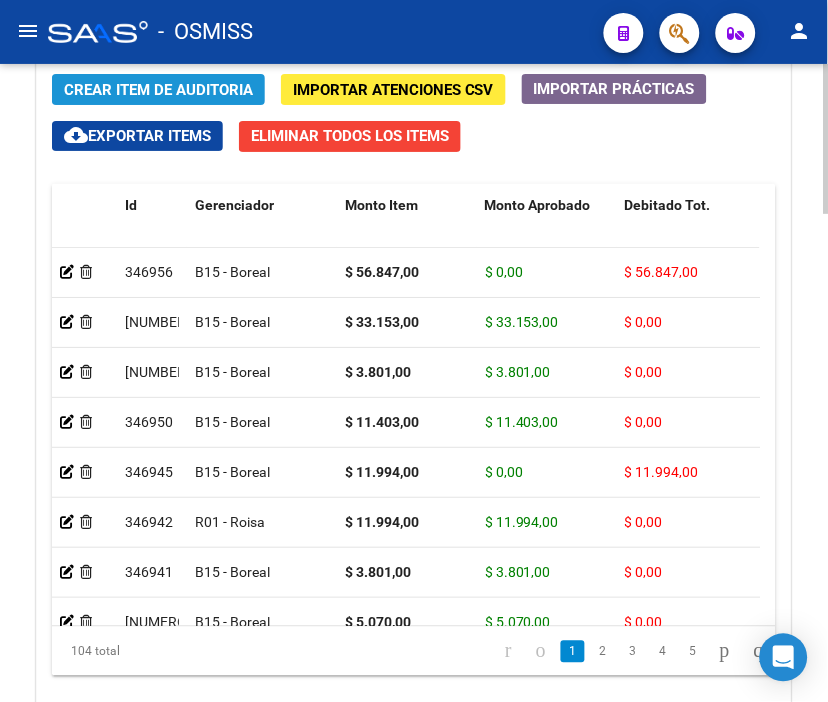 click on "Crear Item de Auditoria" 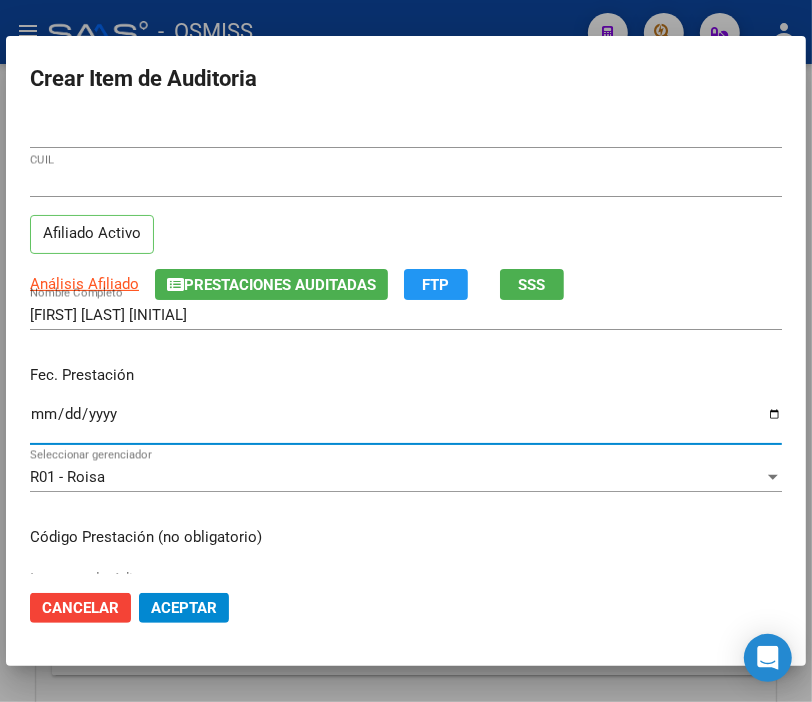 click on "Ingresar la fecha" at bounding box center (406, 422) 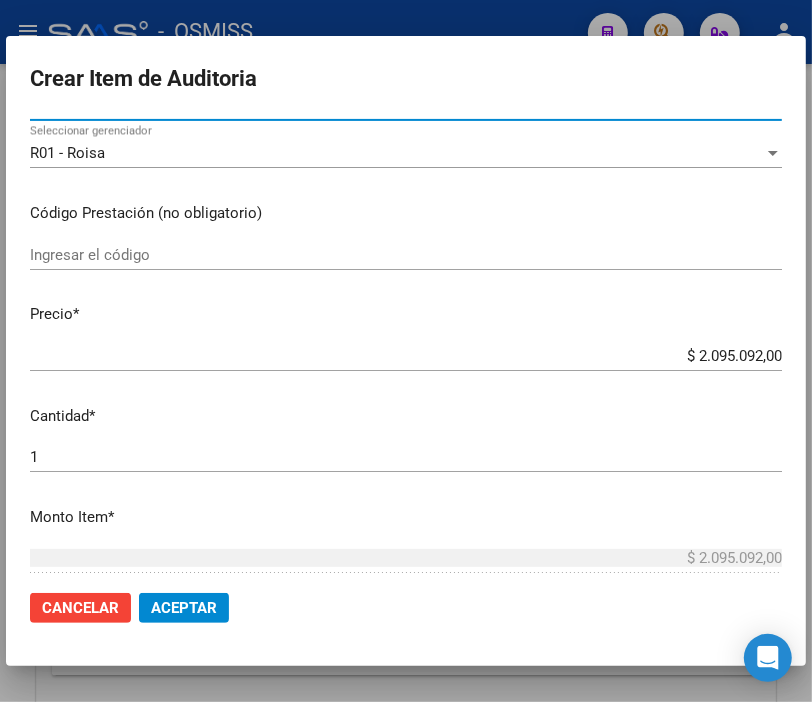 scroll, scrollTop: 333, scrollLeft: 0, axis: vertical 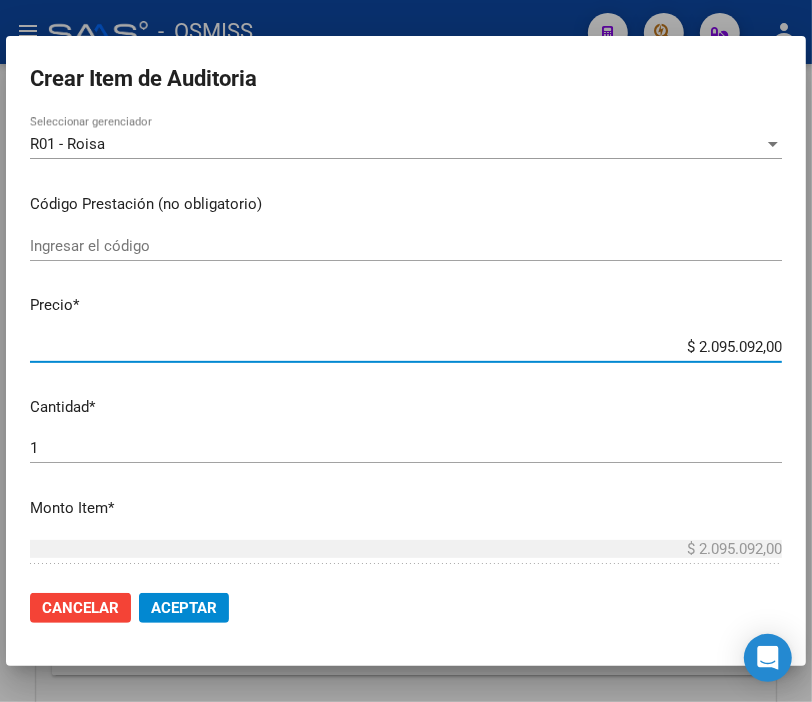 drag, startPoint x: 648, startPoint y: 351, endPoint x: 828, endPoint y: 347, distance: 180.04443 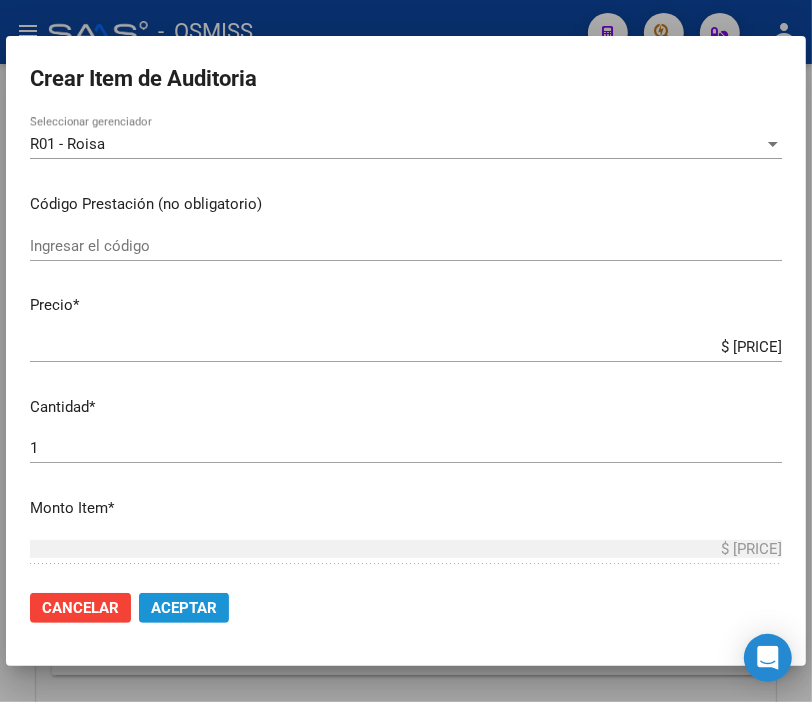 click on "Aceptar" 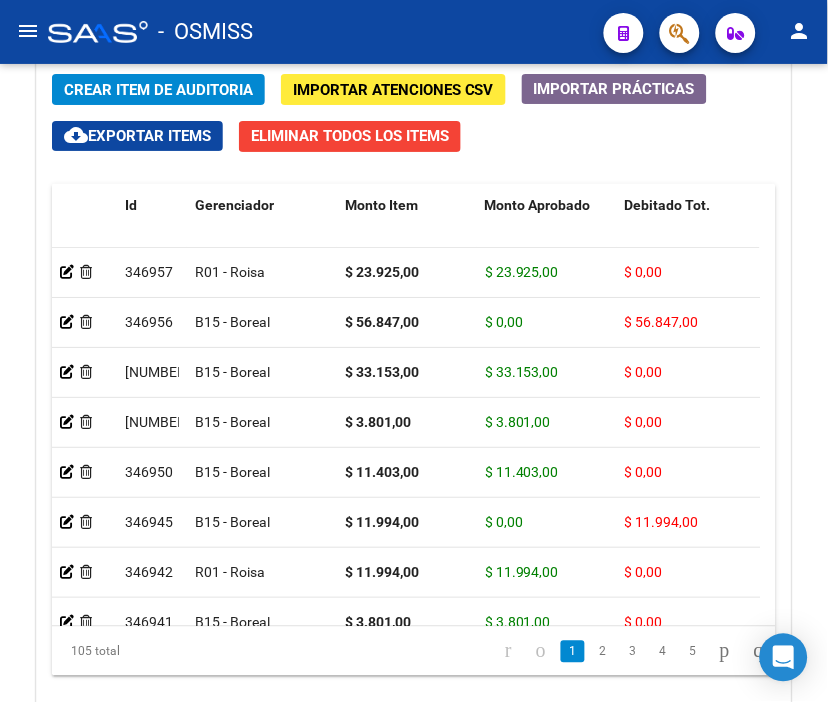 click on "-   OSMISS" 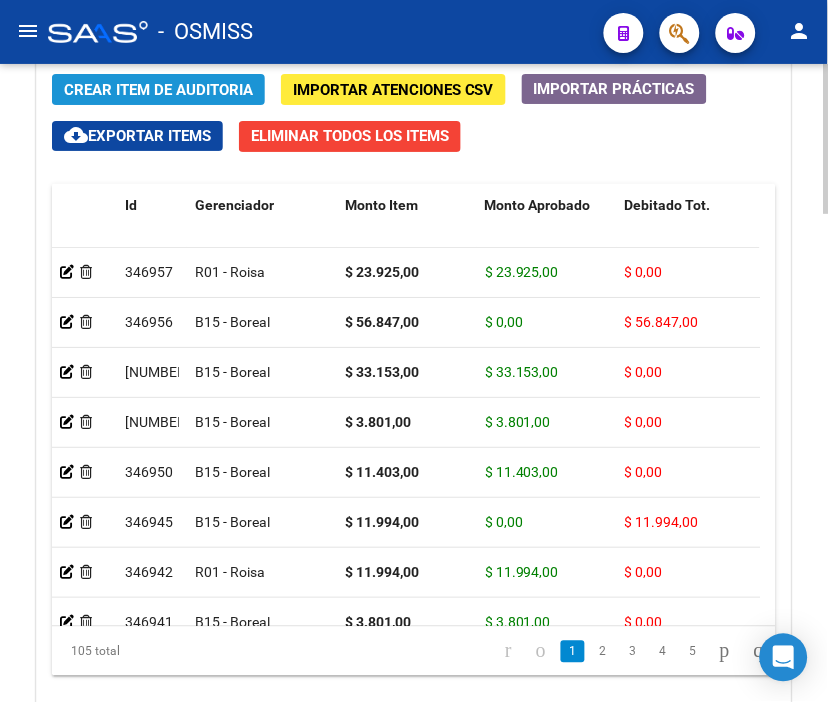click on "Crear Item de Auditoria" 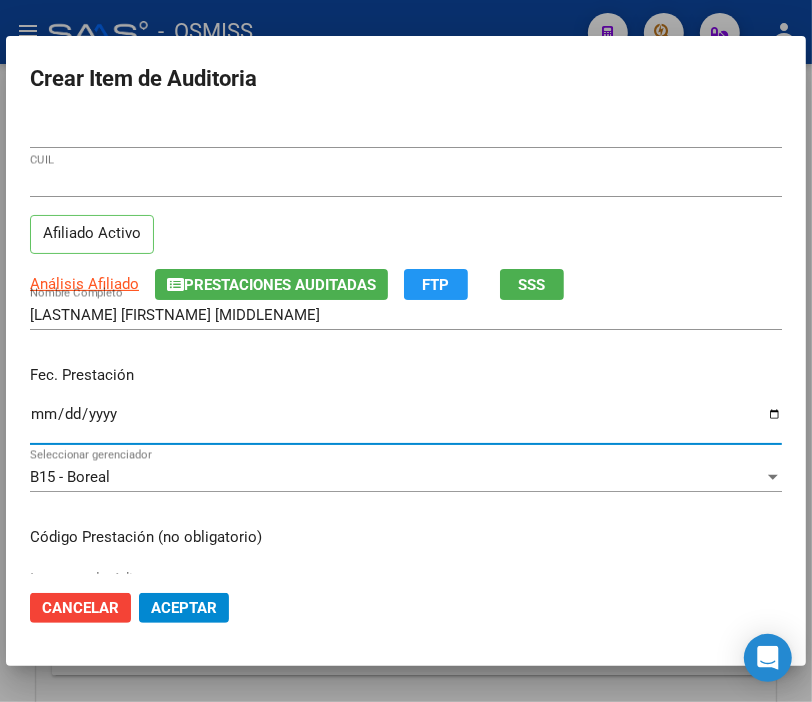 click on "Ingresar la fecha" at bounding box center (406, 422) 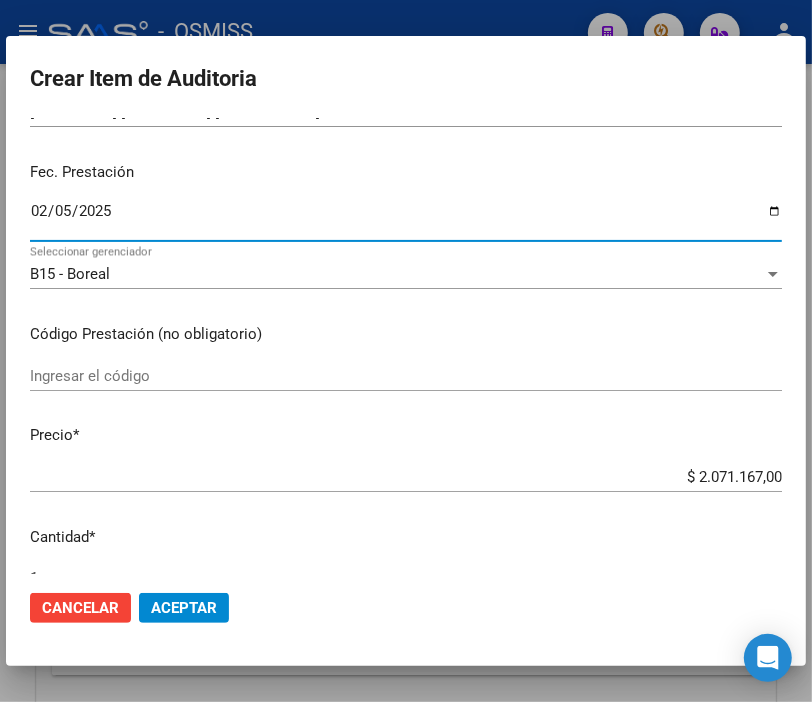 scroll, scrollTop: 222, scrollLeft: 0, axis: vertical 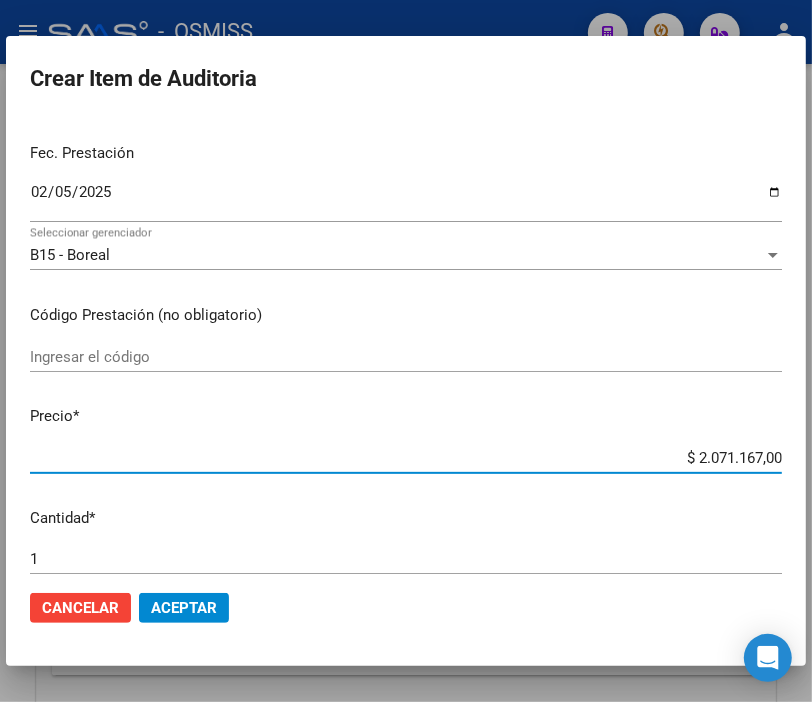 drag, startPoint x: 647, startPoint y: 448, endPoint x: 828, endPoint y: 476, distance: 183.15294 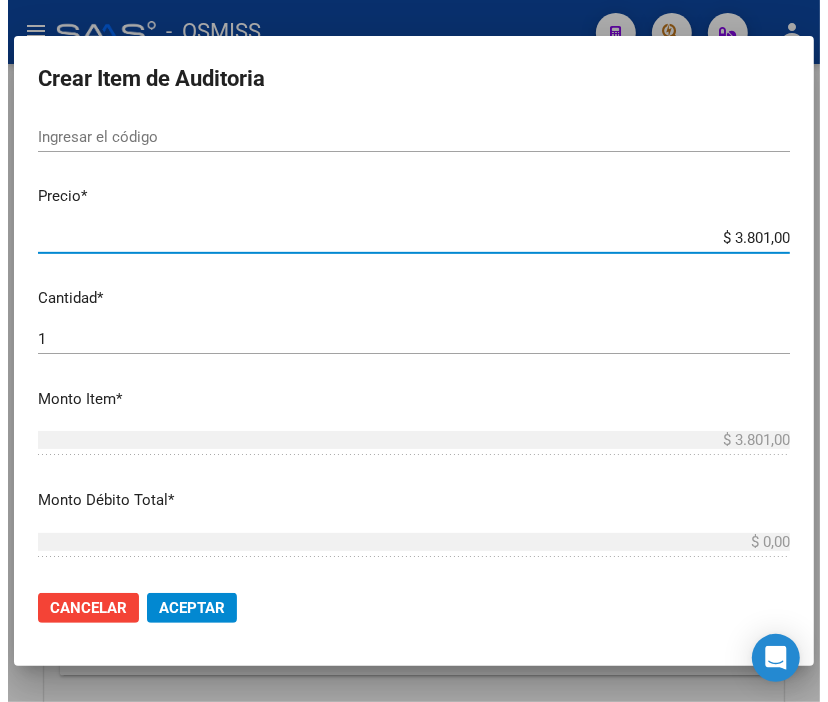 scroll, scrollTop: 444, scrollLeft: 0, axis: vertical 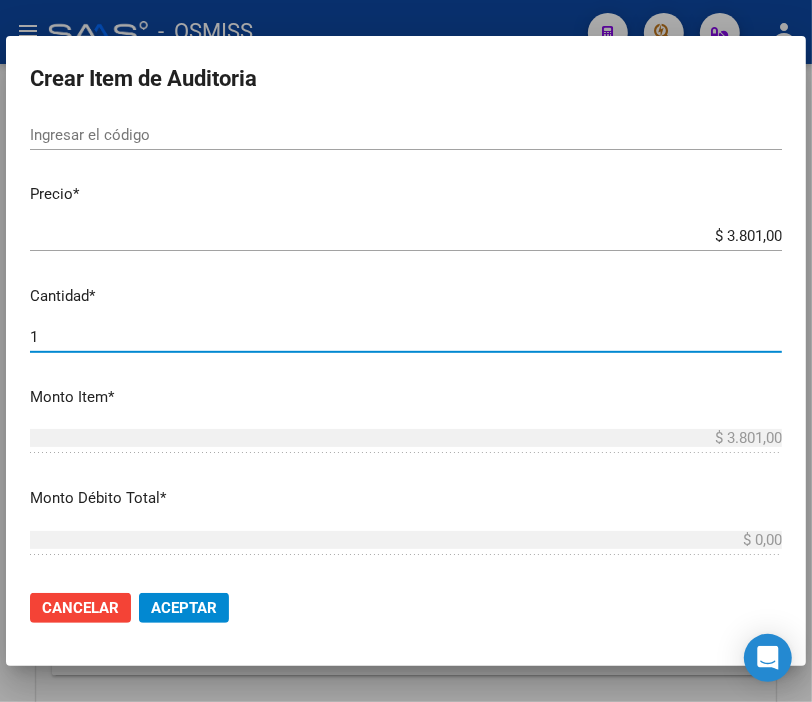 drag, startPoint x: 62, startPoint y: 342, endPoint x: -16, endPoint y: 340, distance: 78.025635 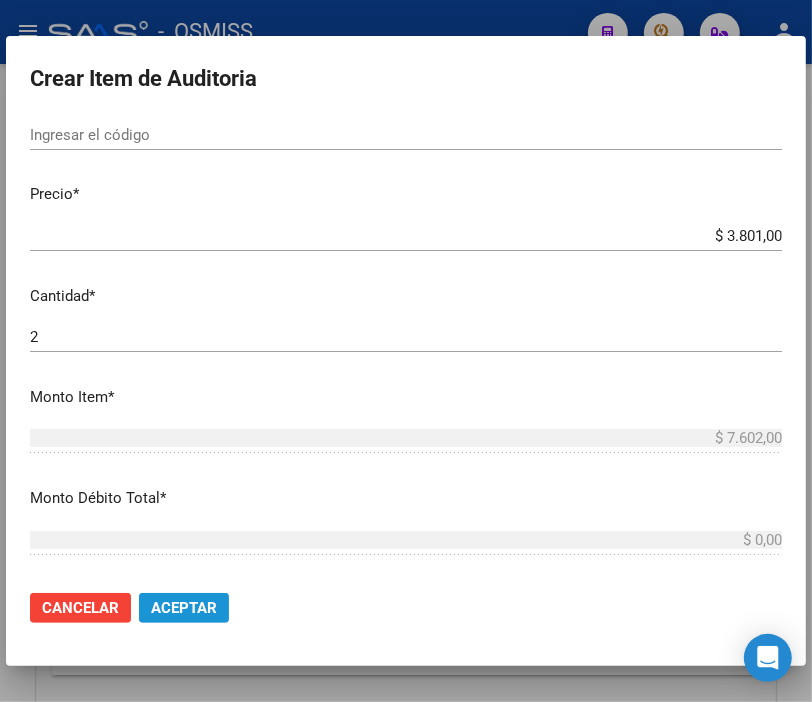 click on "Aceptar" 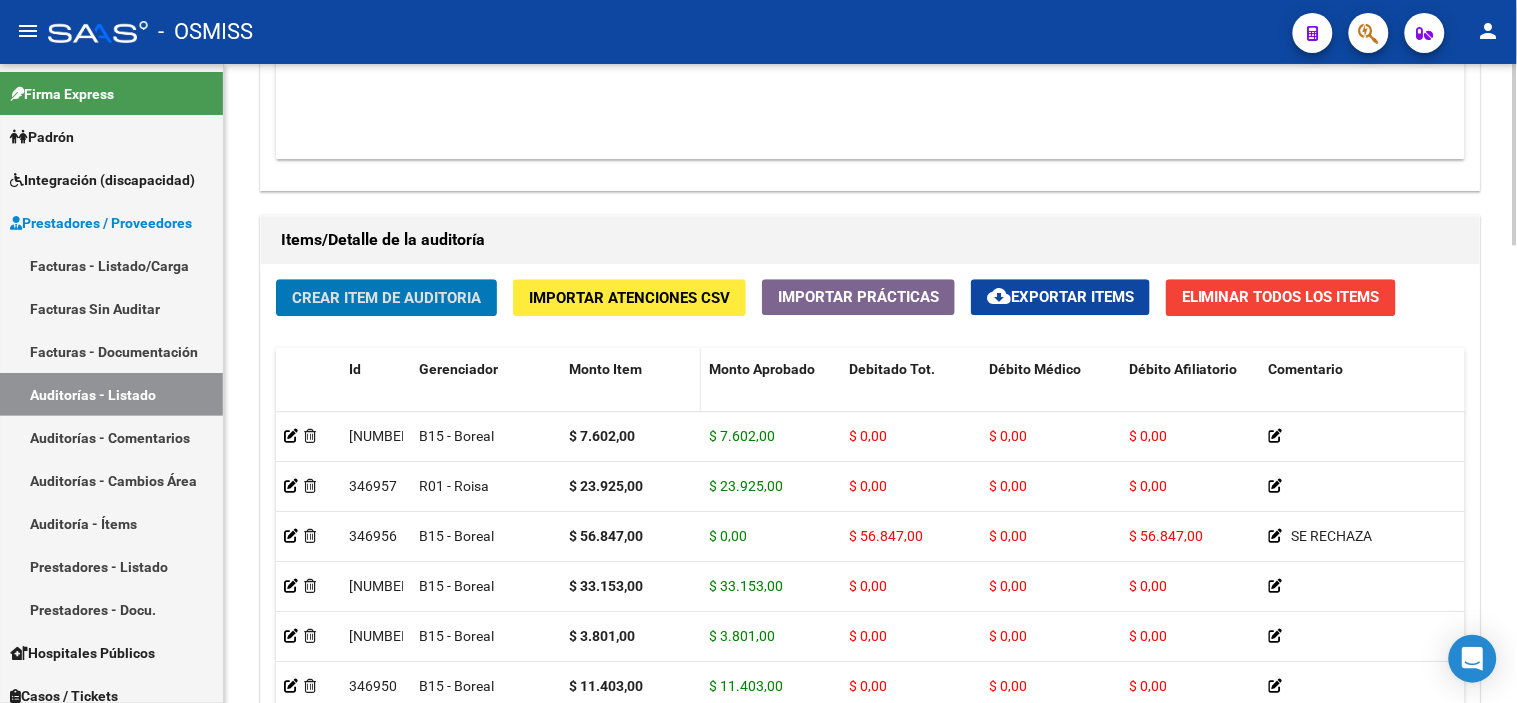 scroll, scrollTop: 1177, scrollLeft: 0, axis: vertical 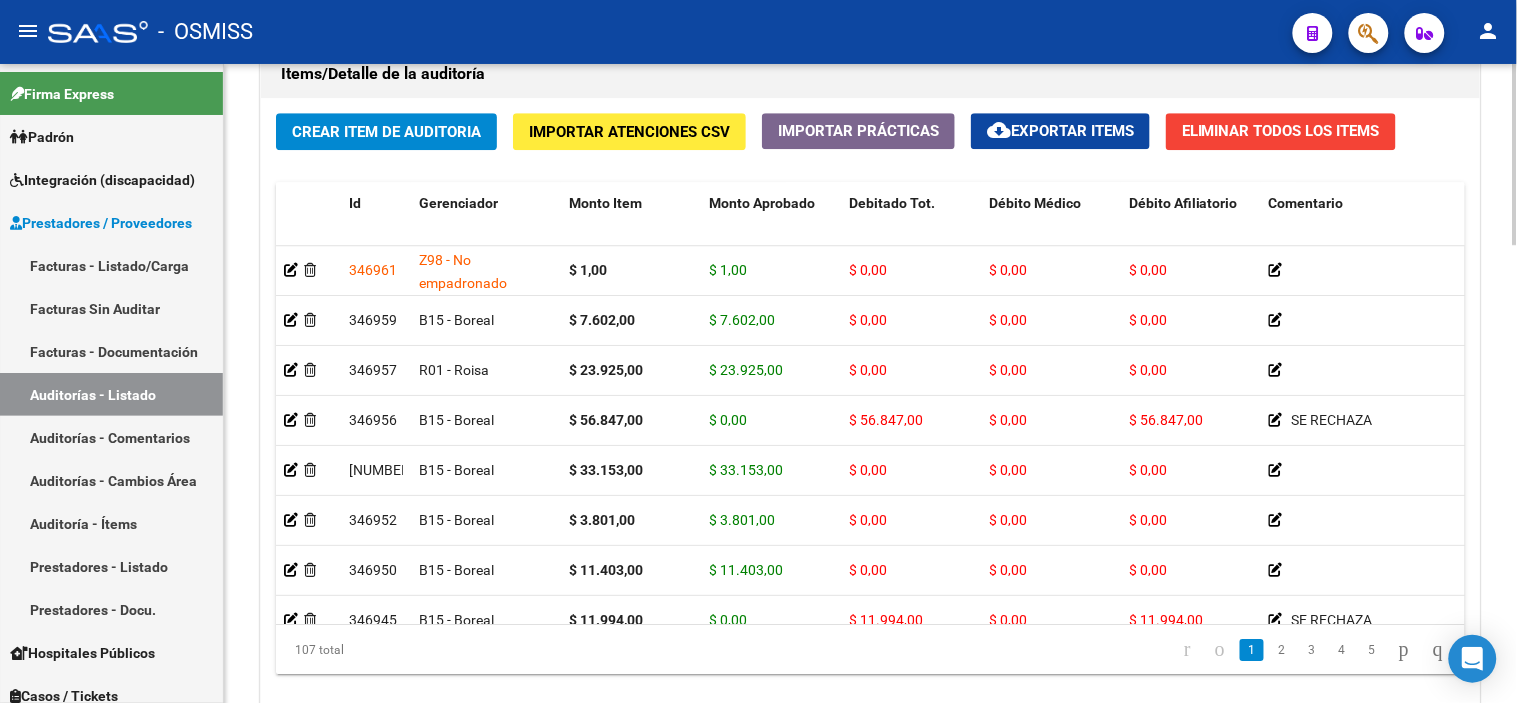 click 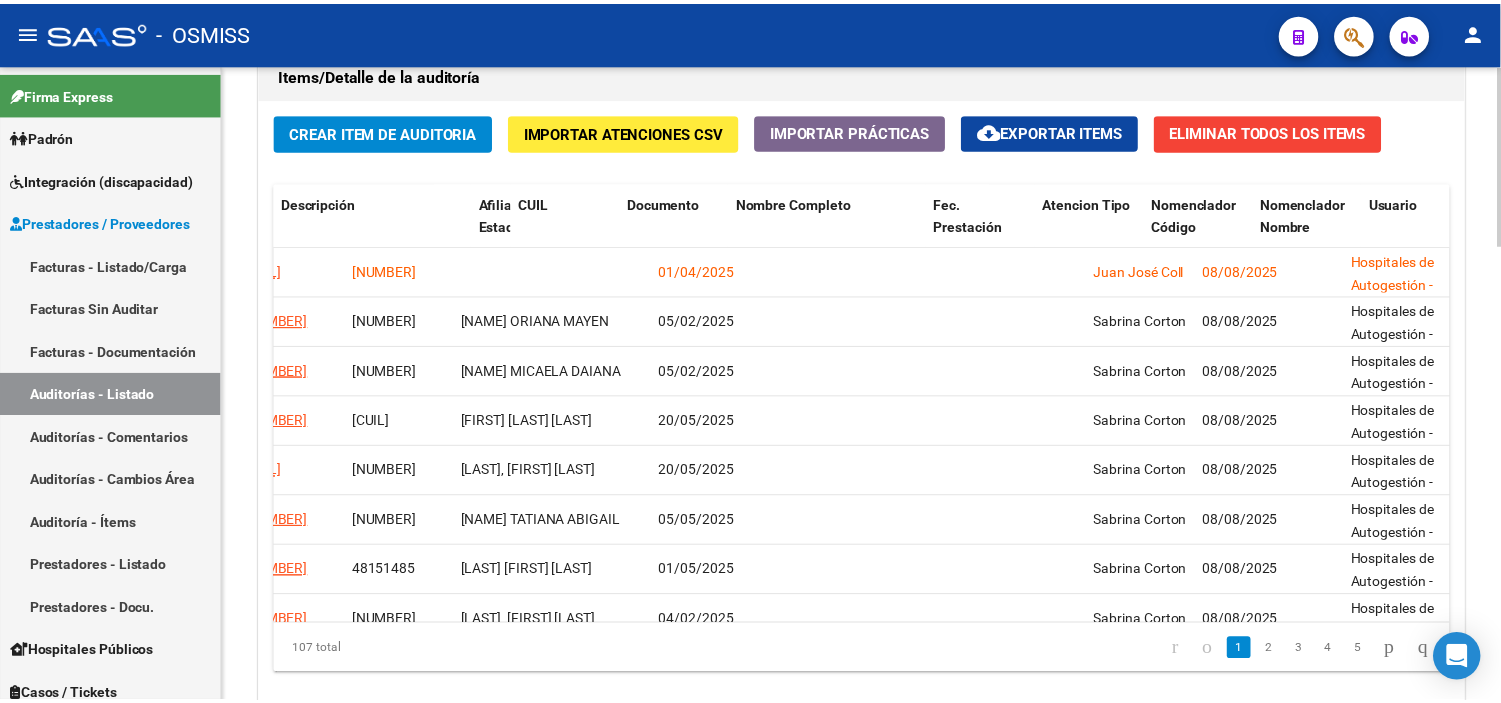 scroll, scrollTop: 0, scrollLeft: 0, axis: both 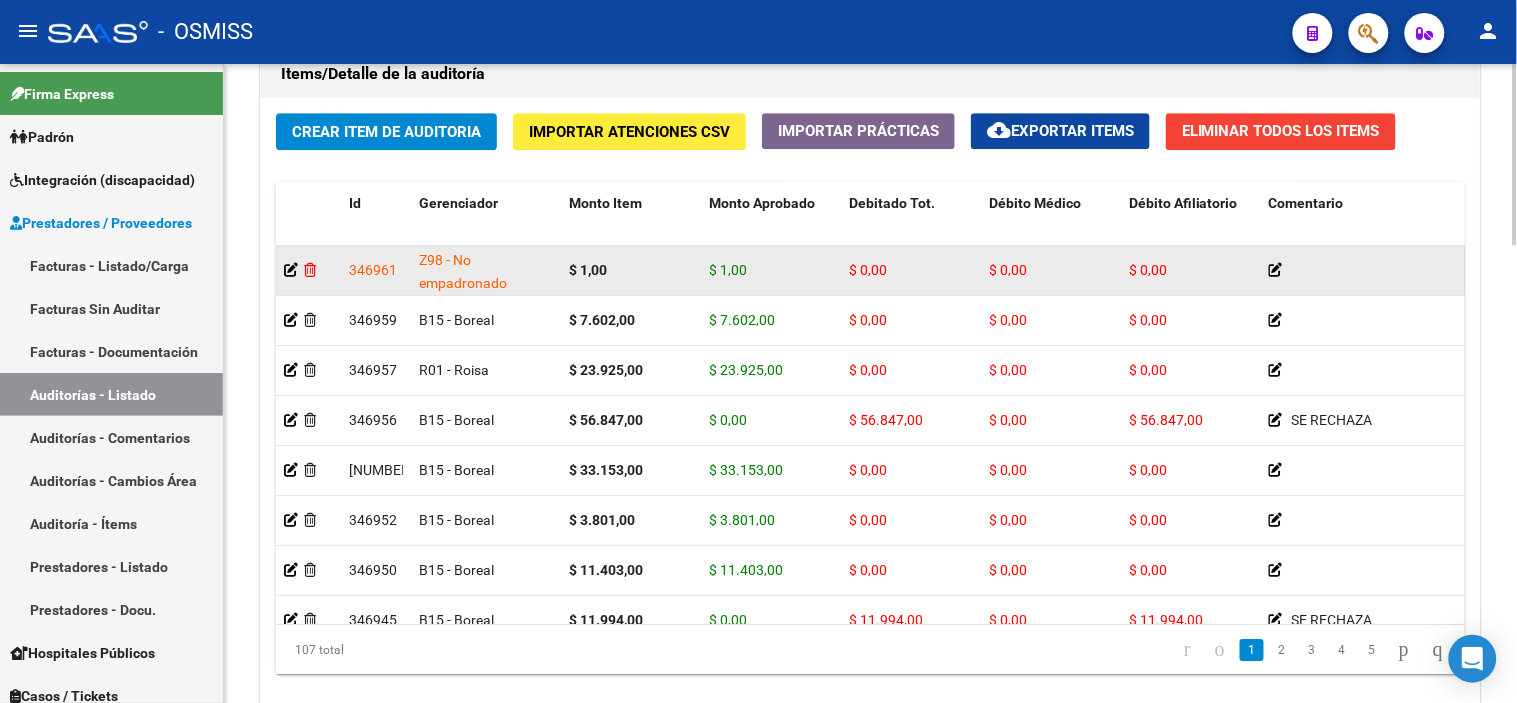 click 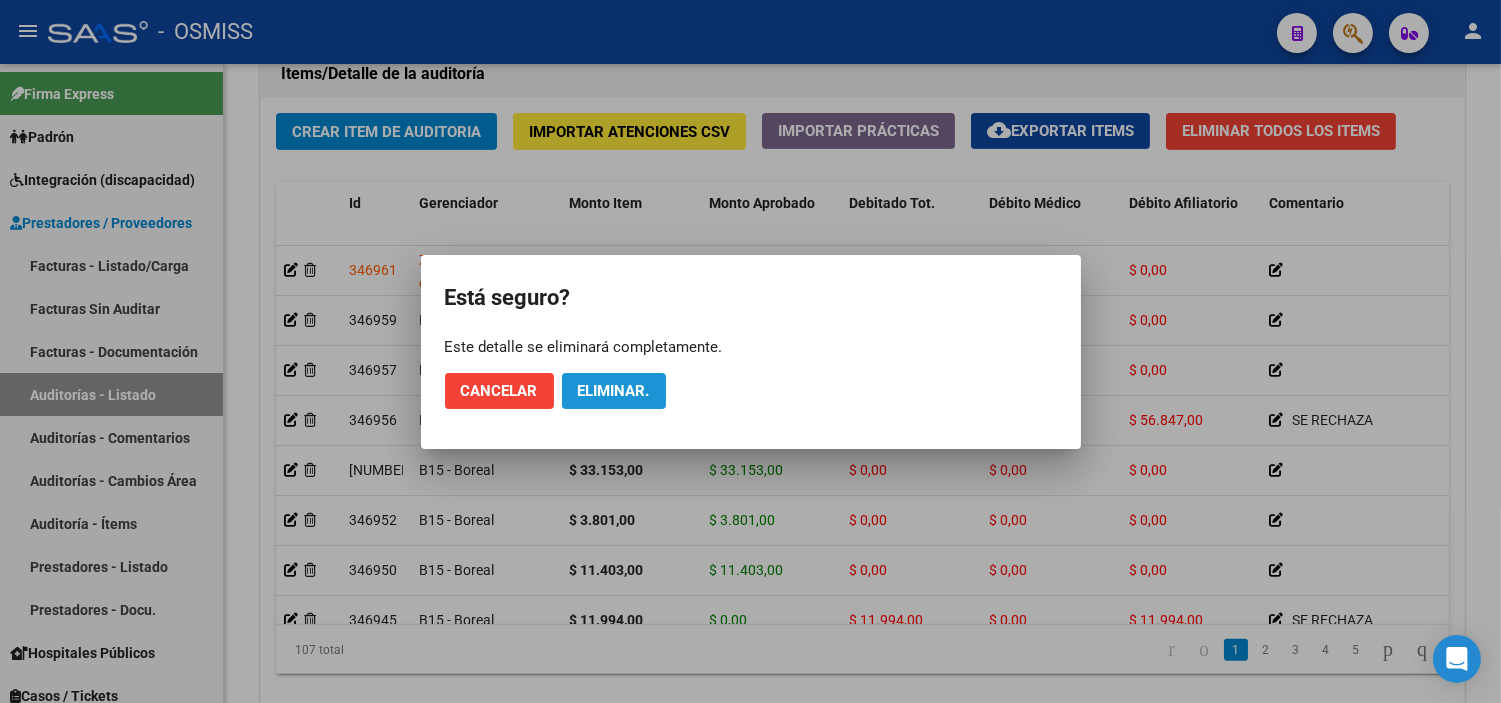 click on "Eliminar." 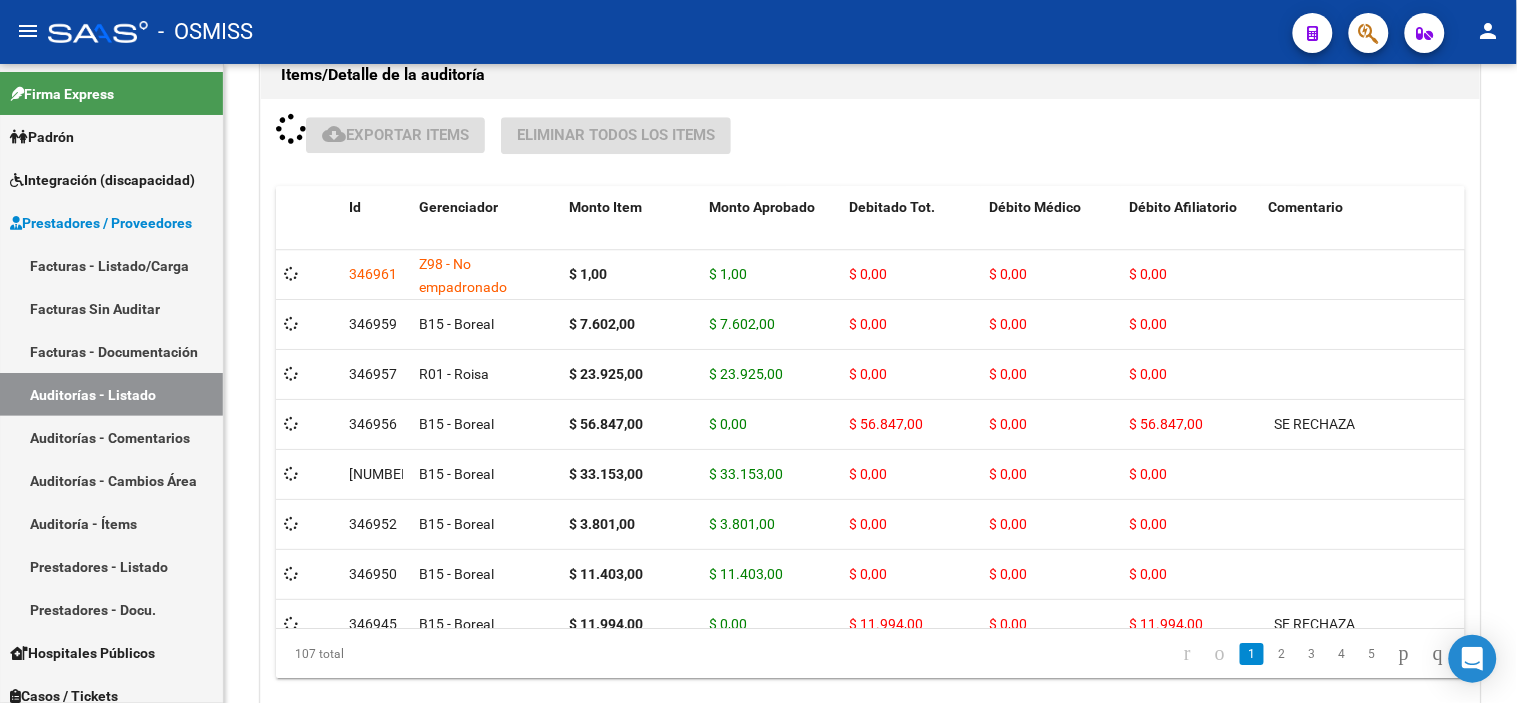 scroll, scrollTop: 1474, scrollLeft: 0, axis: vertical 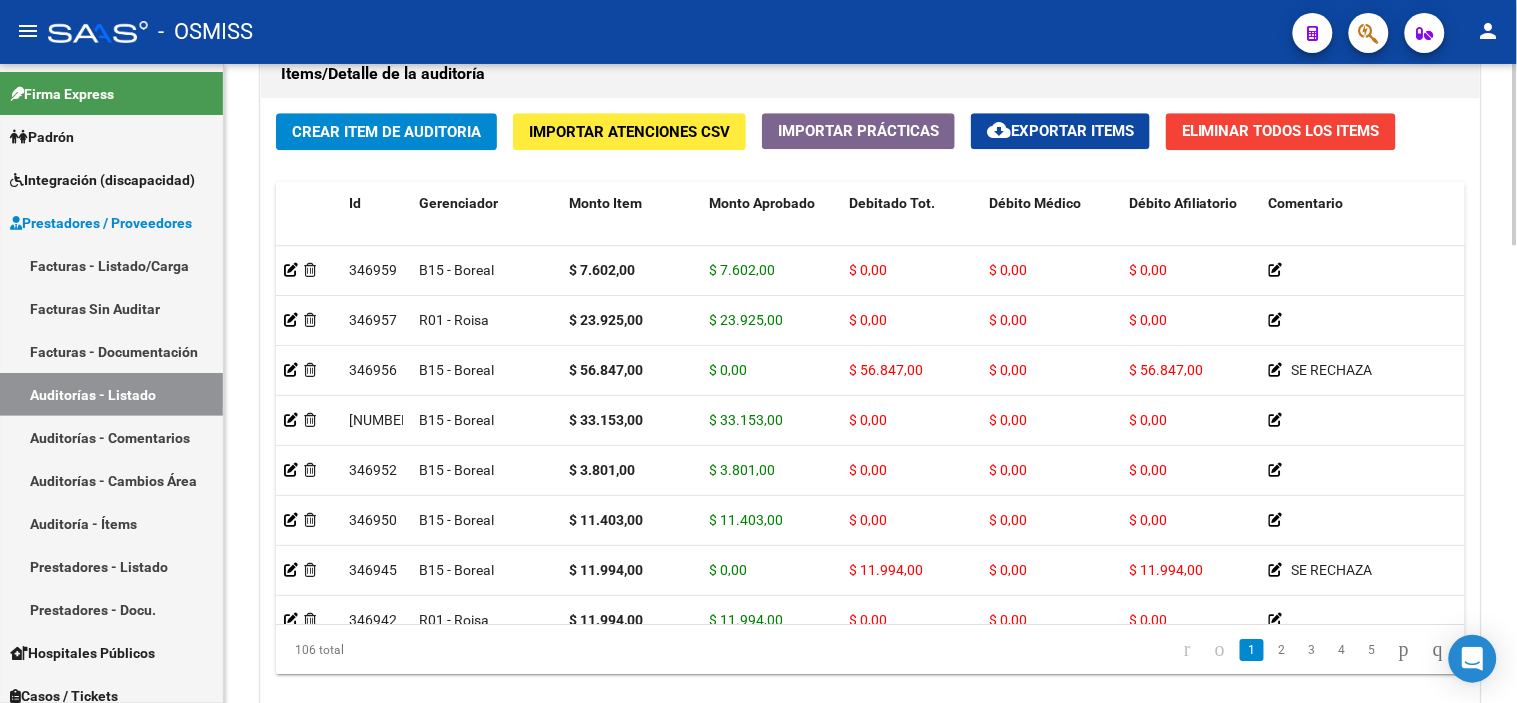 drag, startPoint x: 1117, startPoint y: 58, endPoint x: 651, endPoint y: 106, distance: 468.46558 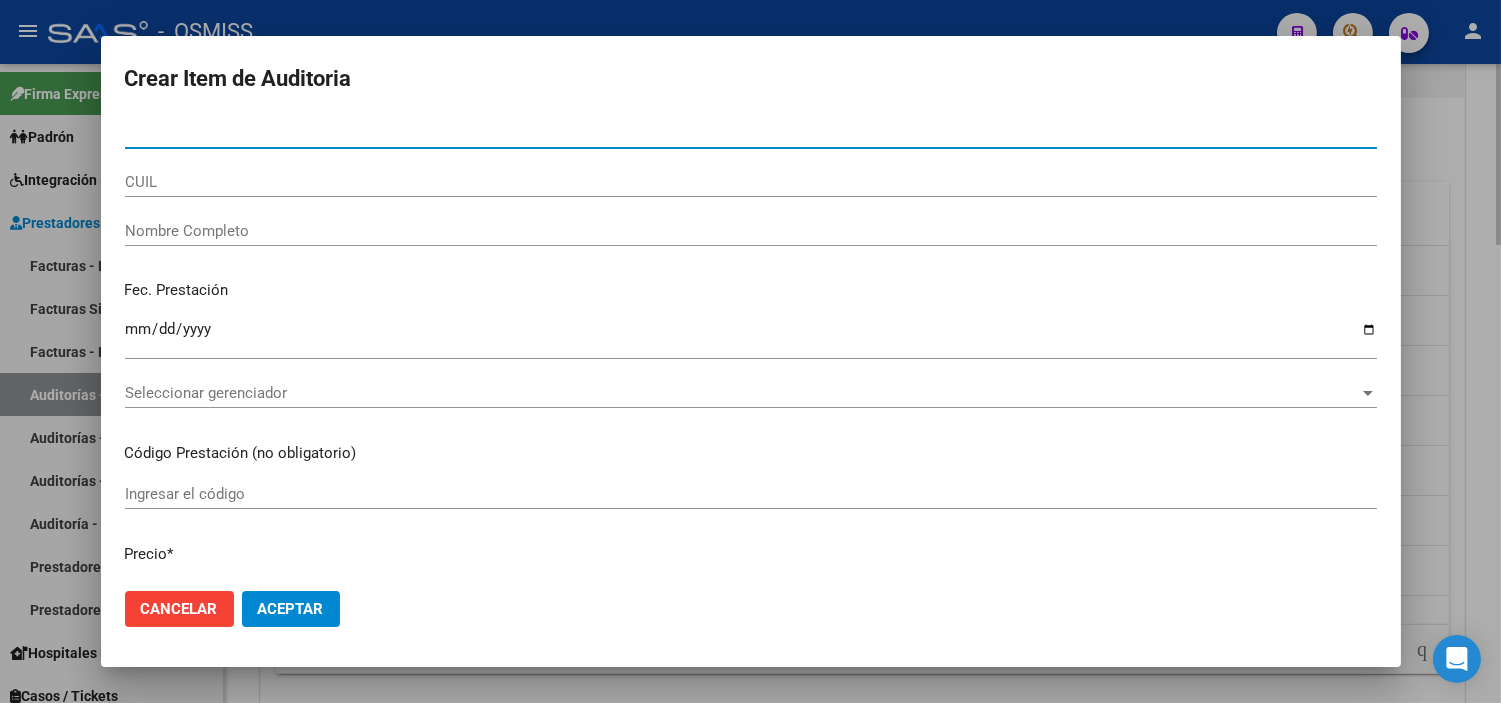type on "33638513" 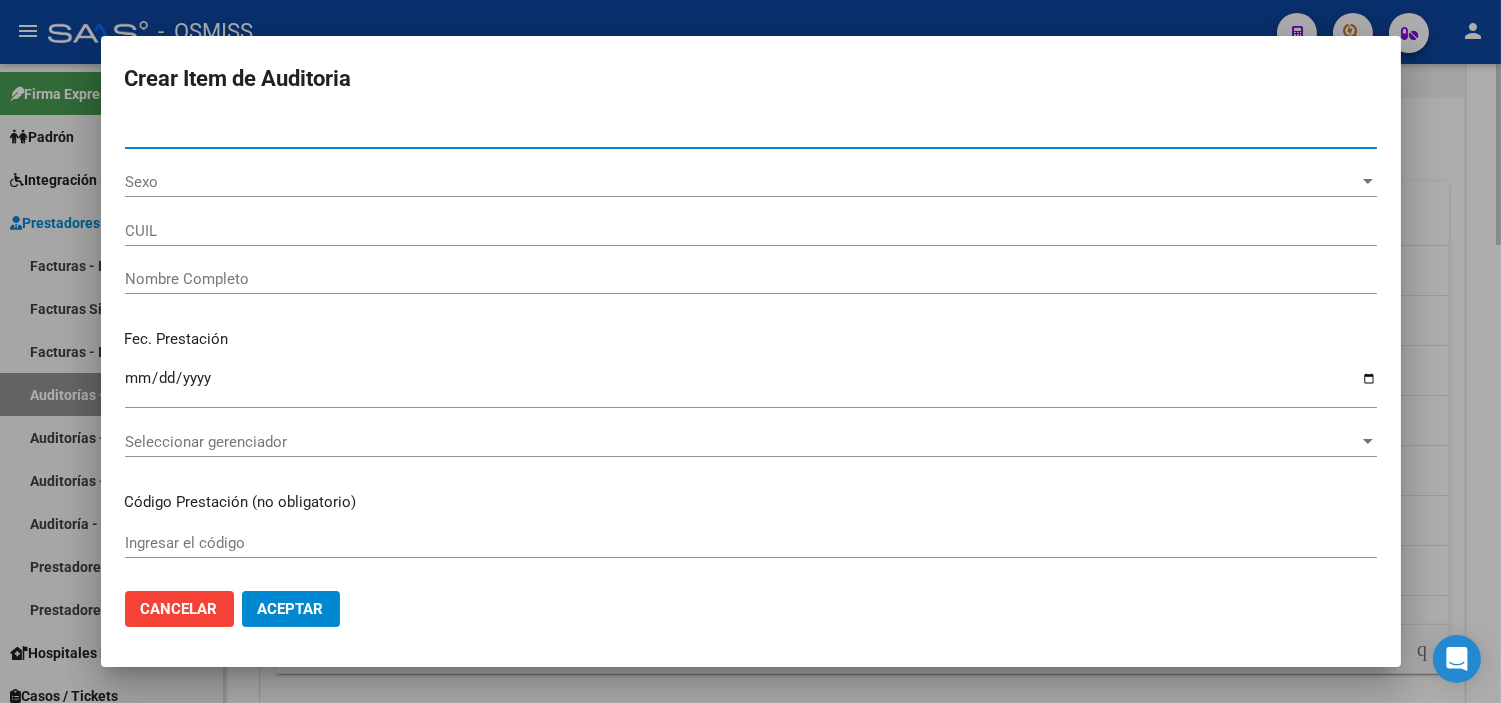 type on "27336385135" 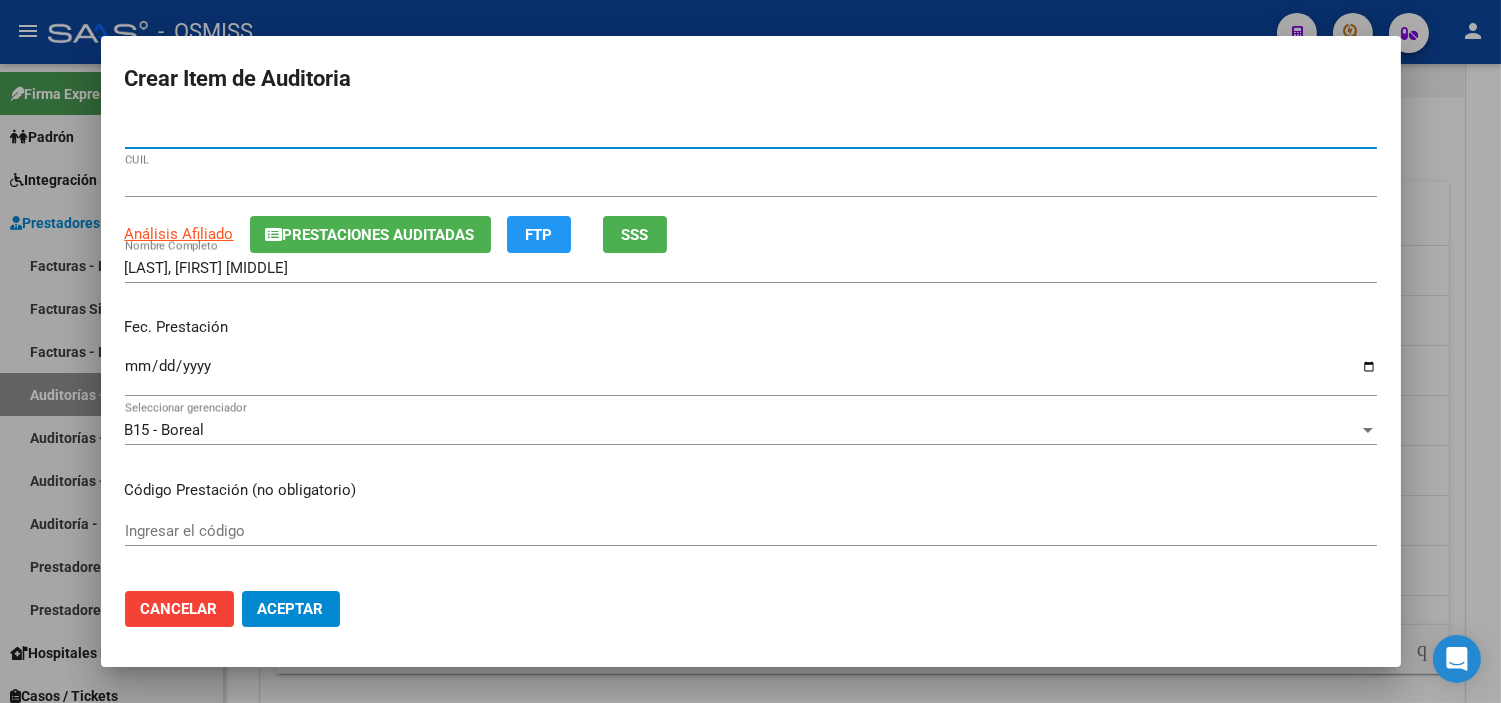 type on "33638513" 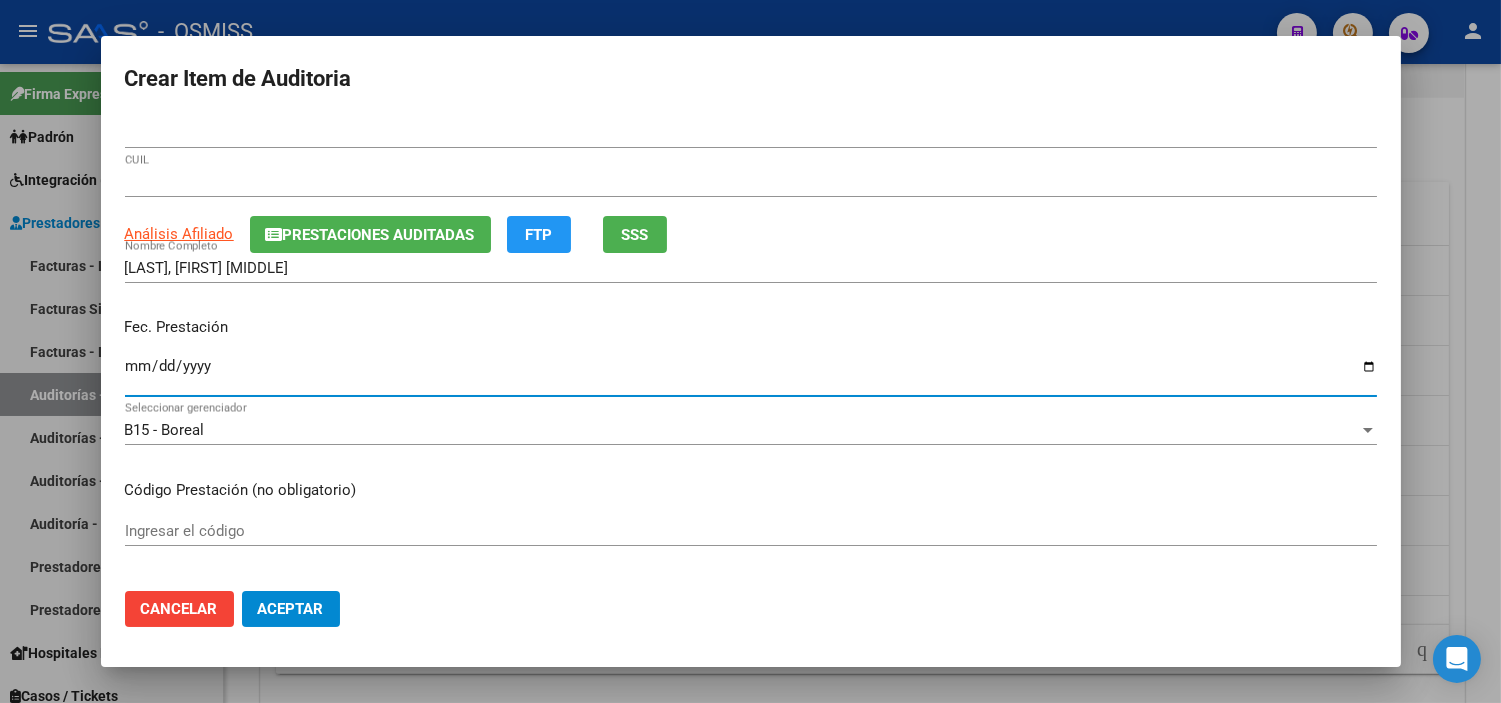 click on "Ingresar la fecha" at bounding box center [751, 374] 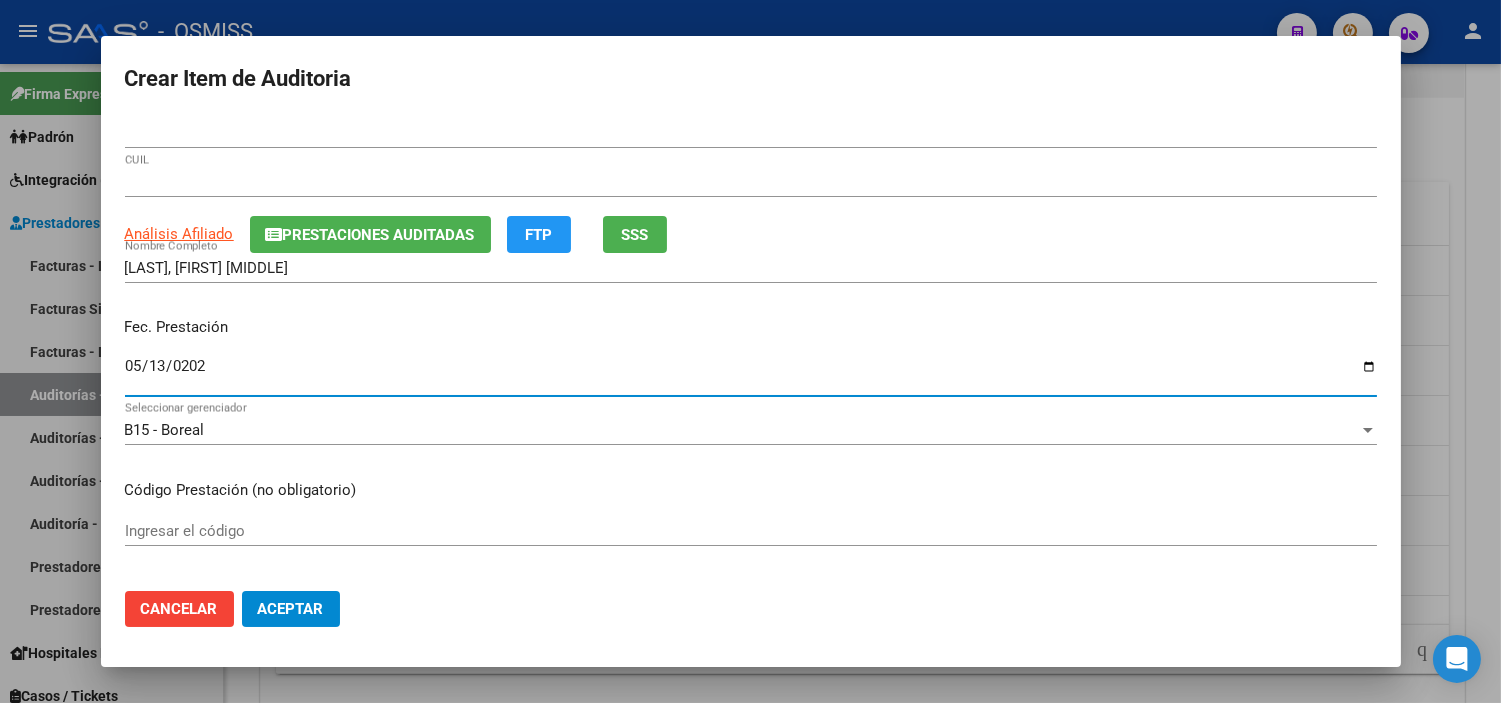 type on "2025-05-13" 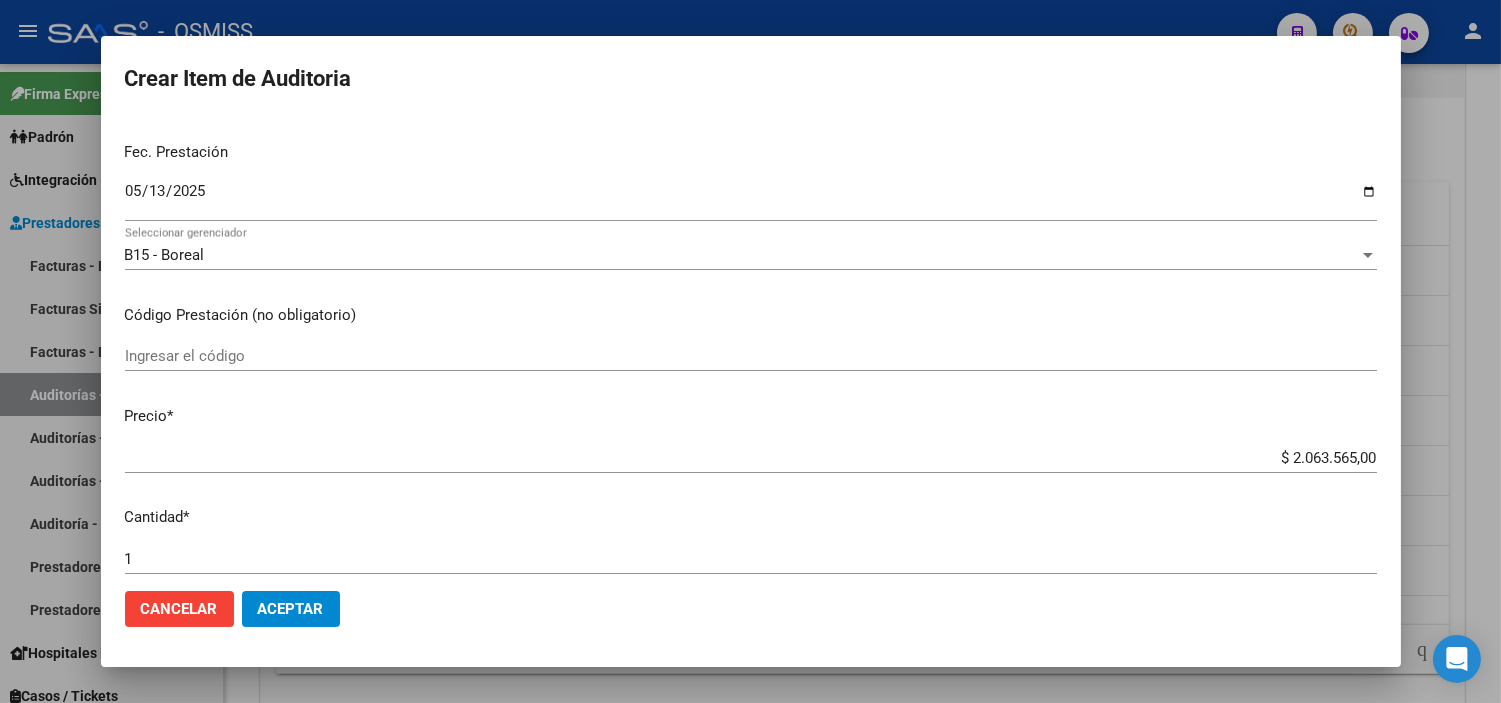 scroll, scrollTop: 222, scrollLeft: 0, axis: vertical 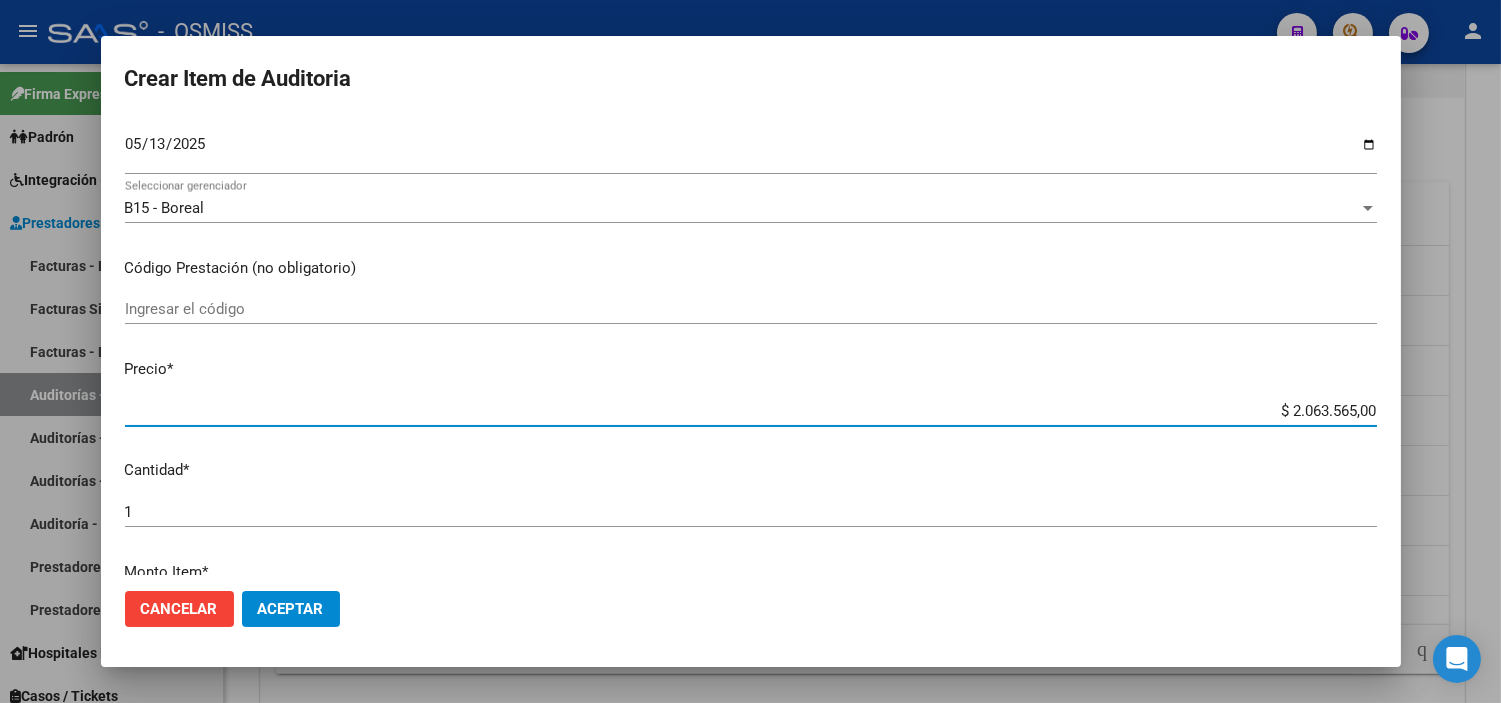 drag, startPoint x: 1233, startPoint y: 411, endPoint x: 1485, endPoint y: 415, distance: 252.03174 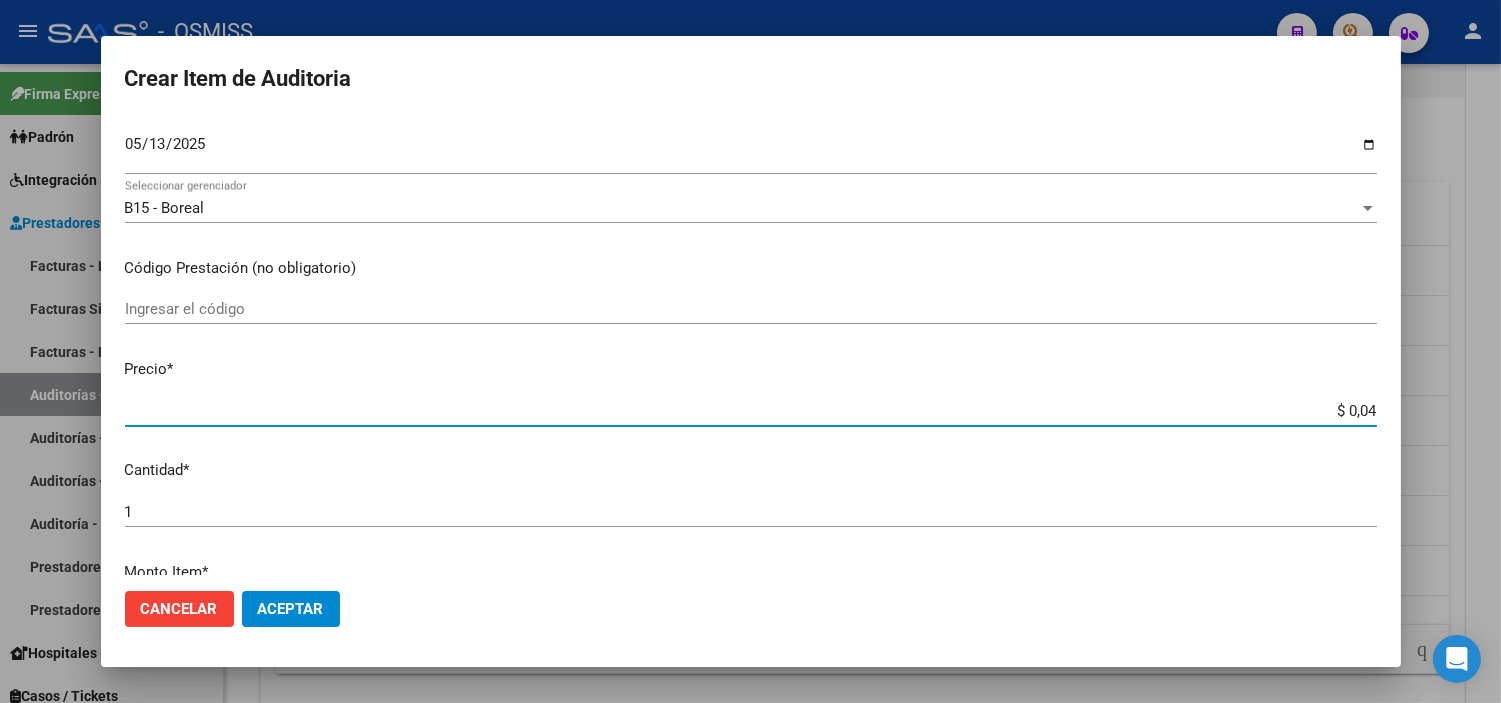 type on "$ 0,44" 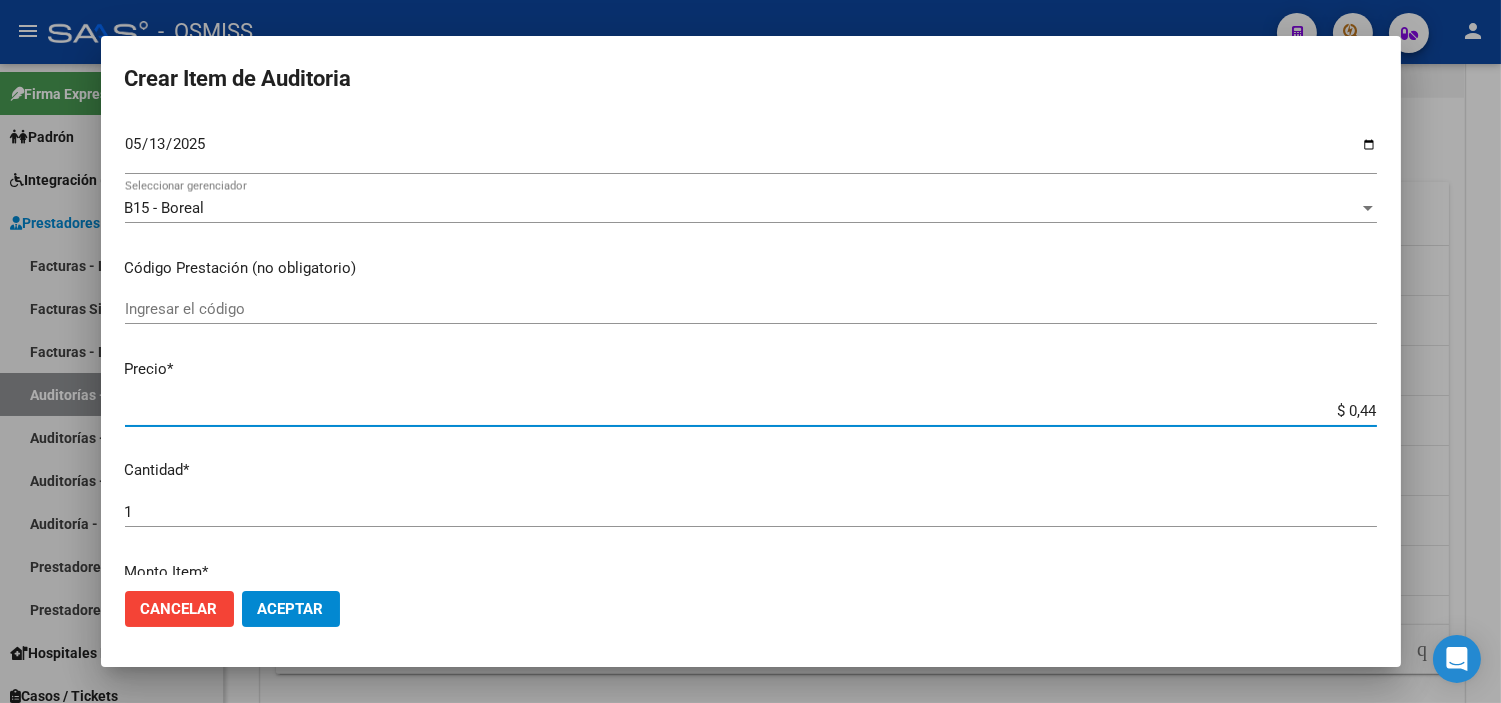 type on "$ 4,44" 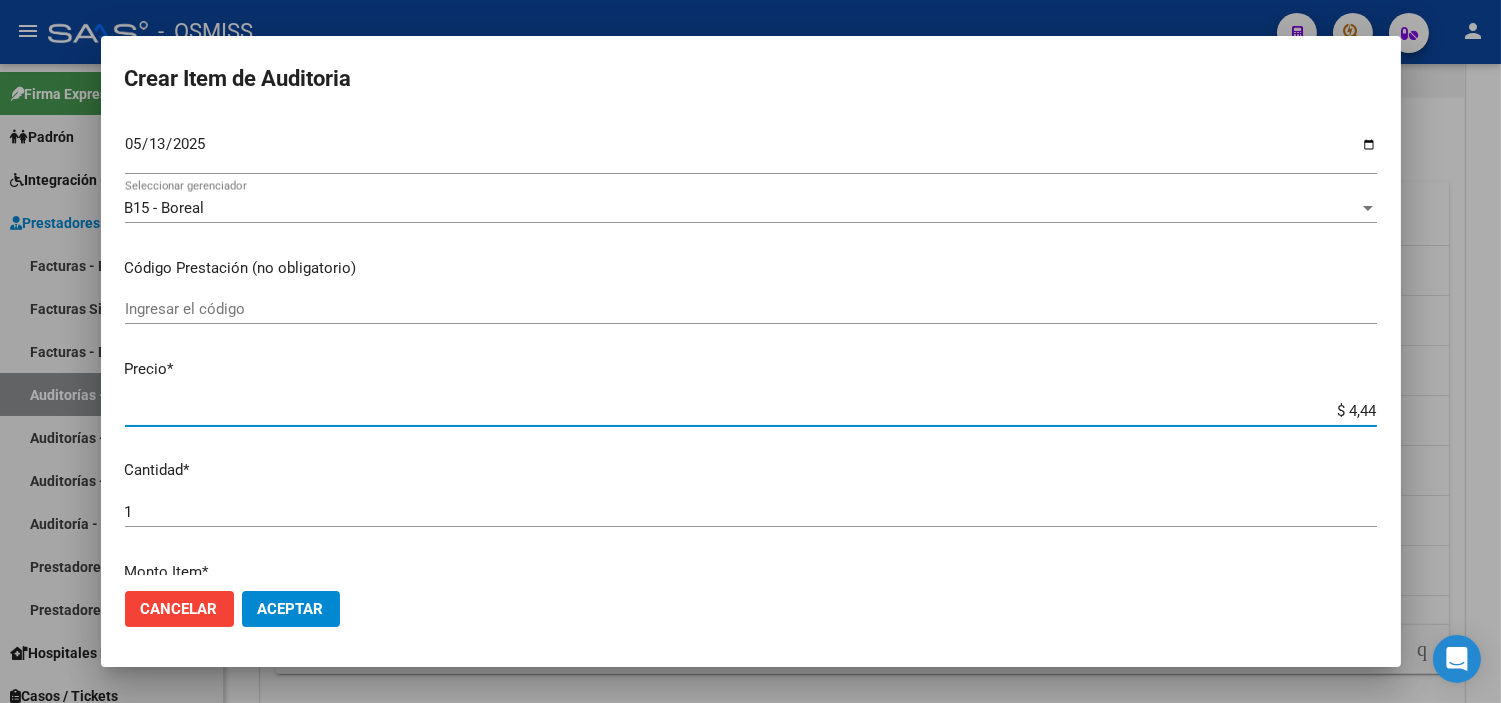 type on "$ 44,49" 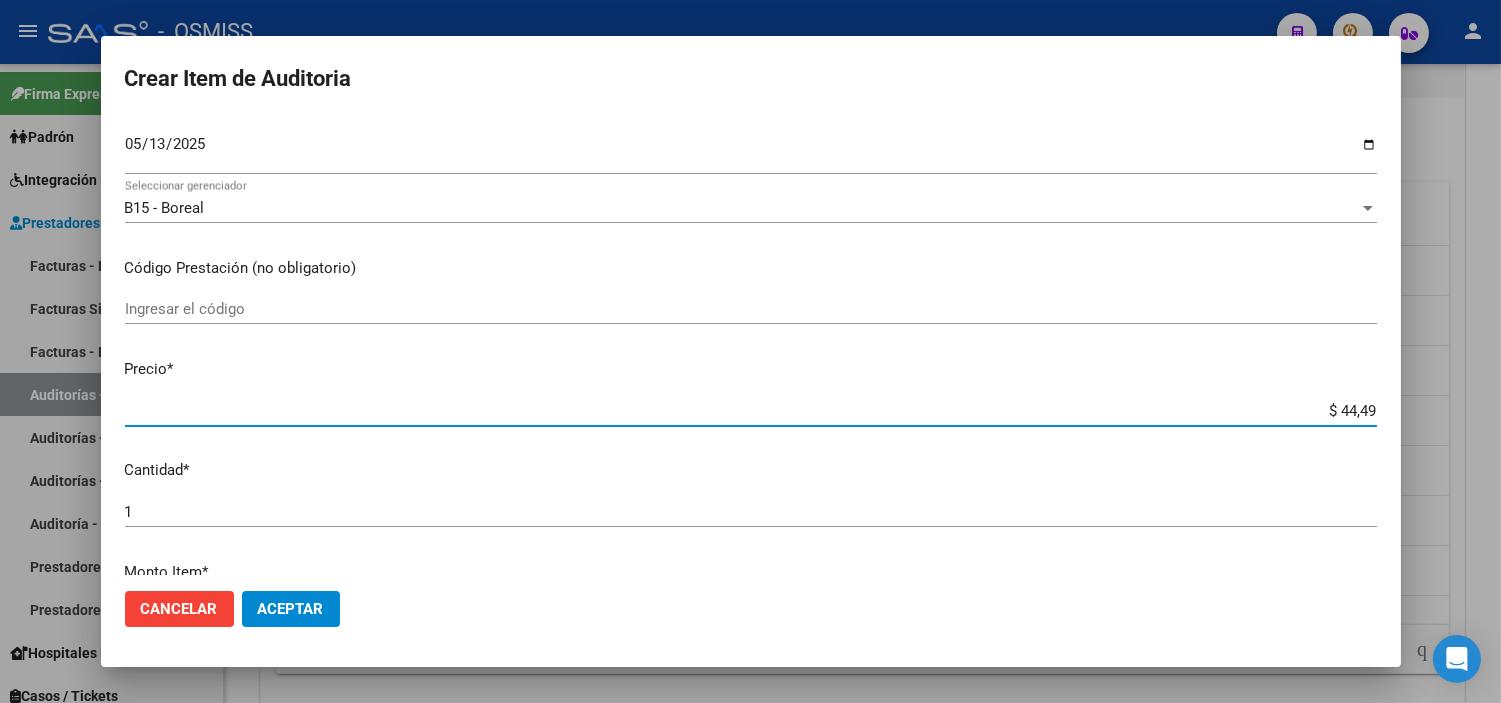 type on "$ 444,99" 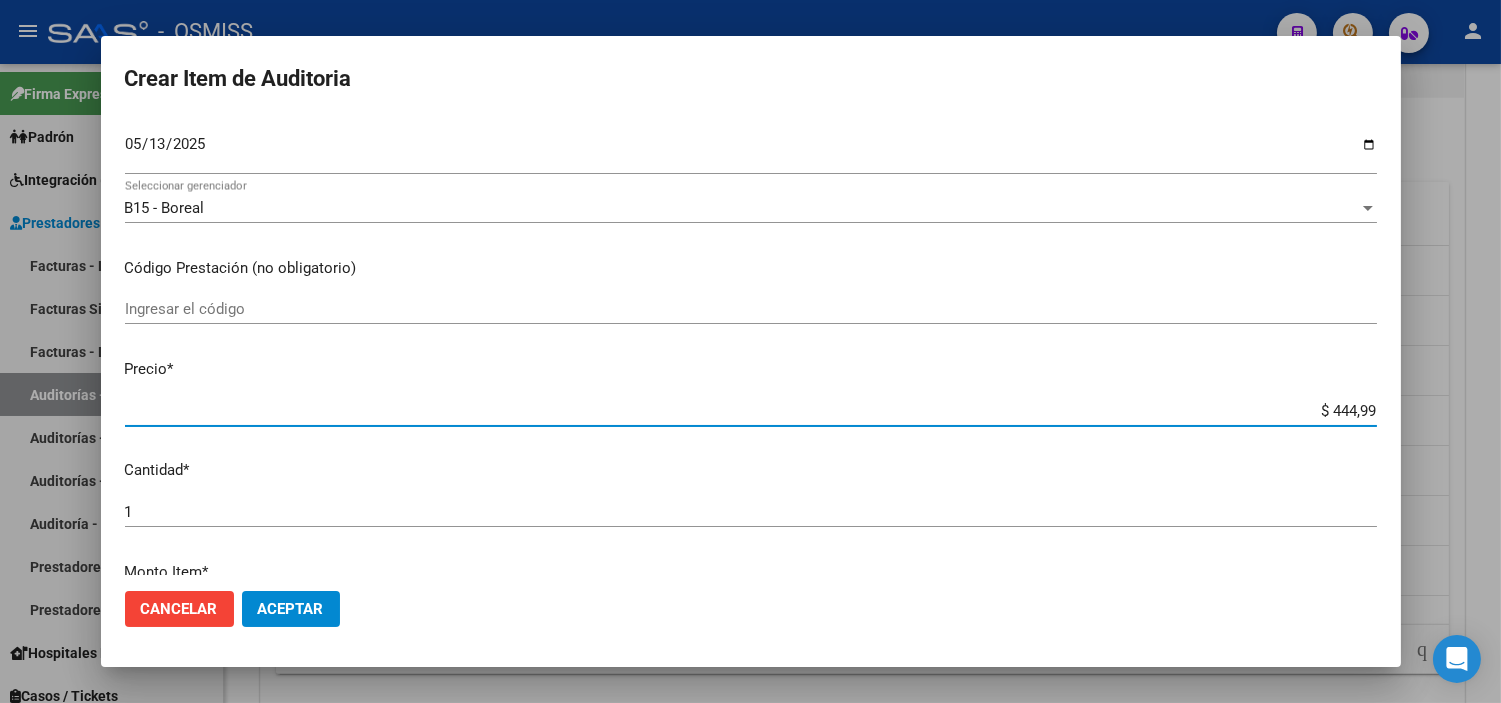 type on "$ 4.449,93" 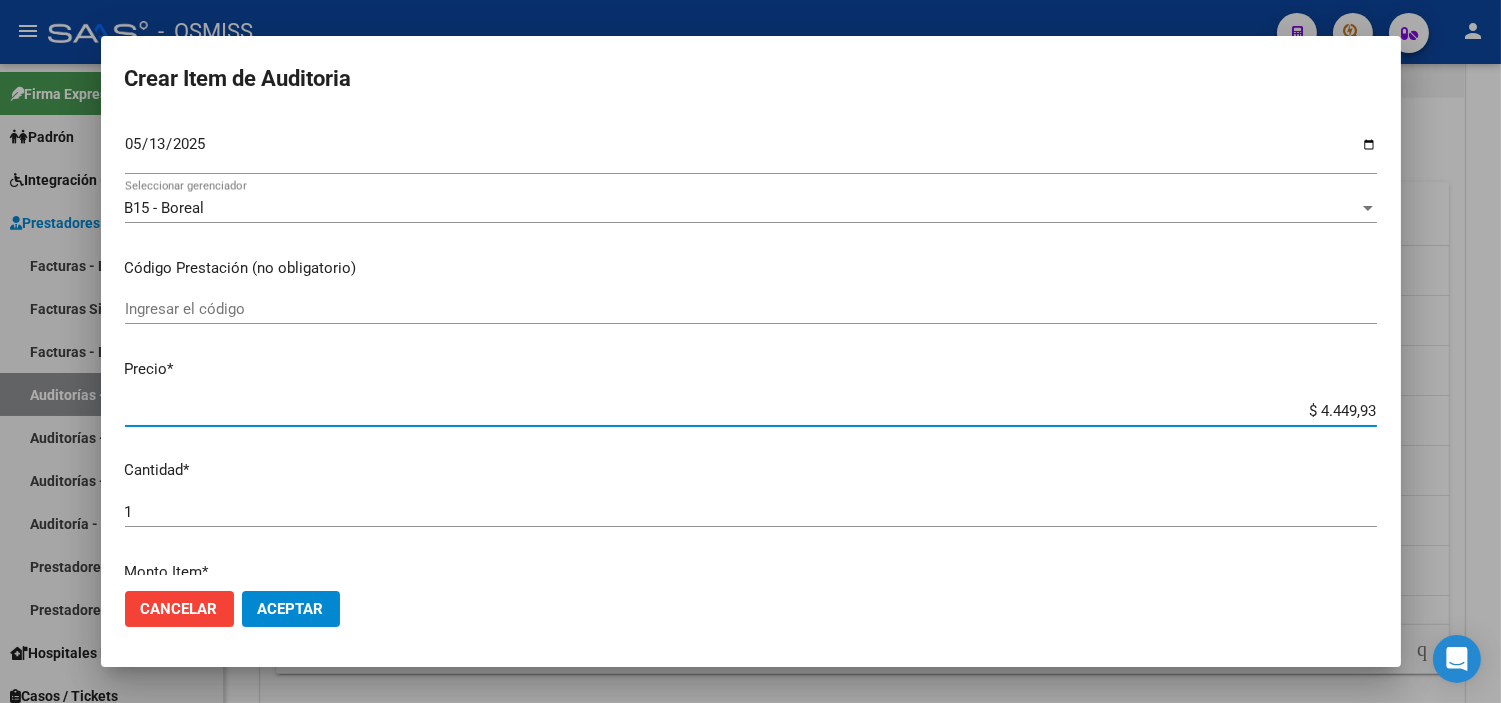 type on "$ 44.499,30" 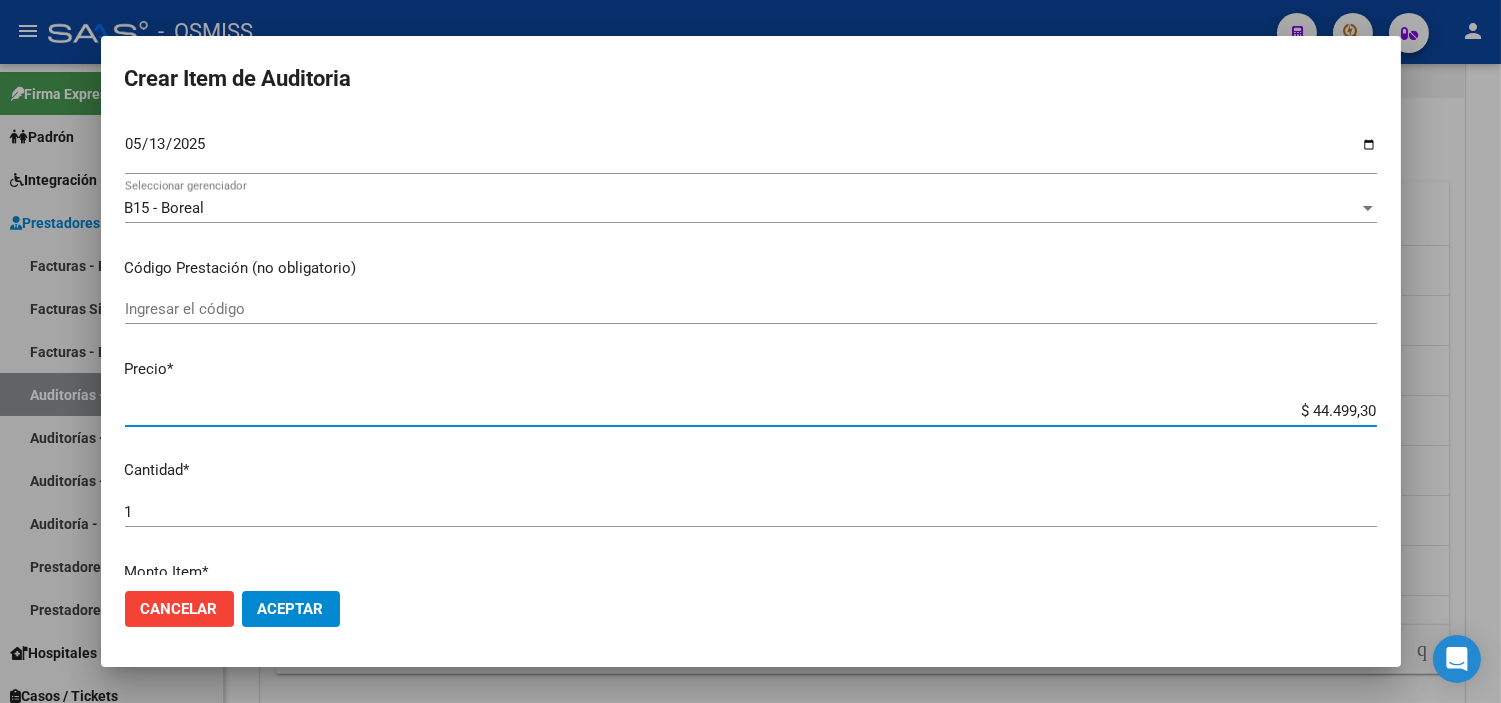 type on "$ 444.993,00" 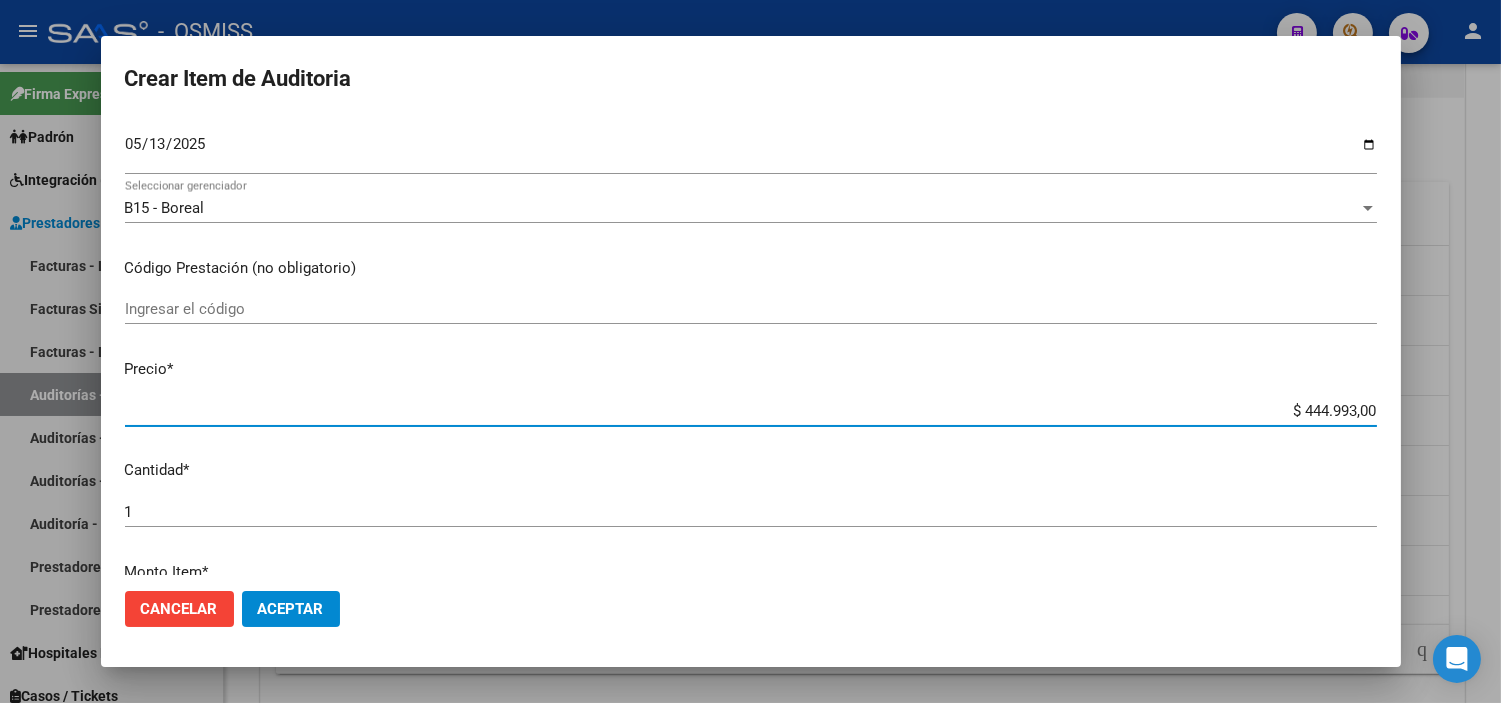 click on "Aceptar" 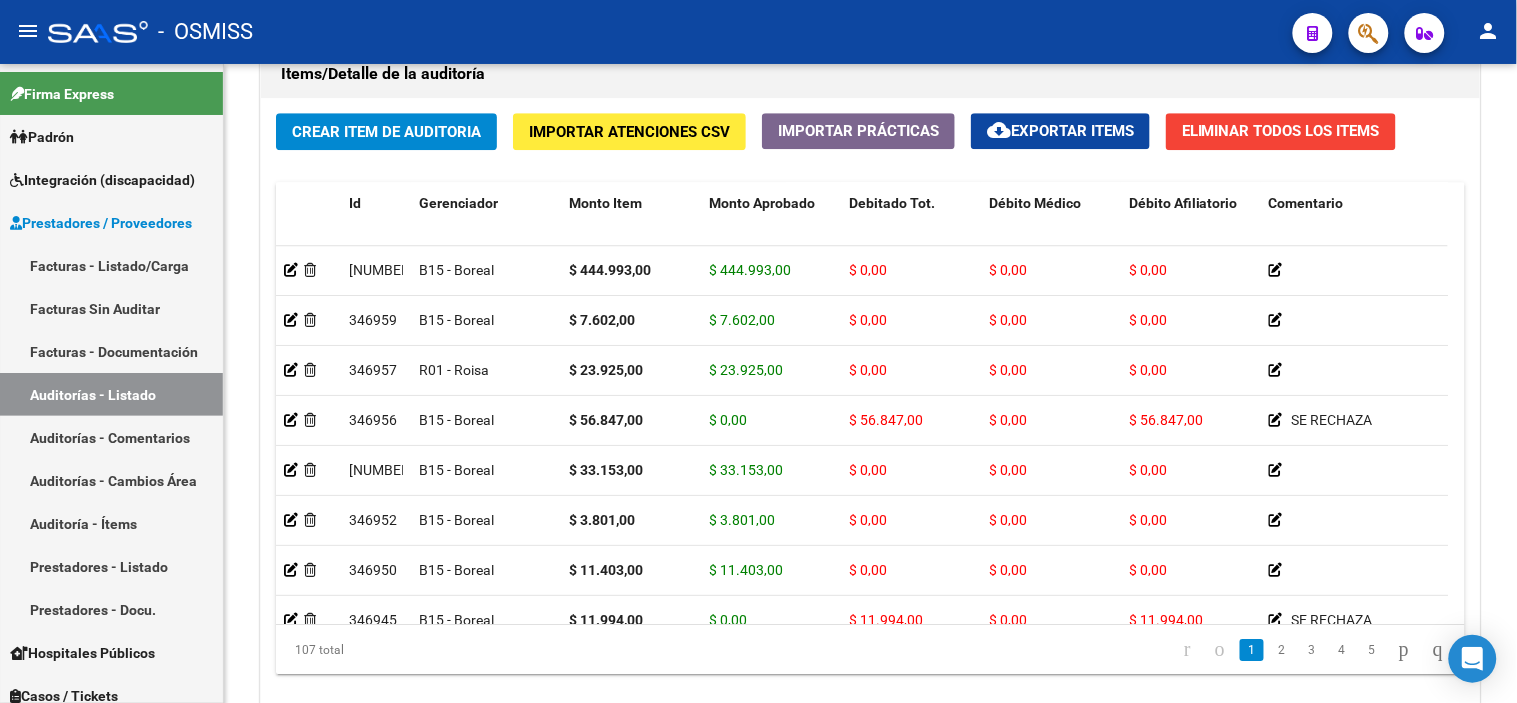 drag, startPoint x: 1123, startPoint y: 42, endPoint x: 1072, endPoint y: 52, distance: 51.971146 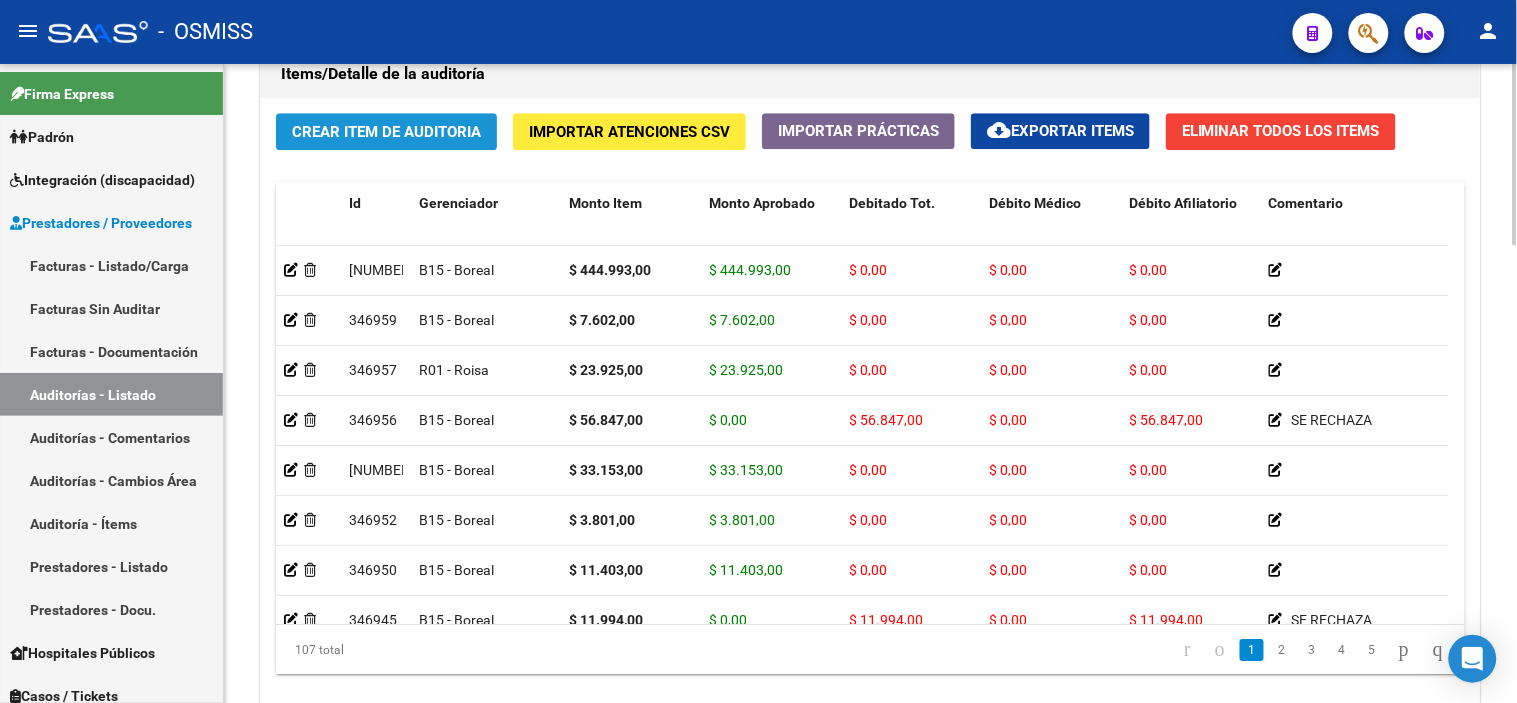 click on "Crear Item de Auditoria" 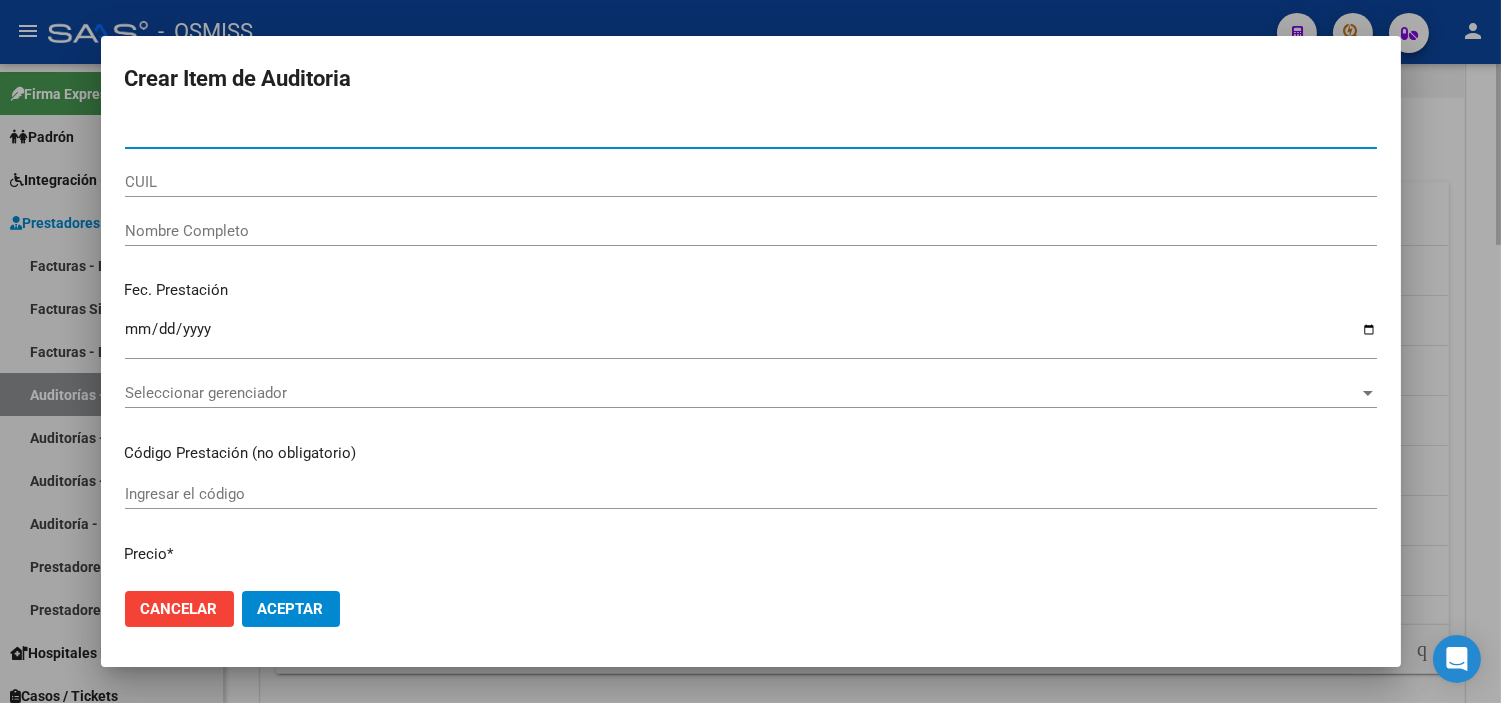 type on "48555423" 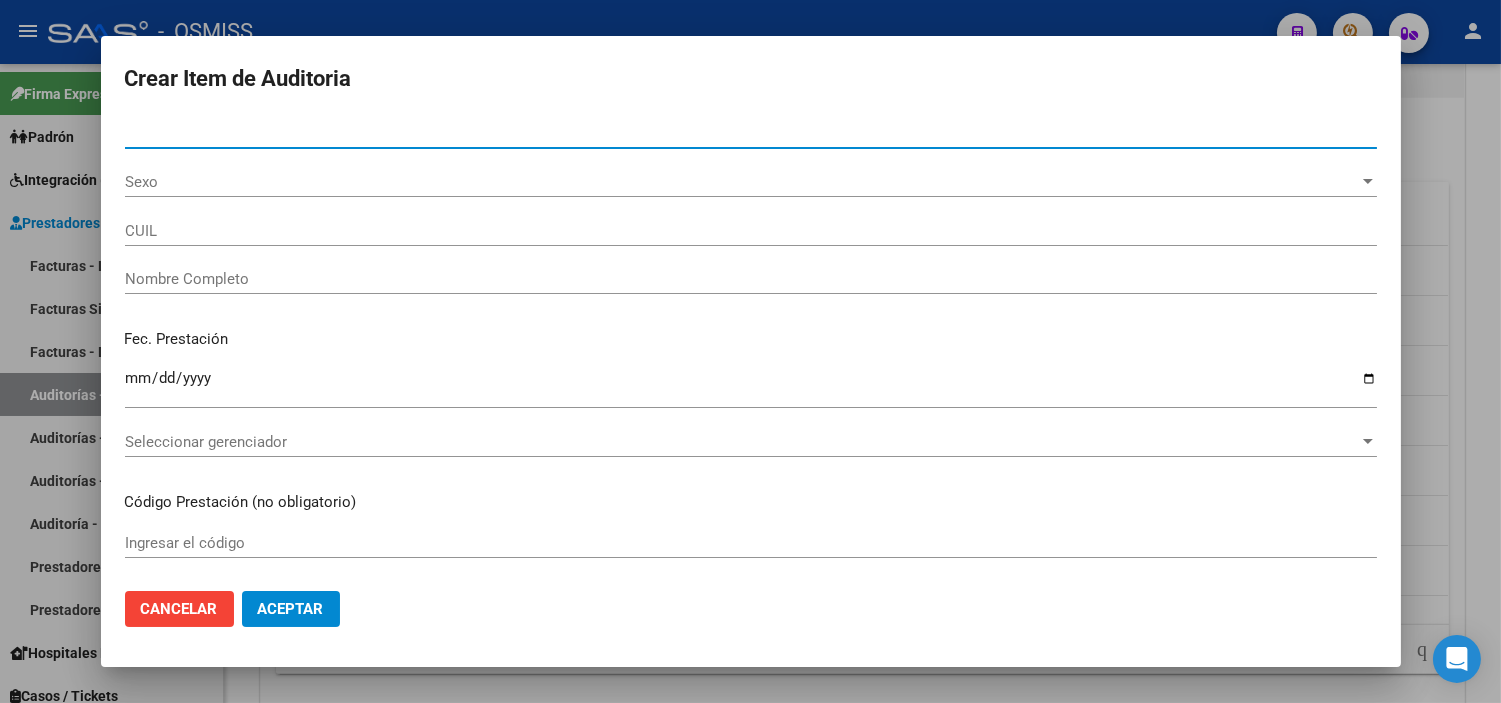 type on "20485554239" 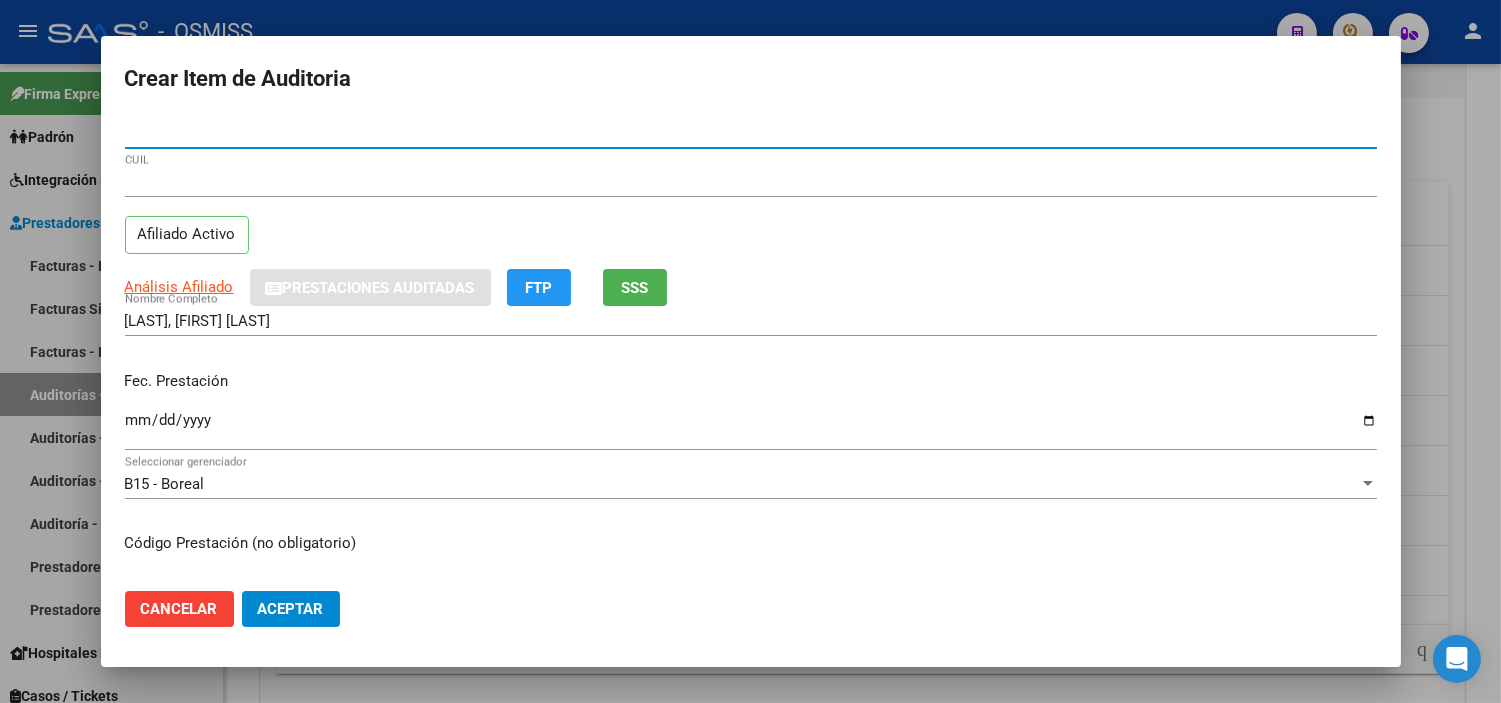 type on "48555423" 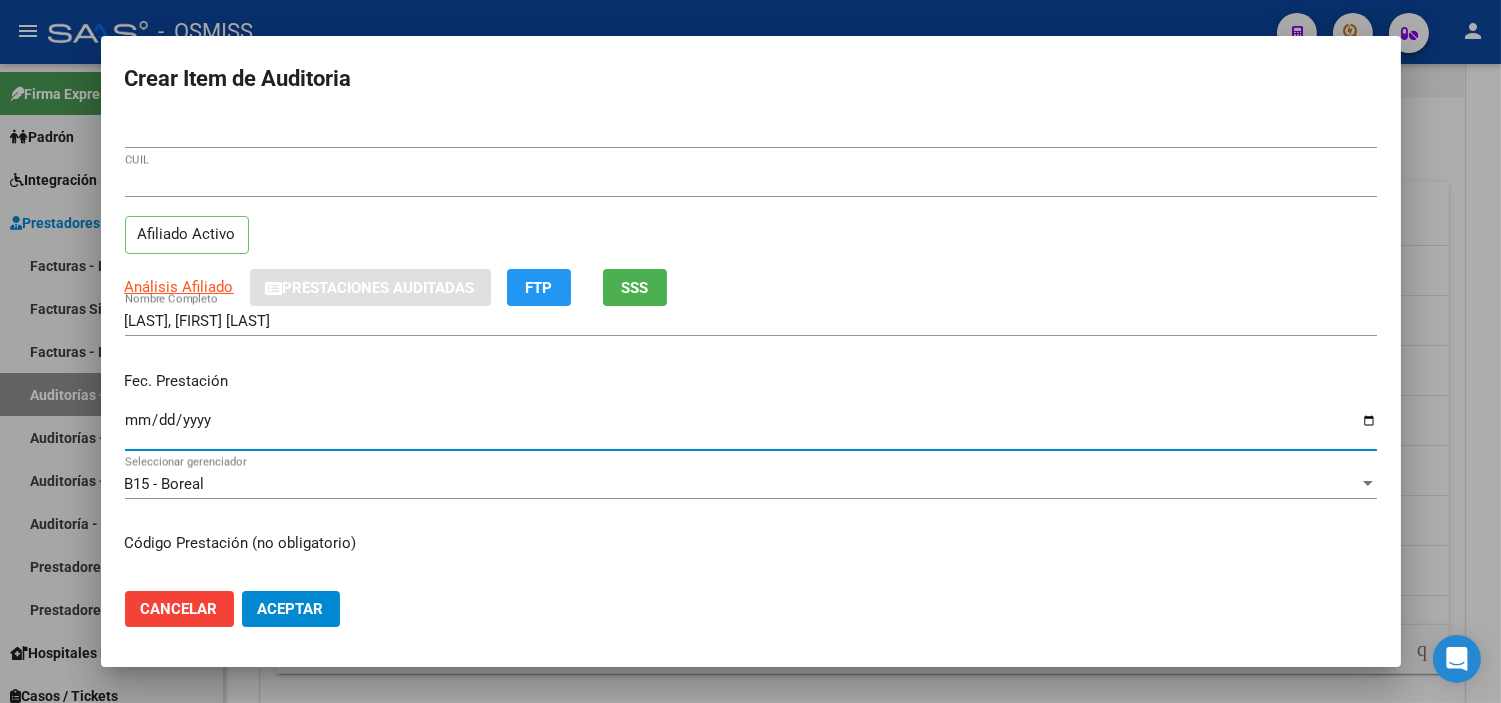 click on "Ingresar la fecha" at bounding box center [751, 428] 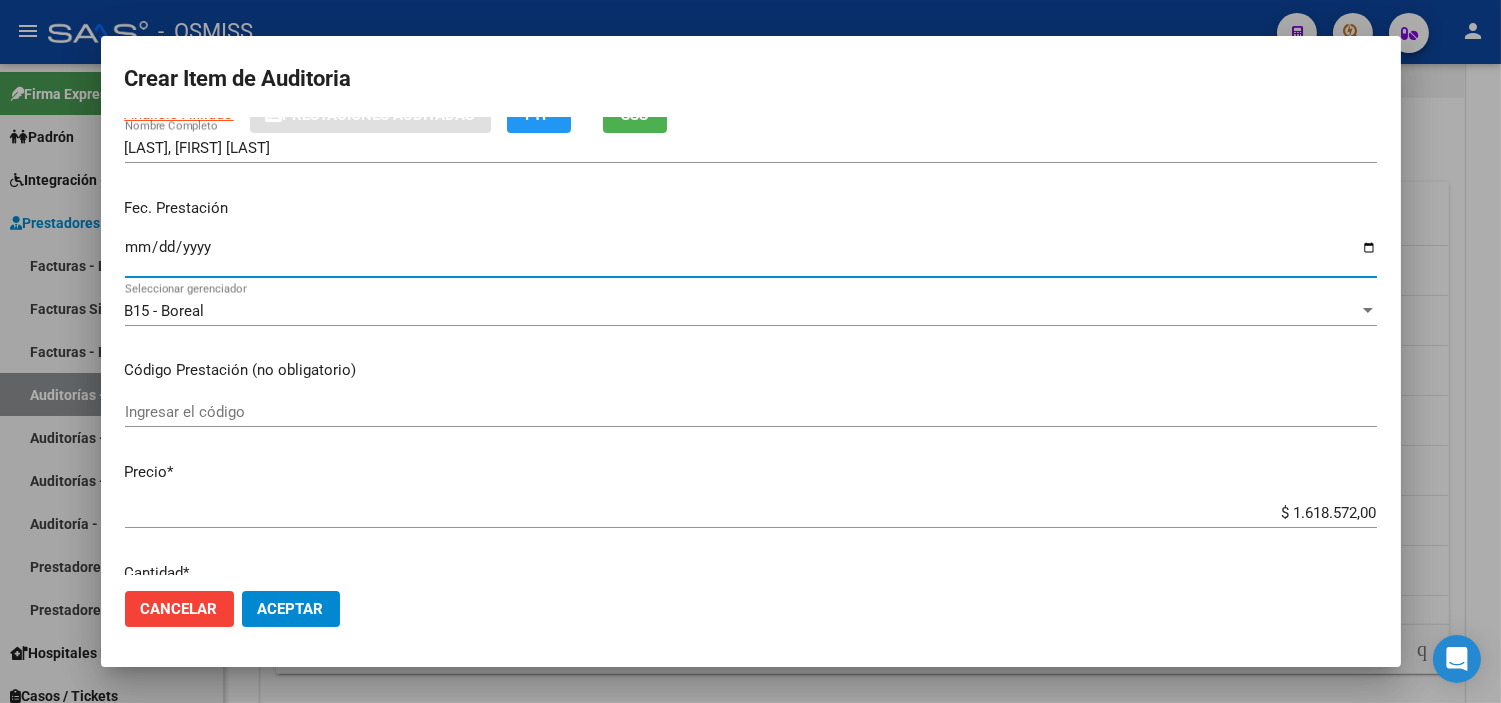 scroll, scrollTop: 222, scrollLeft: 0, axis: vertical 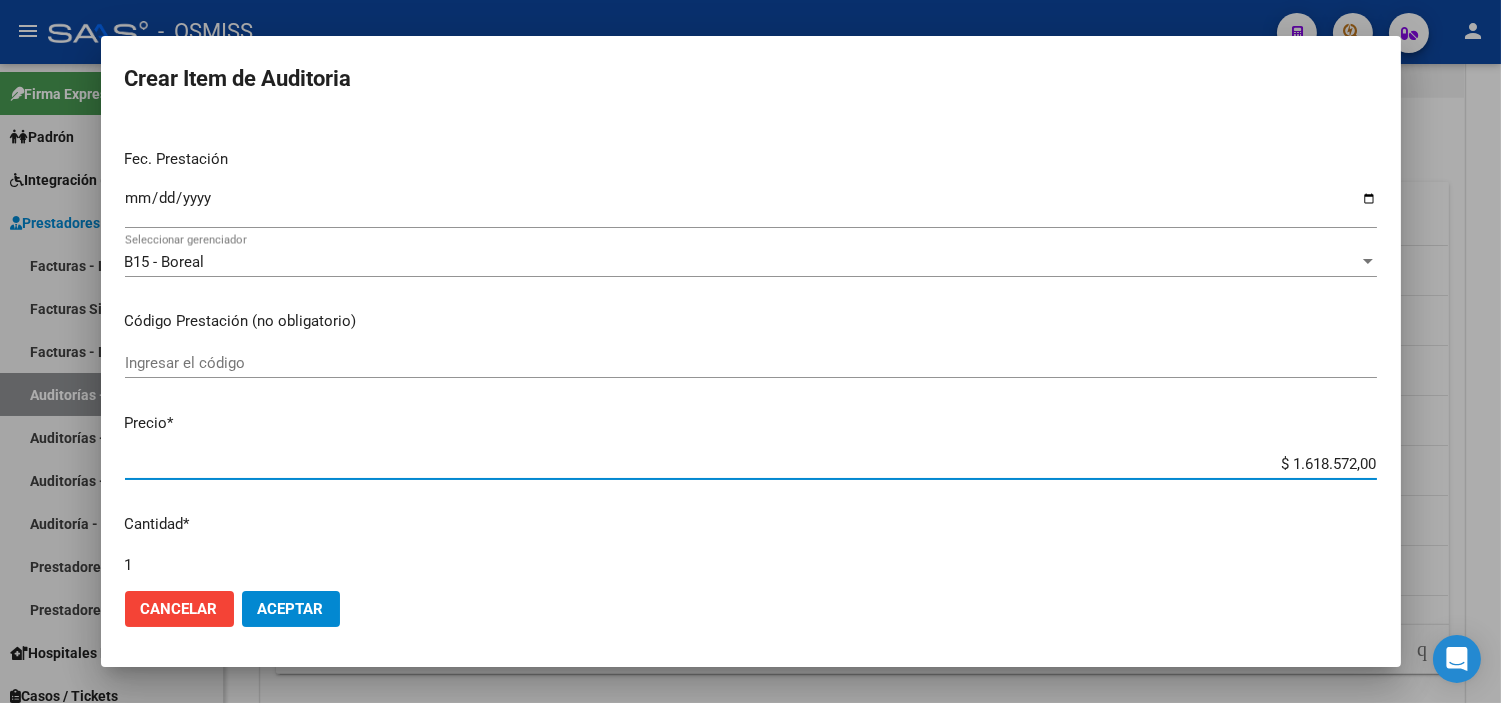 drag, startPoint x: 1257, startPoint y: 461, endPoint x: 1465, endPoint y: 473, distance: 208.34587 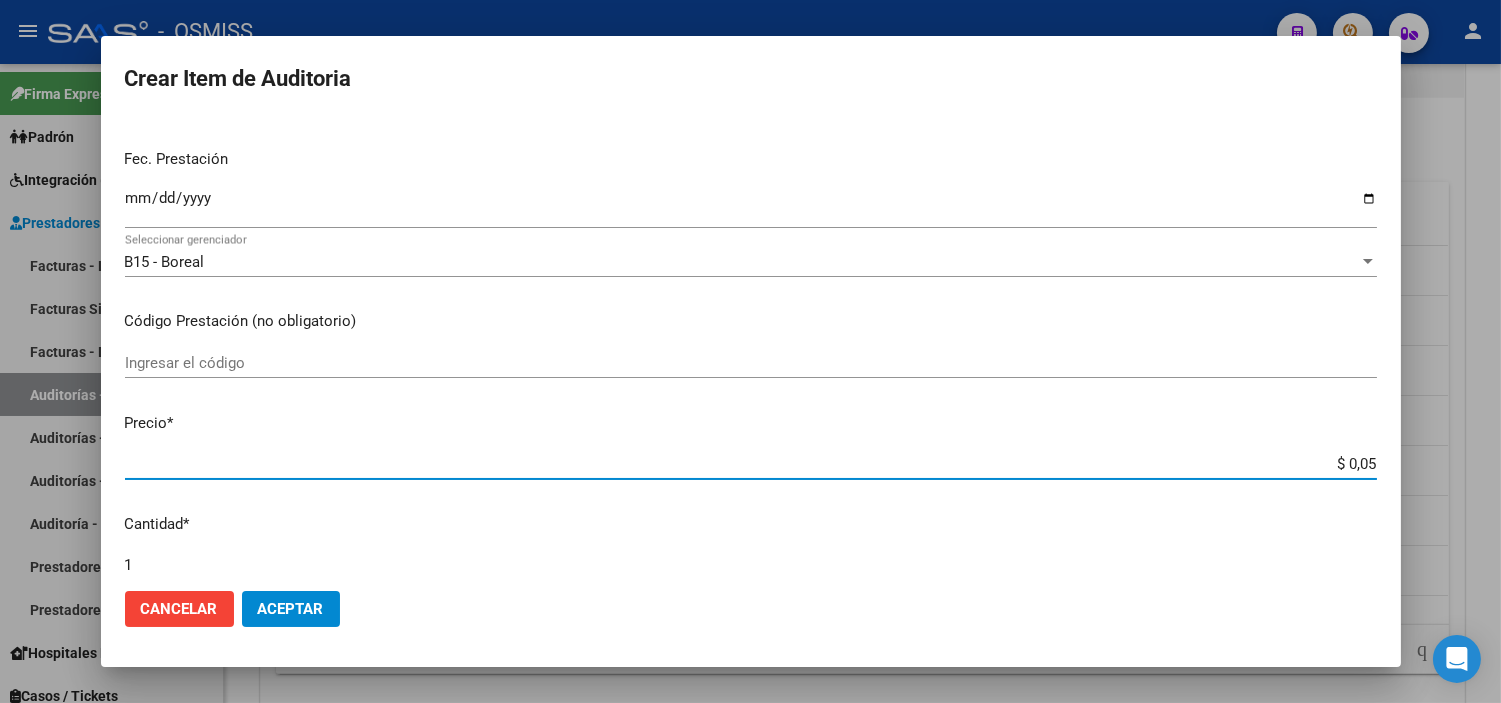 type on "$ 0,50" 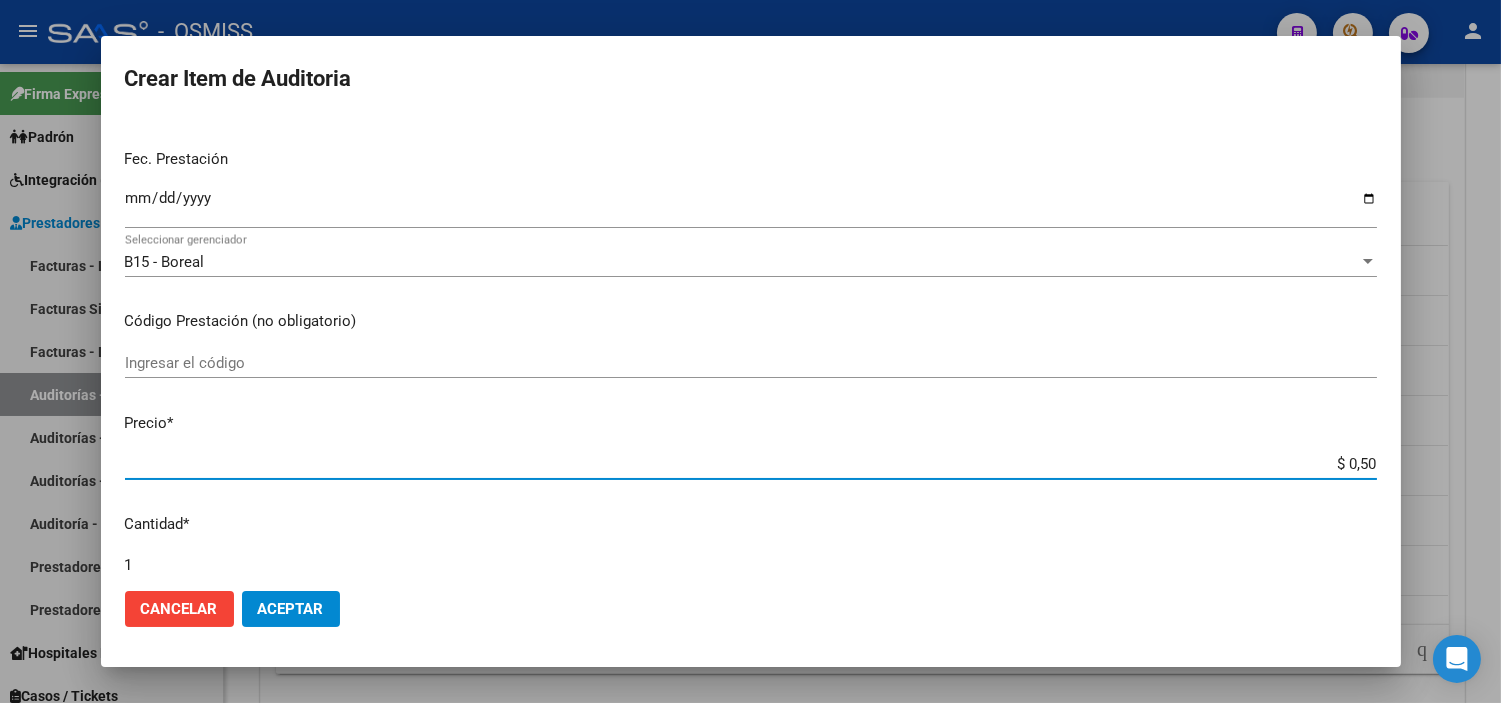 type on "$ 5,07" 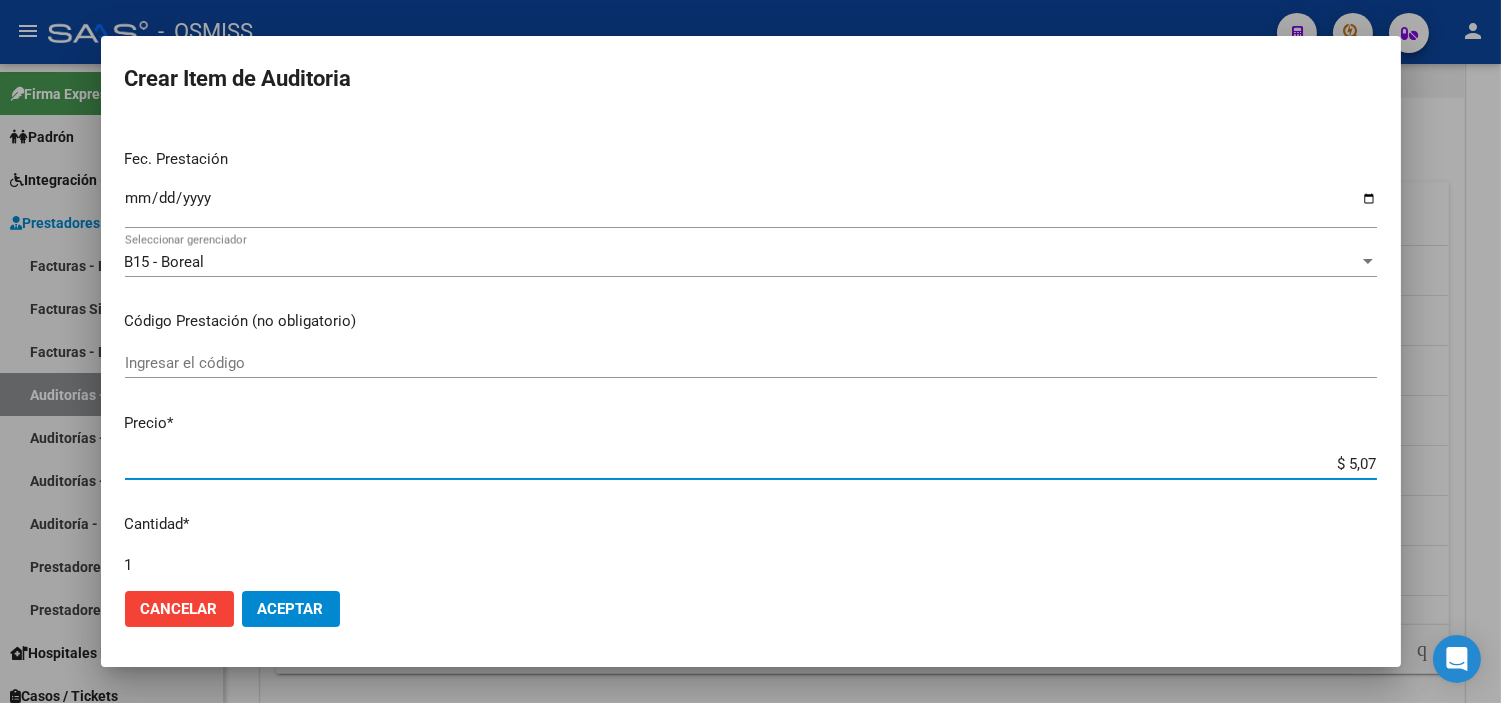 type on "$ 50,70" 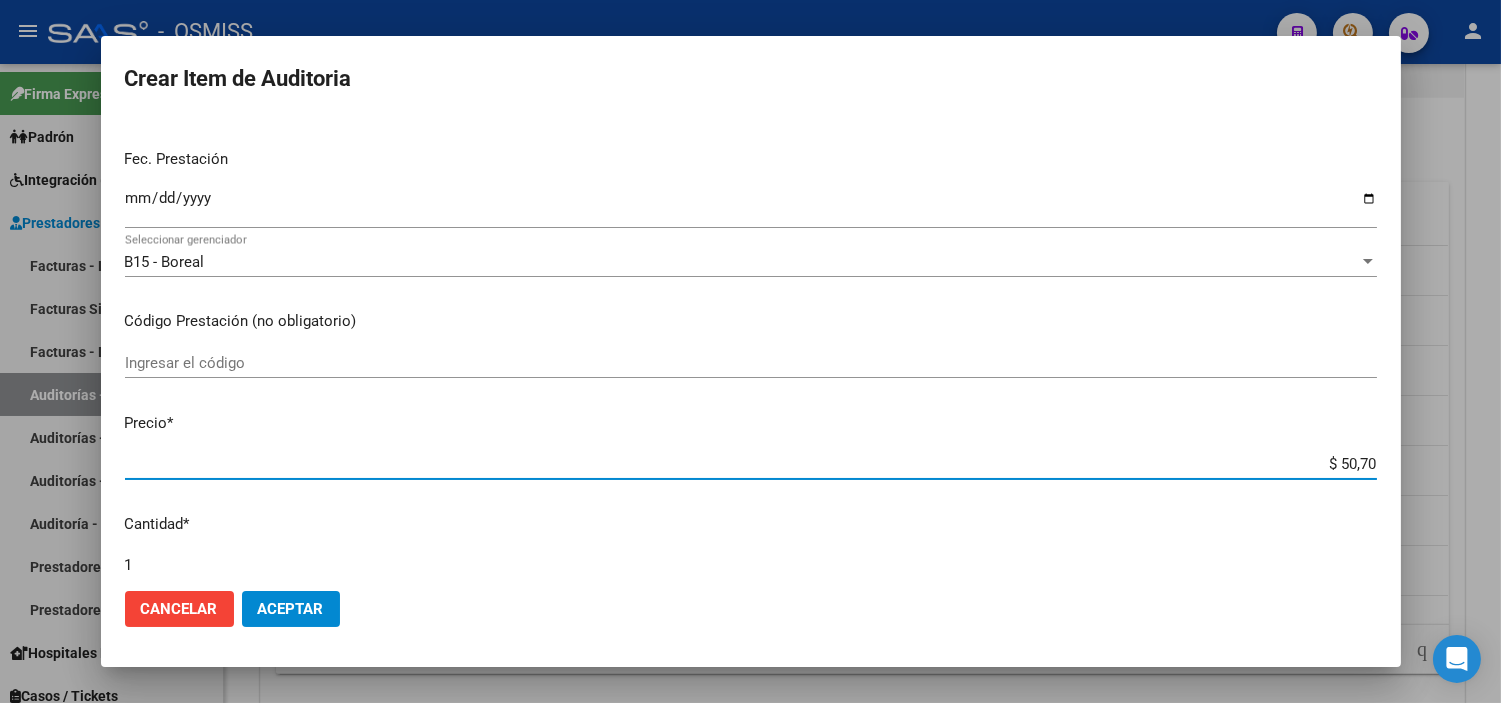 type on "$ 507,00" 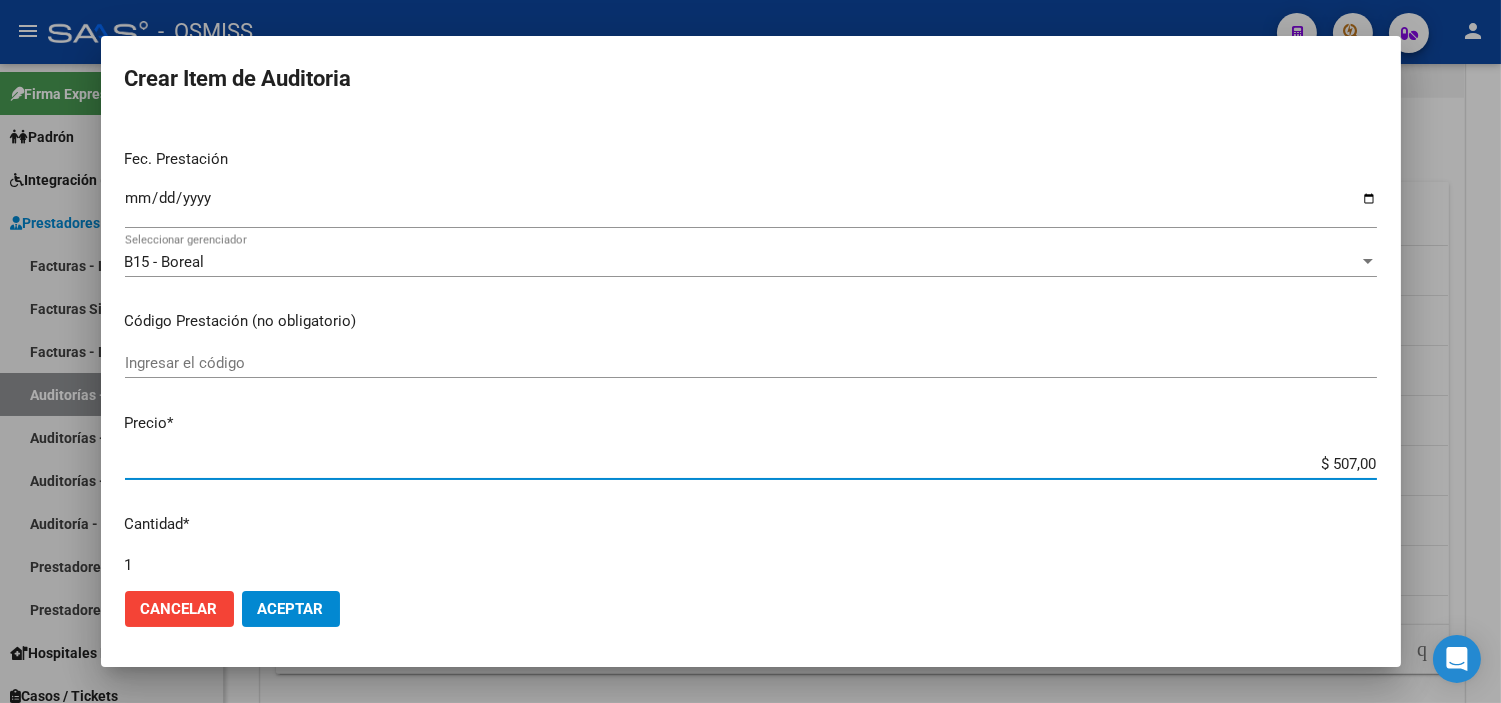 type on "$ 5.070,00" 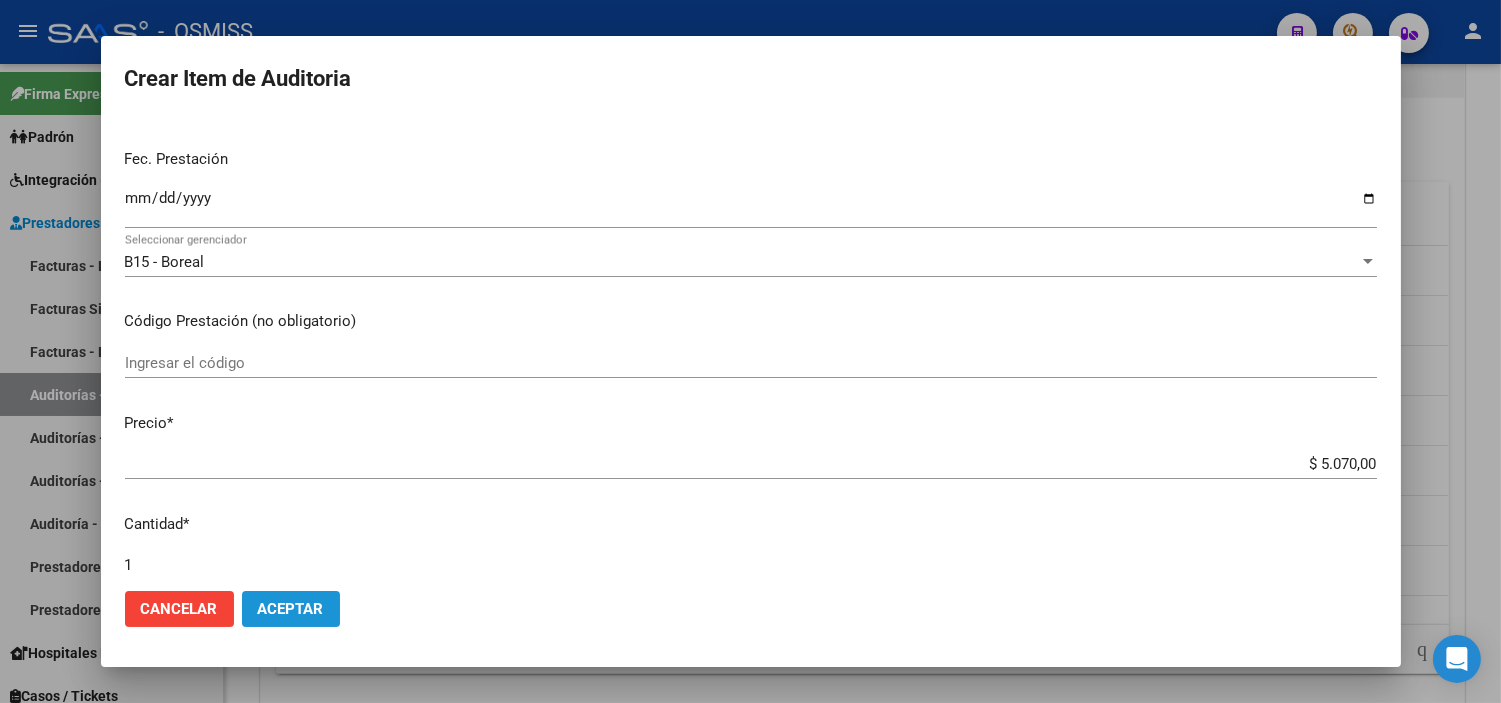 click on "Aceptar" 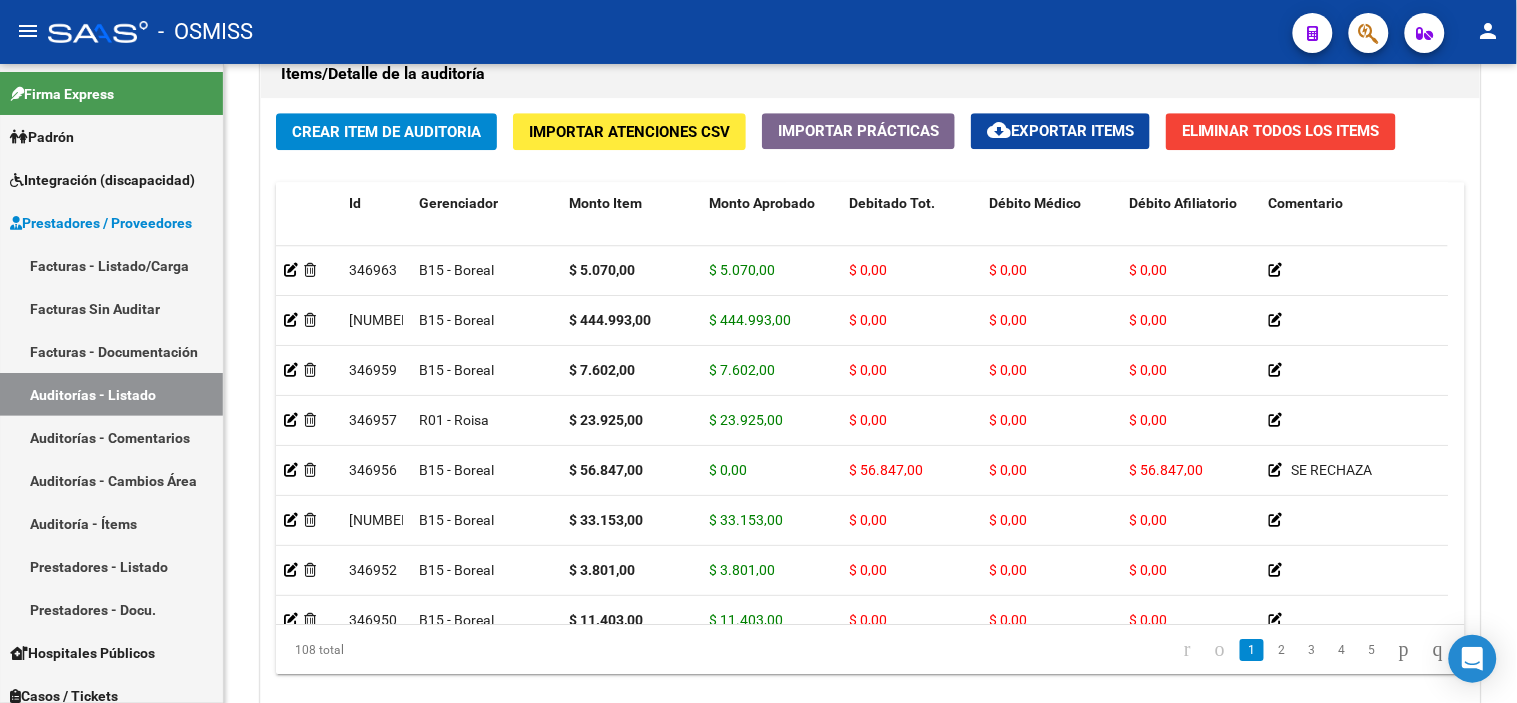 click on "-   OSMISS" 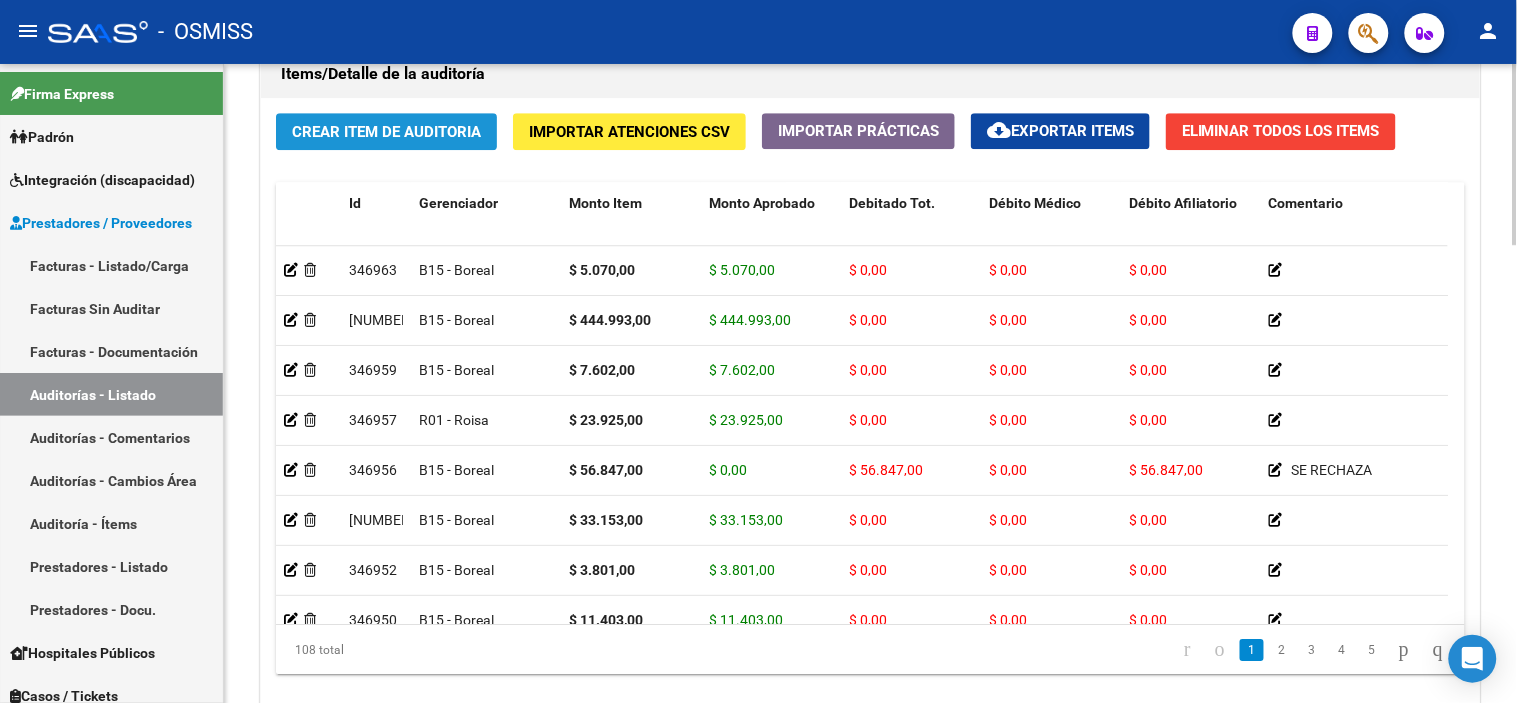 click on "Crear Item de Auditoria" 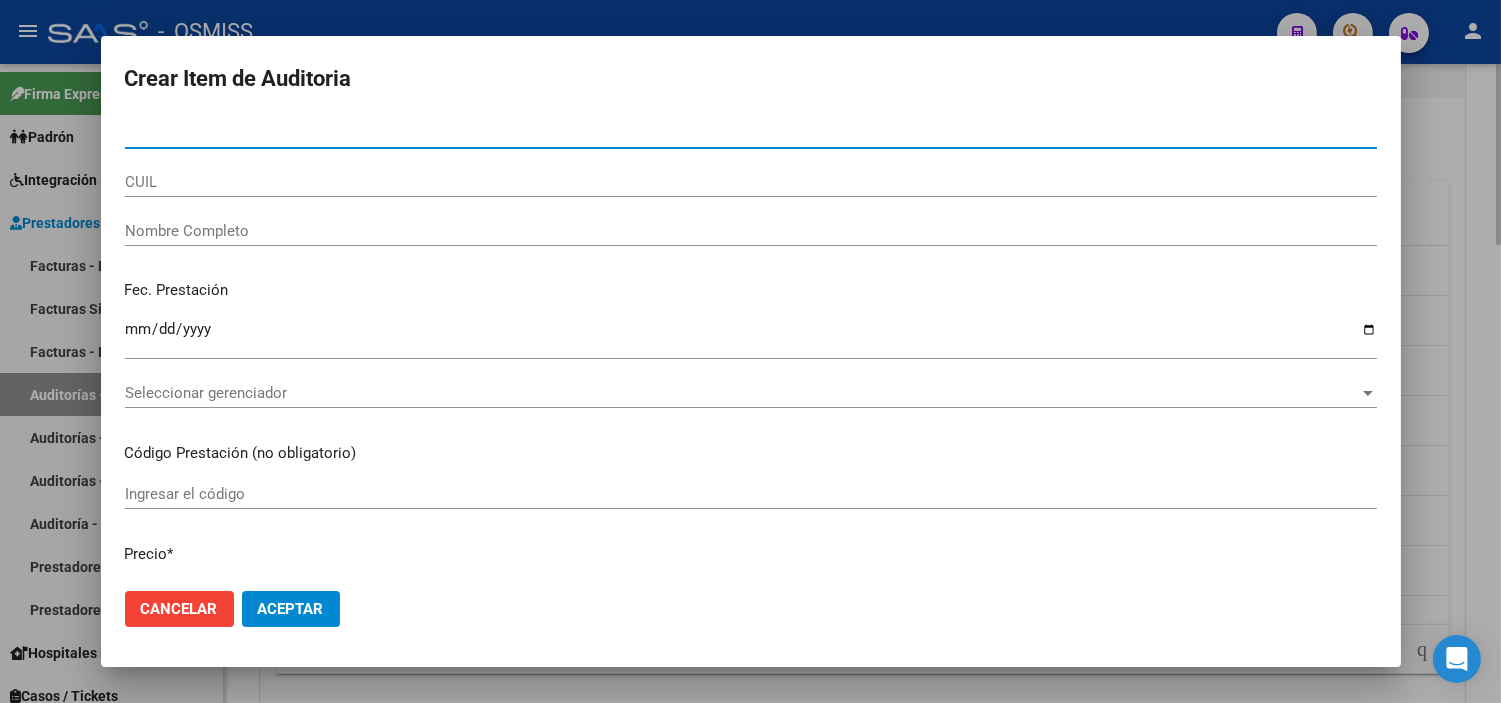 type on "53017415" 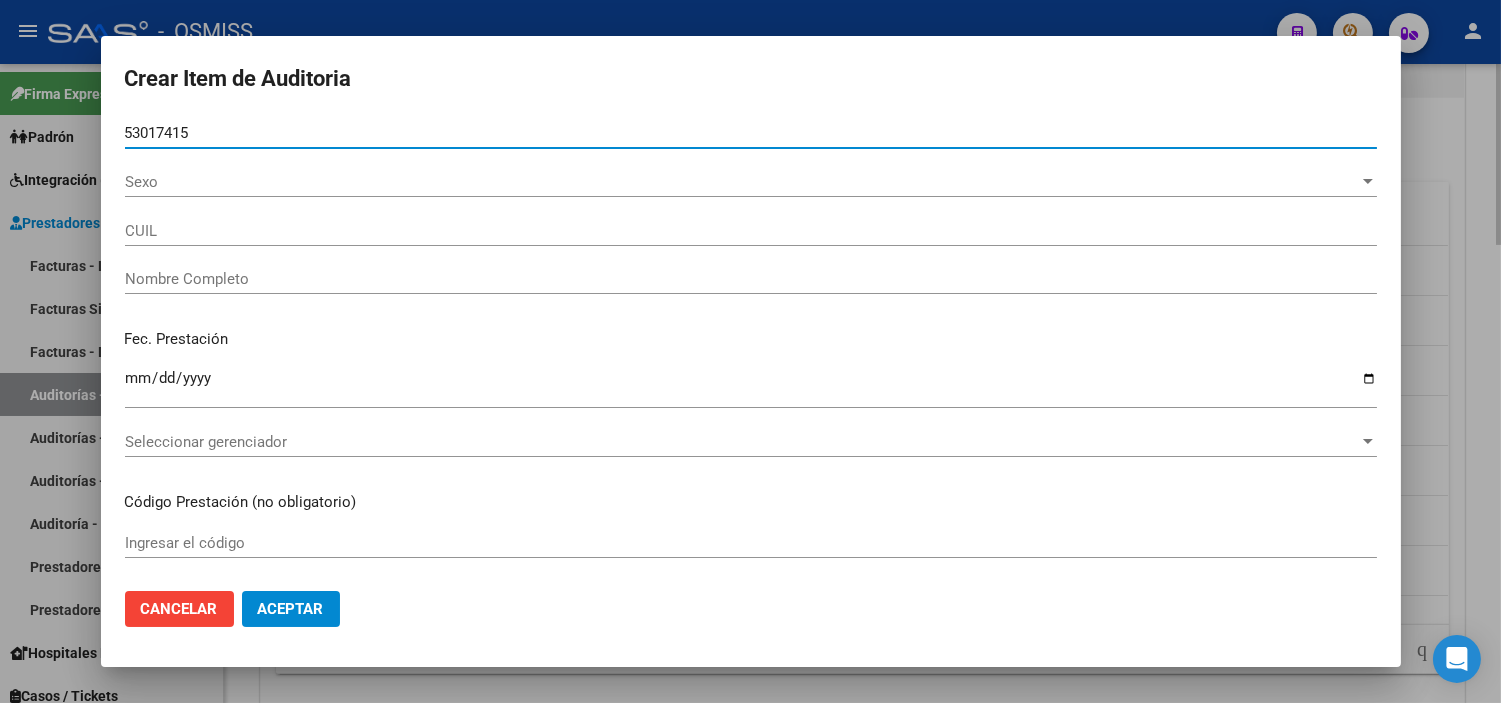 type on "27530174153" 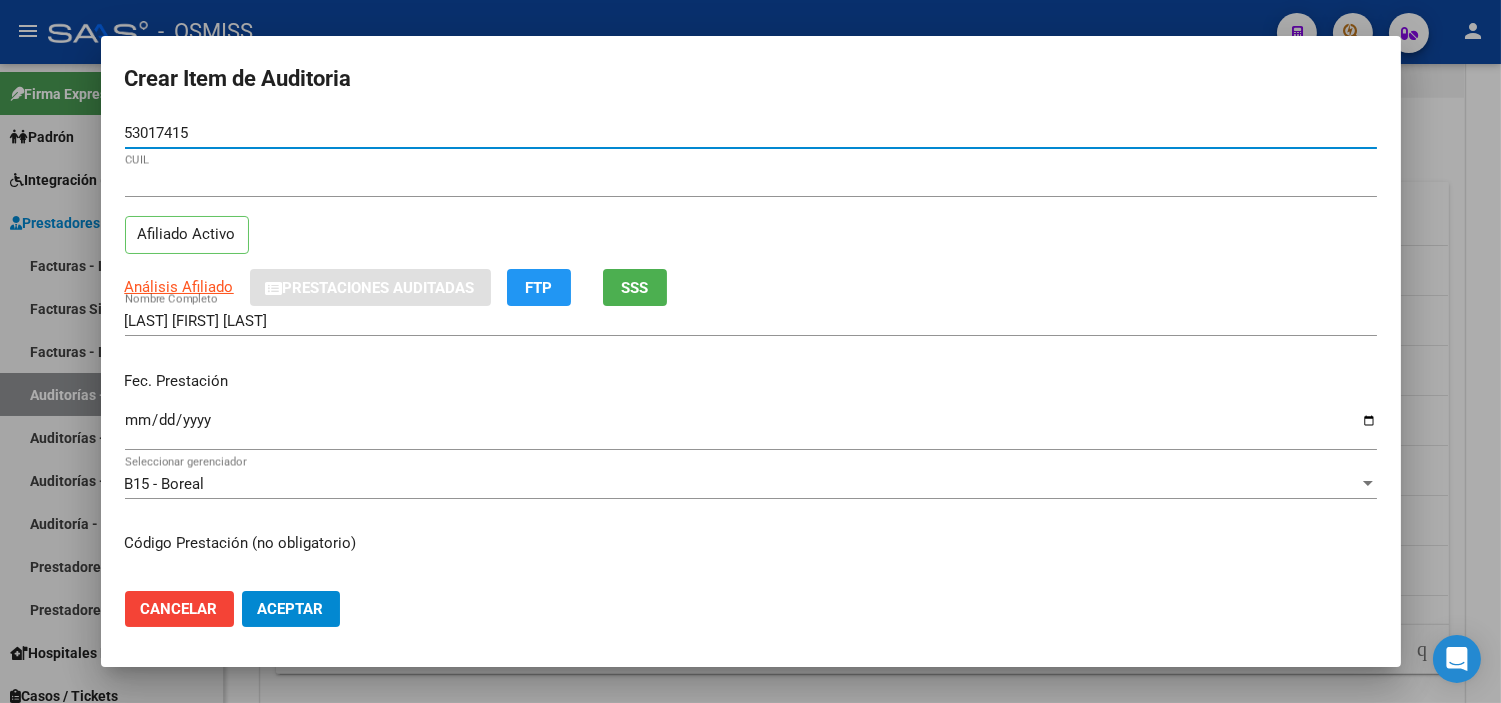 type on "53017415" 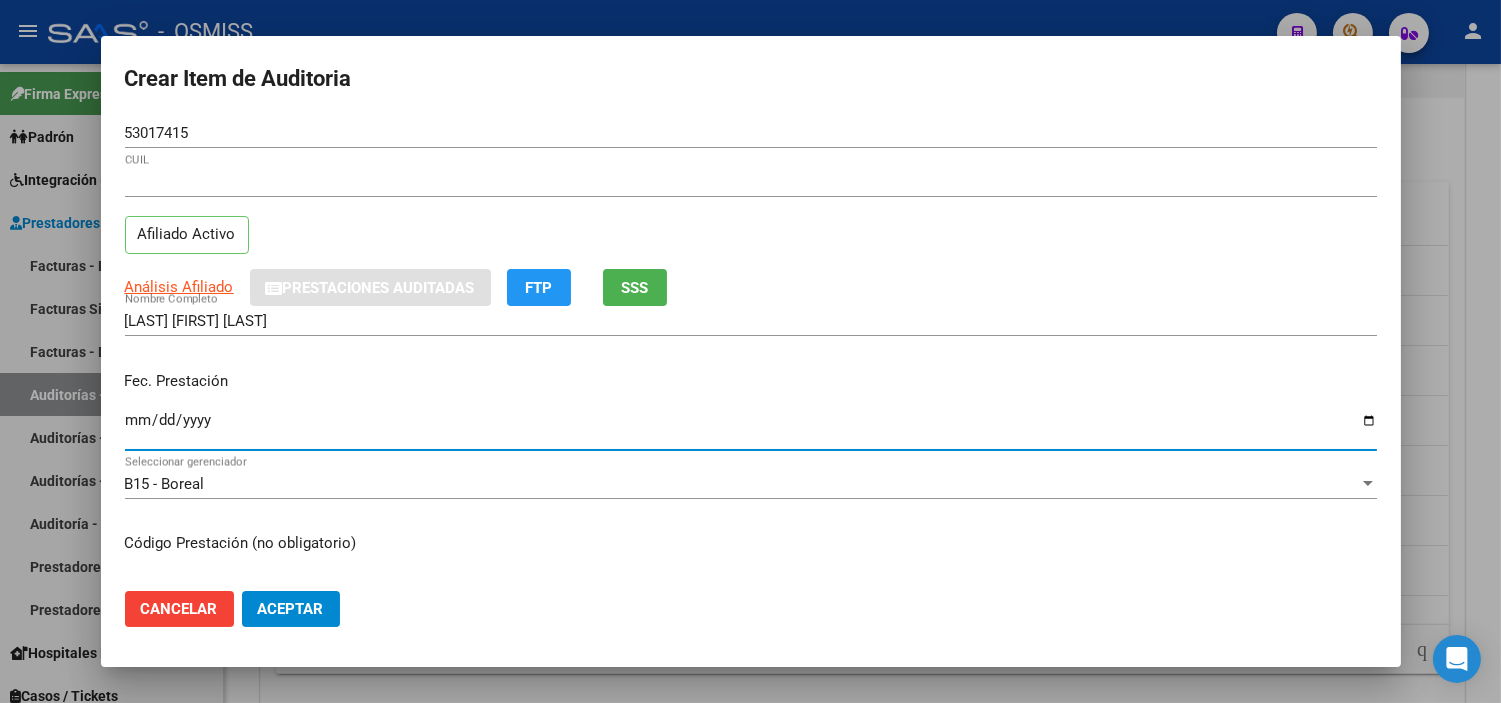 click on "Ingresar la fecha" at bounding box center [751, 428] 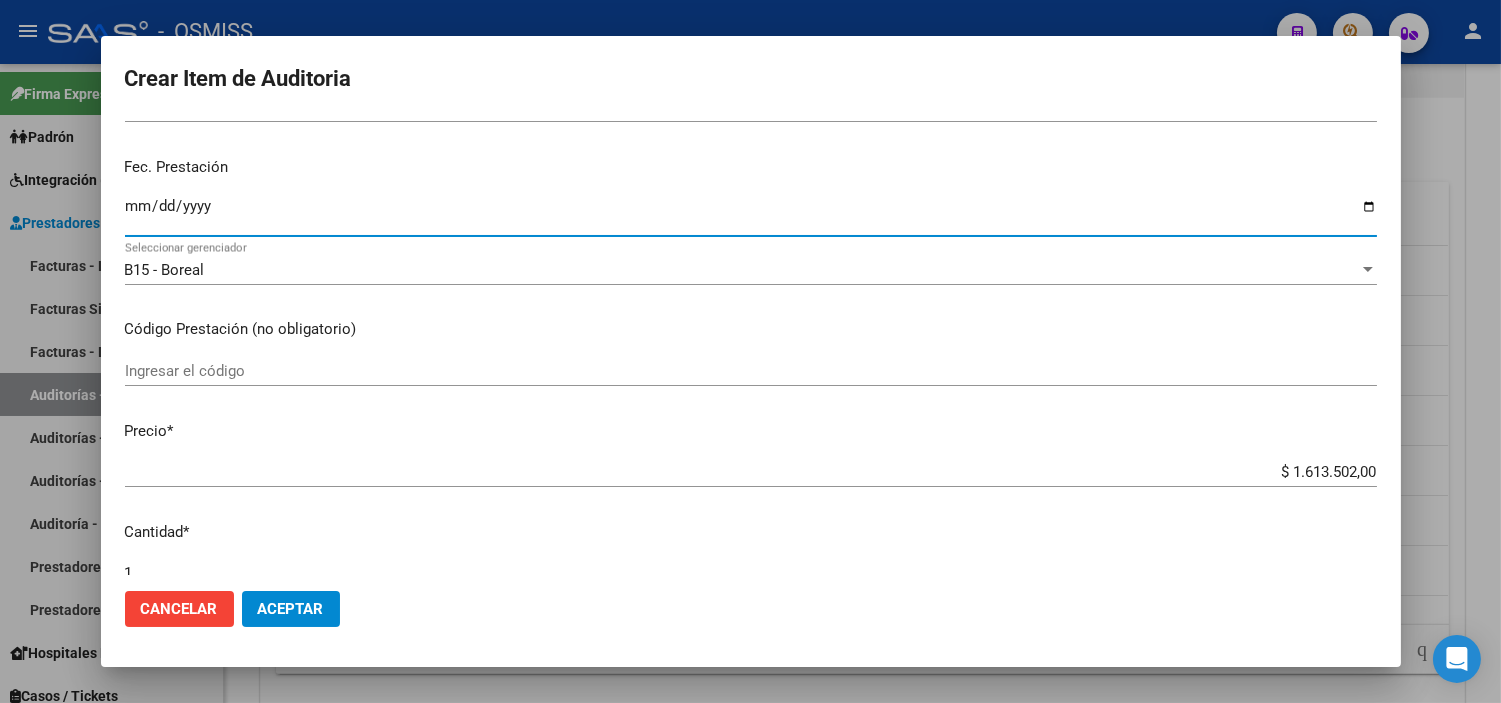 scroll, scrollTop: 222, scrollLeft: 0, axis: vertical 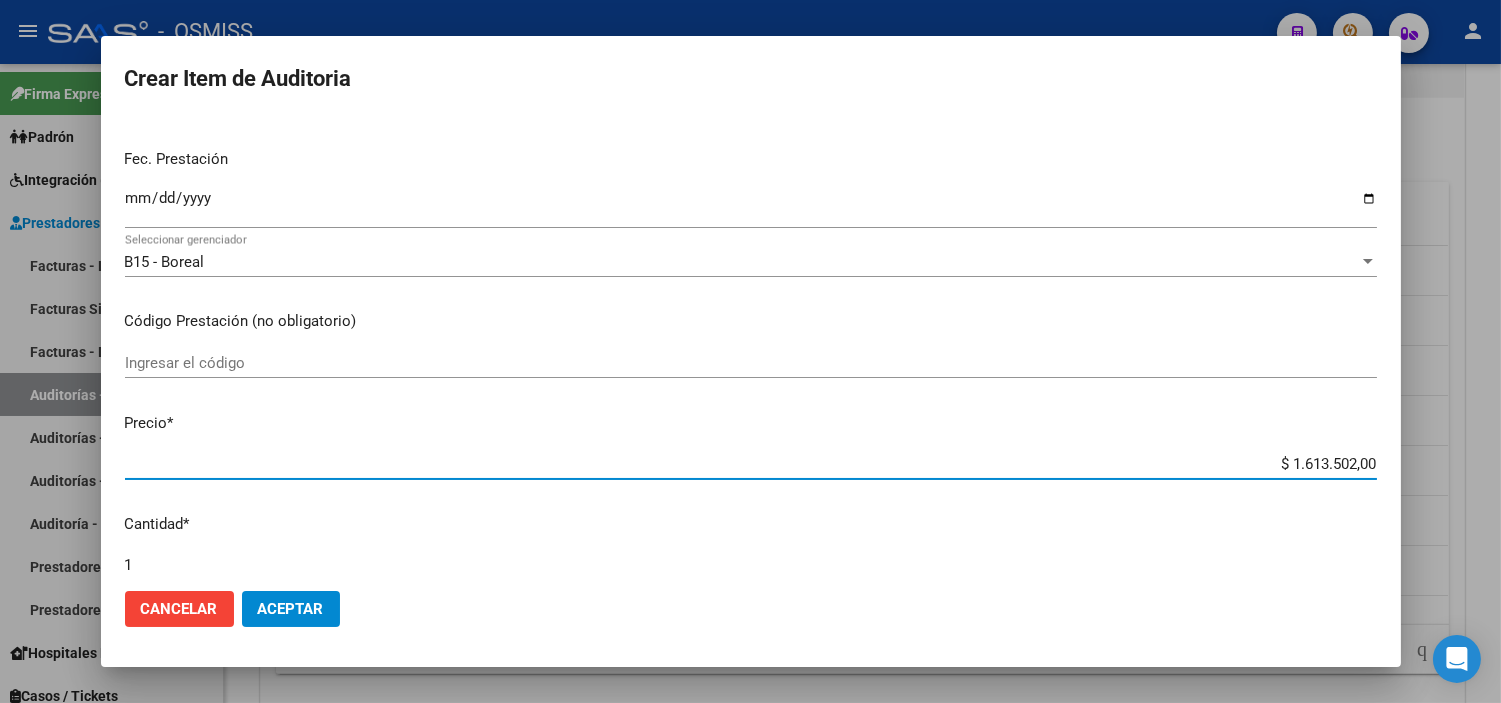 drag, startPoint x: 1230, startPoint y: 470, endPoint x: 1445, endPoint y: 467, distance: 215.02094 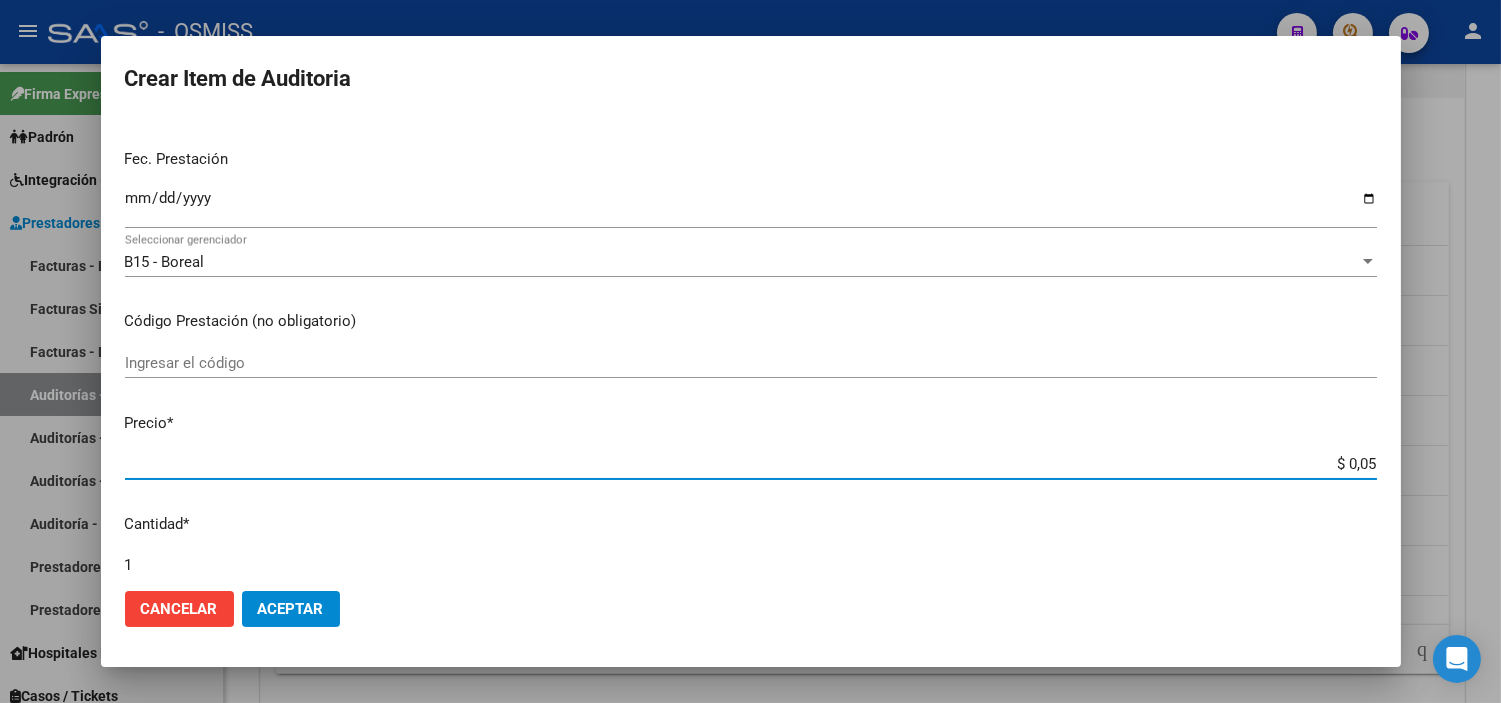 type on "$ 0,50" 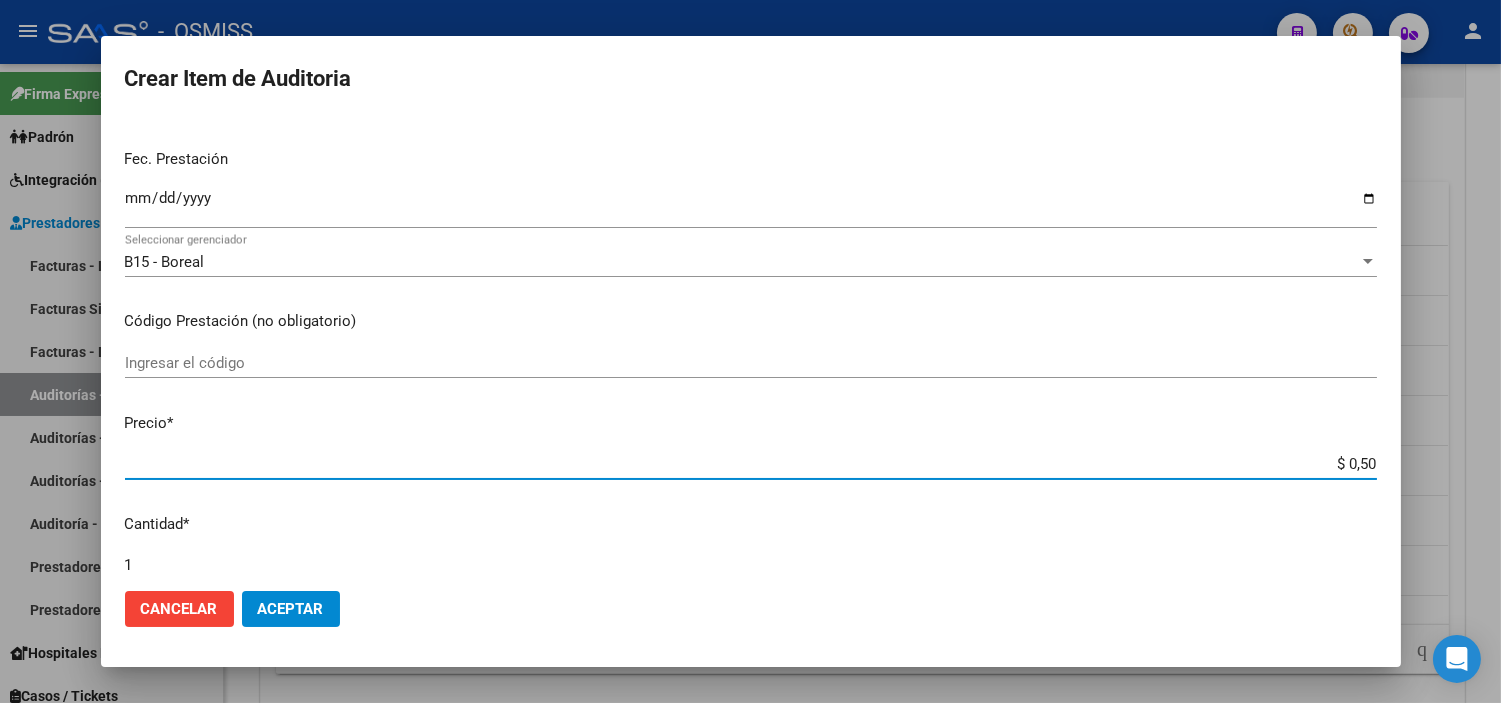type on "$ 5,07" 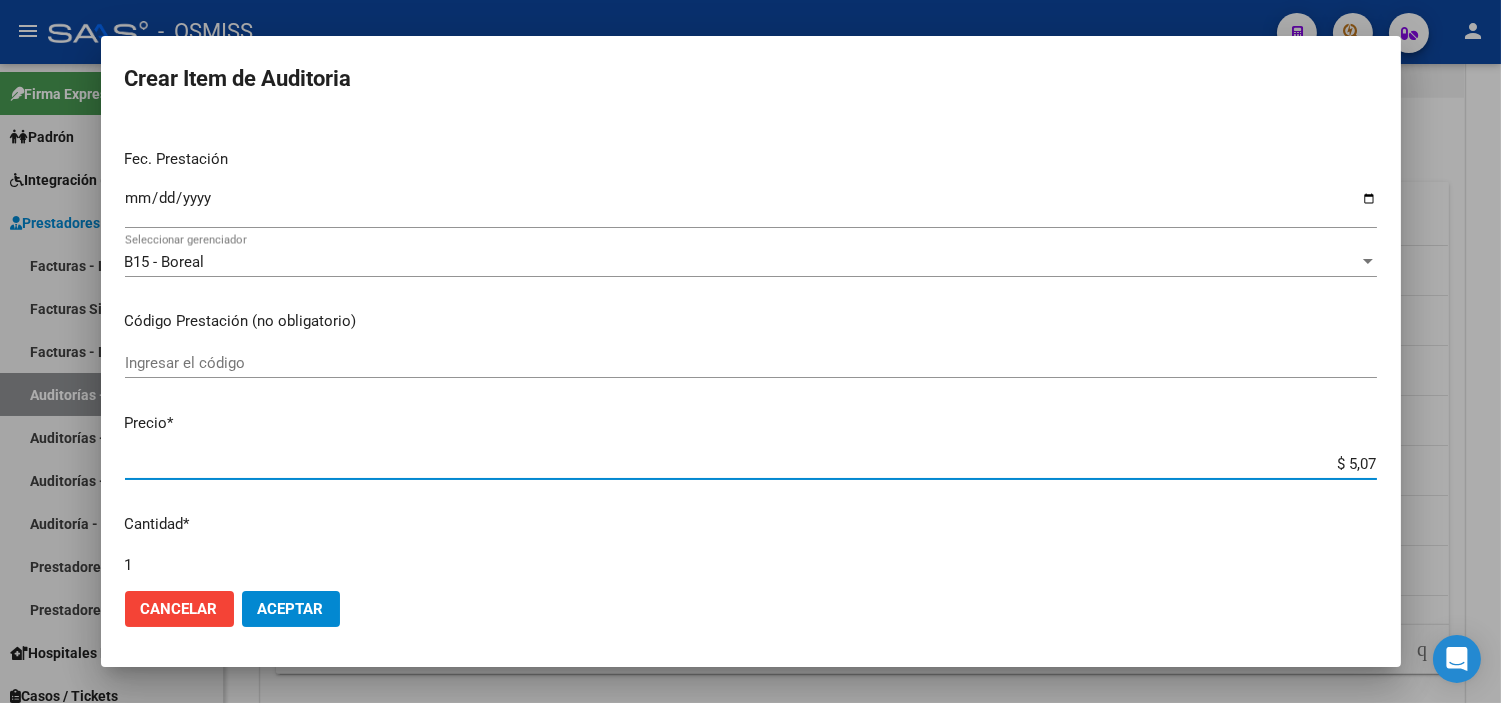 type on "$ 50,70" 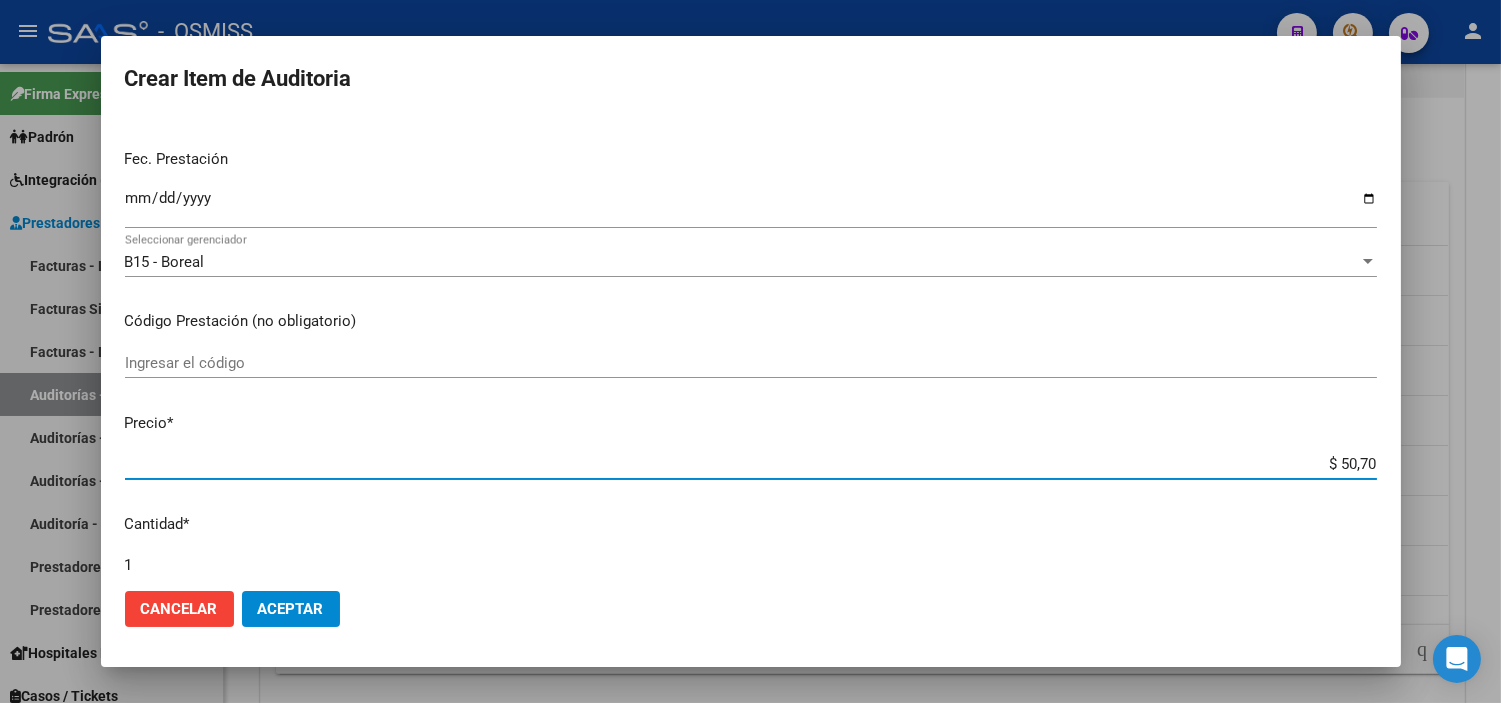 type on "$ 50,70" 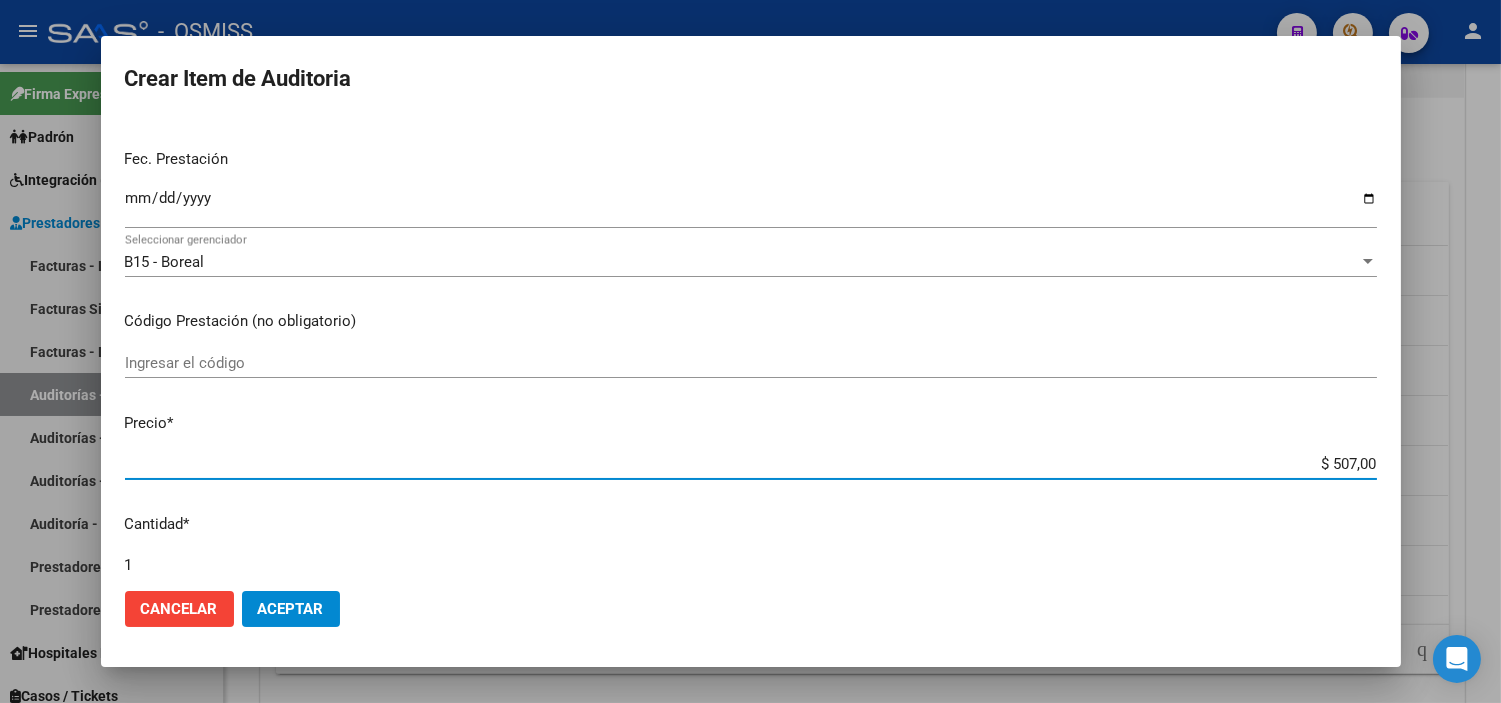type on "$ 5.070,00" 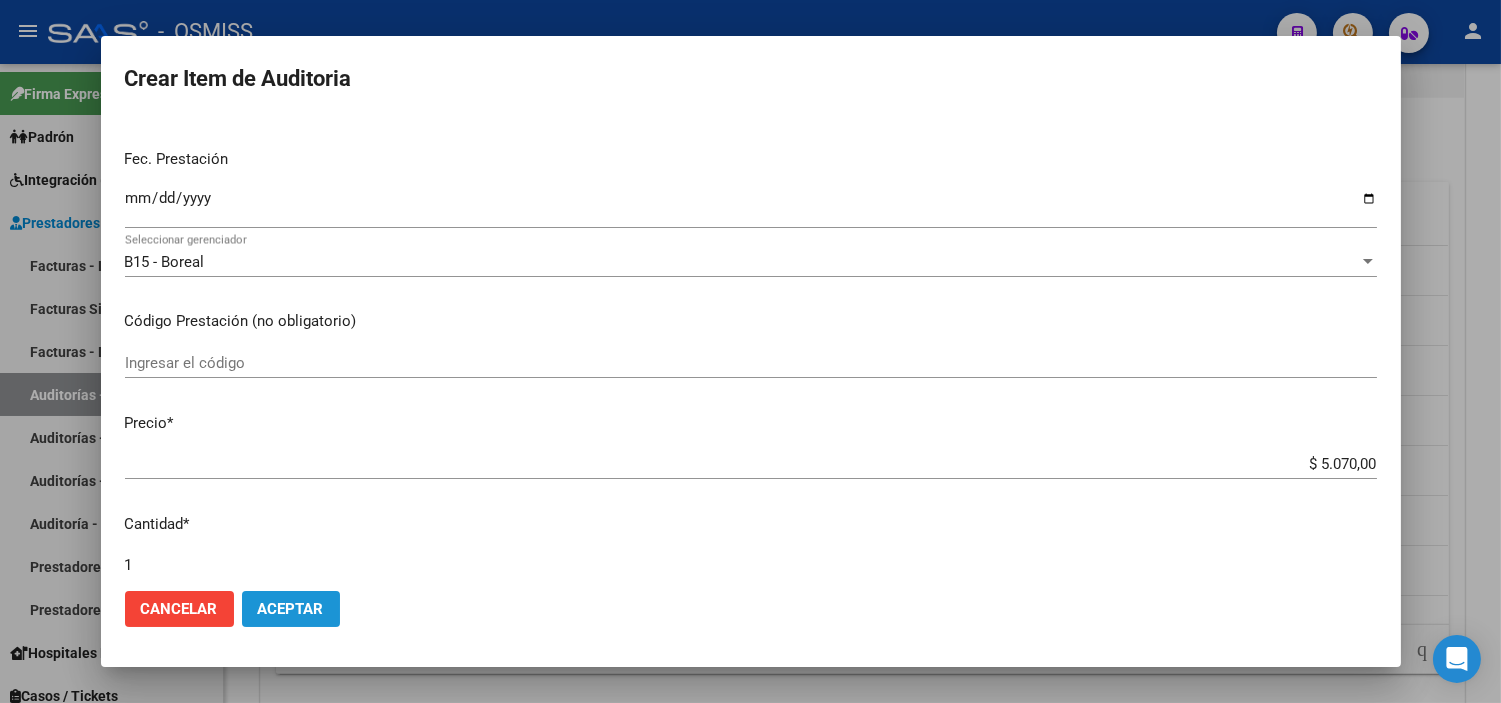 click on "Aceptar" 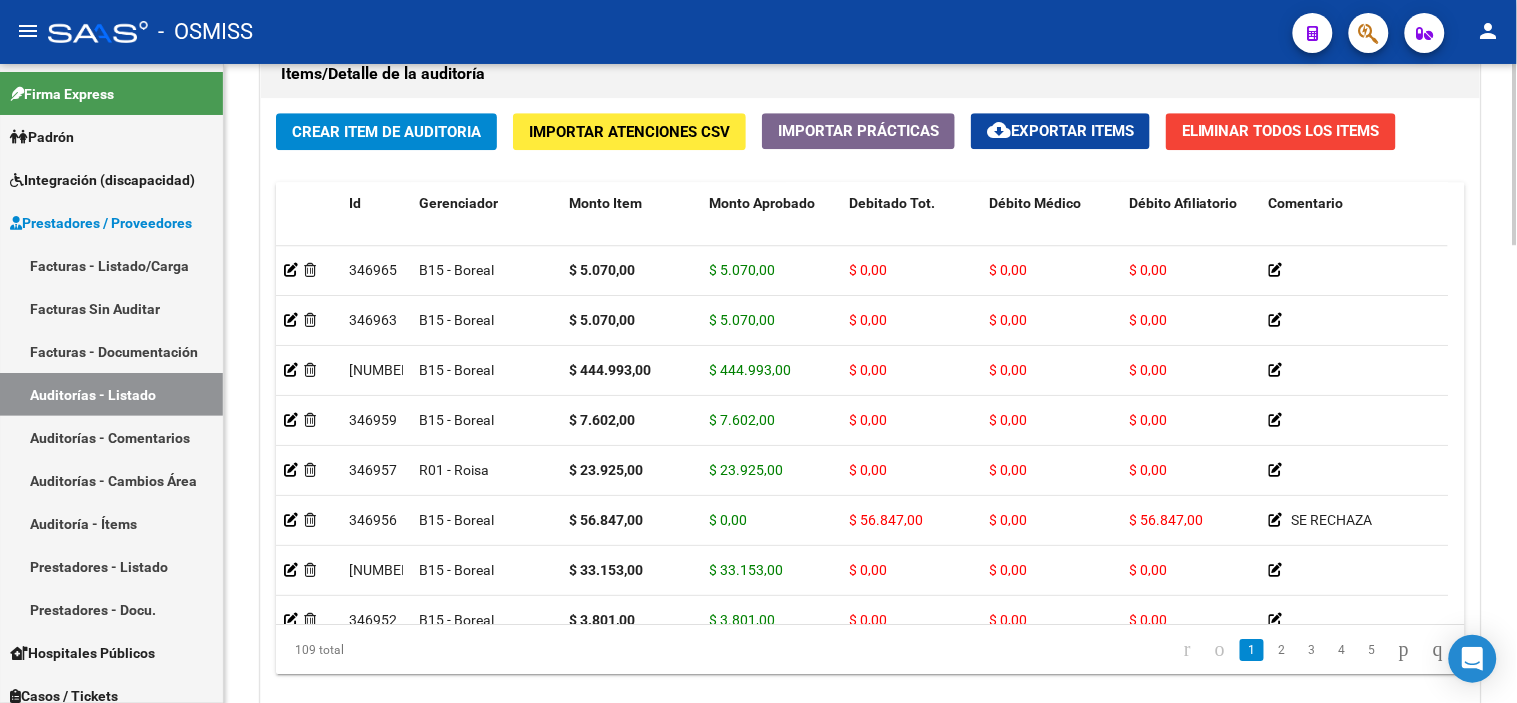 click on "Items/Detalle de la auditoría" 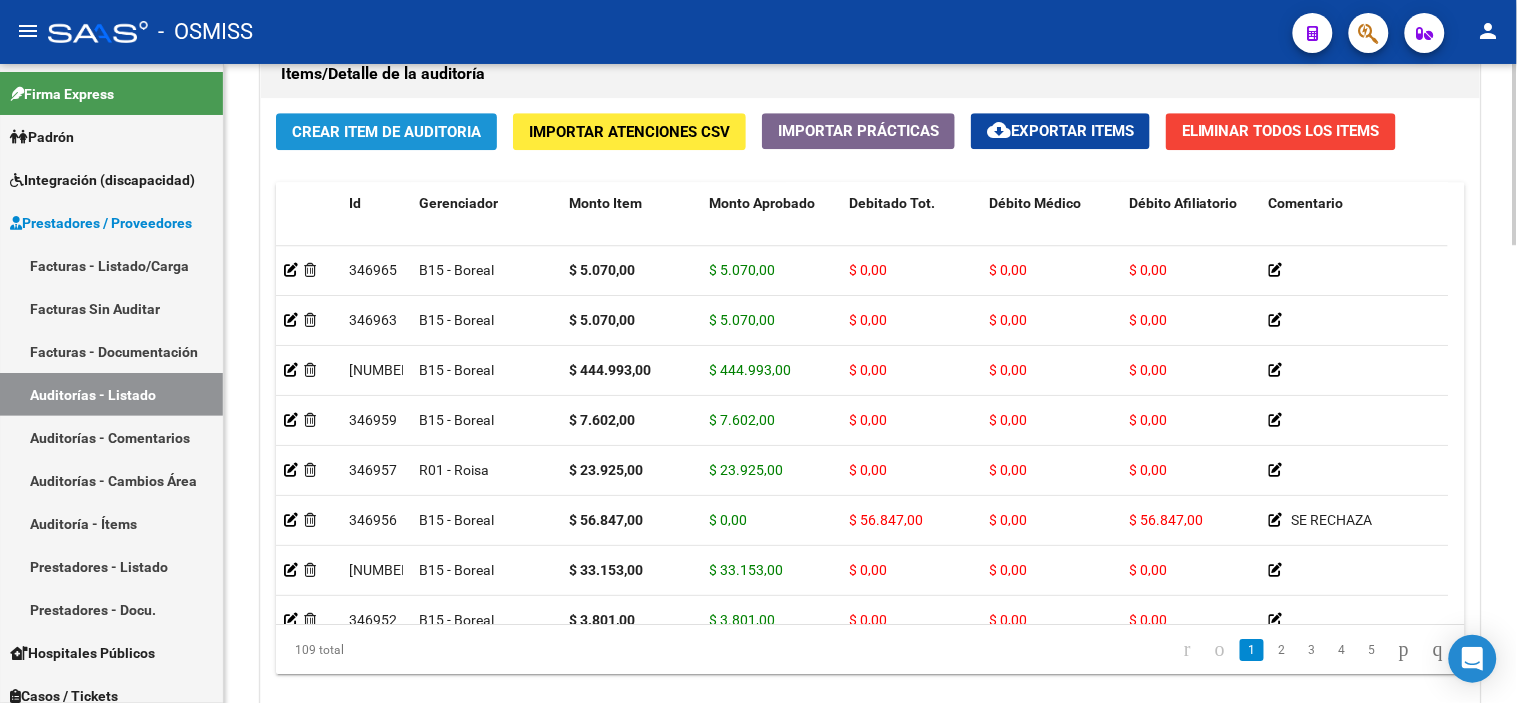 click on "Crear Item de Auditoria" 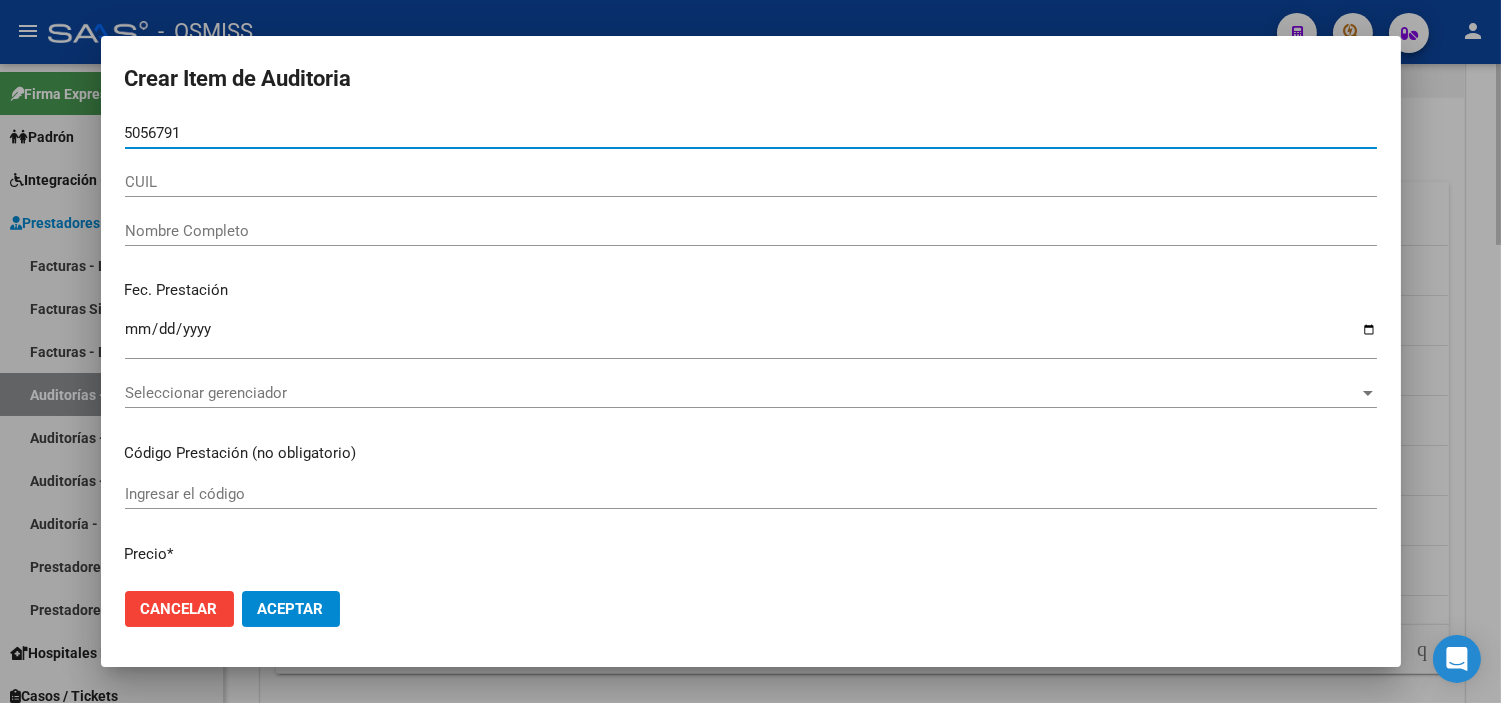type on "50567917" 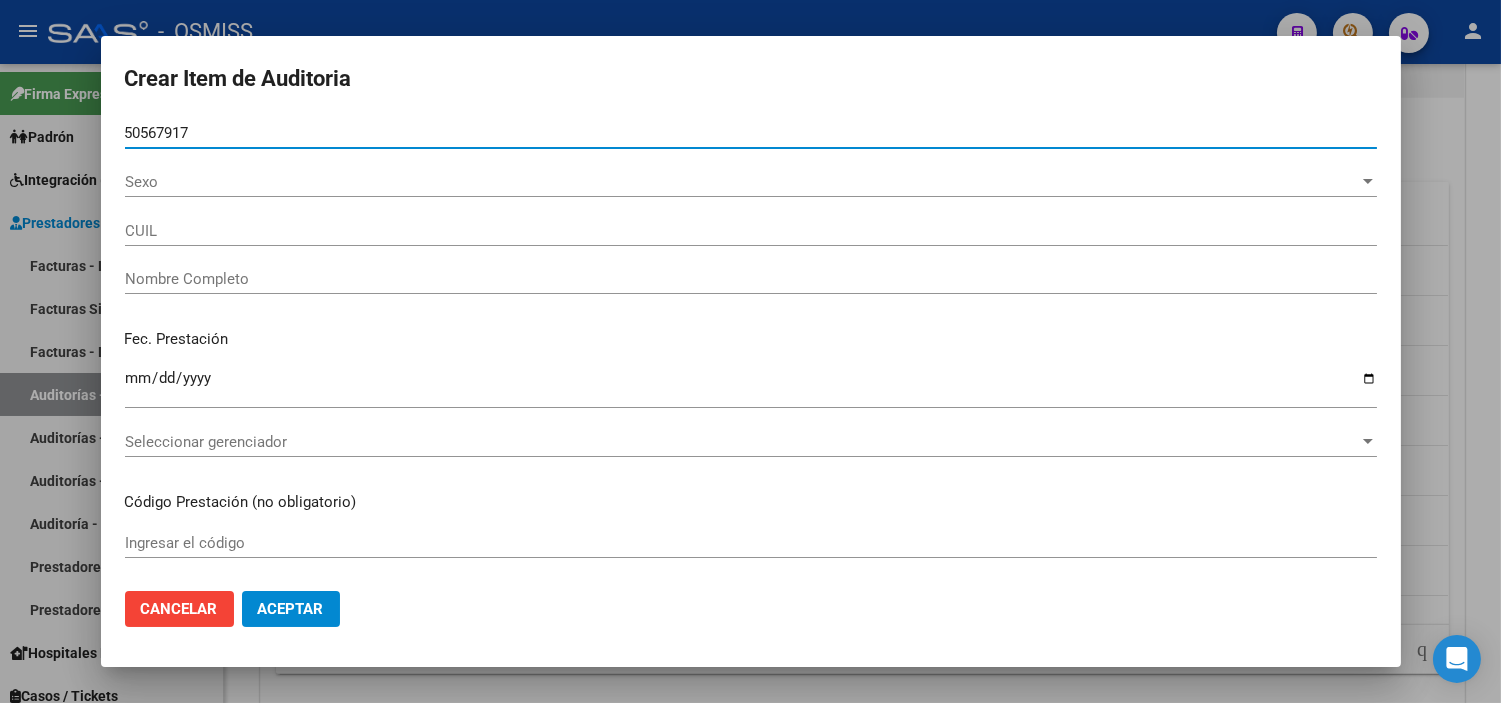 type on "27505679178" 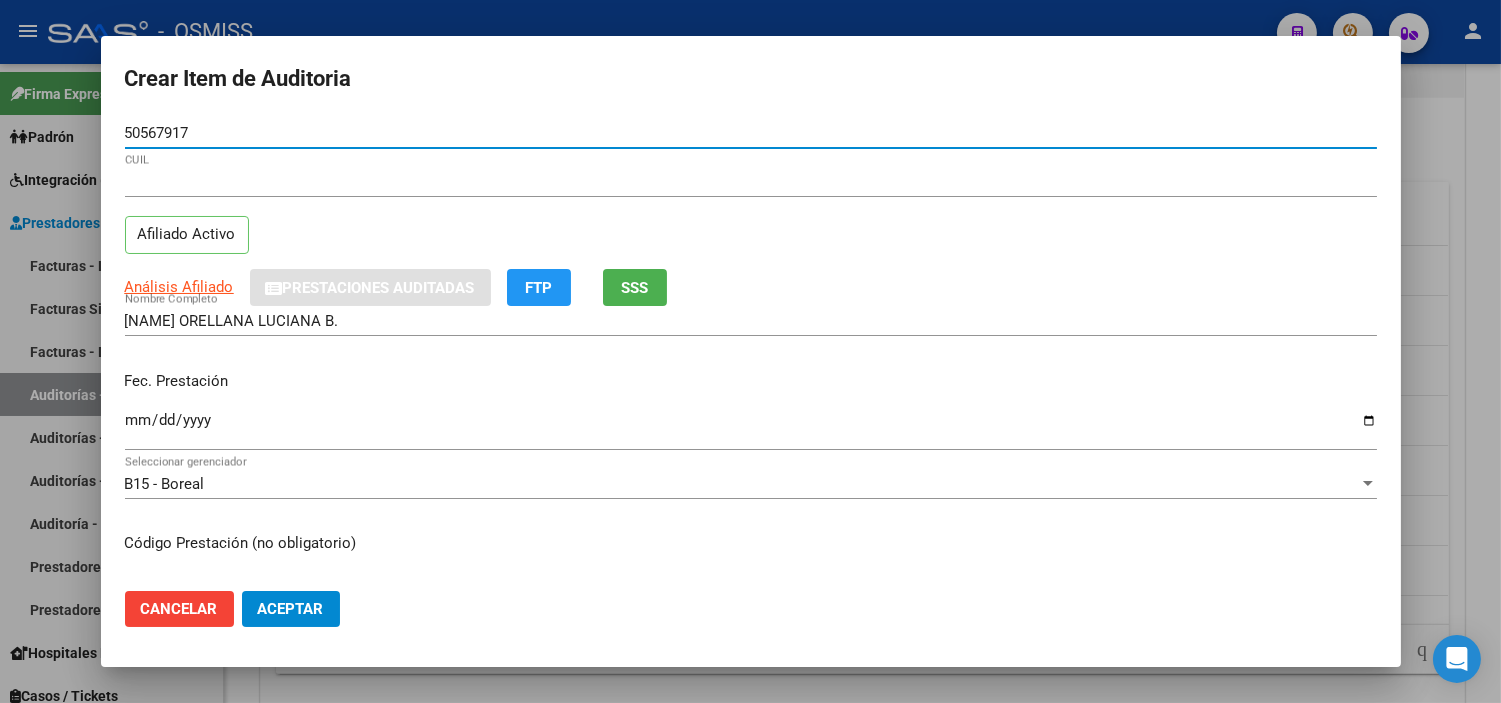 type on "50567917" 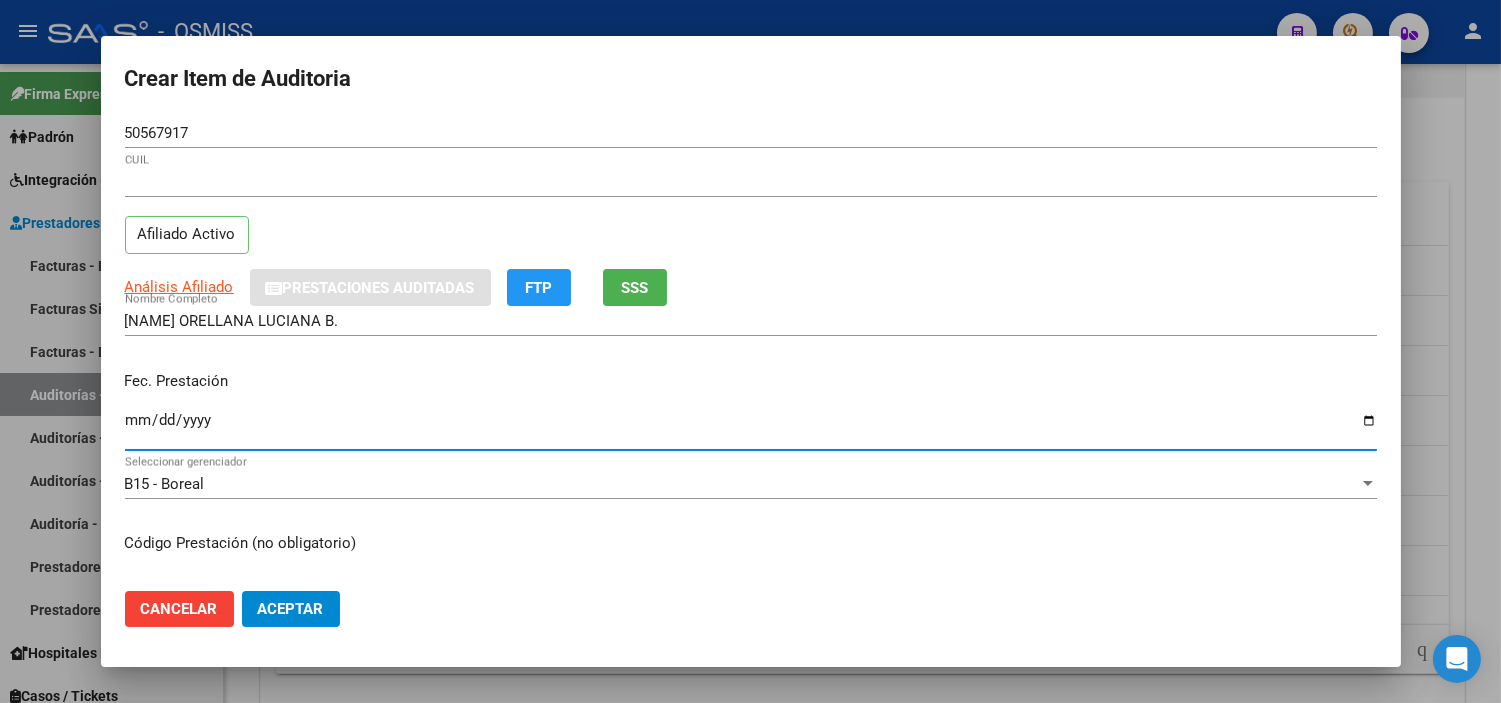 click on "Ingresar la fecha" at bounding box center (751, 428) 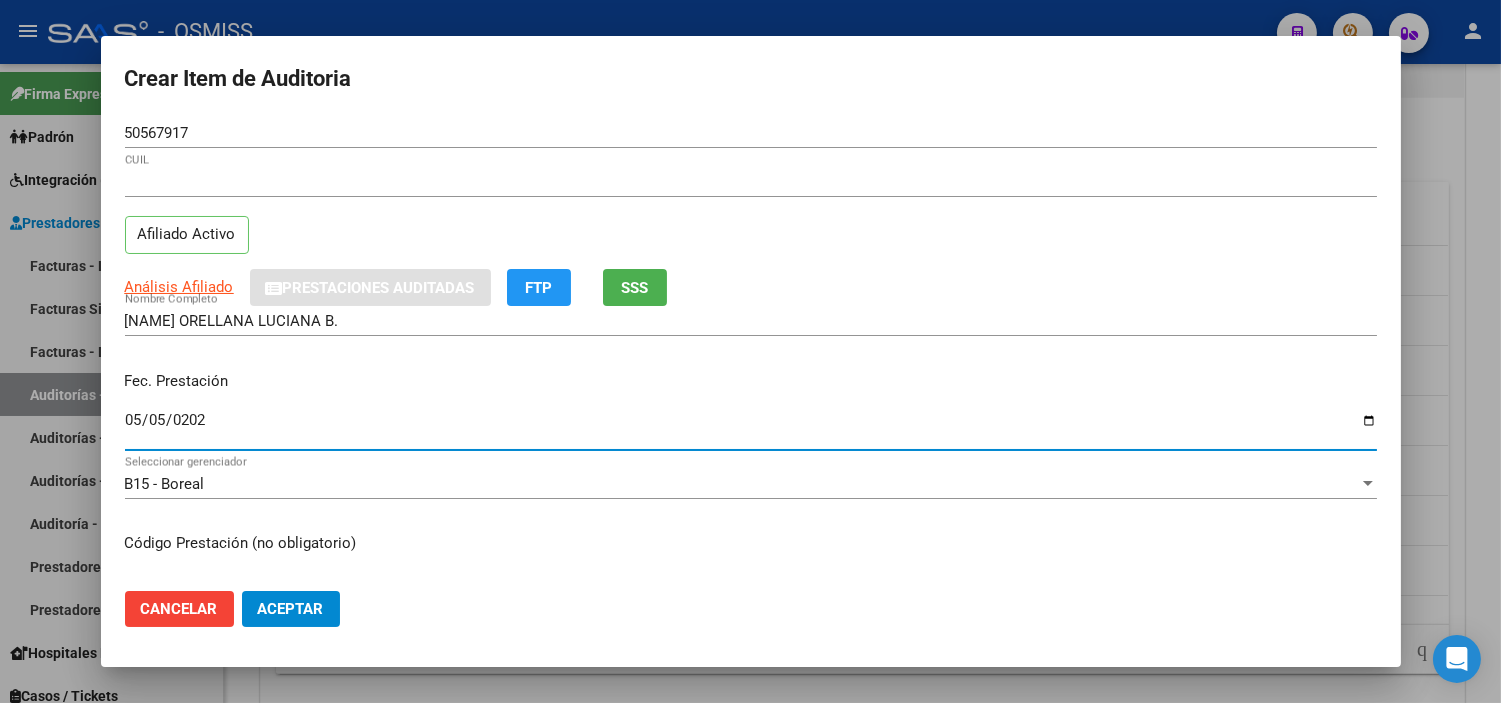 type on "2025-05-05" 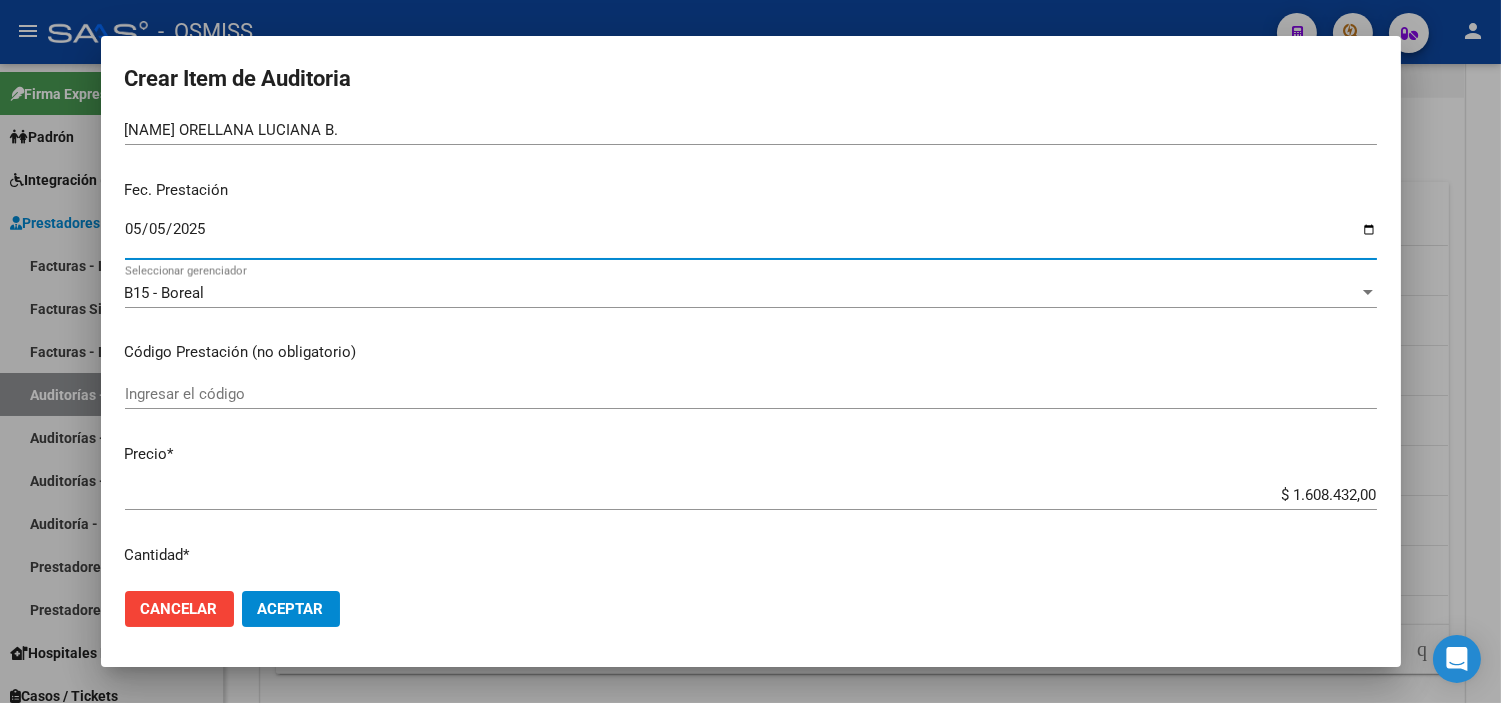 scroll, scrollTop: 333, scrollLeft: 0, axis: vertical 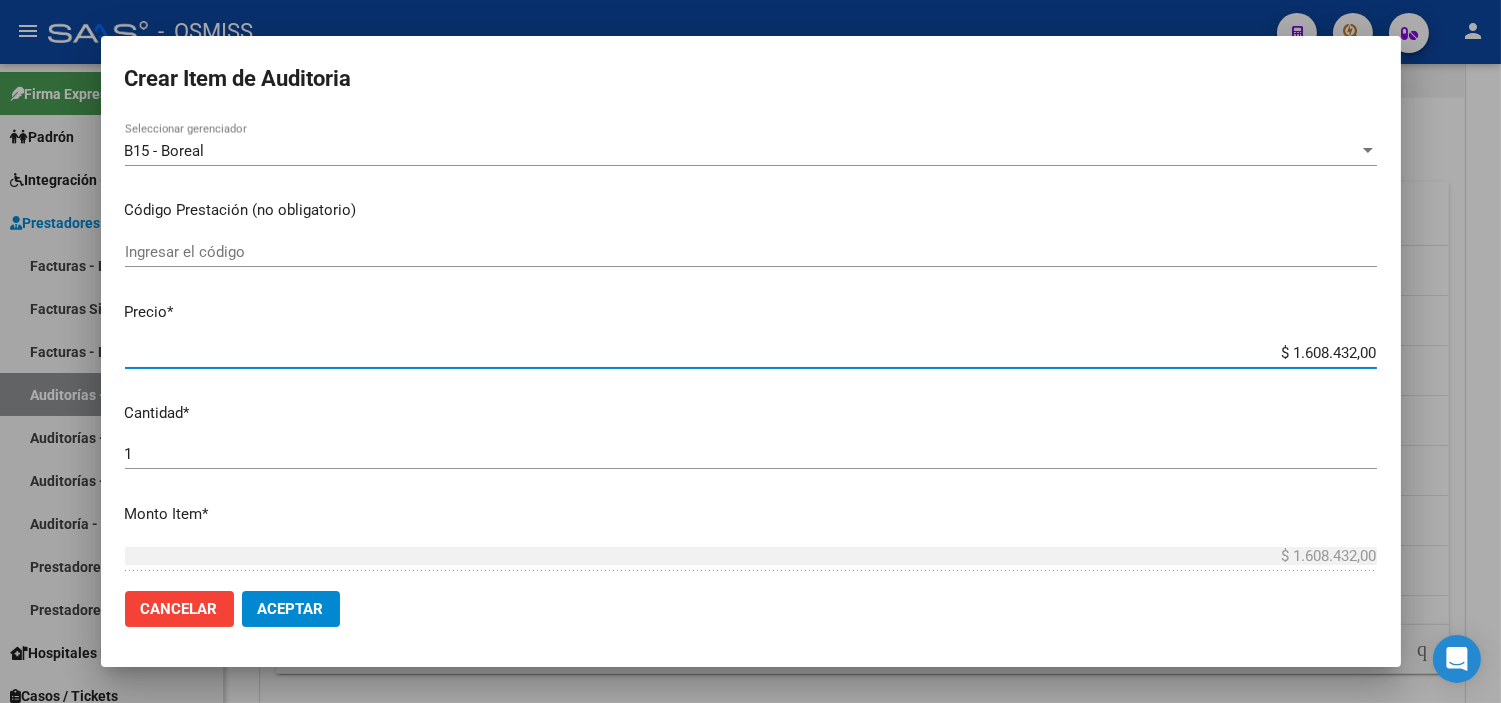drag, startPoint x: 1247, startPoint y: 350, endPoint x: 1506, endPoint y: 368, distance: 259.62473 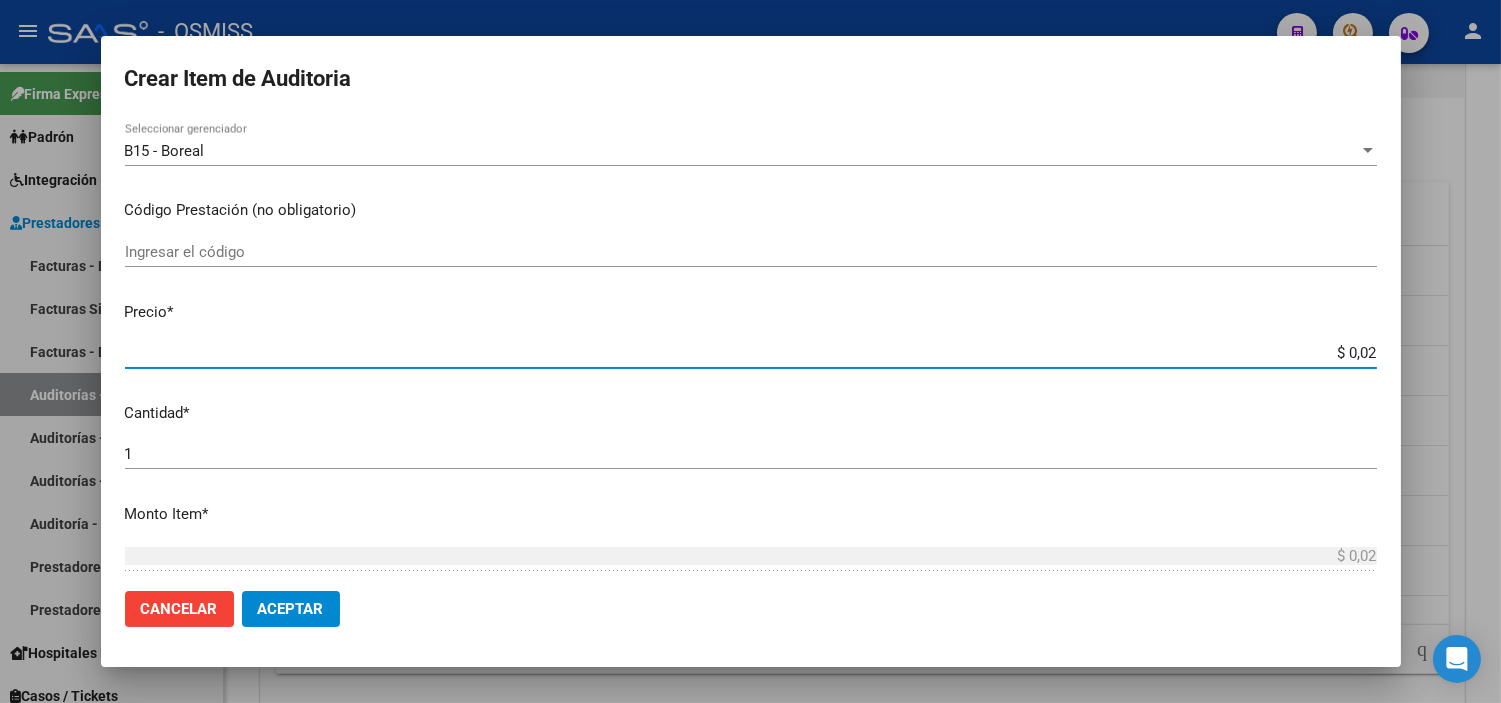 type on "$ 0,23" 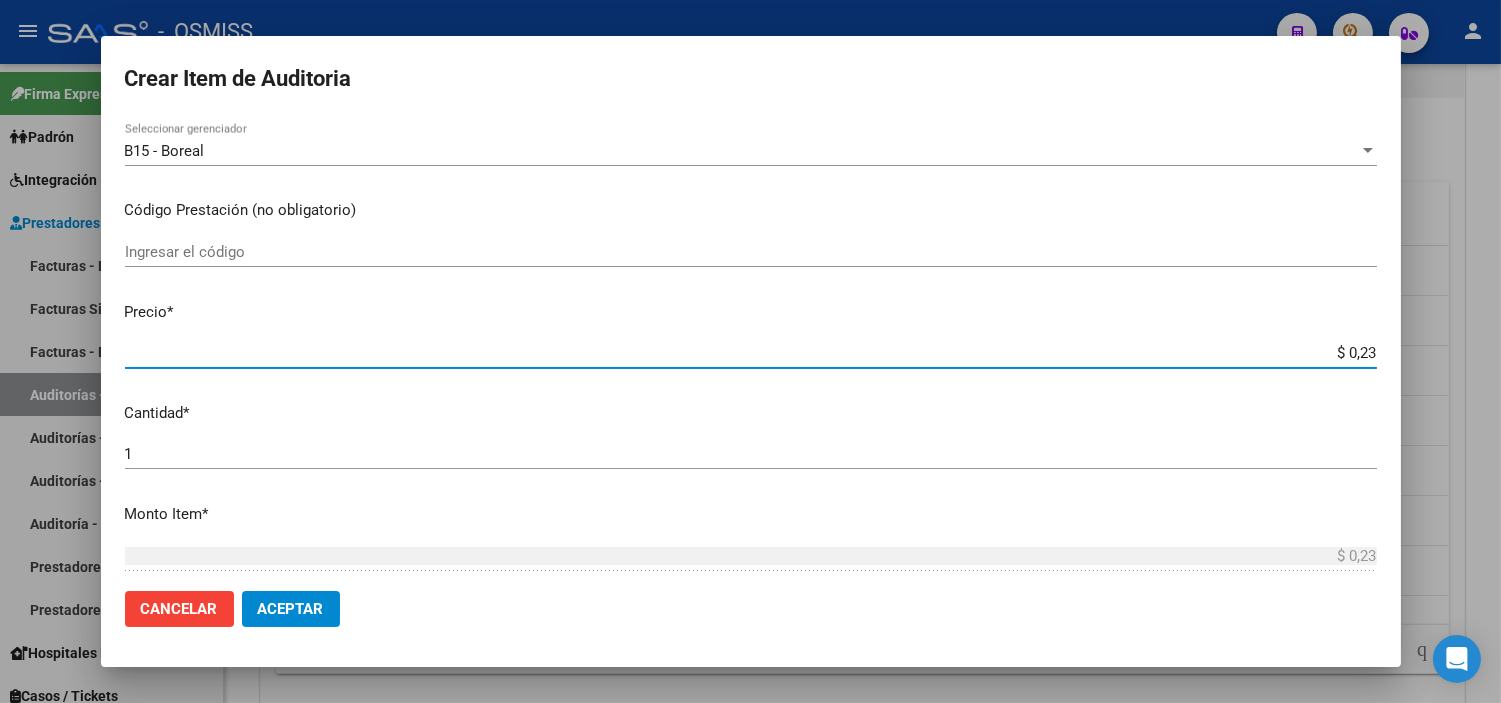 type on "$ 2,39" 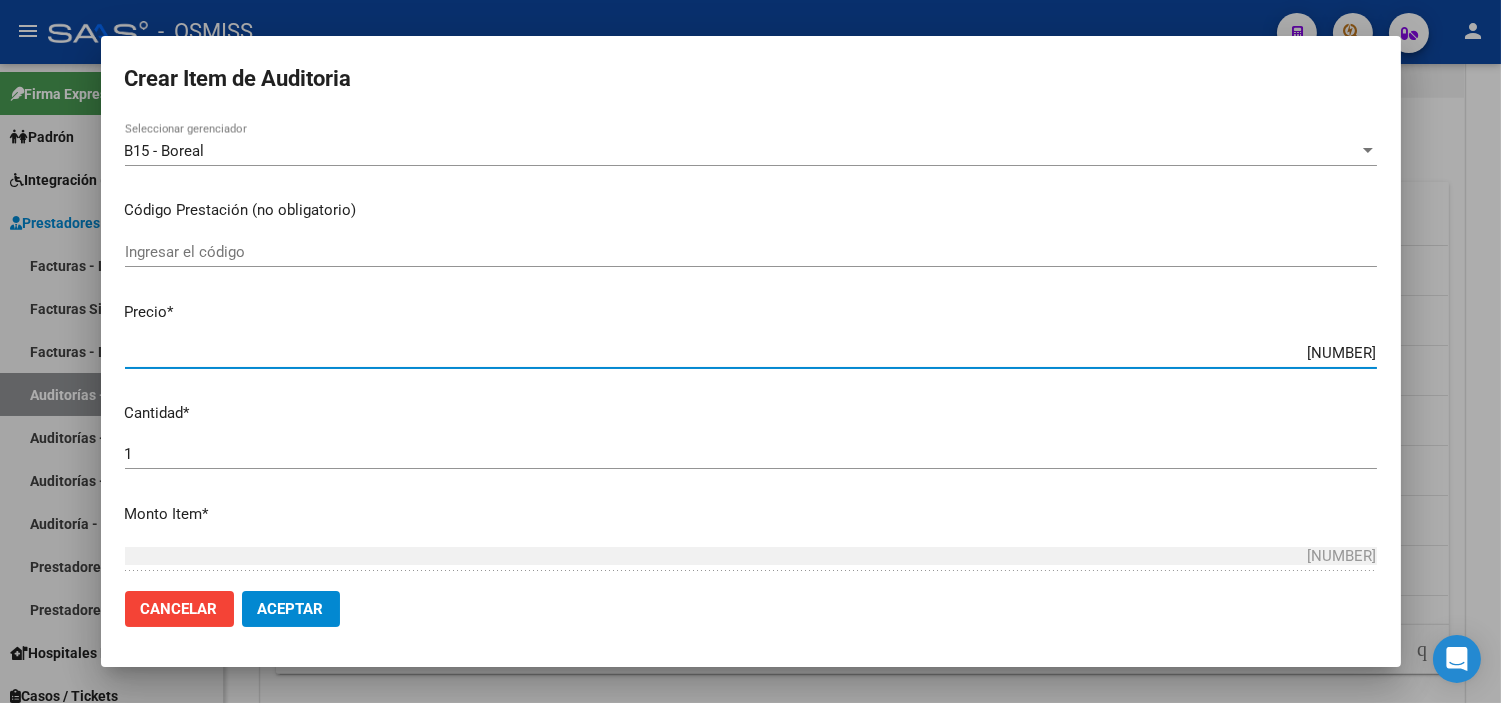 type on "$ 23,92" 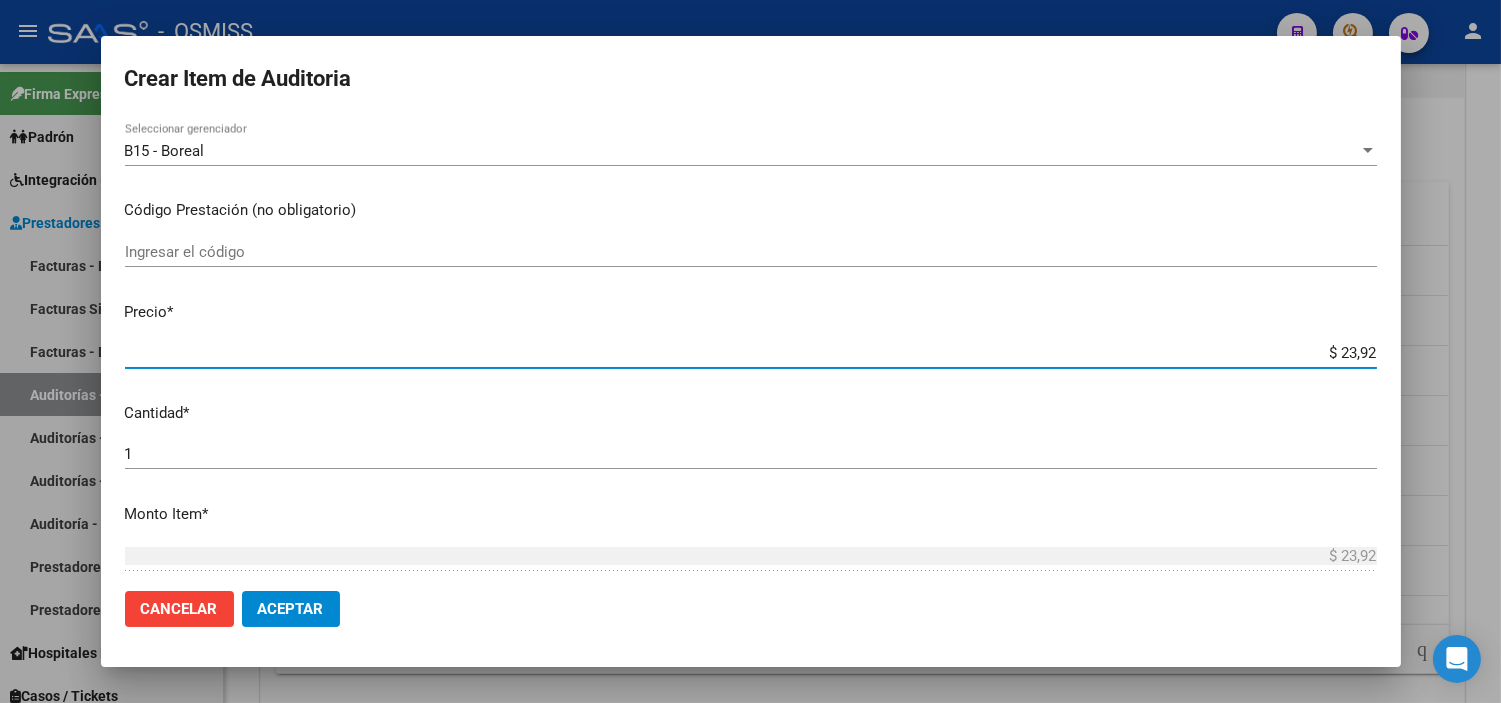 type on "$ [PRICE]" 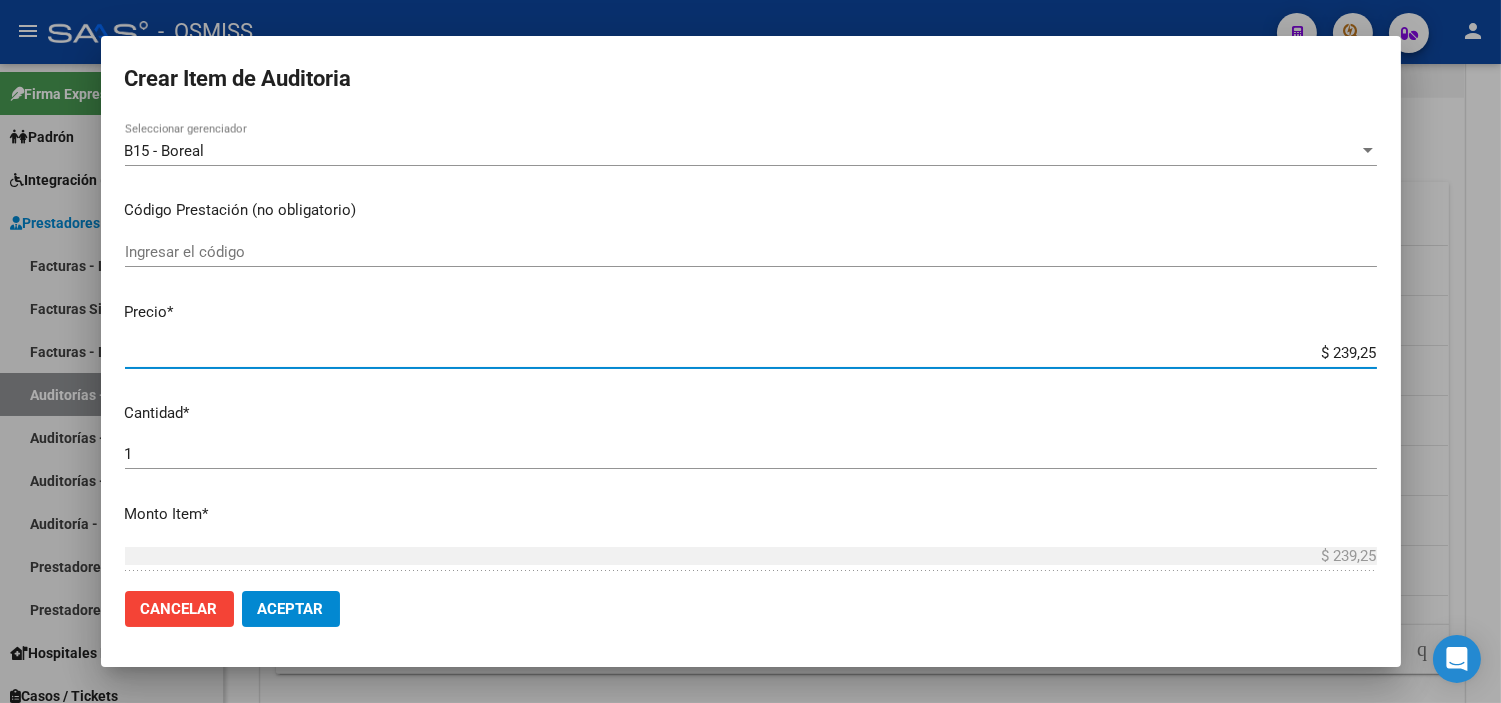 type on "$ 2.392,50" 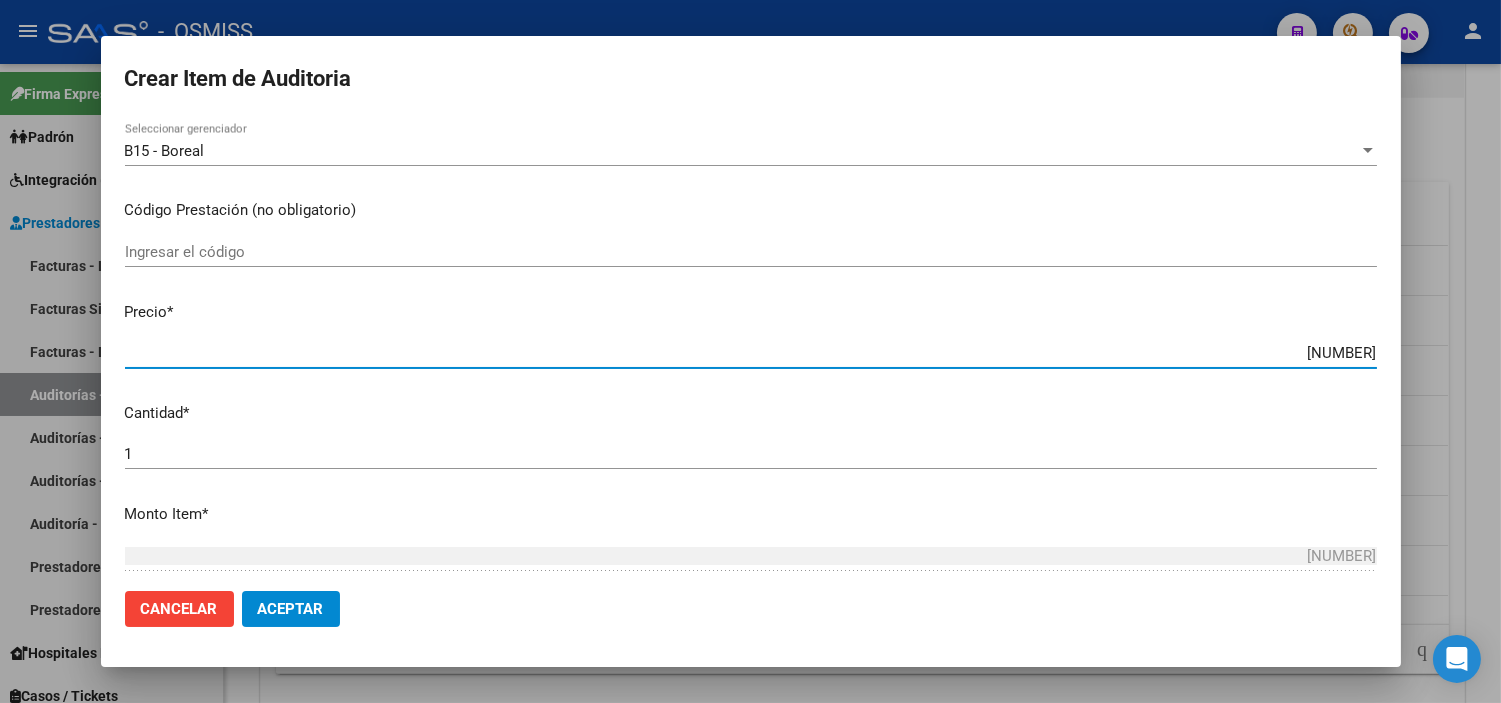 type on "$ [PRICE]" 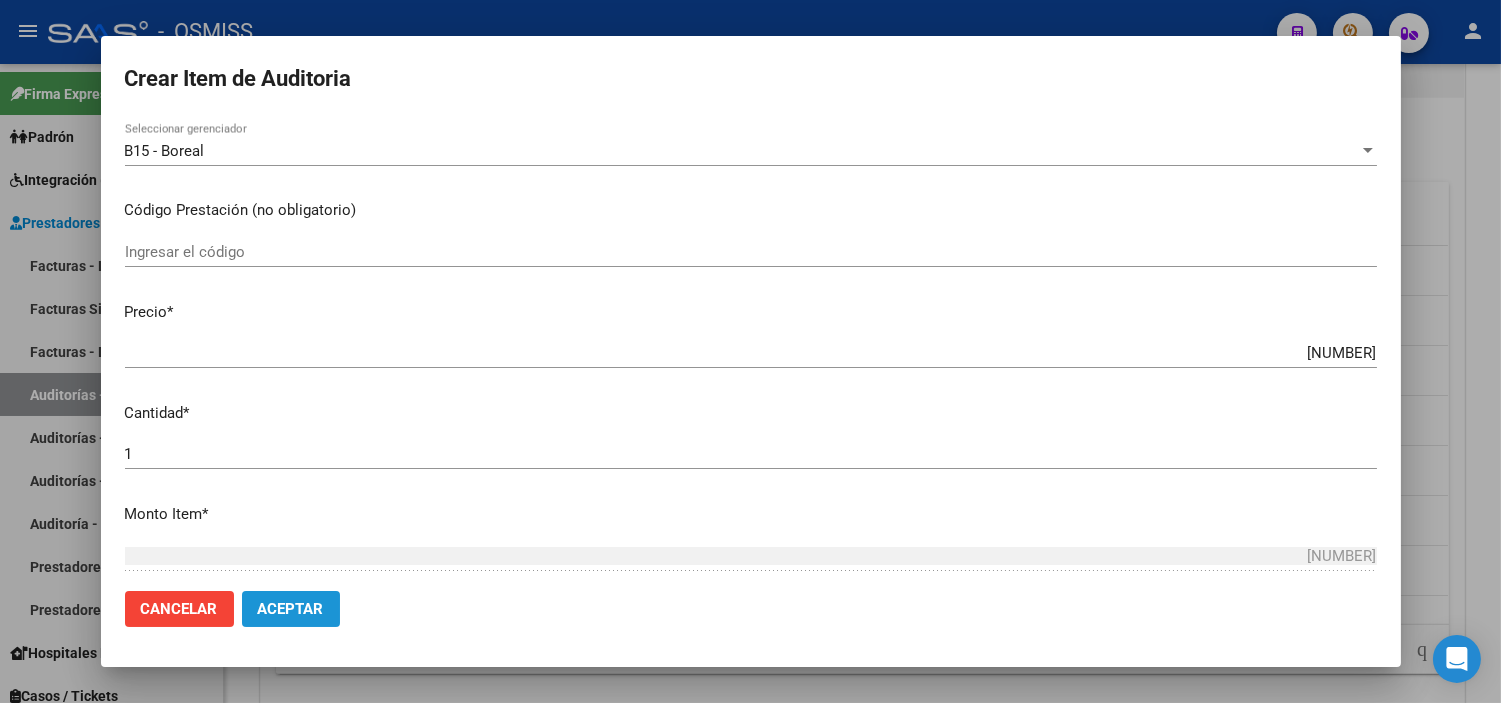 click on "Aceptar" 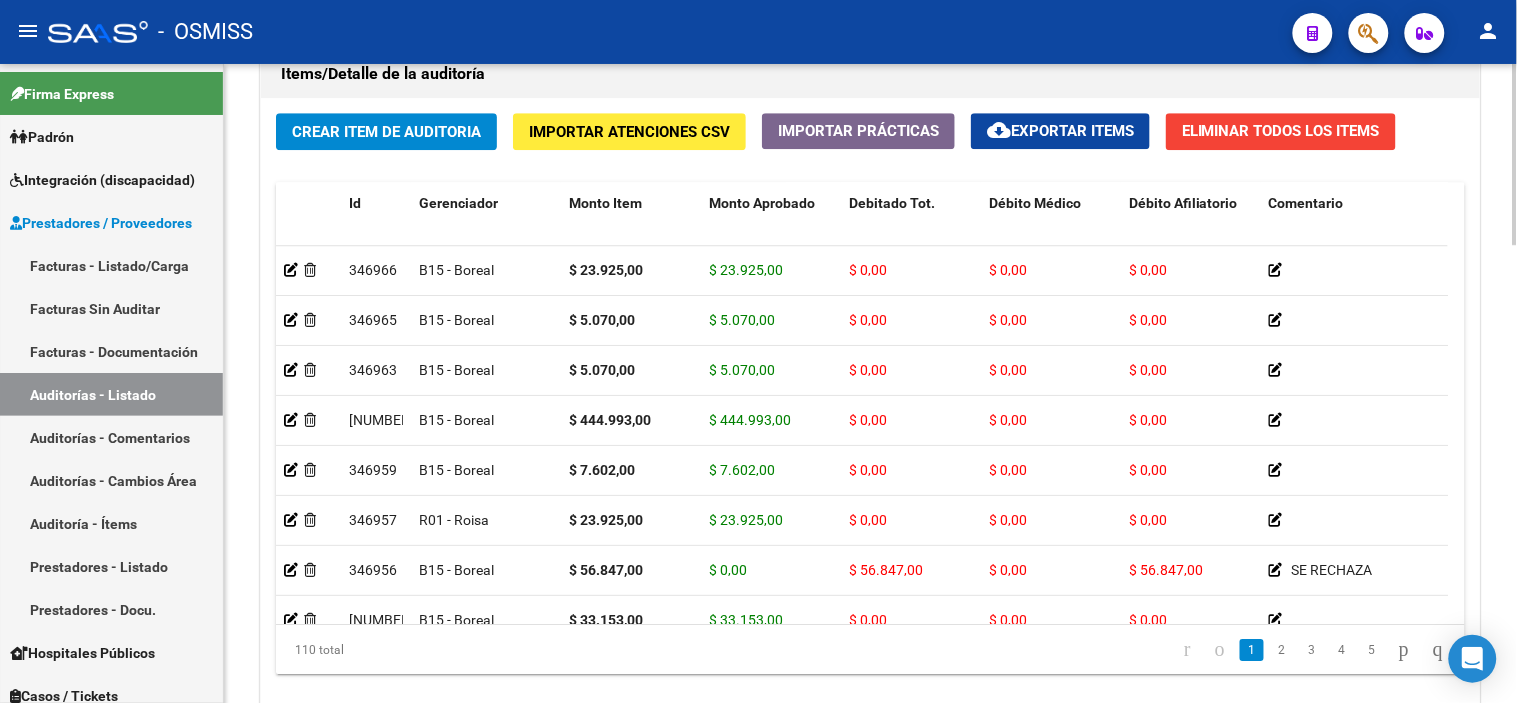 drag, startPoint x: 1106, startPoint y: 101, endPoint x: 1008, endPoint y: 95, distance: 98.1835 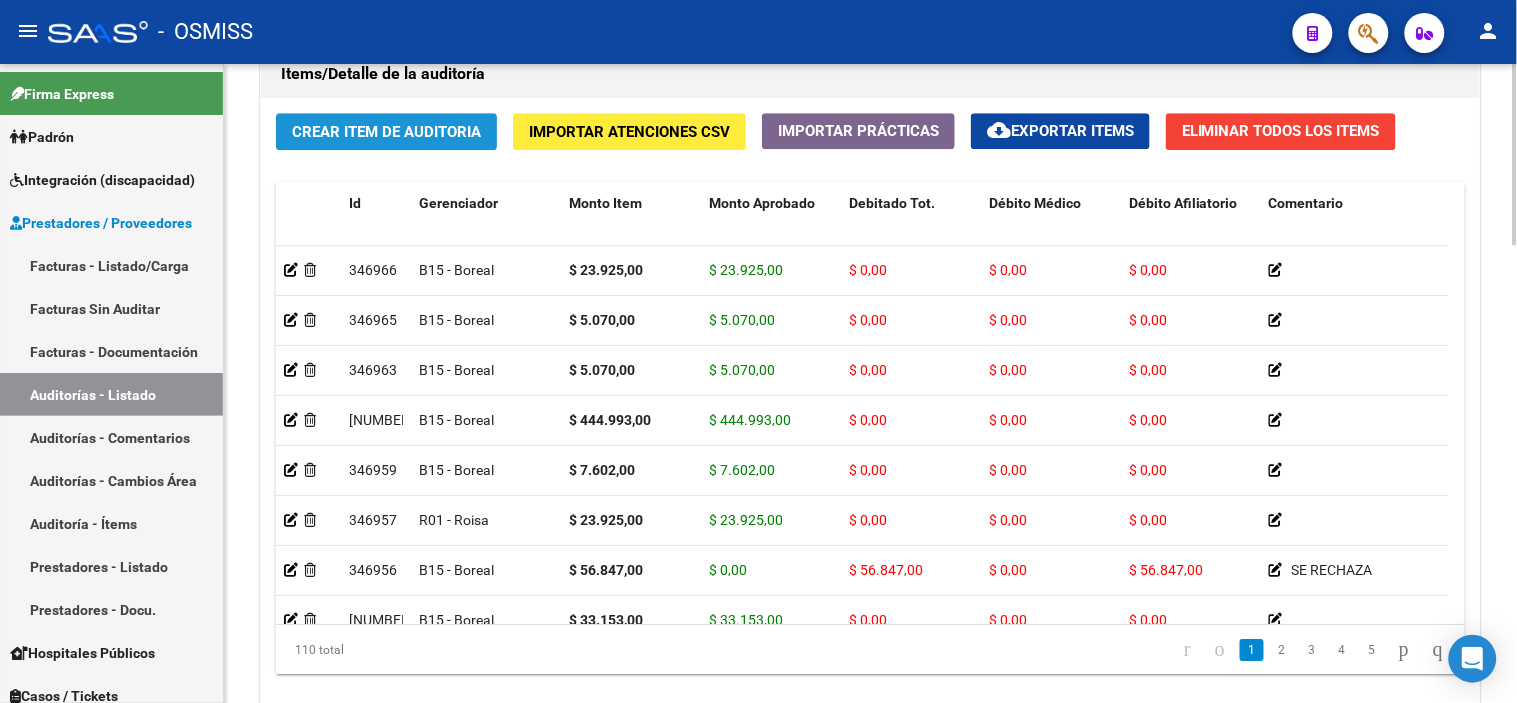 click on "Crear Item de Auditoria" 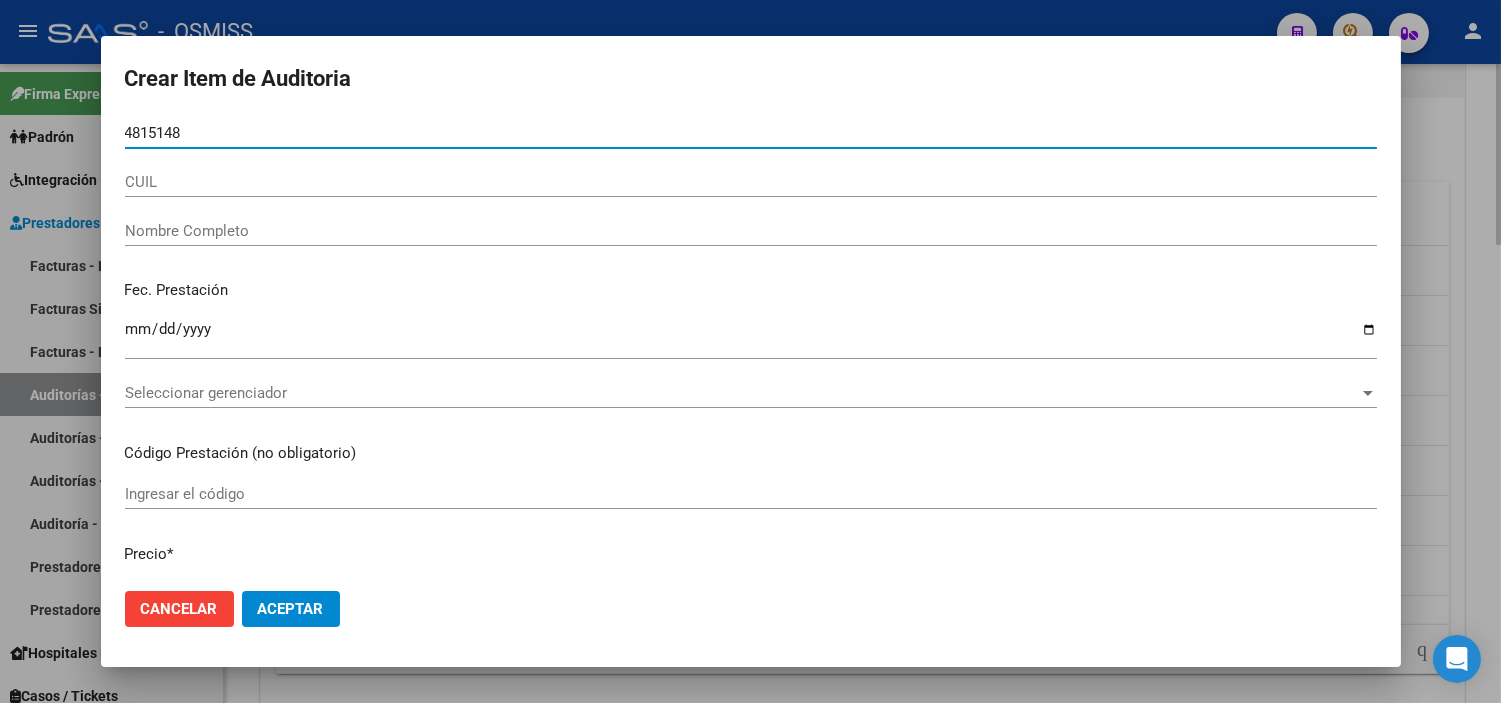 type on "48151485" 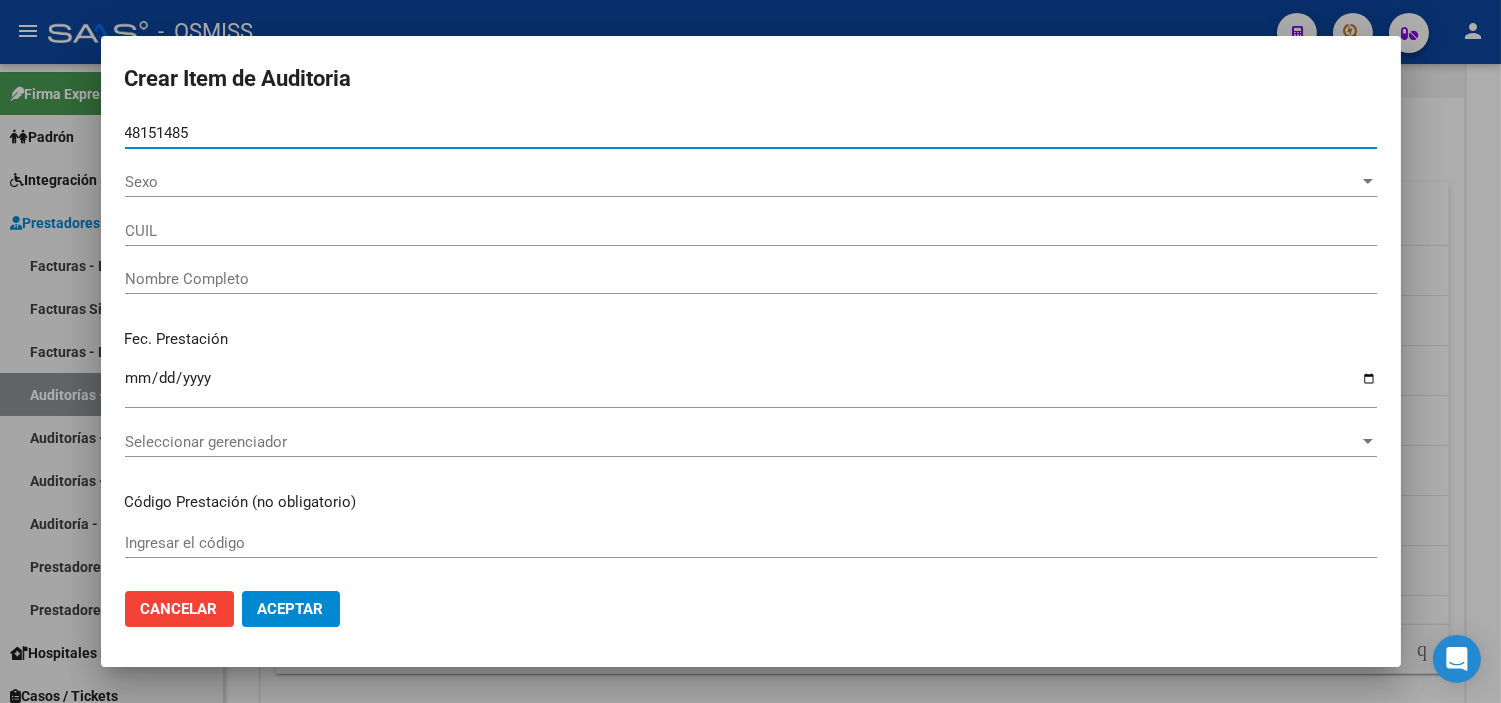type on "[NUMBER]" 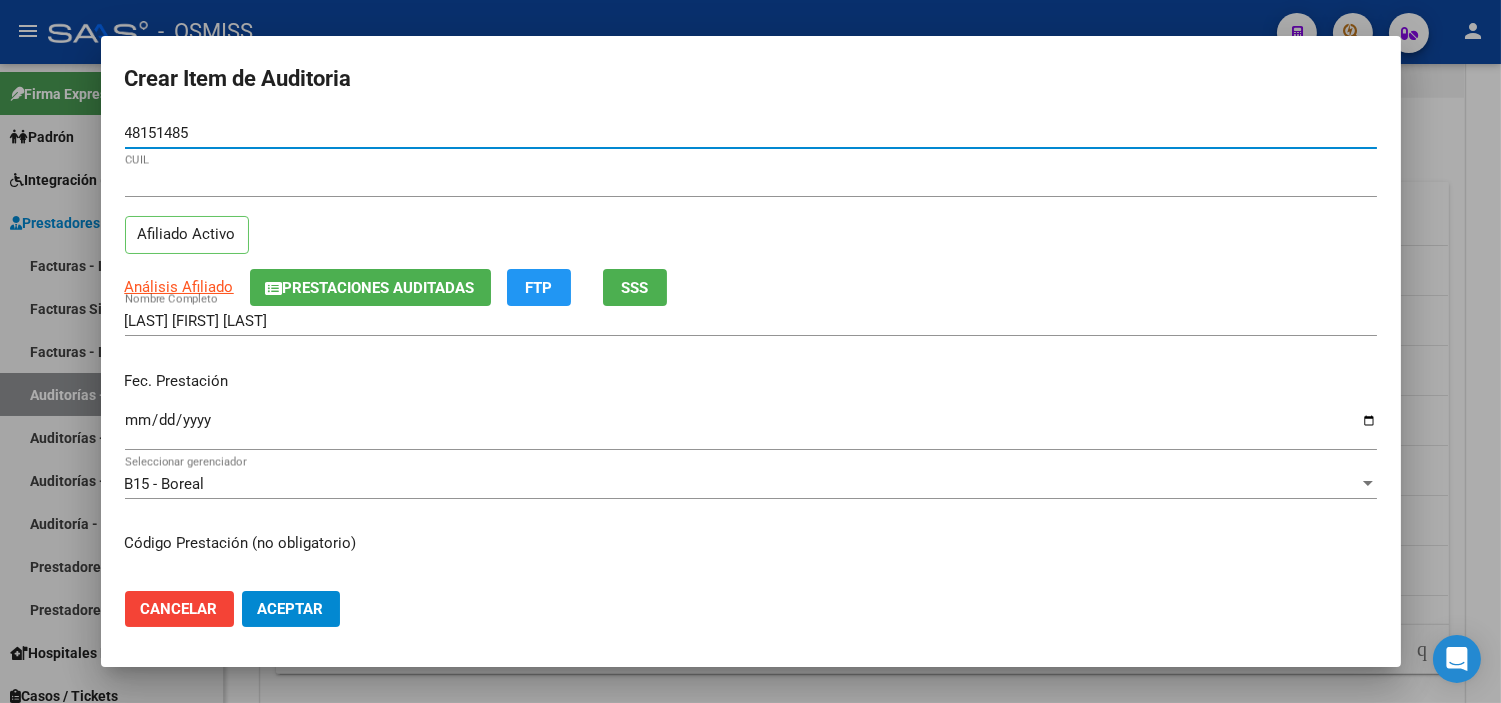 type on "48151485" 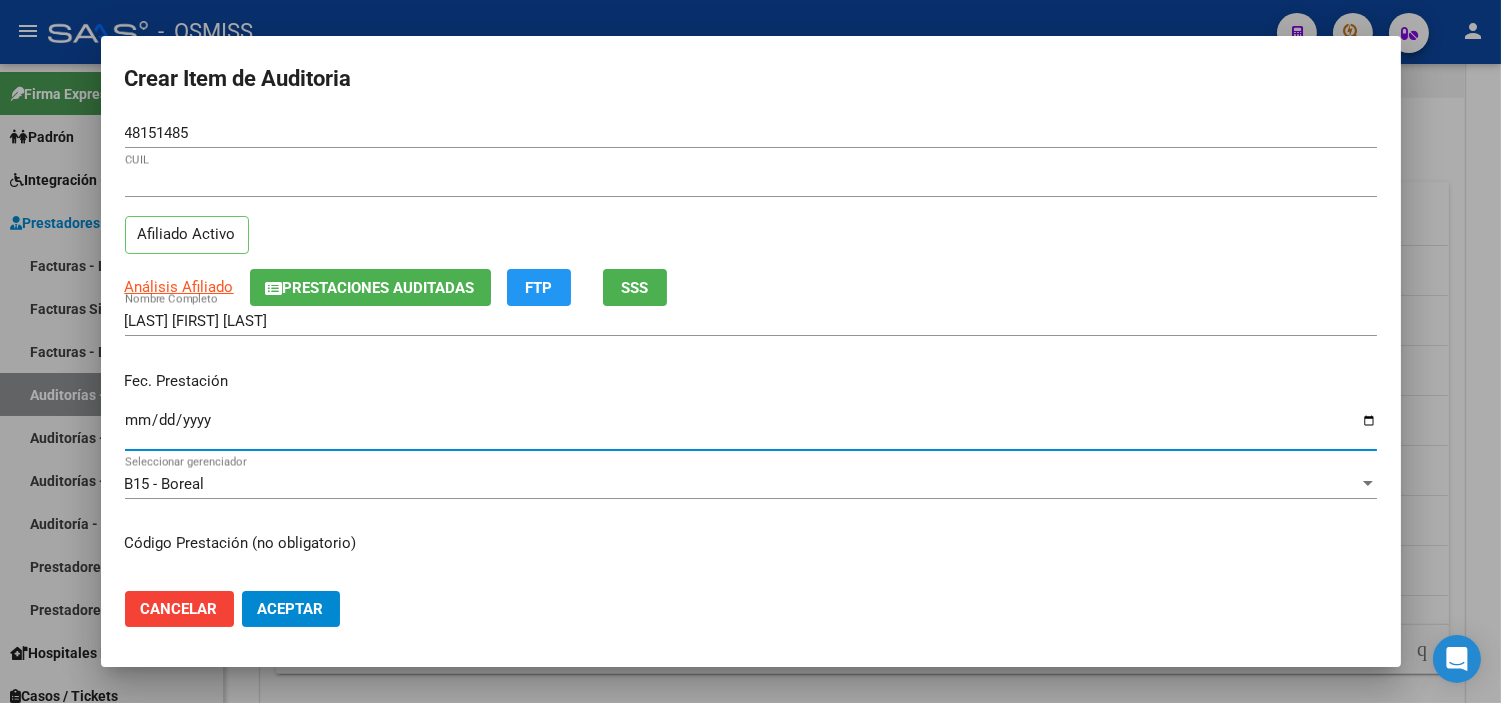 click on "Ingresar la fecha" at bounding box center [751, 428] 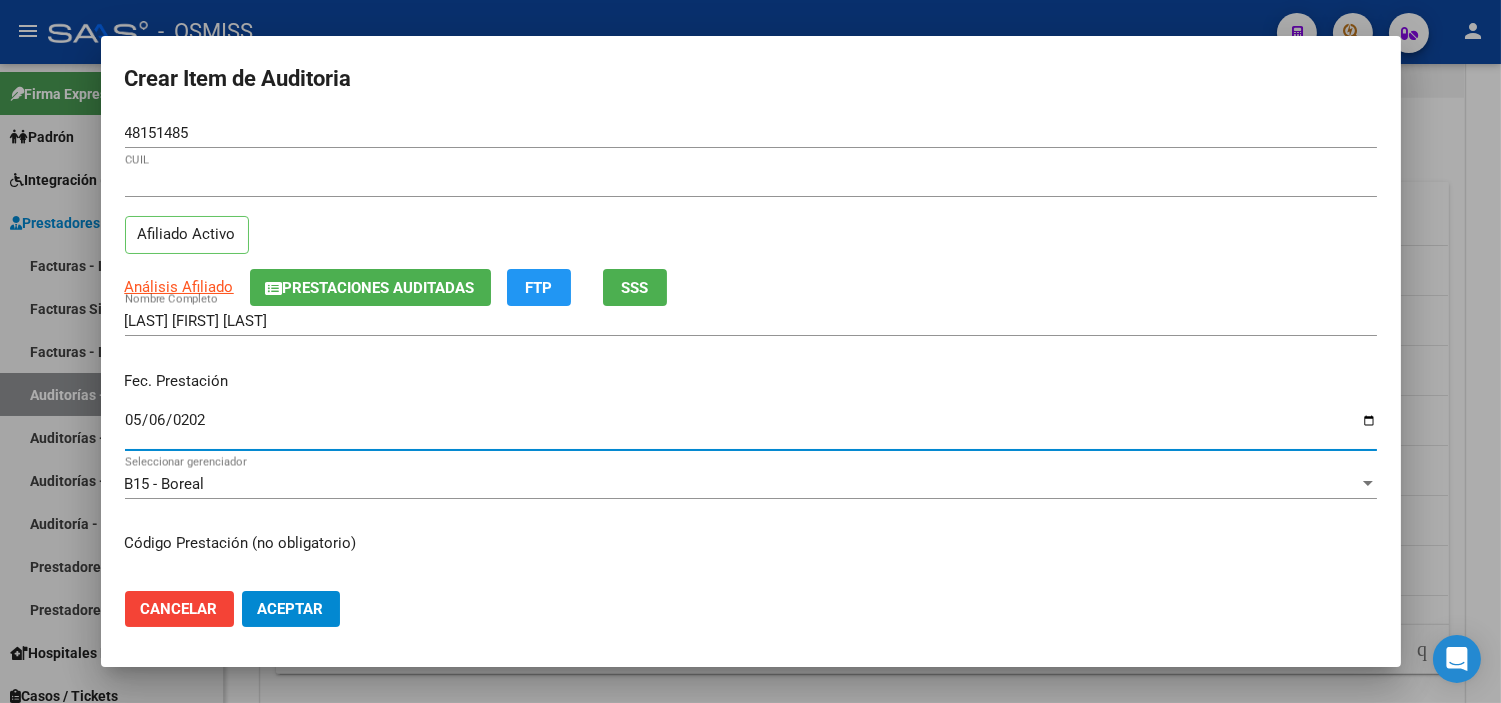 type on "2025-05-06" 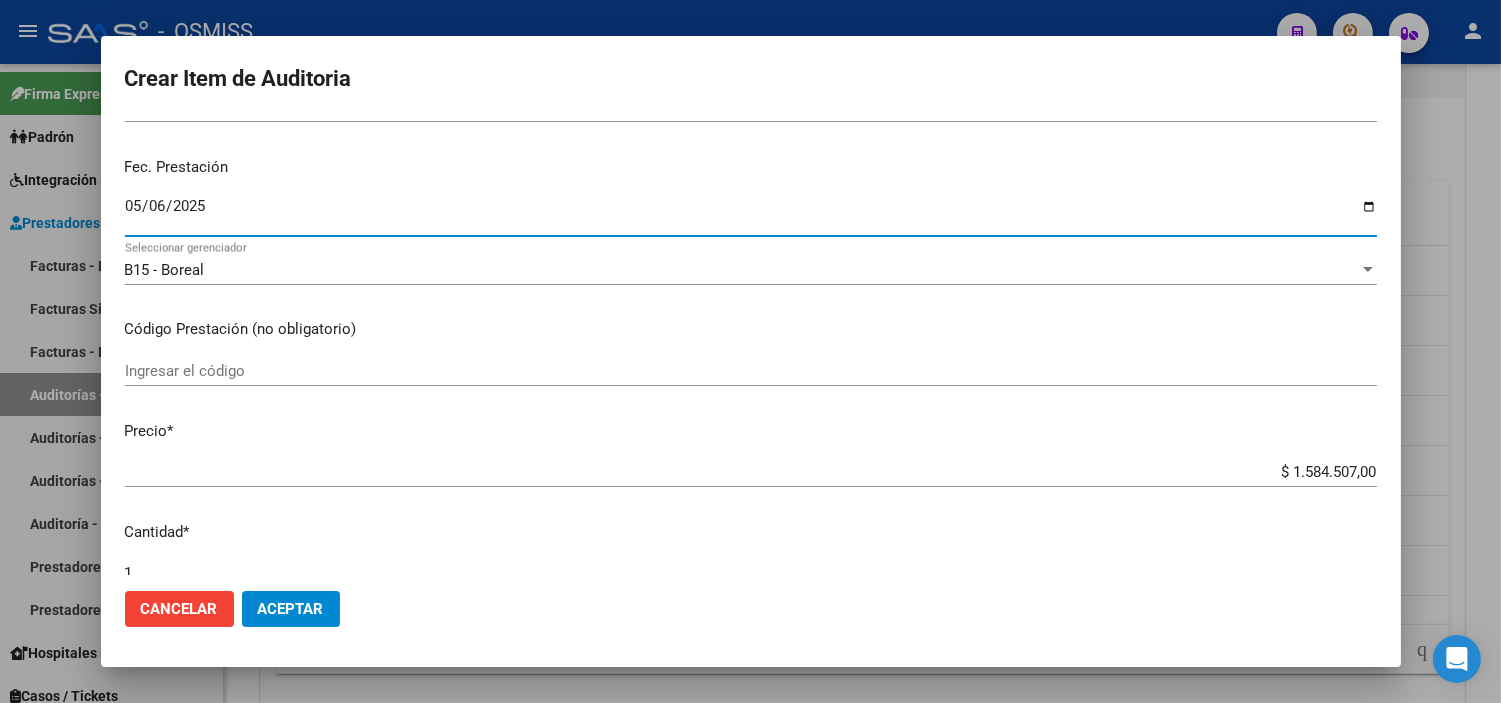 scroll, scrollTop: 222, scrollLeft: 0, axis: vertical 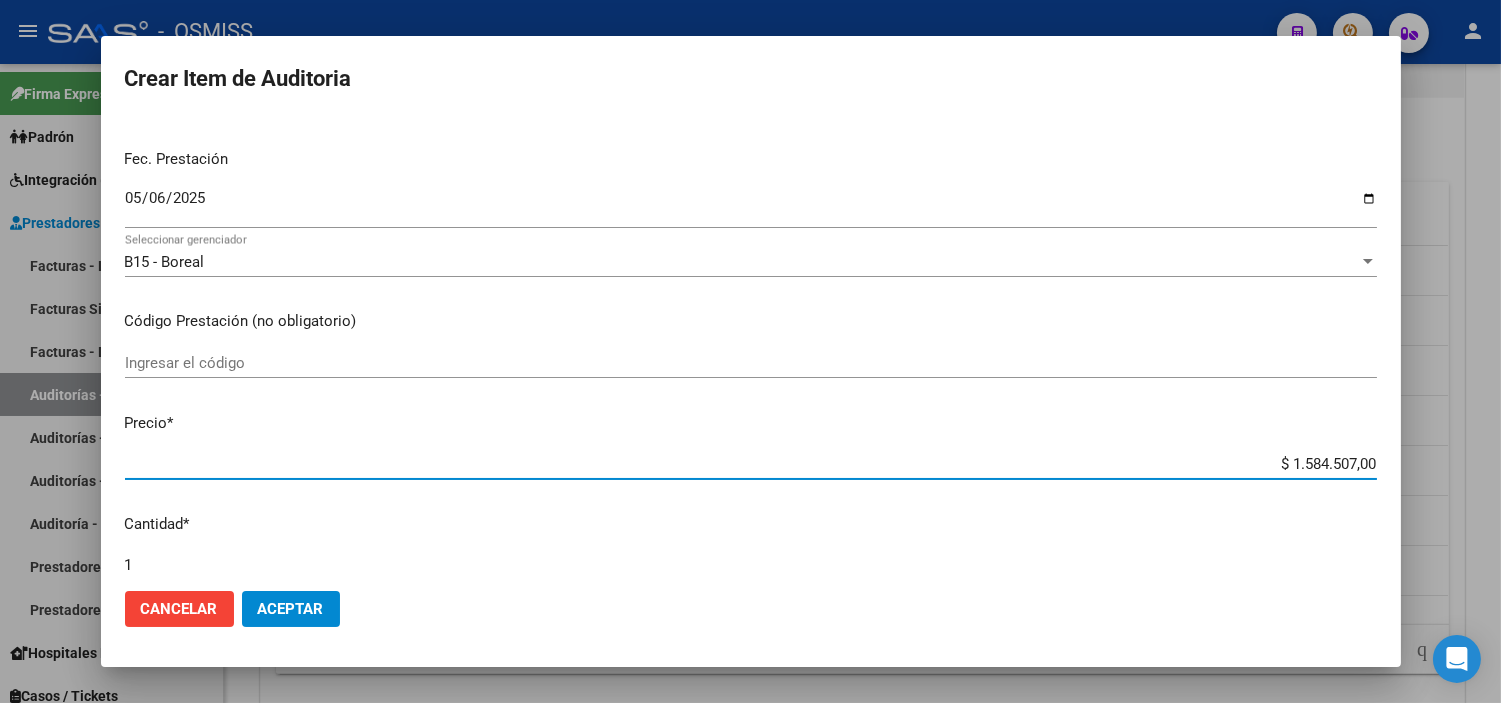 drag, startPoint x: 1230, startPoint y: 472, endPoint x: 1463, endPoint y: 466, distance: 233.07724 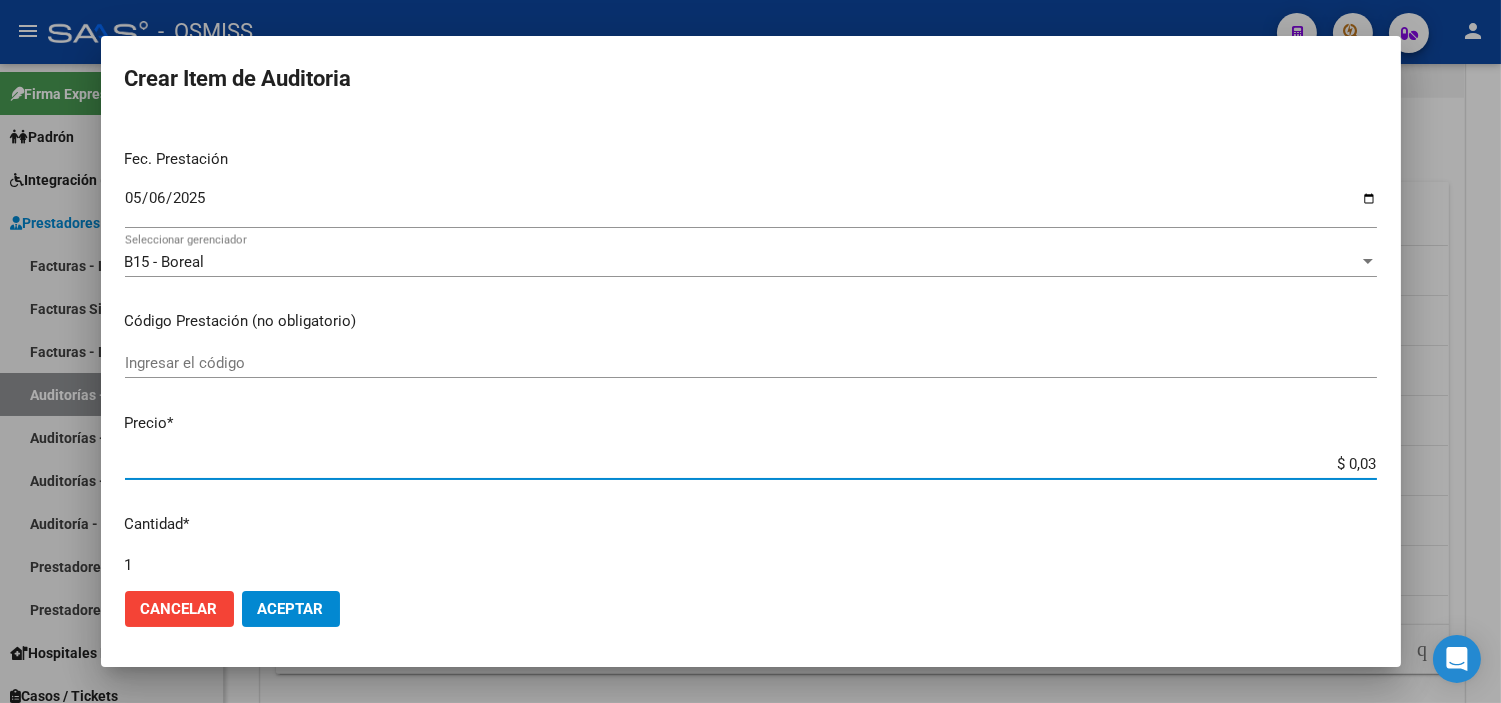 type on "$ 0,38" 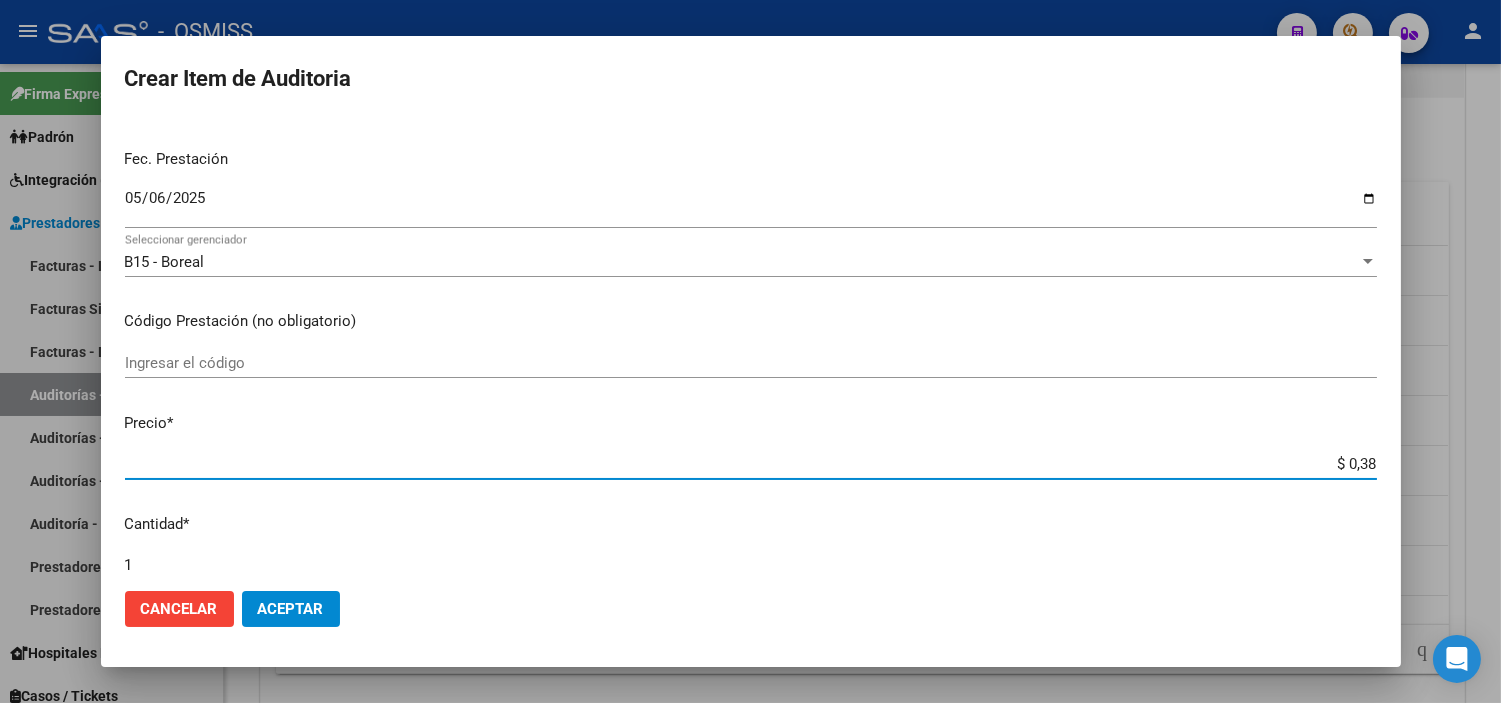 type on "$ 3,80" 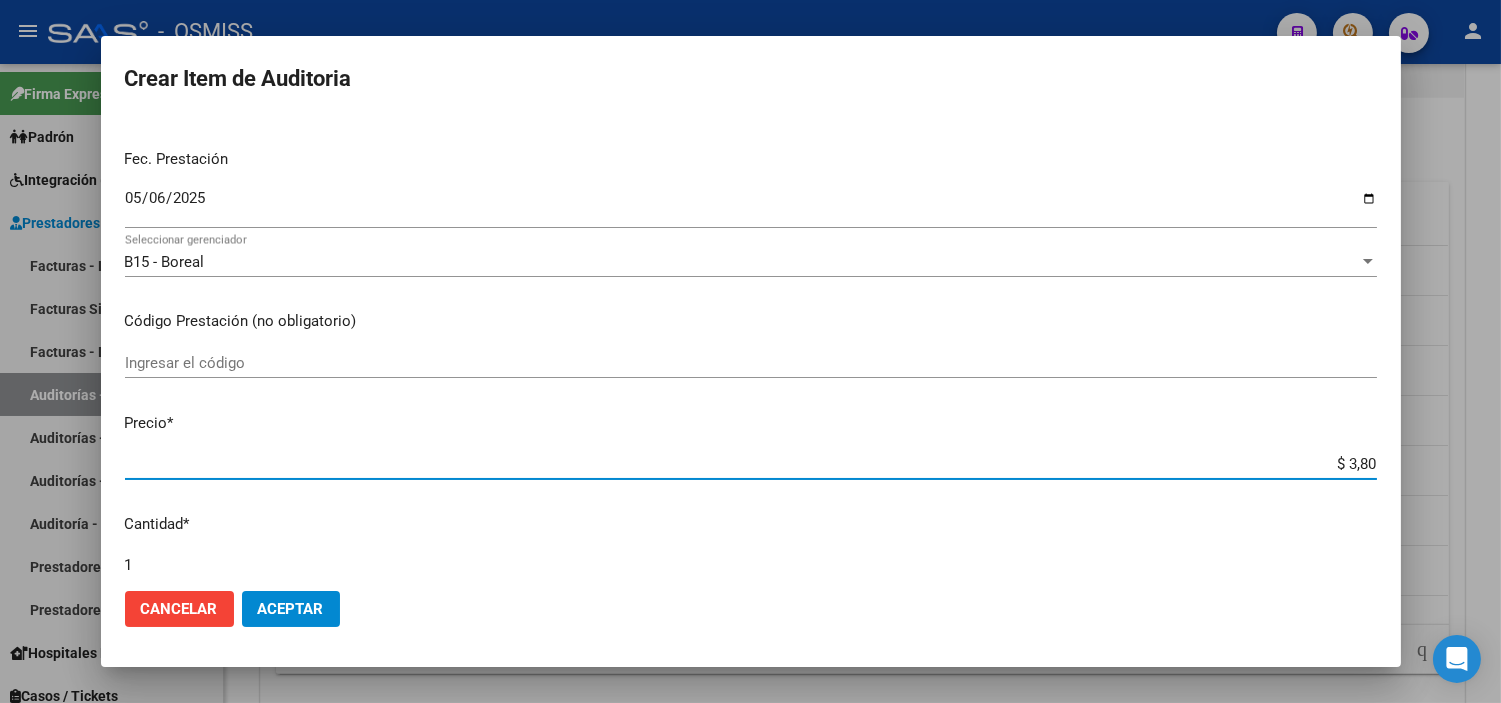 type on "$ 38,01" 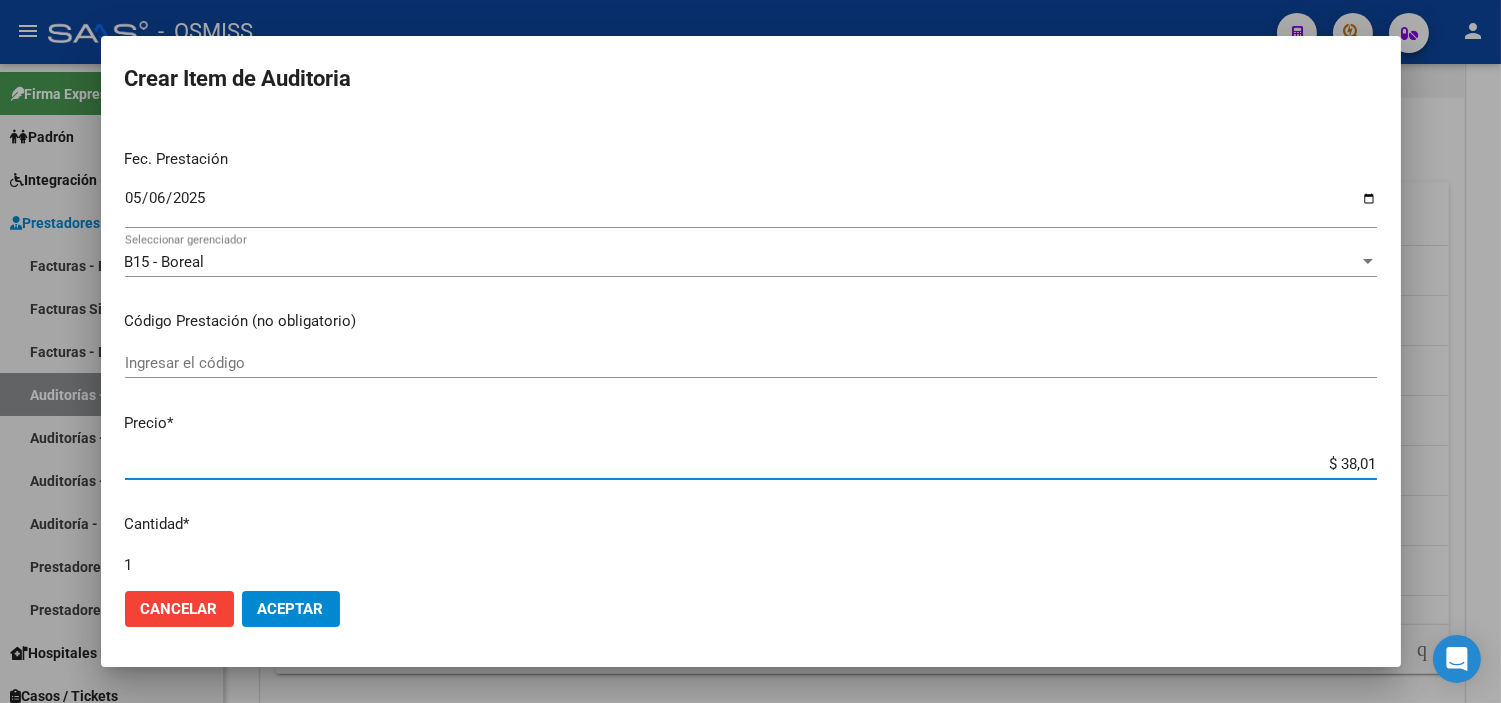 type on "$ 380,10" 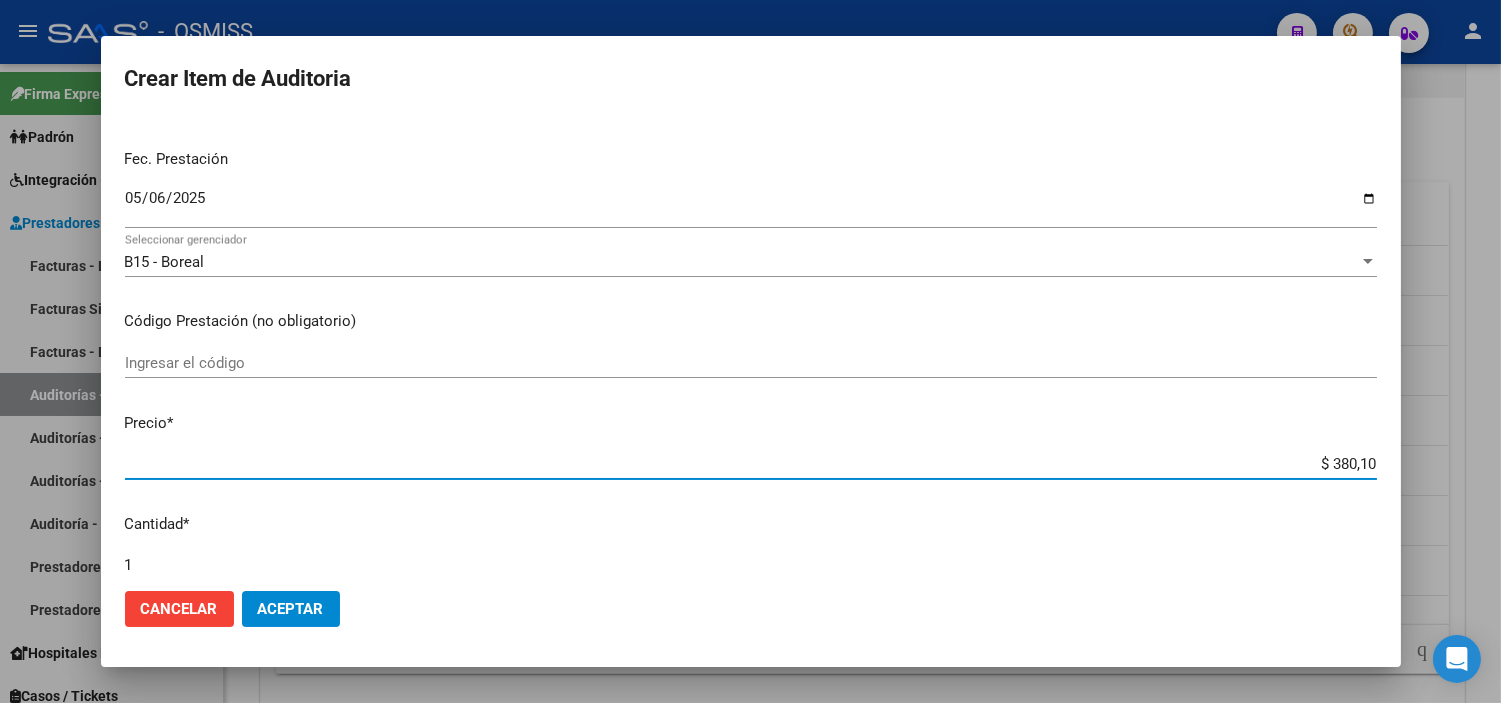 type on "$ 3.801,00" 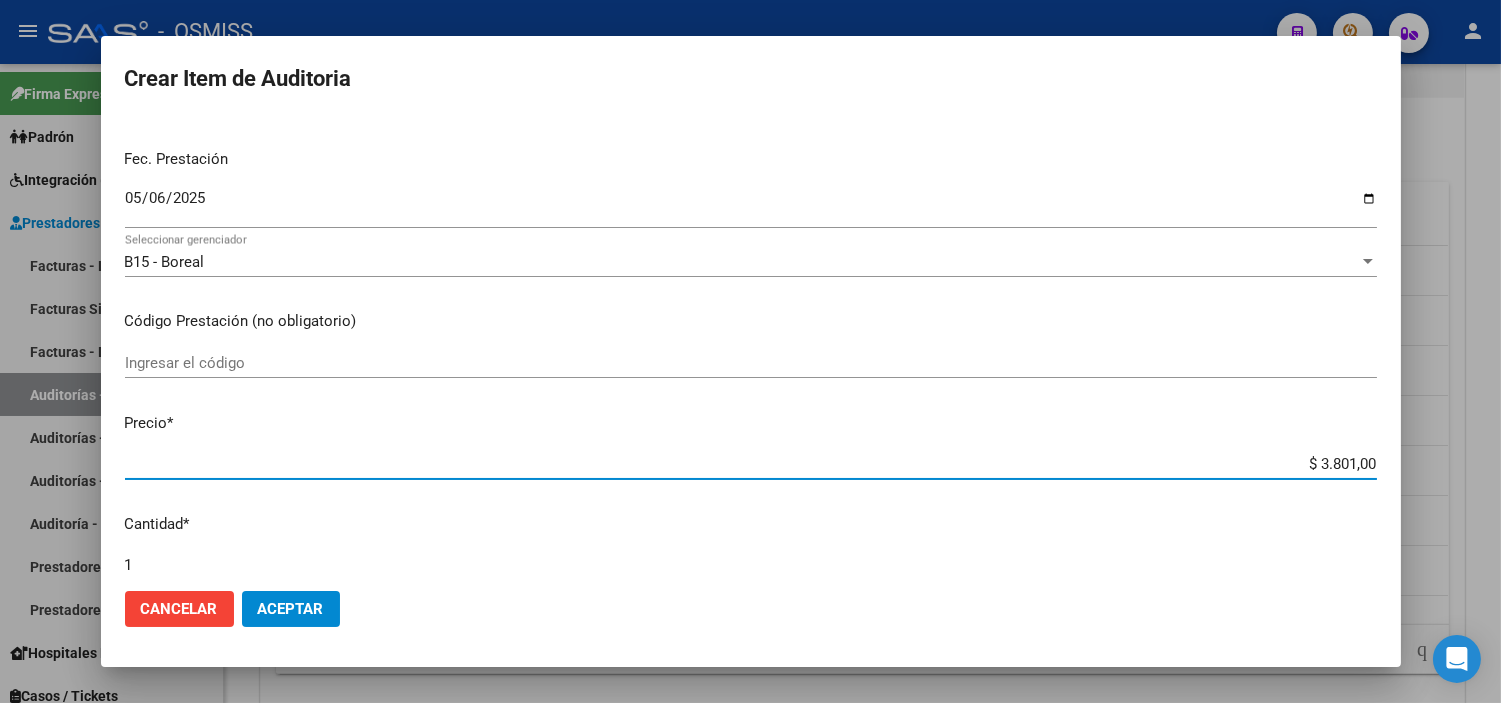 click on "Aceptar" 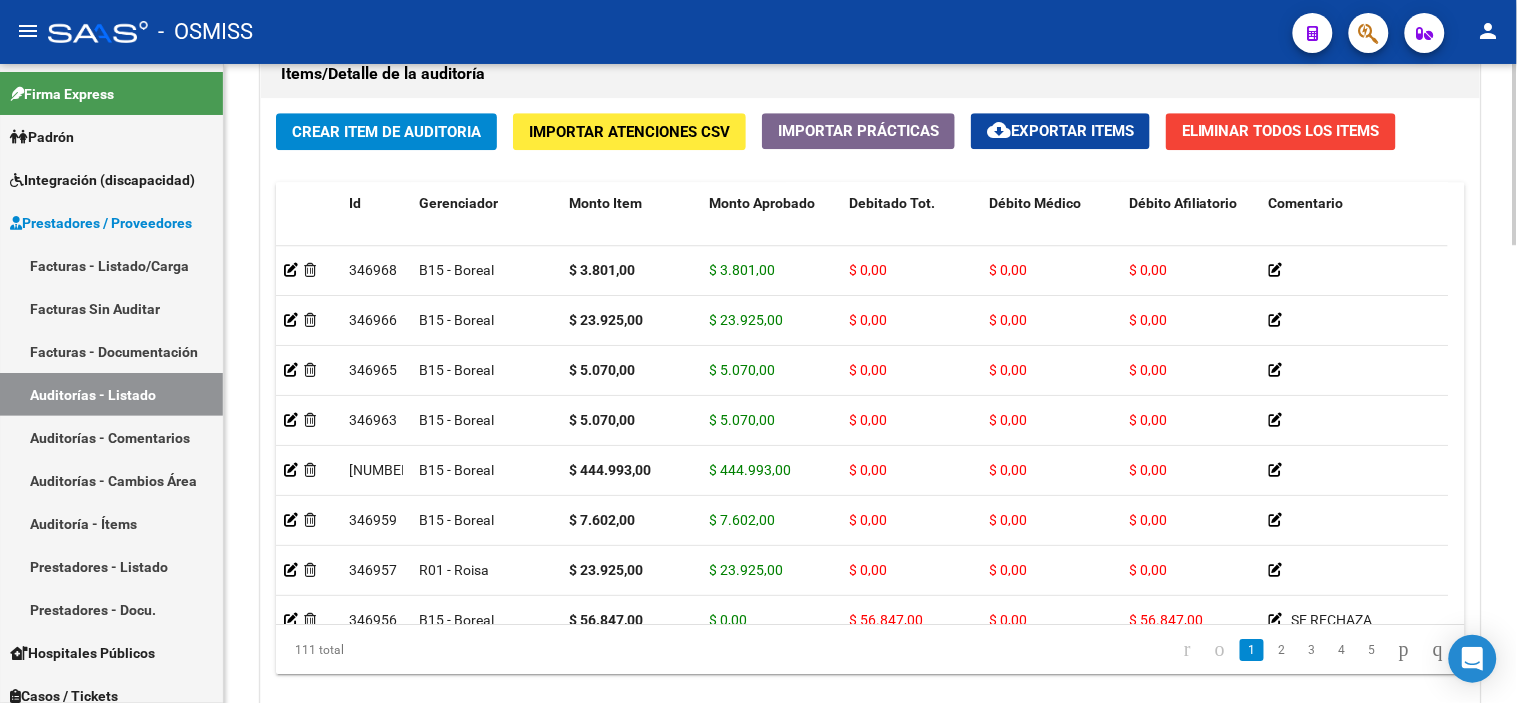 drag, startPoint x: 1137, startPoint y: 44, endPoint x: 668, endPoint y: 102, distance: 472.57275 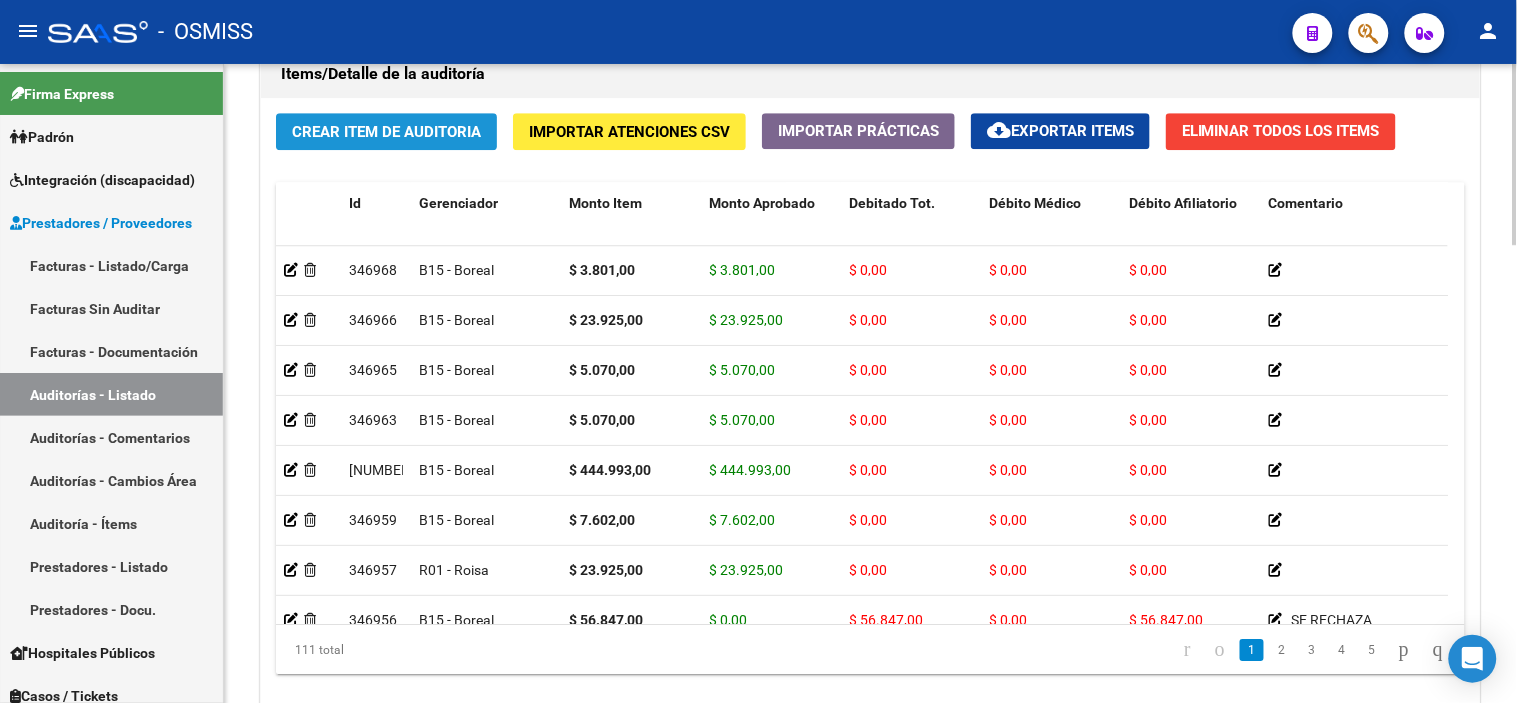 click on "Crear Item de Auditoria" 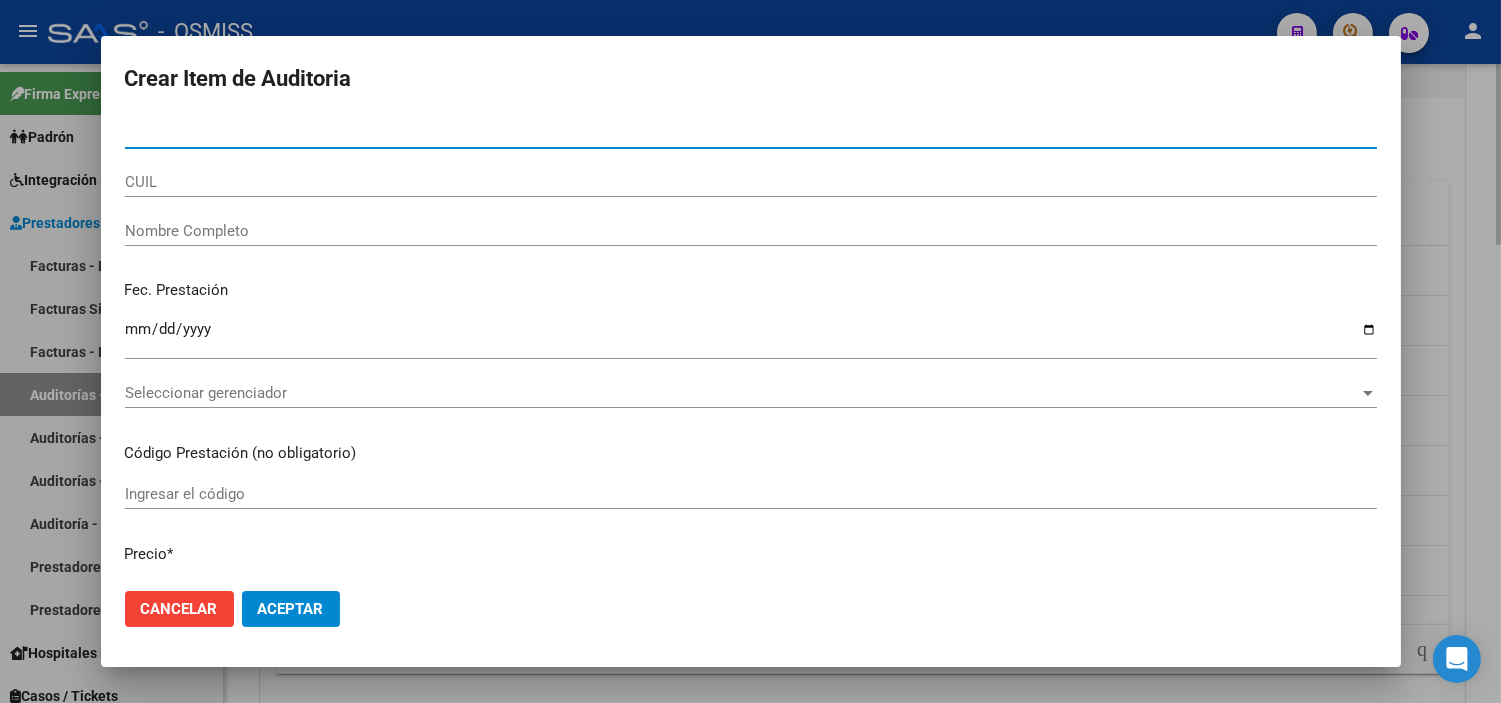 type on "[NUMERO_IDENTIFICACION]" 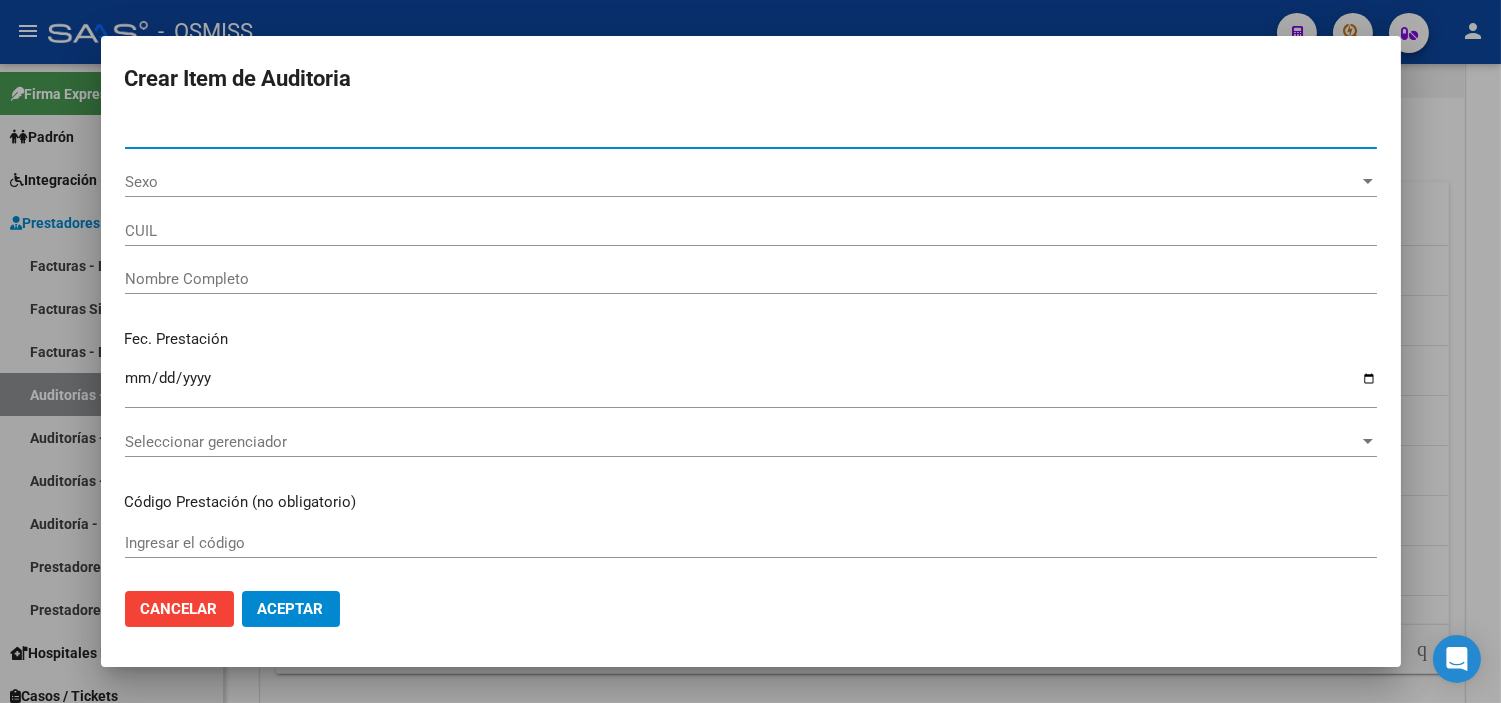 type on "[NUMBER]" 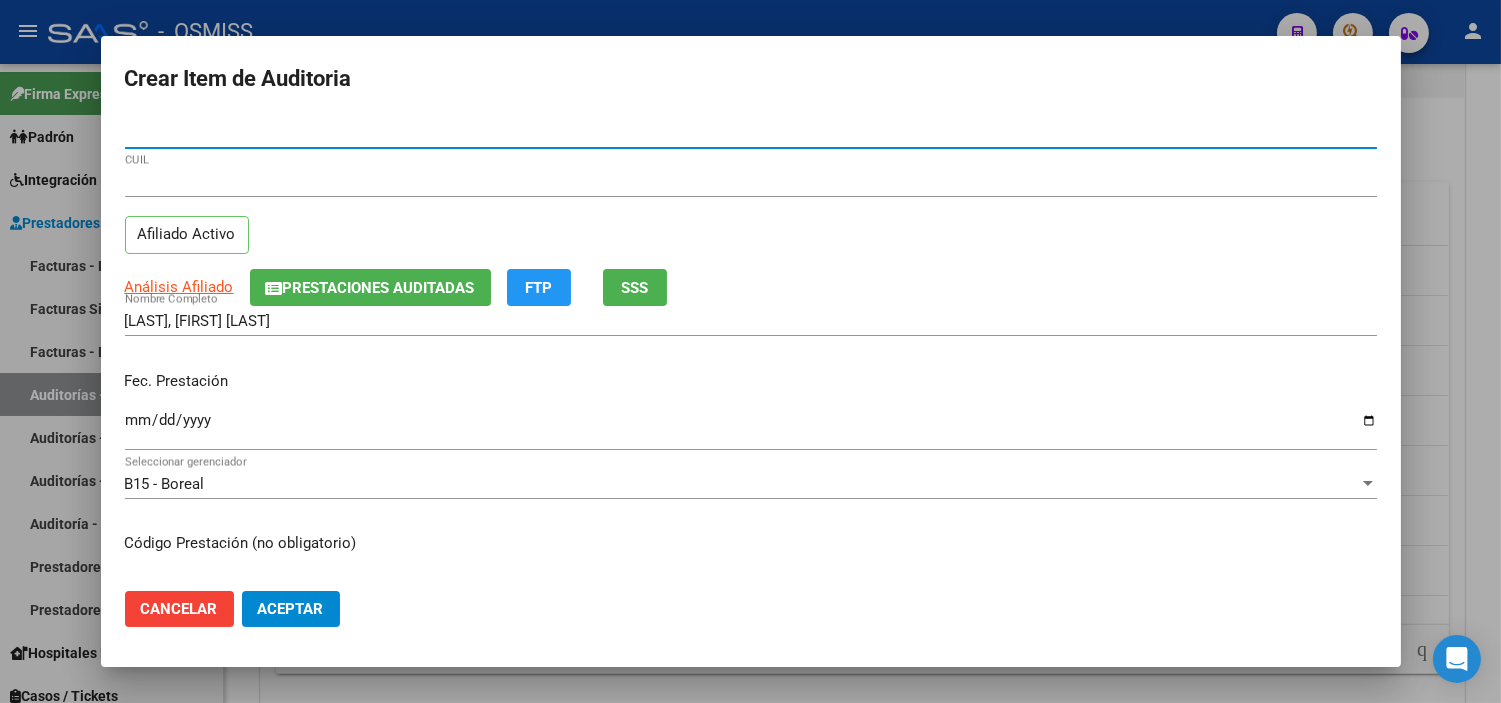 type on "[NUMERO_IDENTIFICACION]" 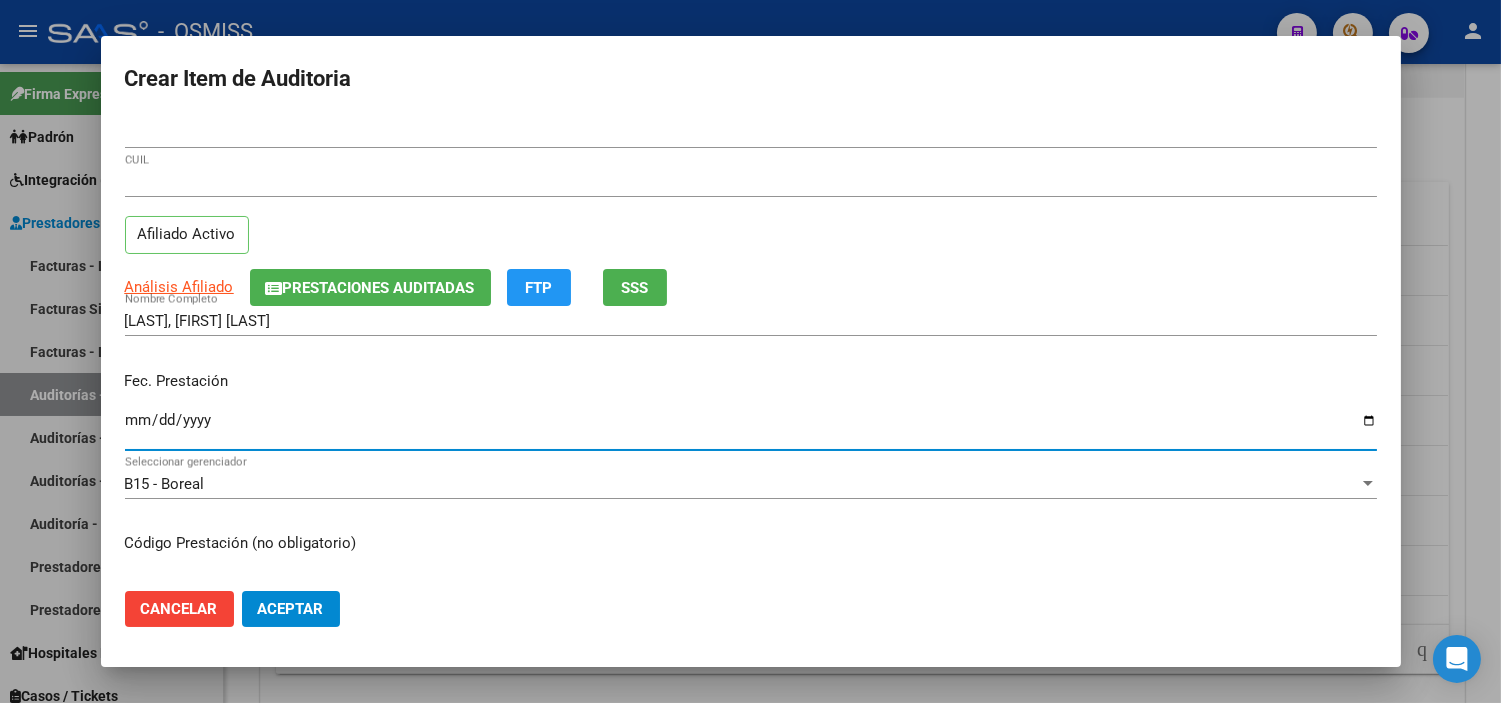 click on "Ingresar la fecha" at bounding box center [751, 428] 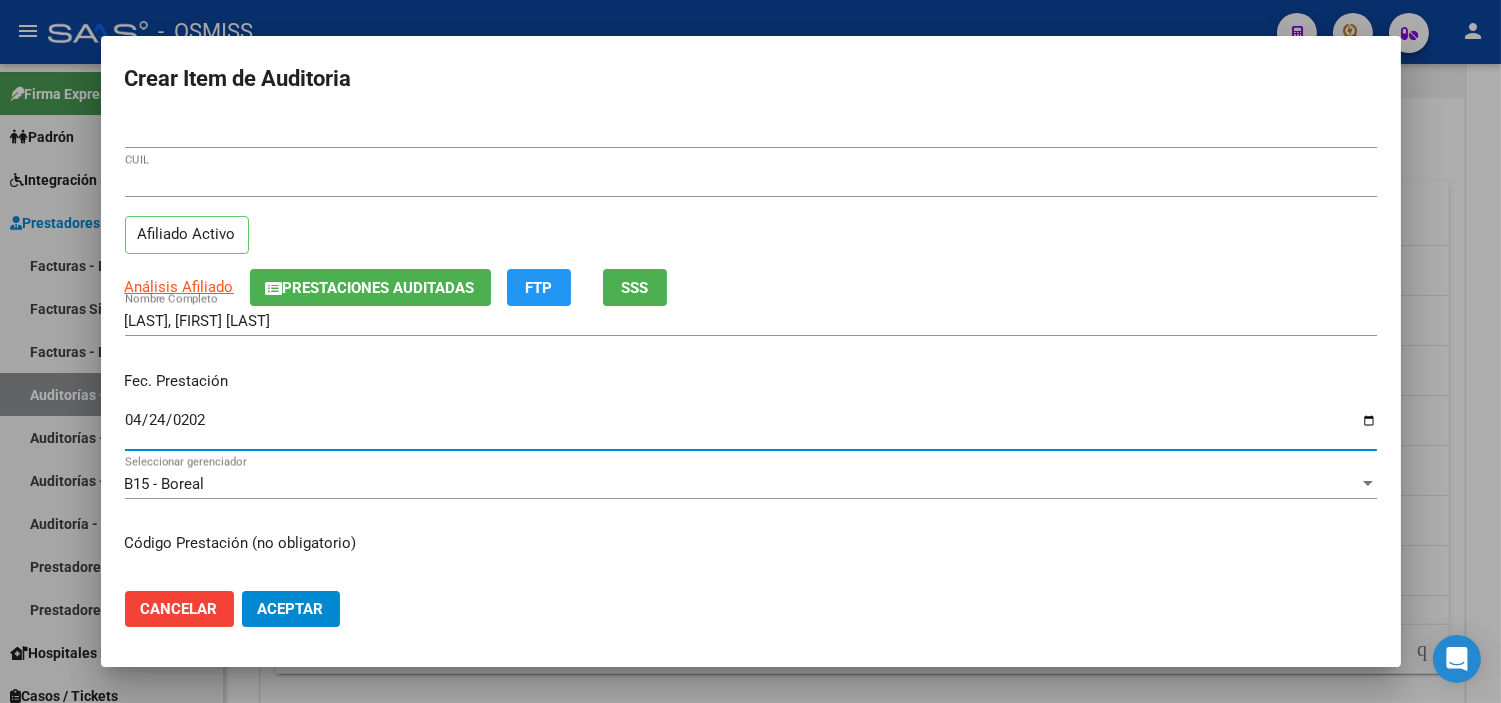 type on "2025-04-24" 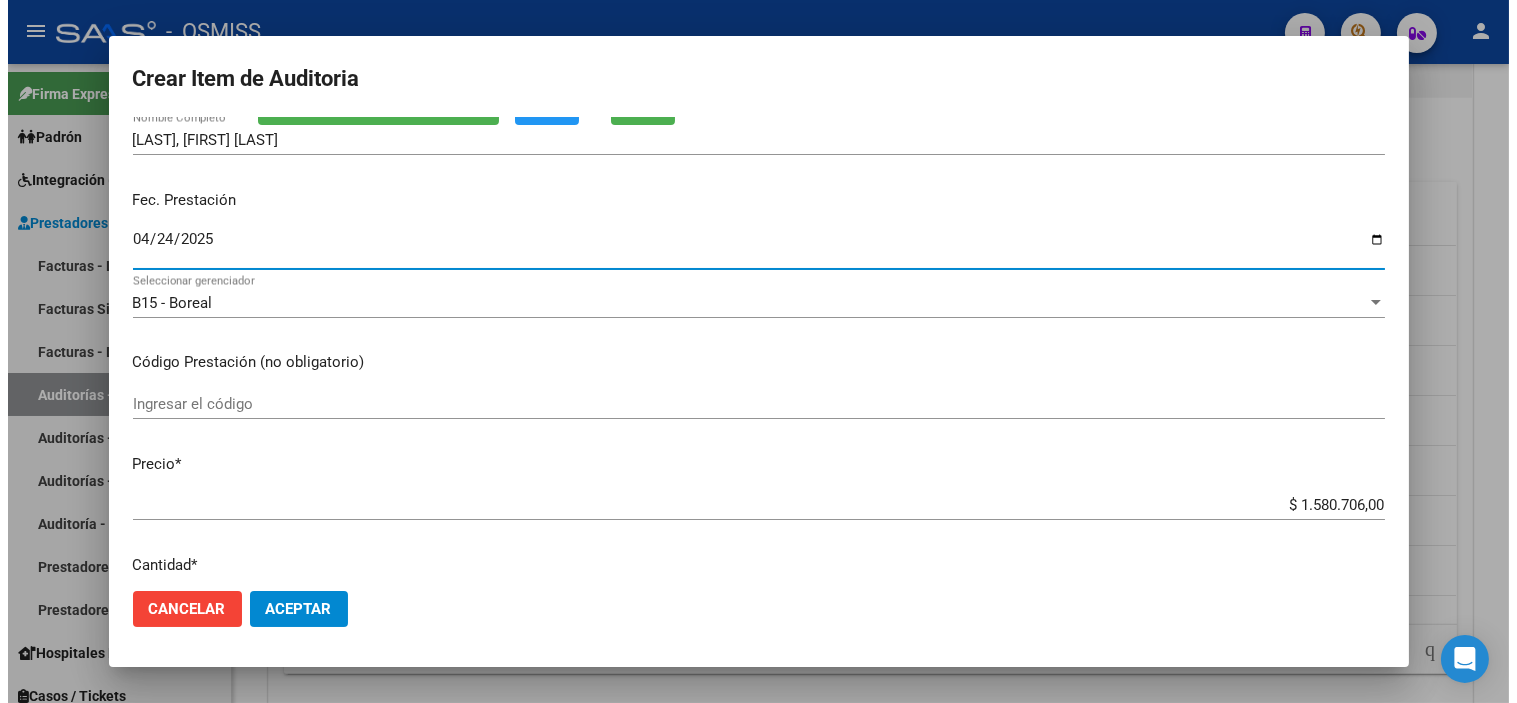 scroll, scrollTop: 222, scrollLeft: 0, axis: vertical 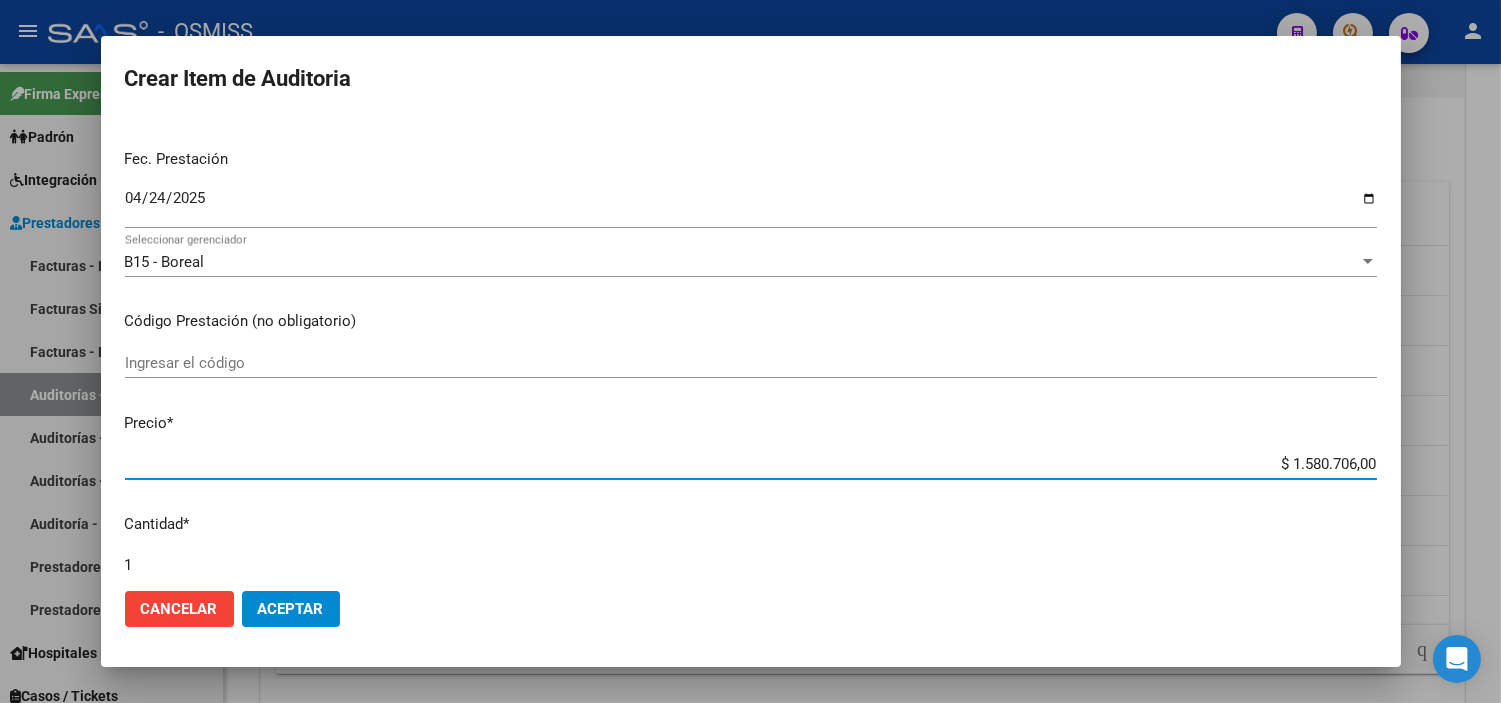 drag, startPoint x: 1222, startPoint y: 470, endPoint x: 1474, endPoint y: 468, distance: 252.00793 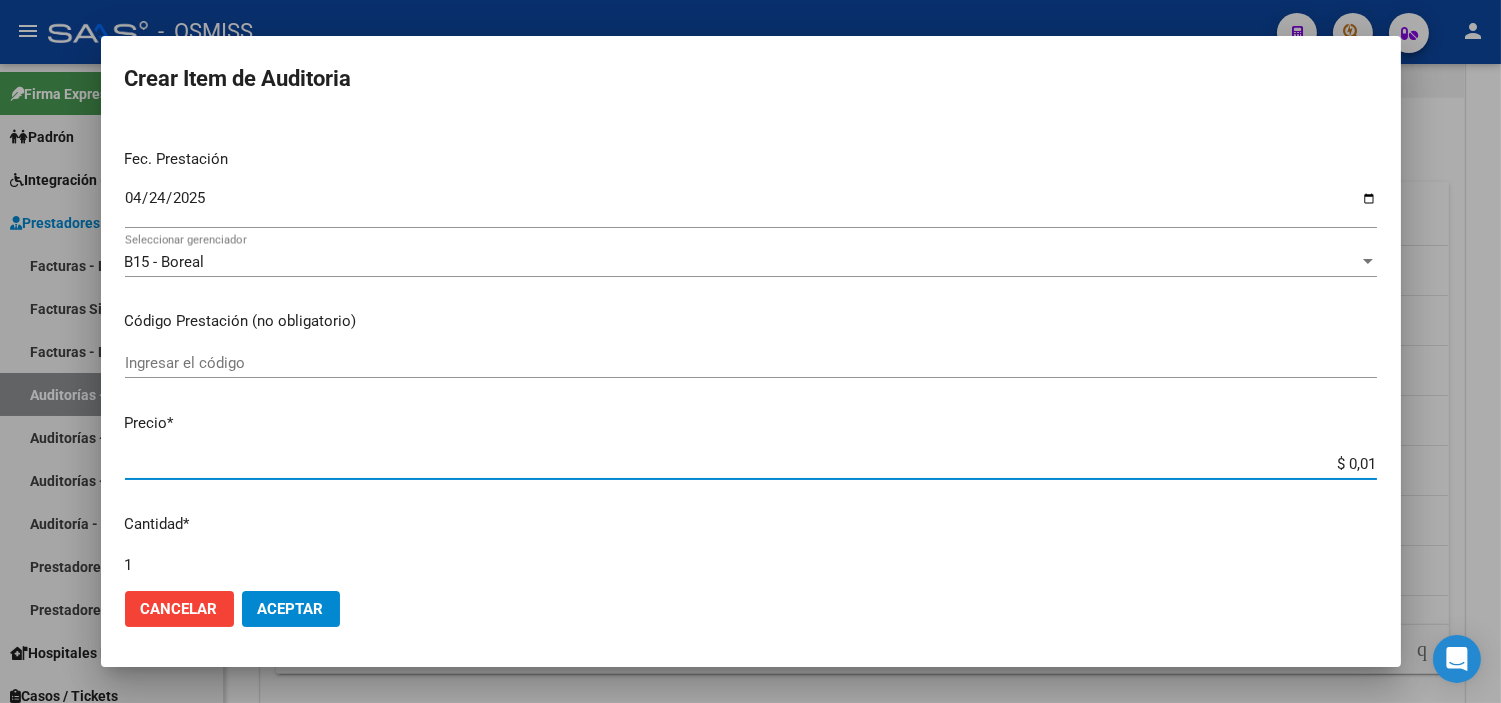 type on "$ 0,11" 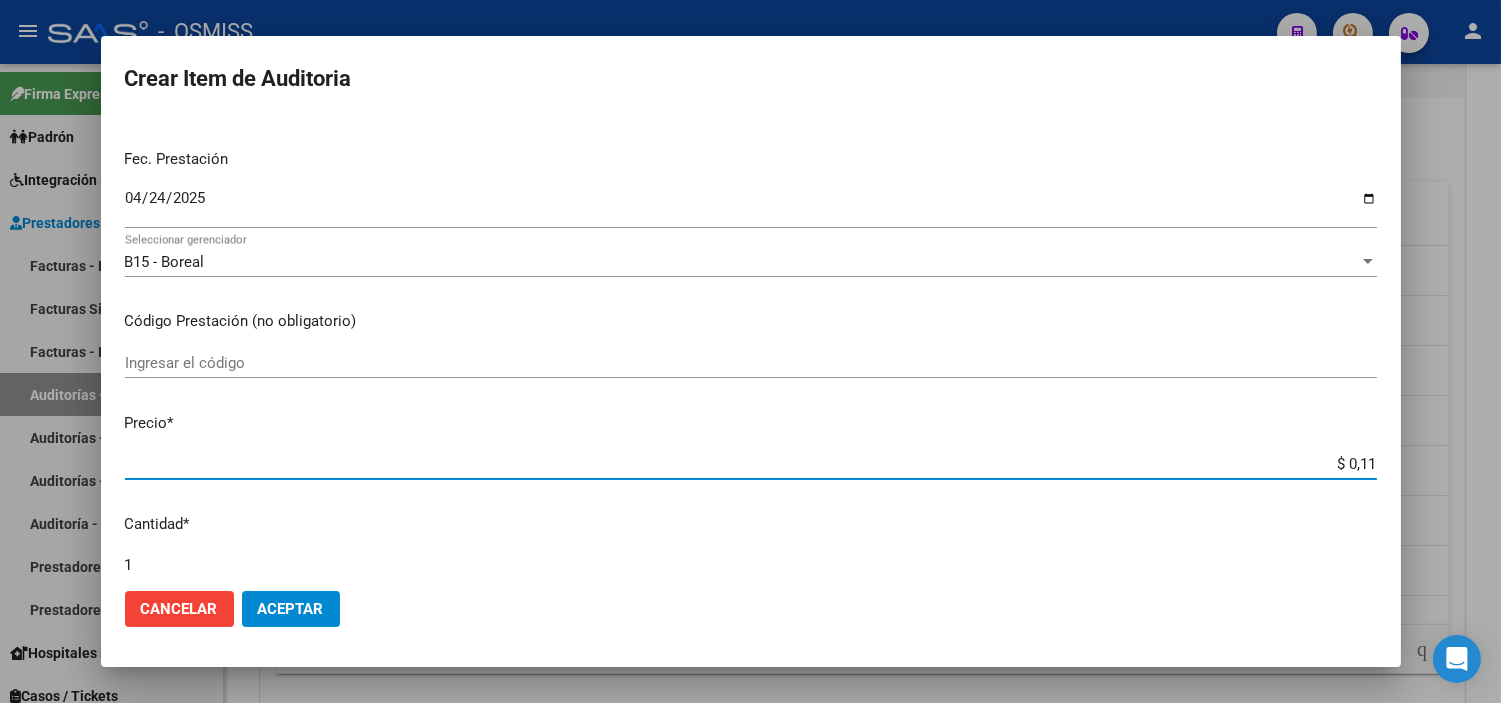 type on "$ 1,19" 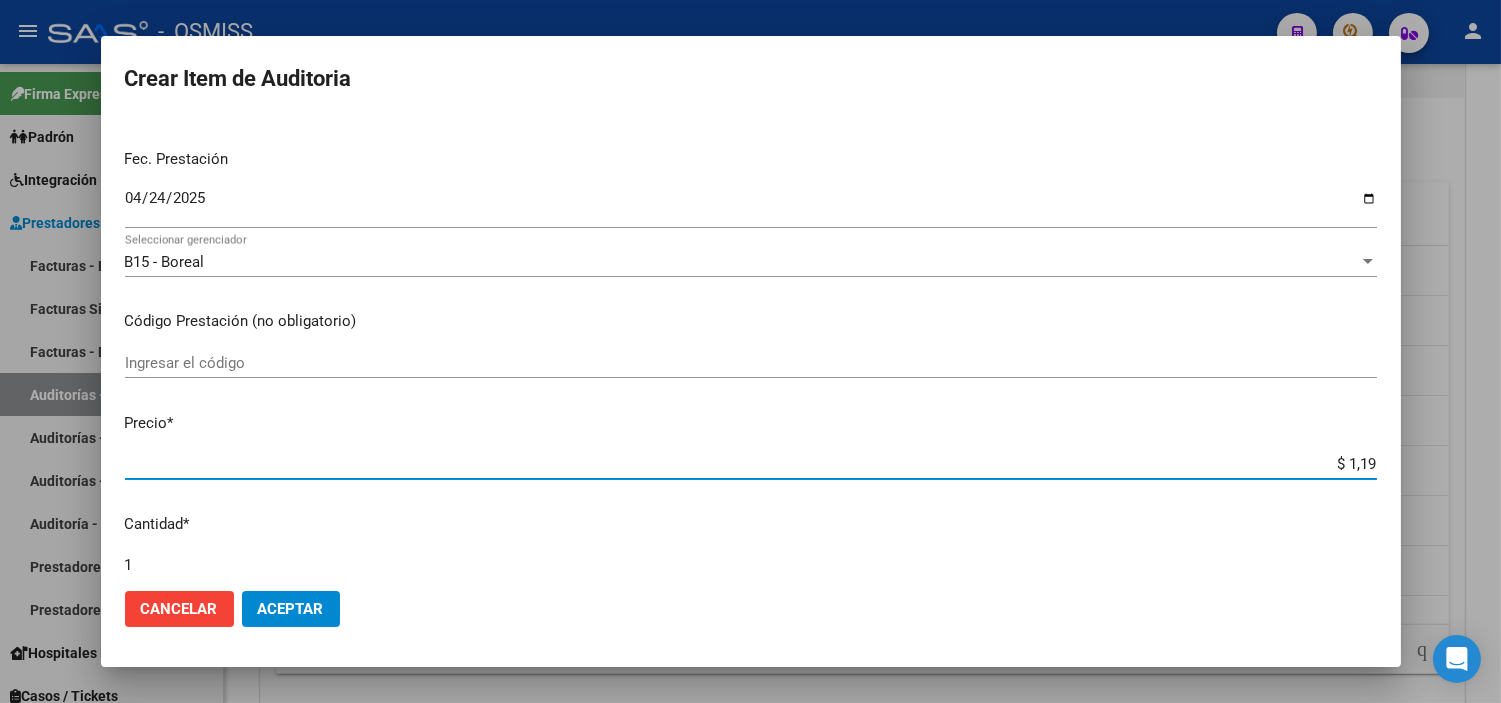 type on "$ 11,99" 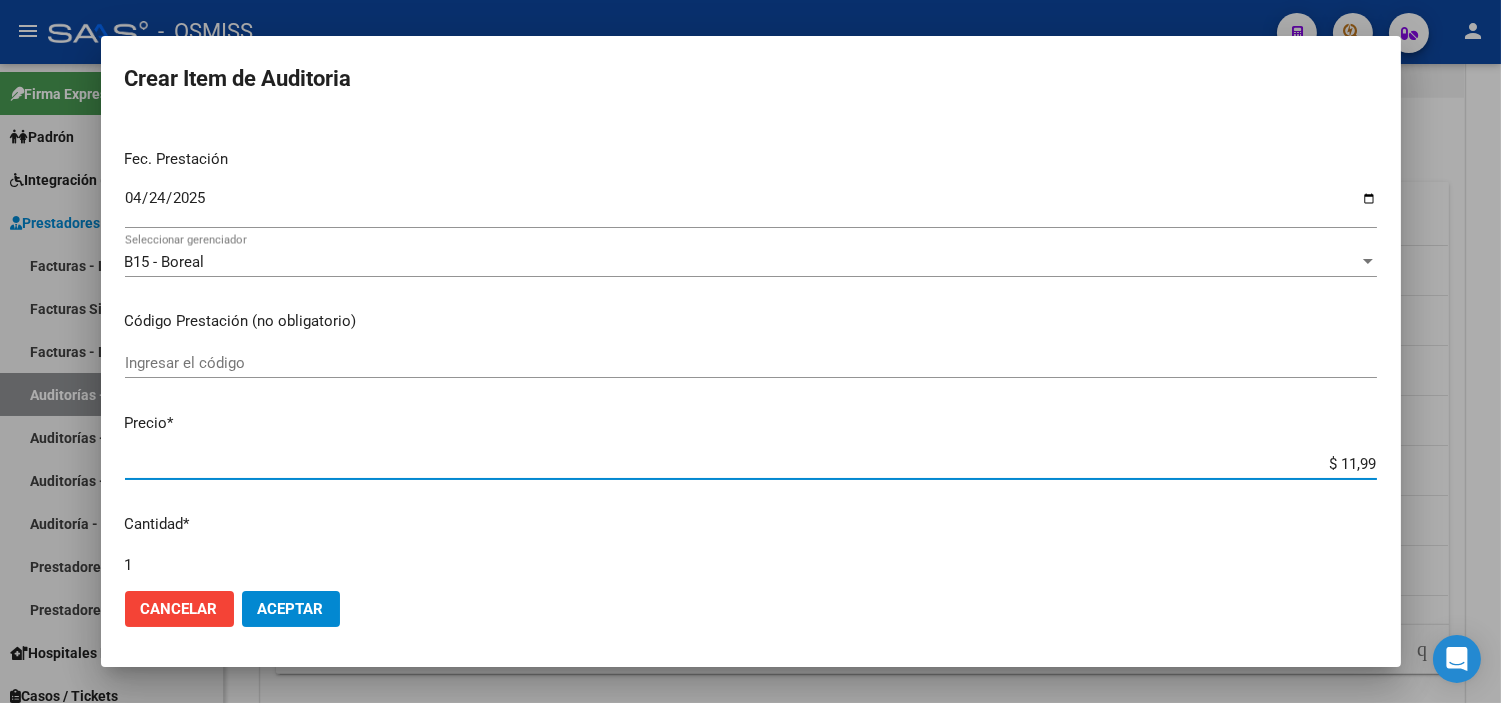 type on "$ 119,94" 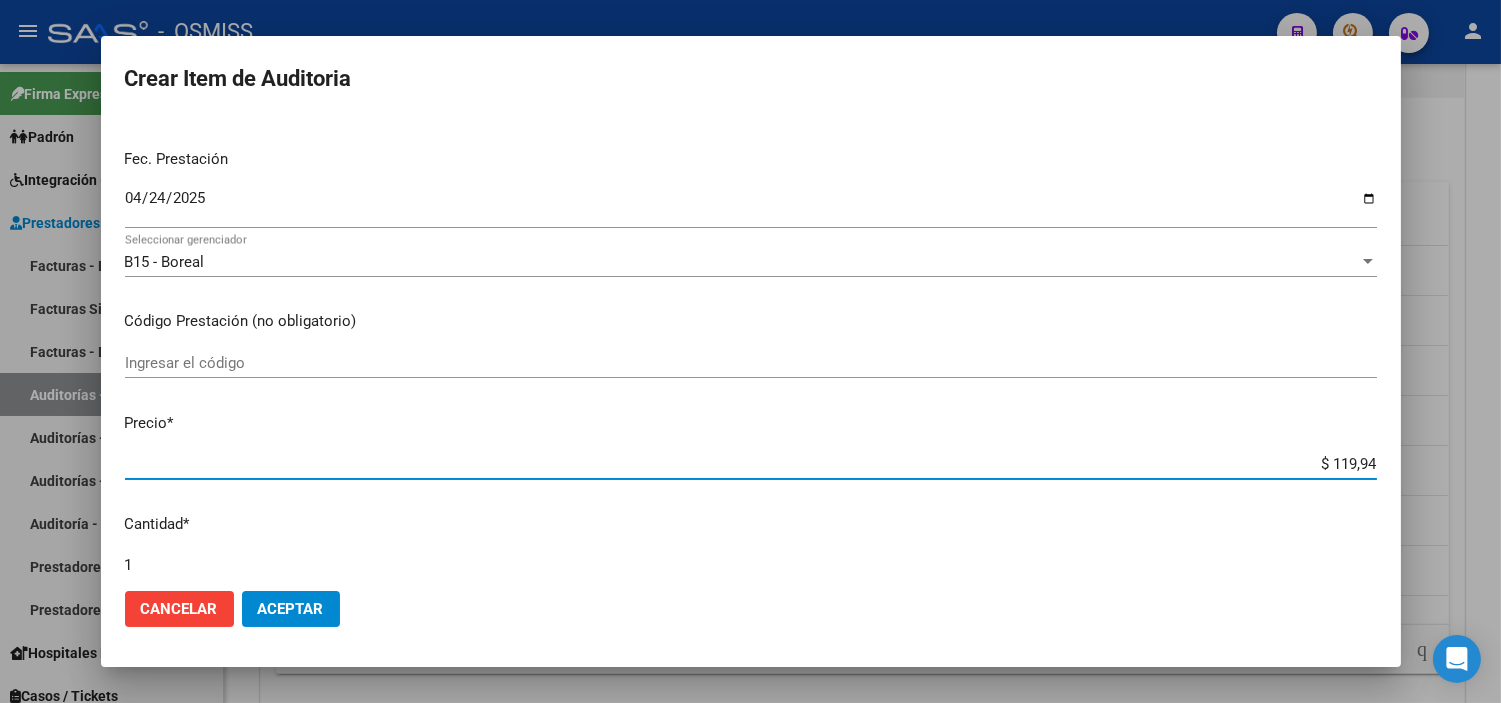 type on "$ 1.199,40" 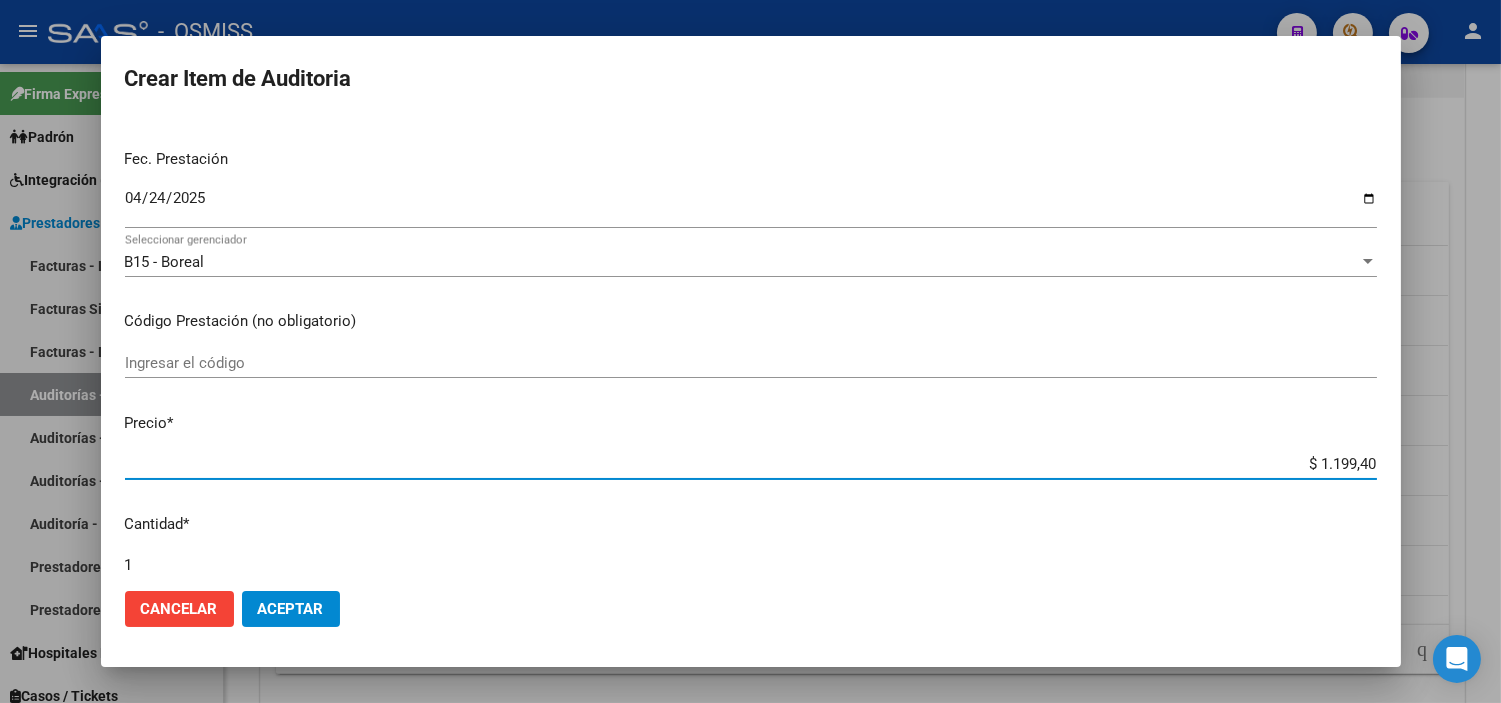 type on "$ 11.994,00" 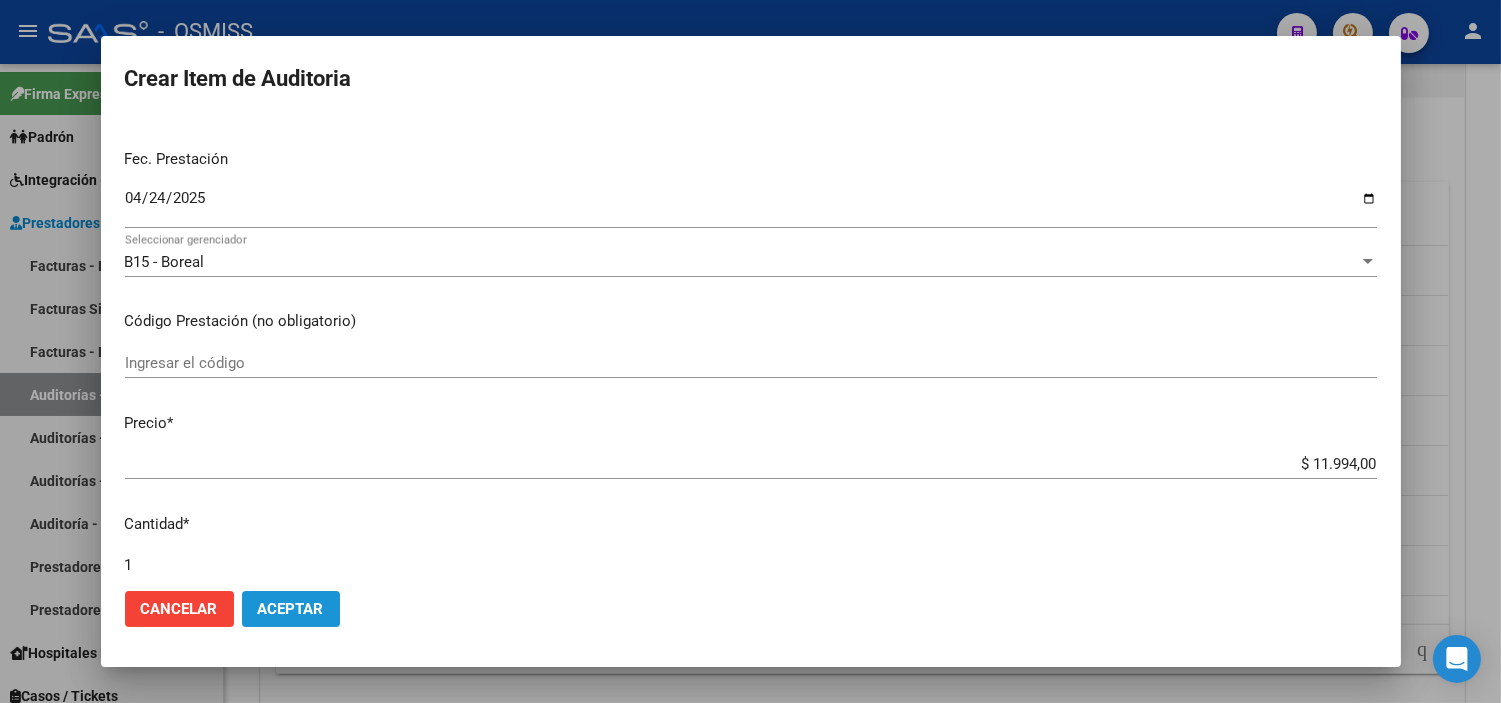 click on "Aceptar" 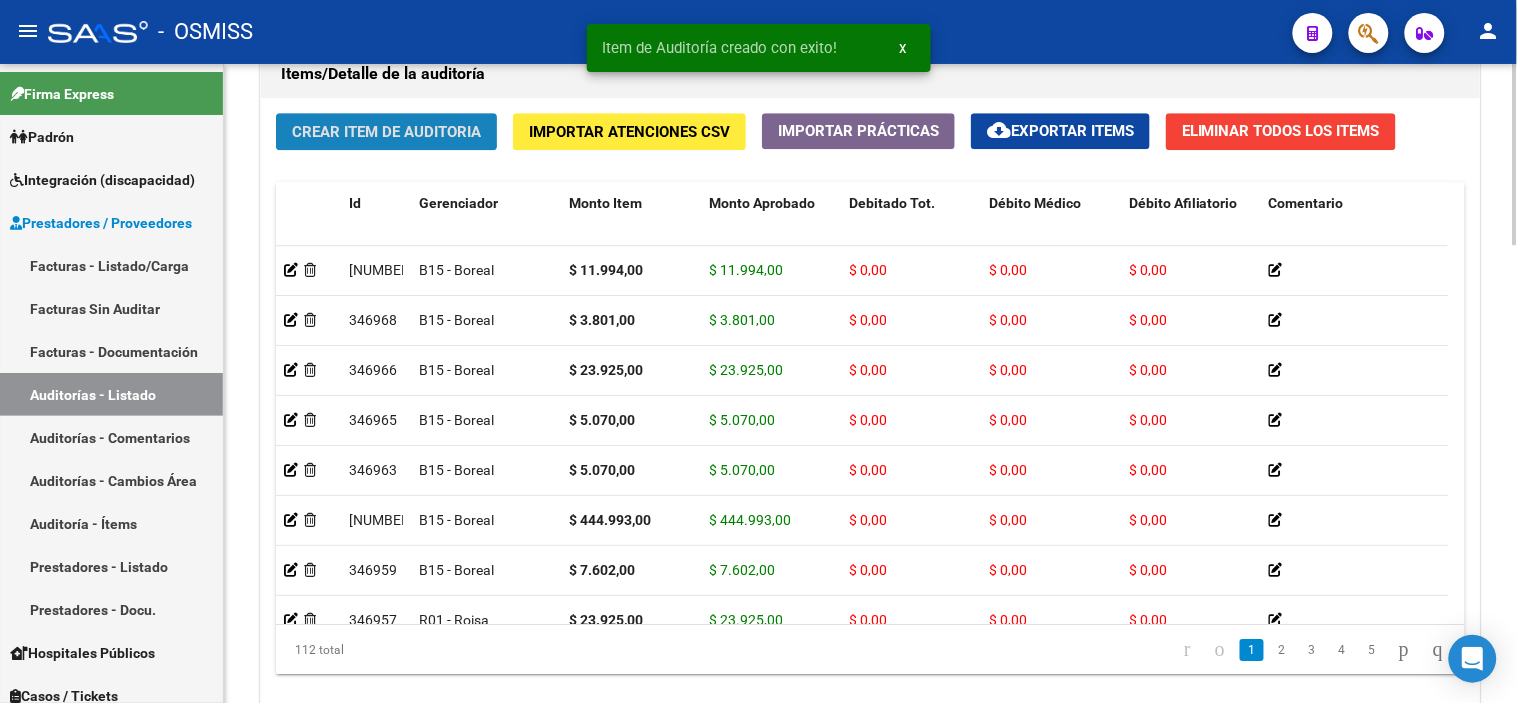 click on "Crear Item de Auditoria" 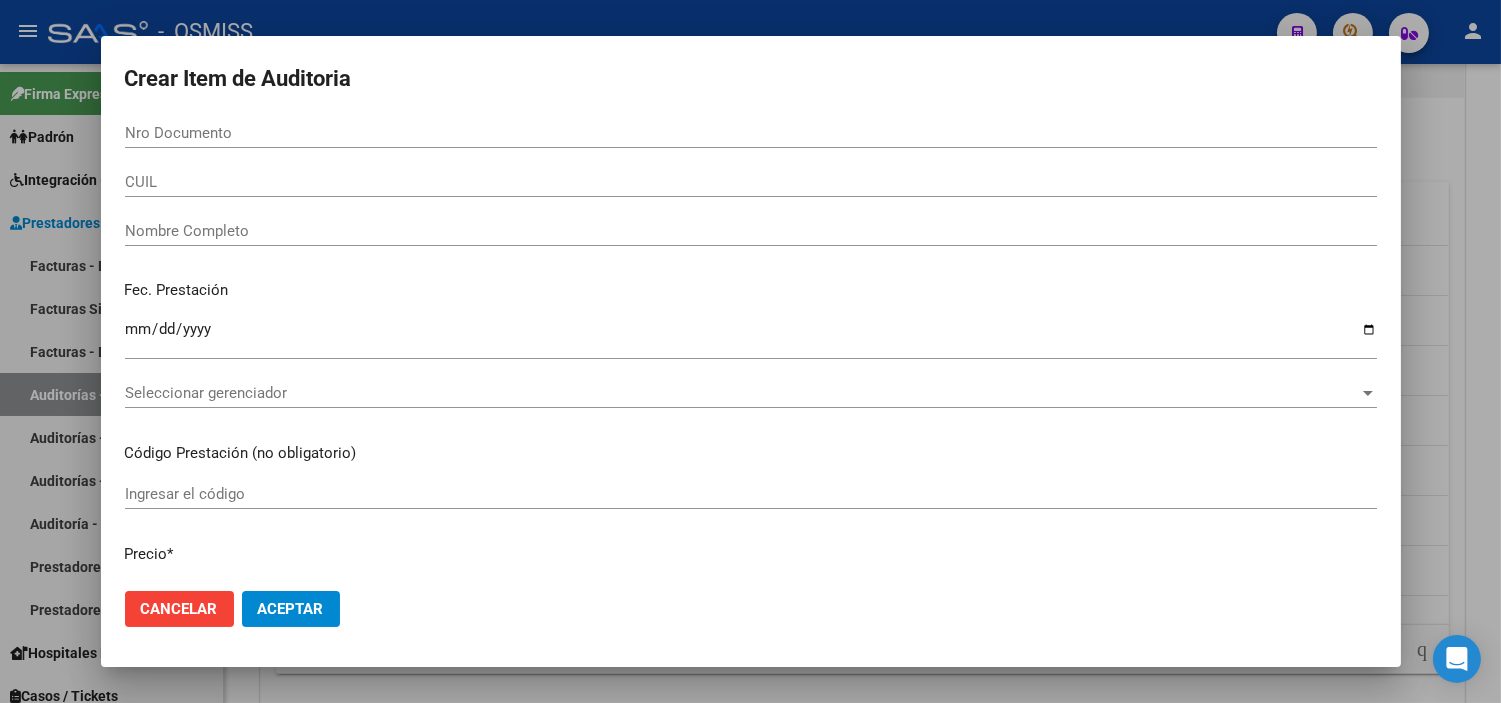 click at bounding box center [750, 351] 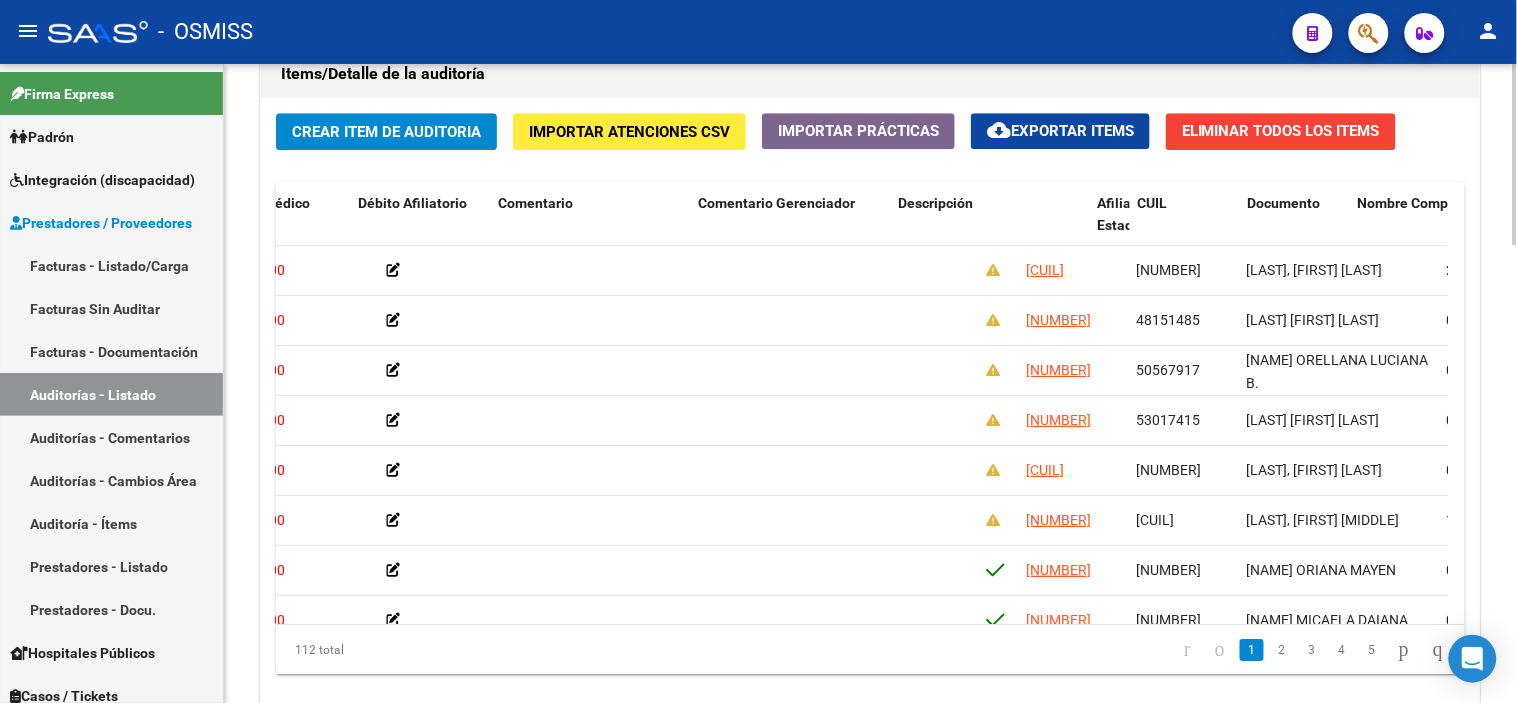 scroll, scrollTop: 0, scrollLeft: 483, axis: horizontal 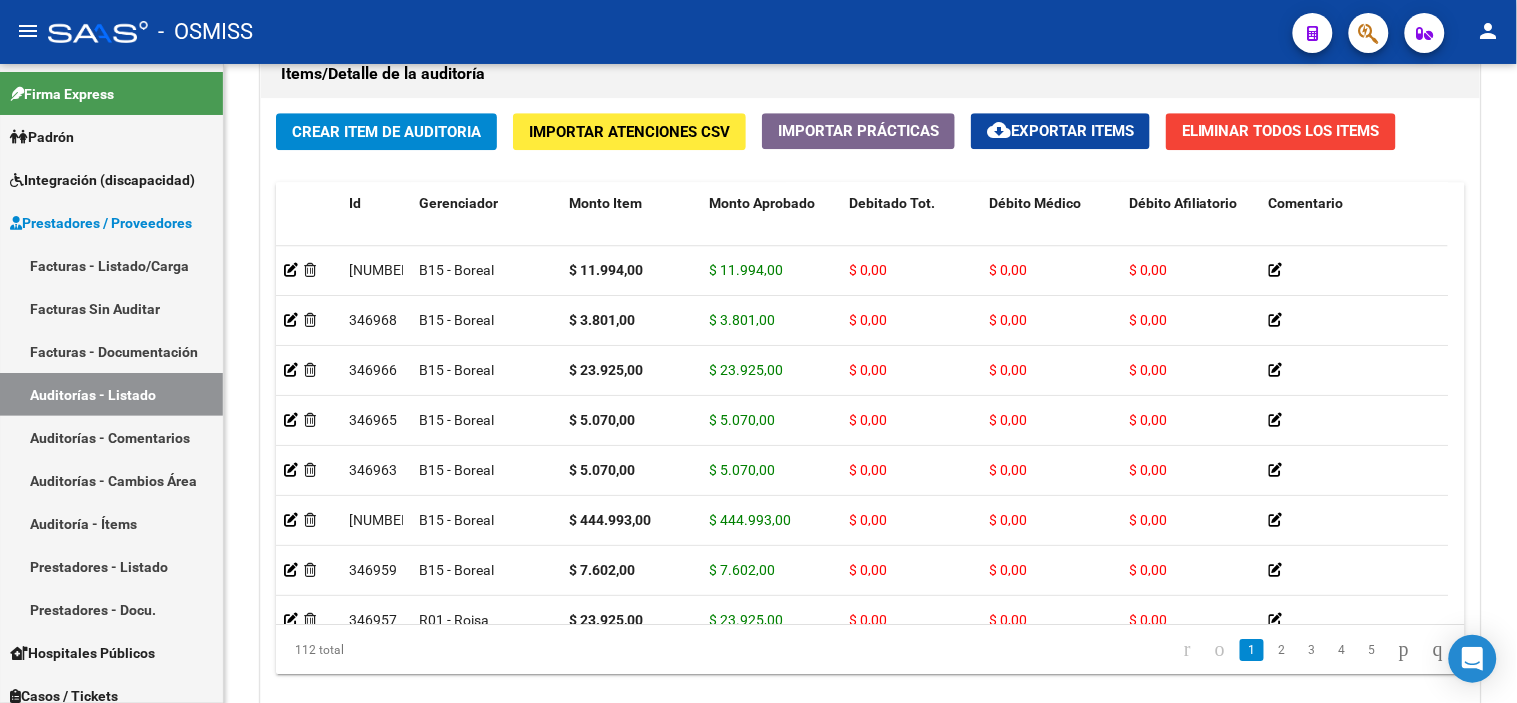 click on "-   OSMISS" 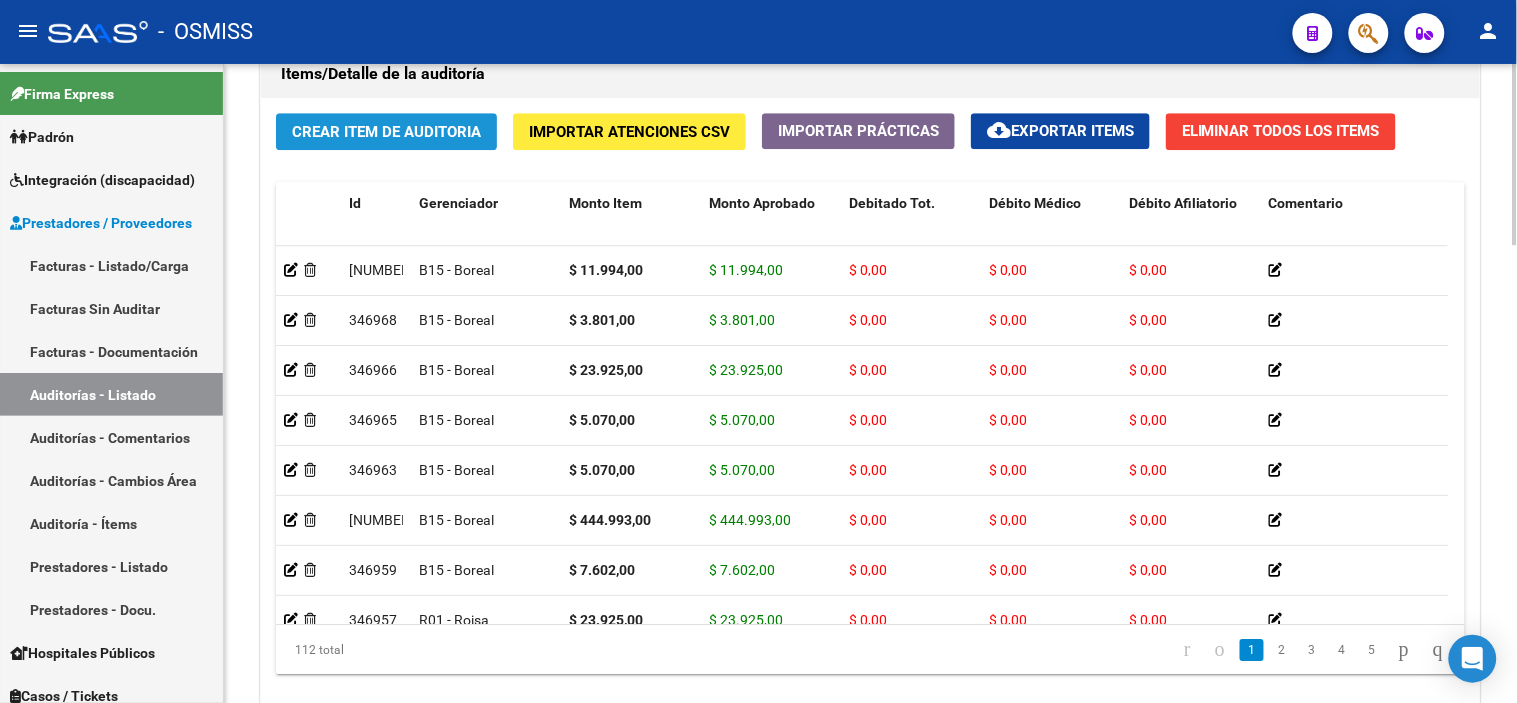 click on "Crear Item de Auditoria" 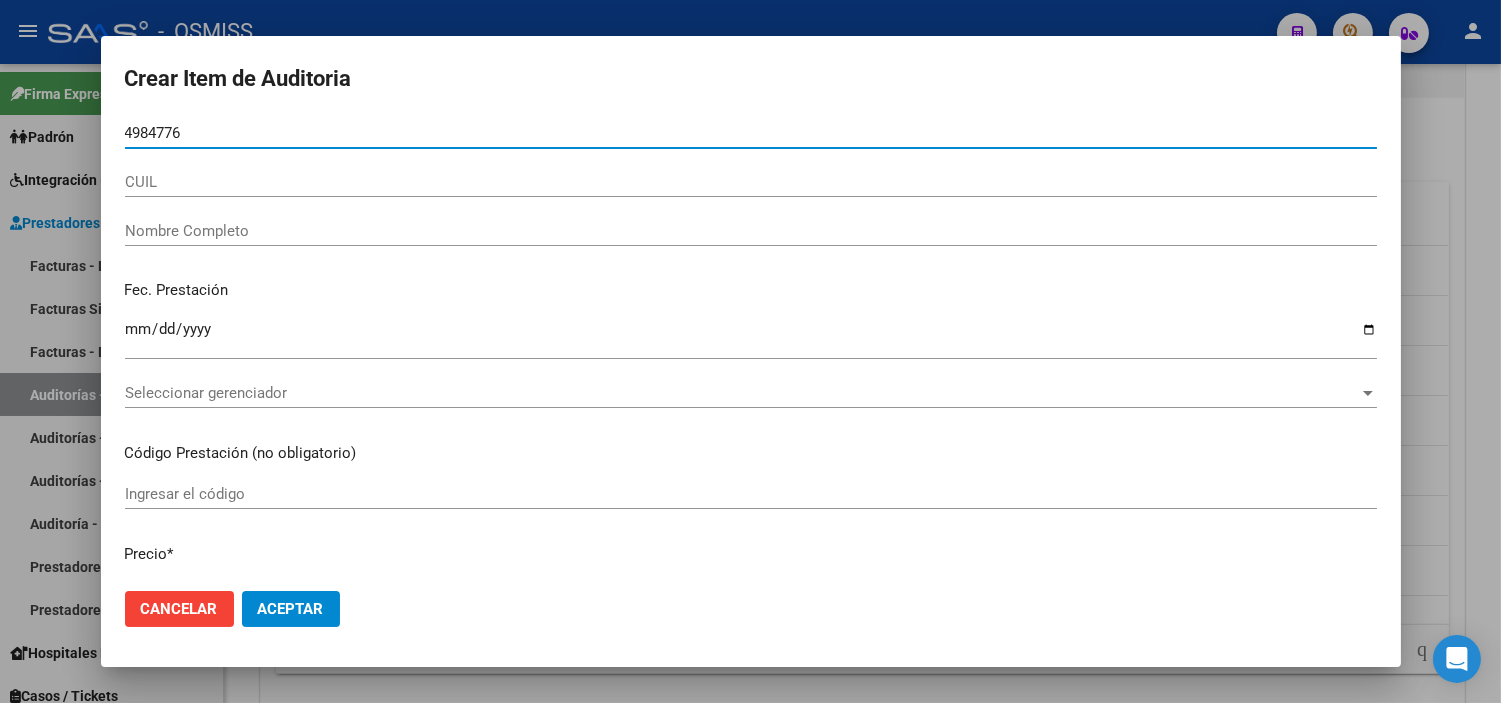 type on "49847768" 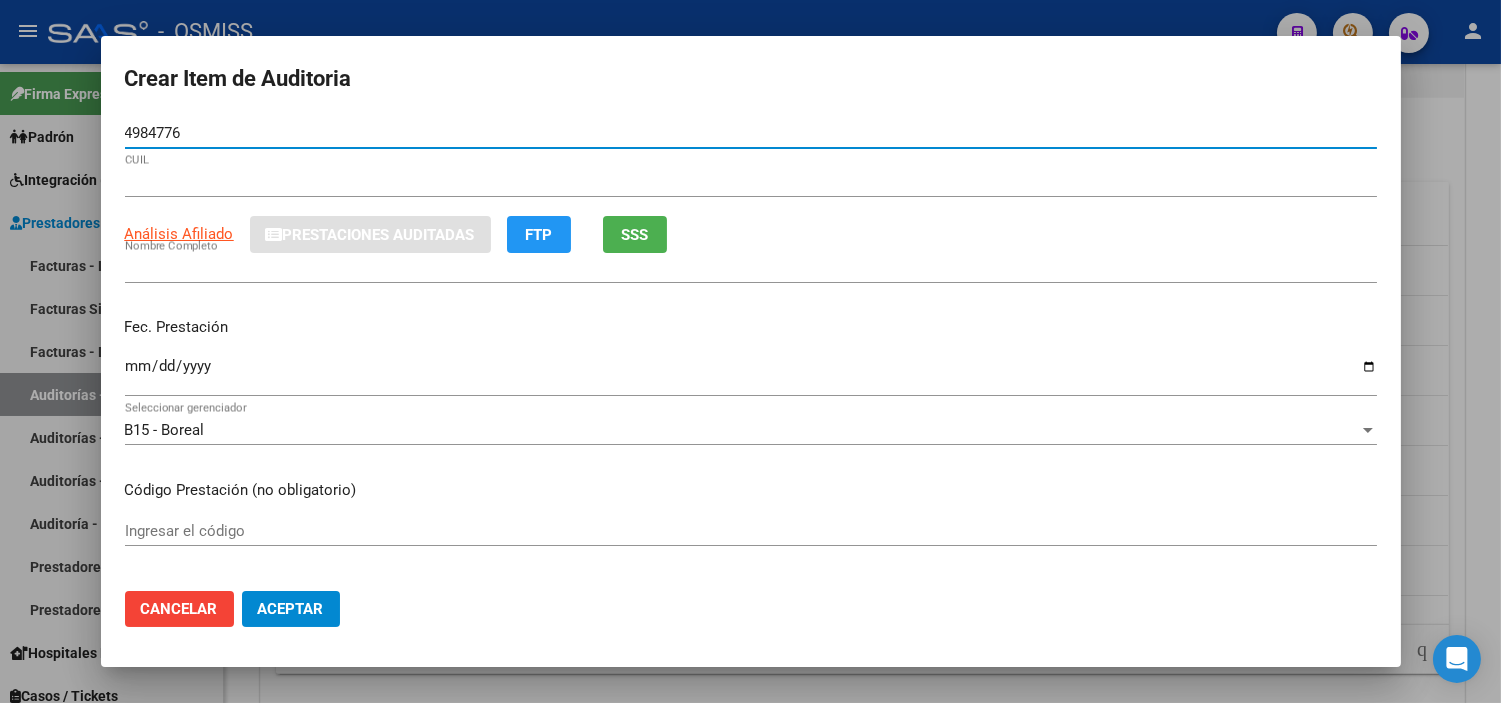 type on "27498477688" 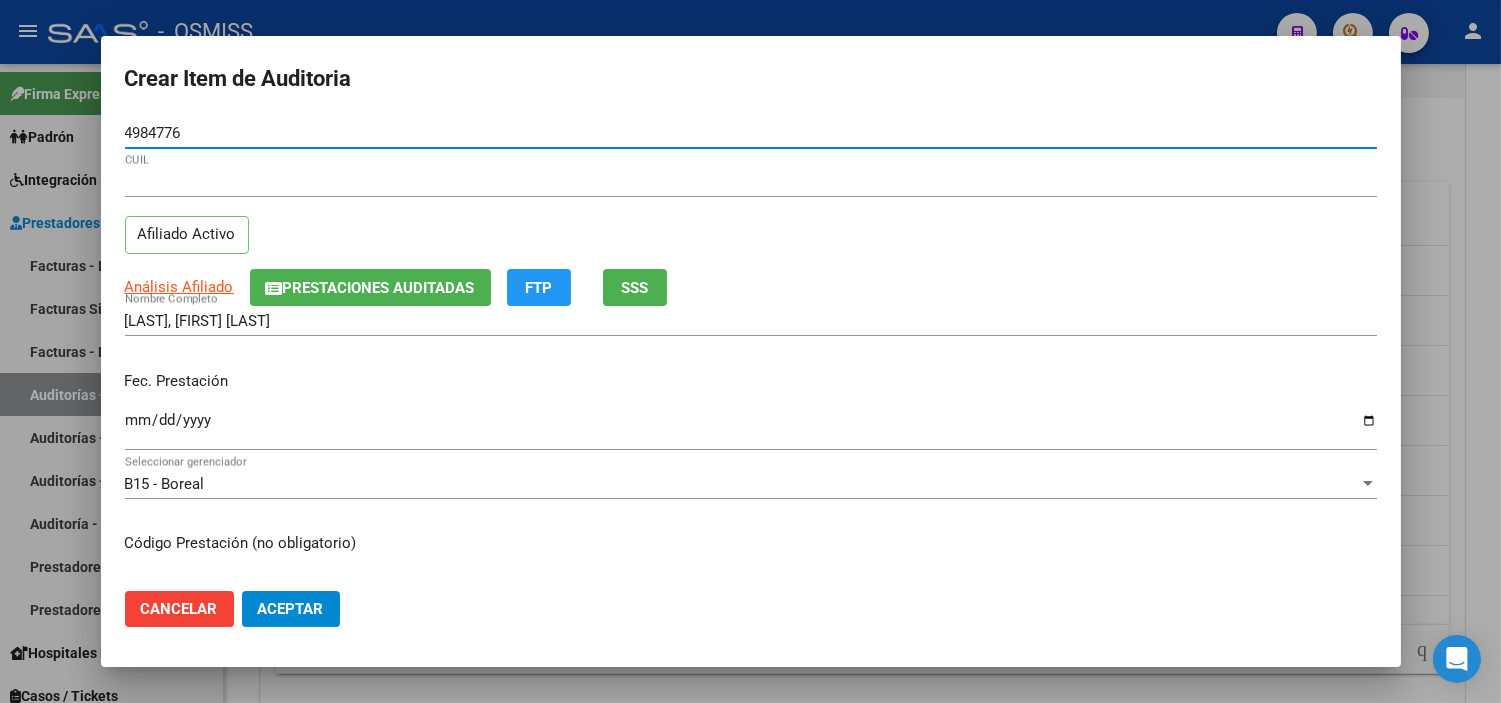 type on "49847768" 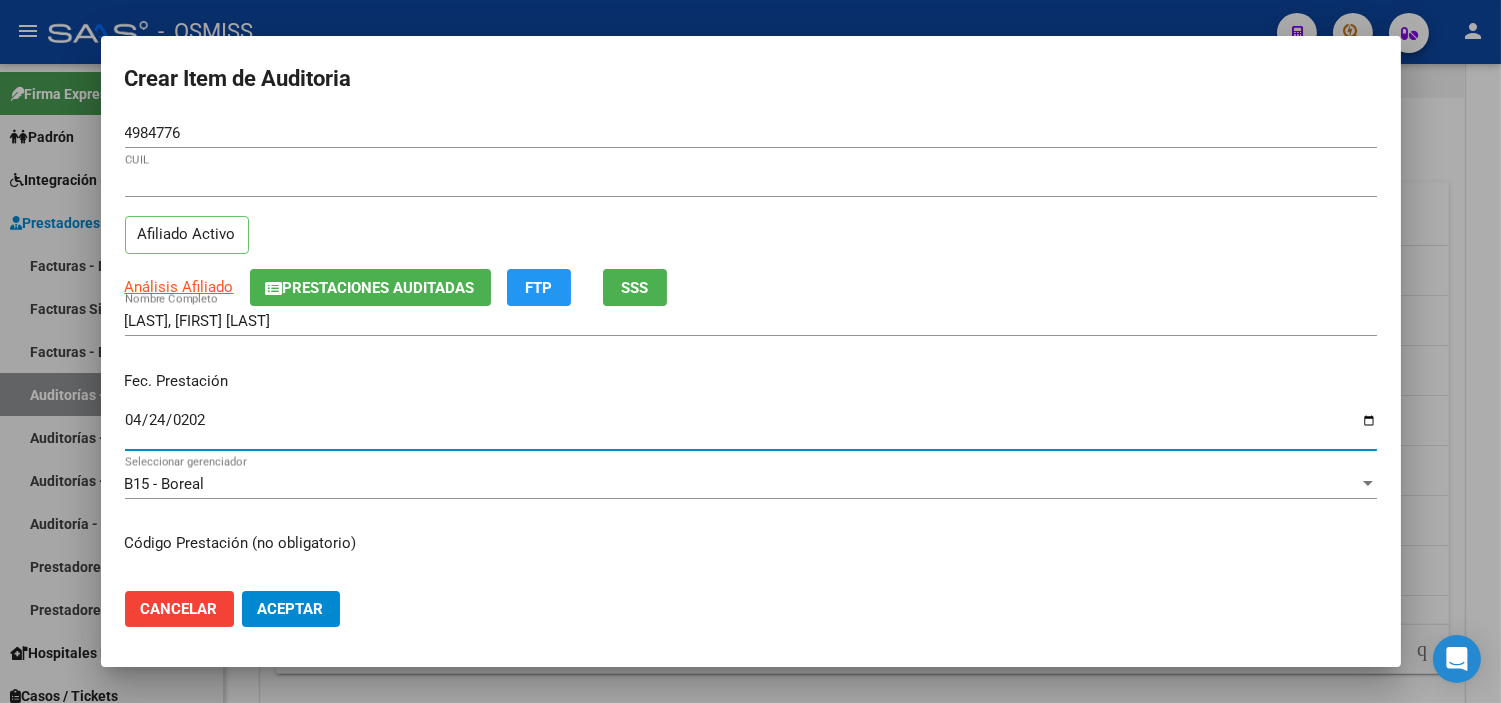 type on "2025-04-24" 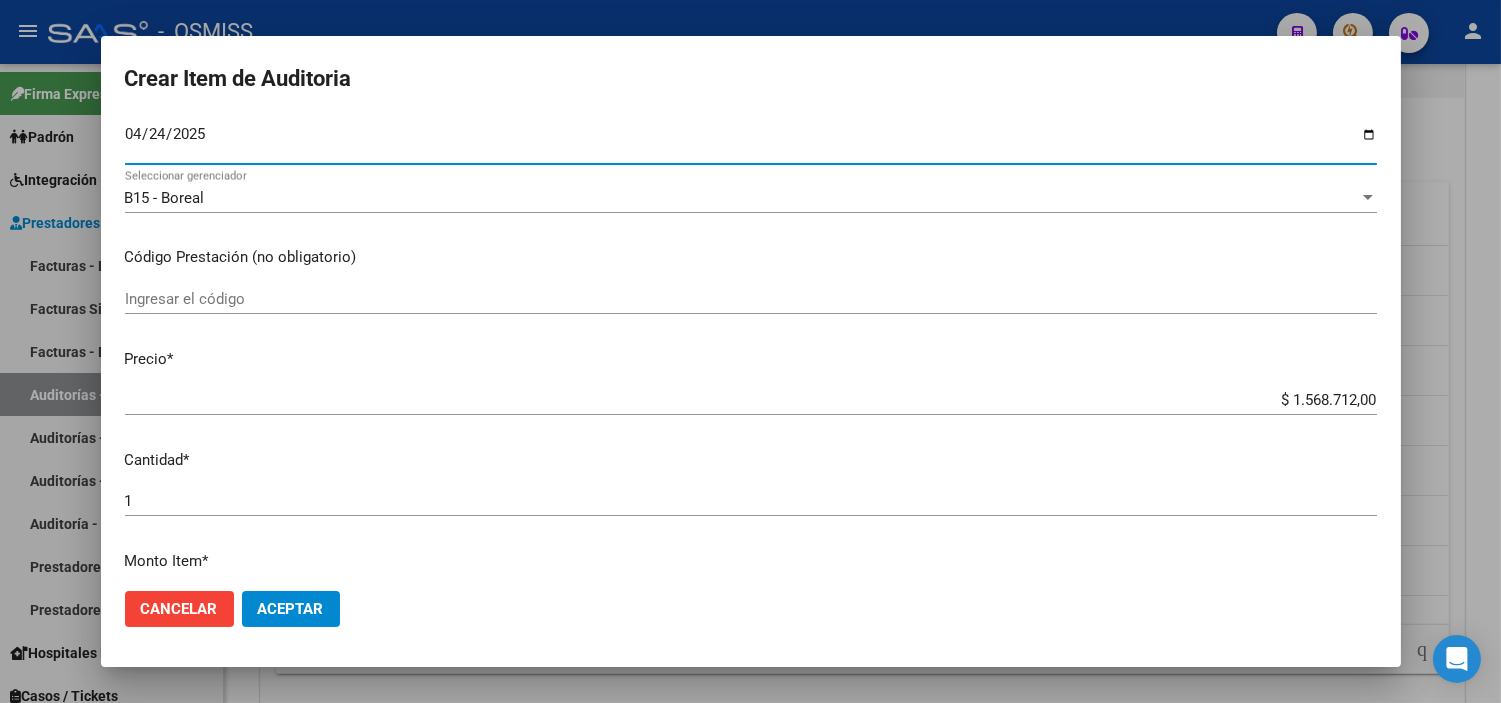 scroll, scrollTop: 333, scrollLeft: 0, axis: vertical 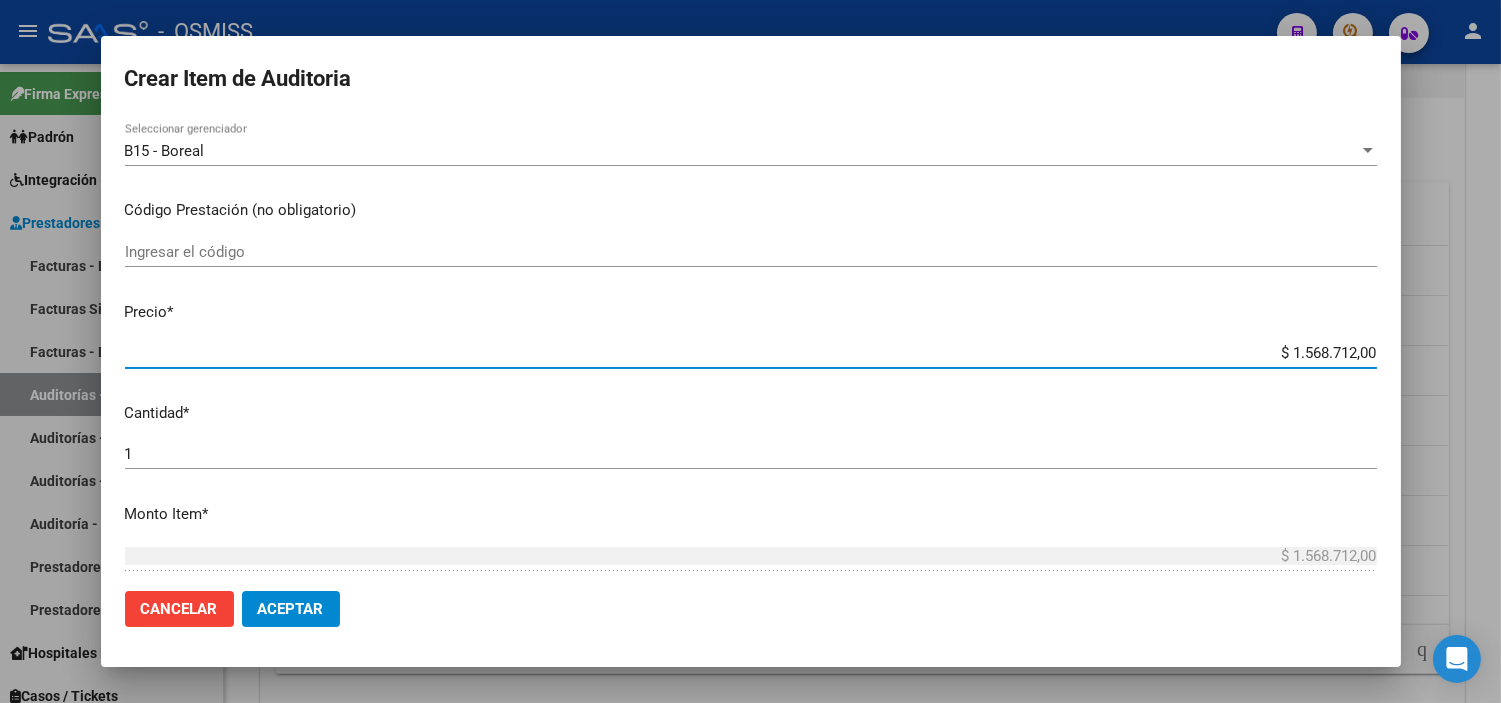 drag, startPoint x: 1243, startPoint y: 343, endPoint x: 1437, endPoint y: 353, distance: 194.25757 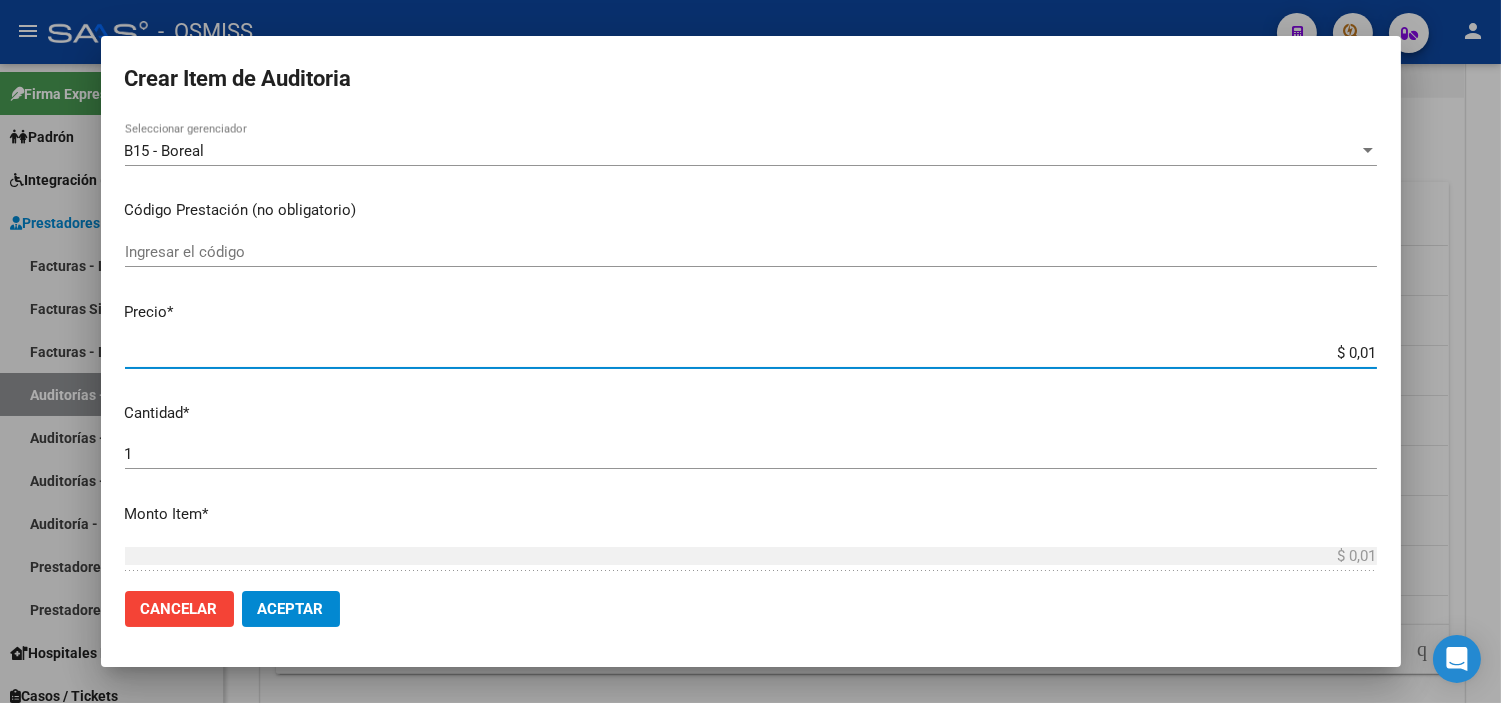 type on "$ 0,11" 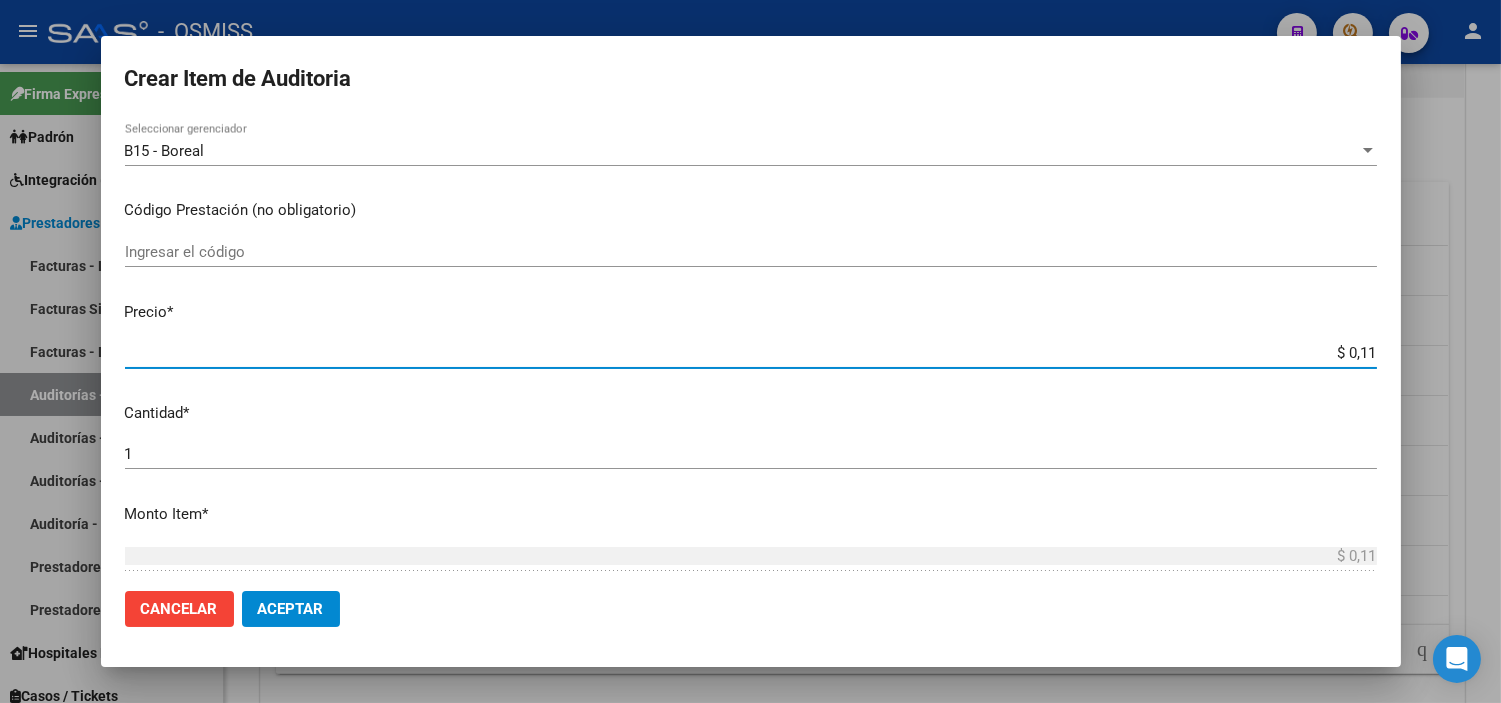 type on "$ 1,19" 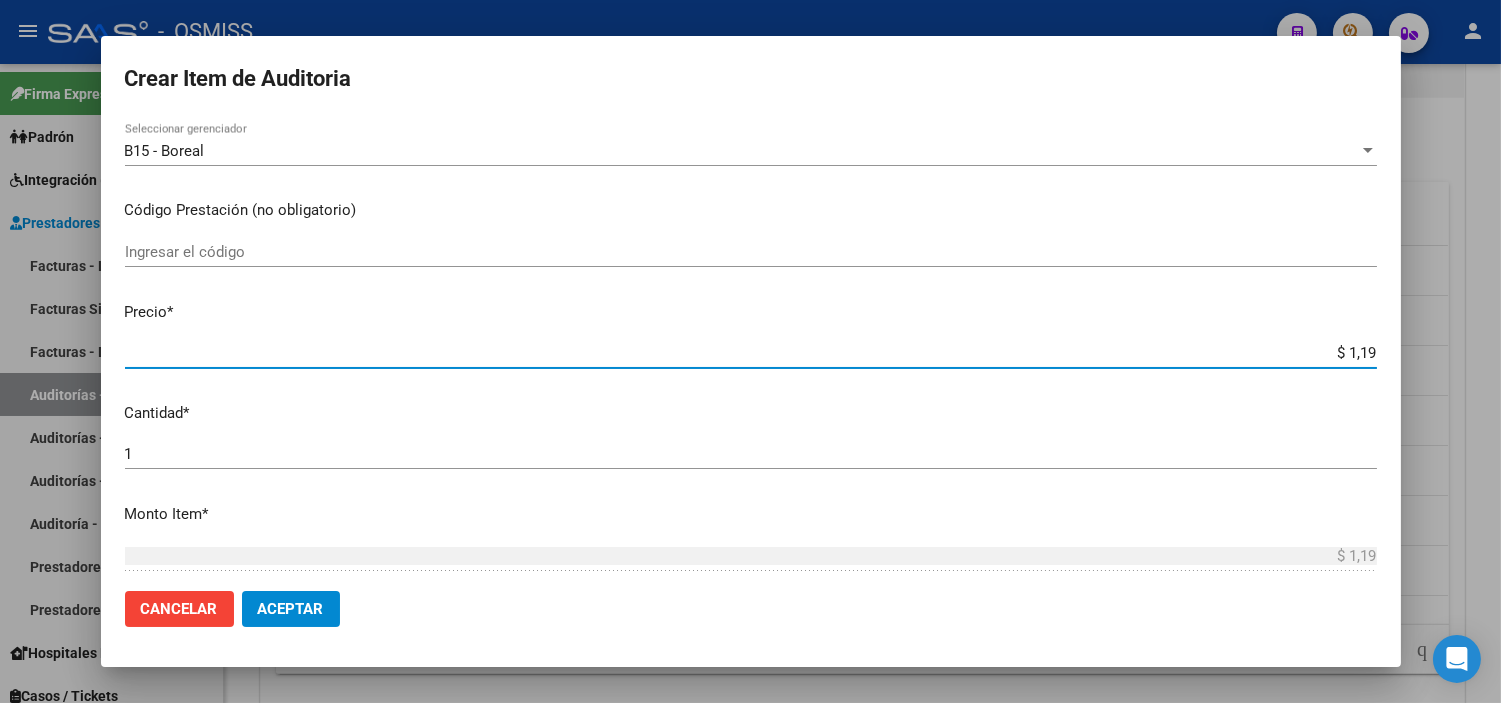 type on "$ 11,99" 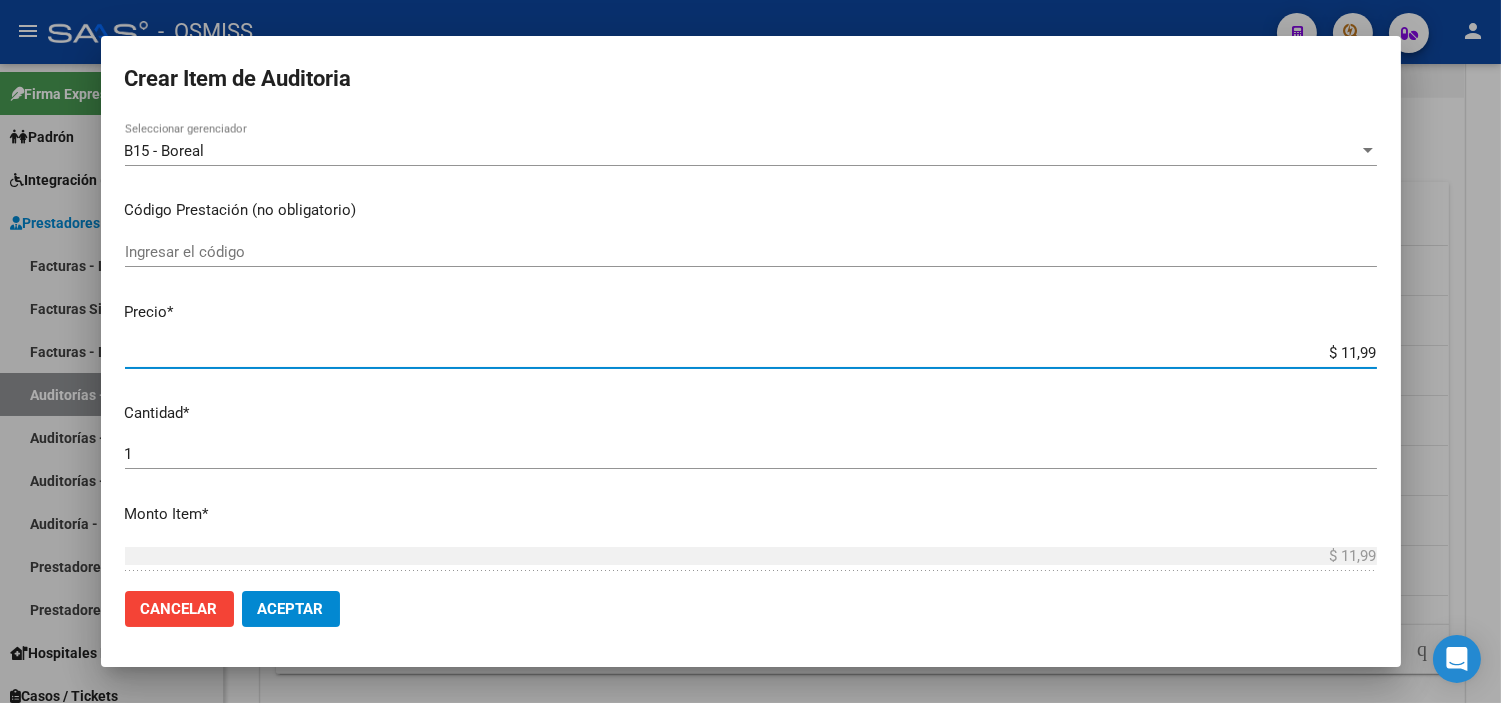 type on "$ 119,94" 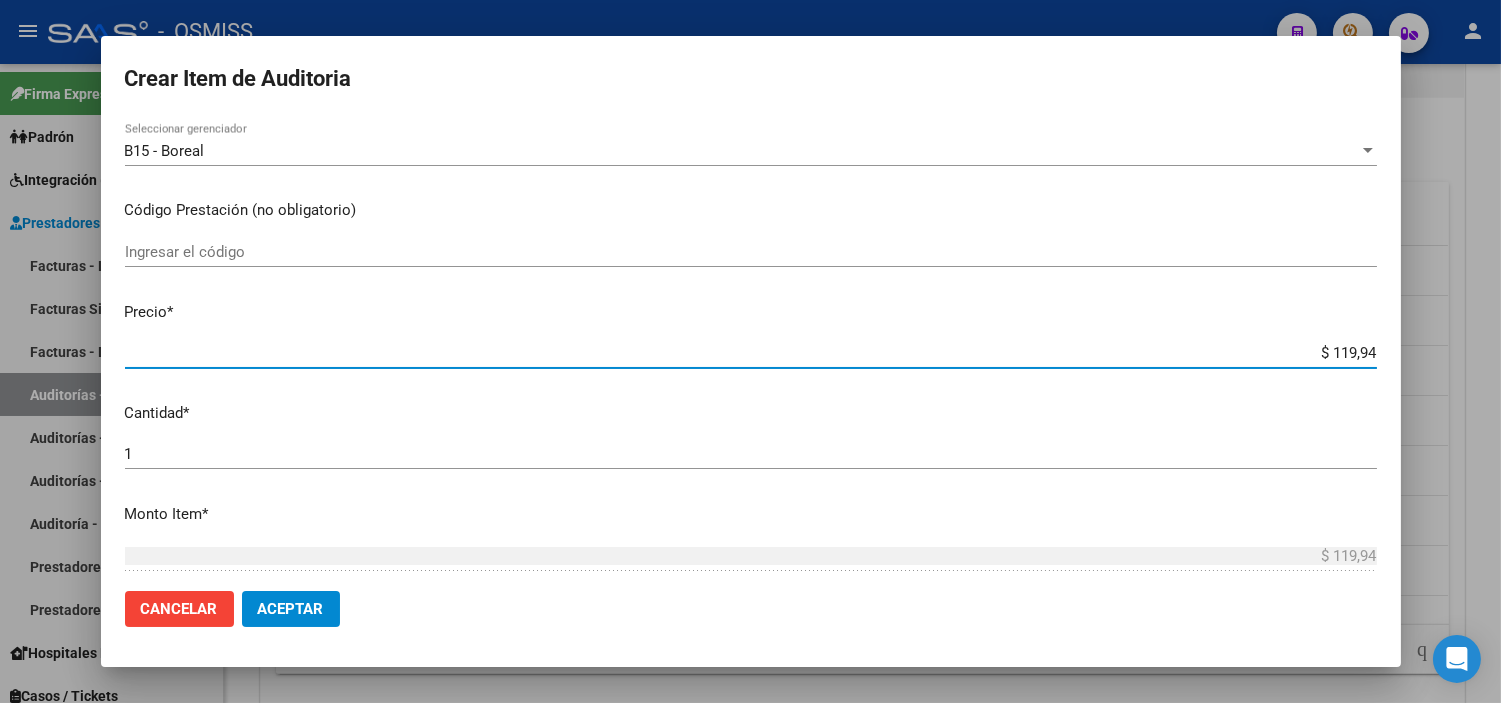 type on "$ 1.199,40" 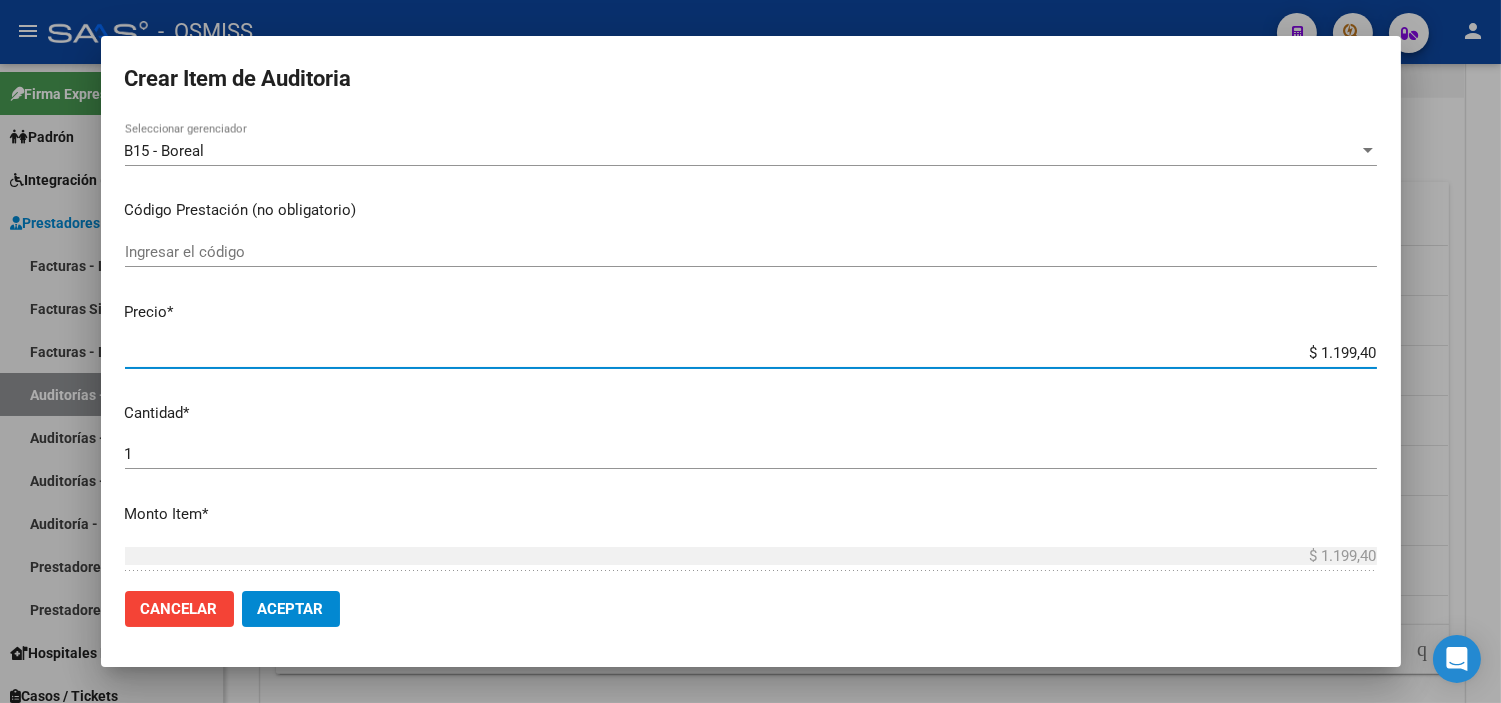 type on "$ 11.994,00" 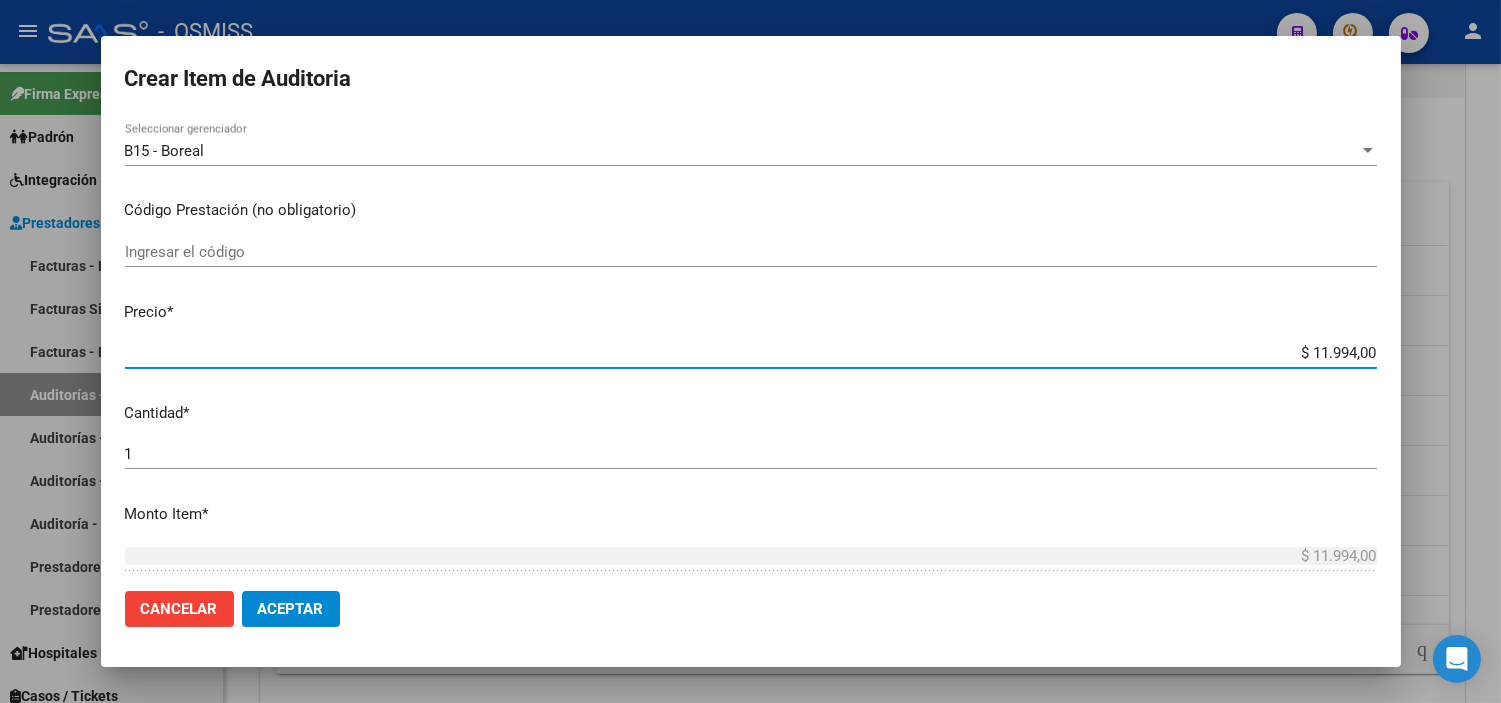 click on "Aceptar" 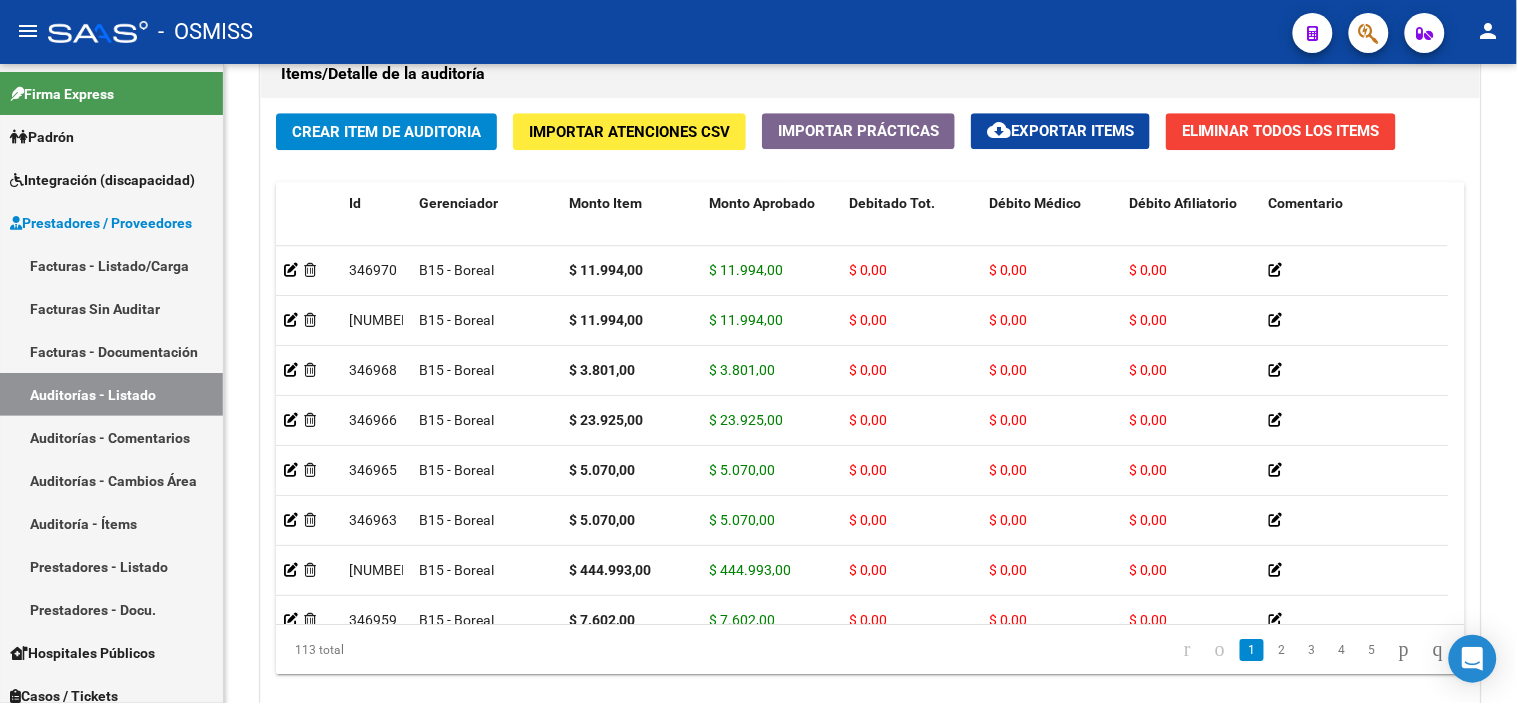 click on "menu -   OSMISS  person" 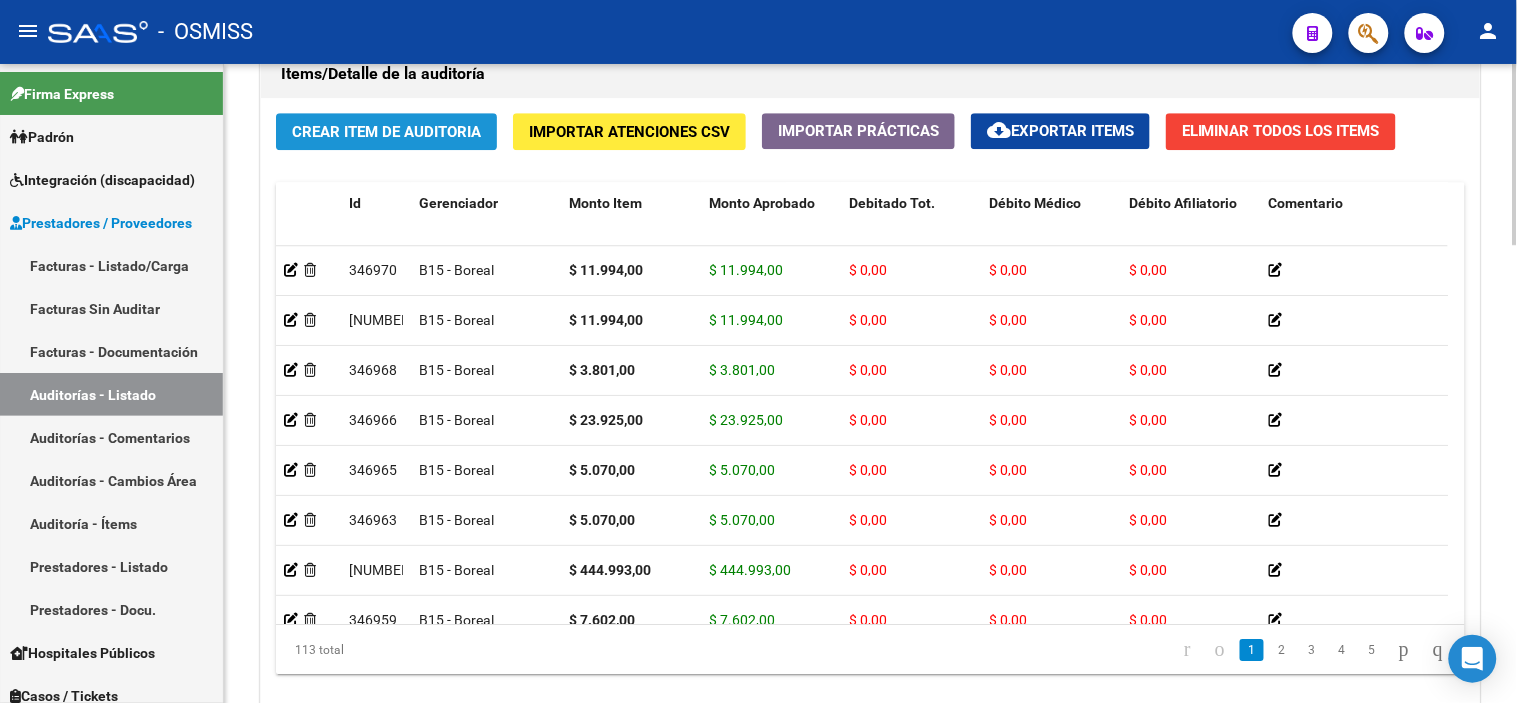 click on "Crear Item de Auditoria" 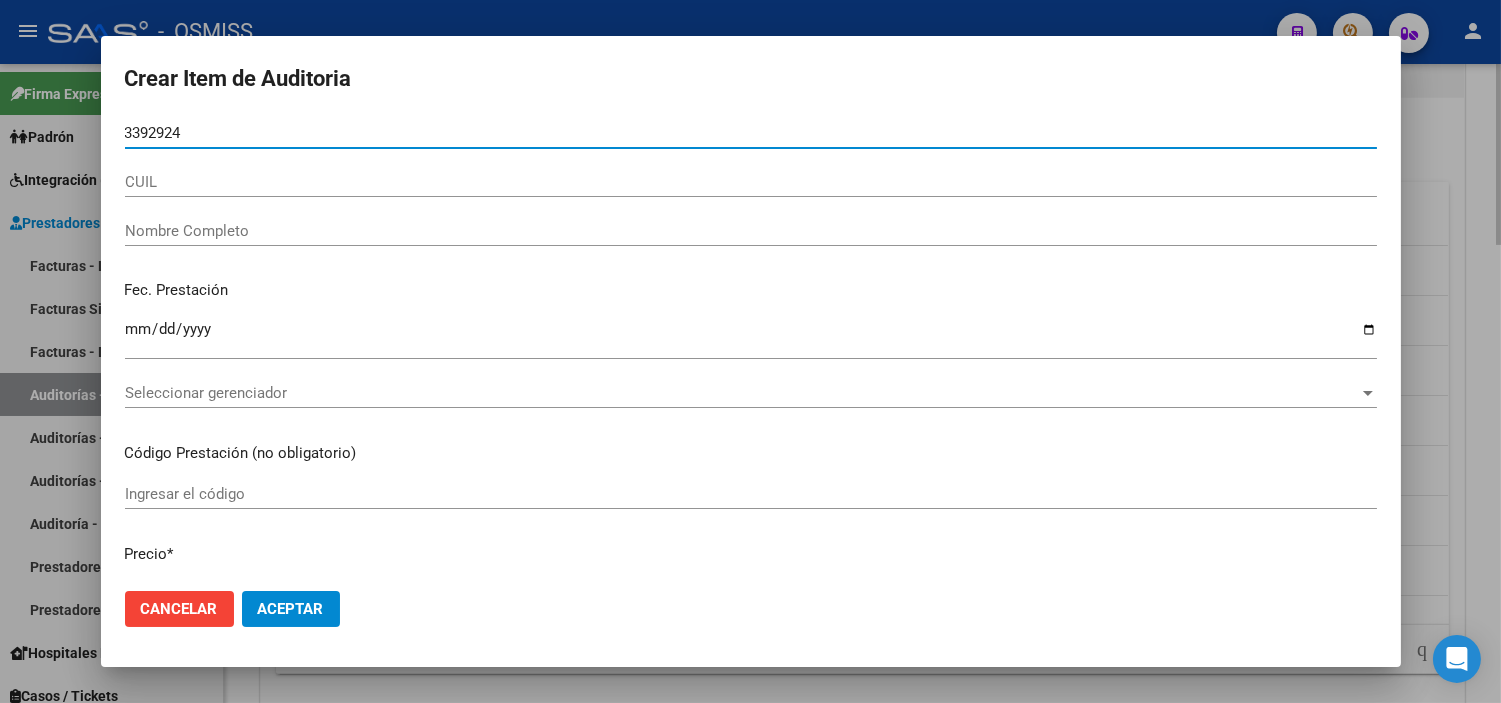 type on "33929244" 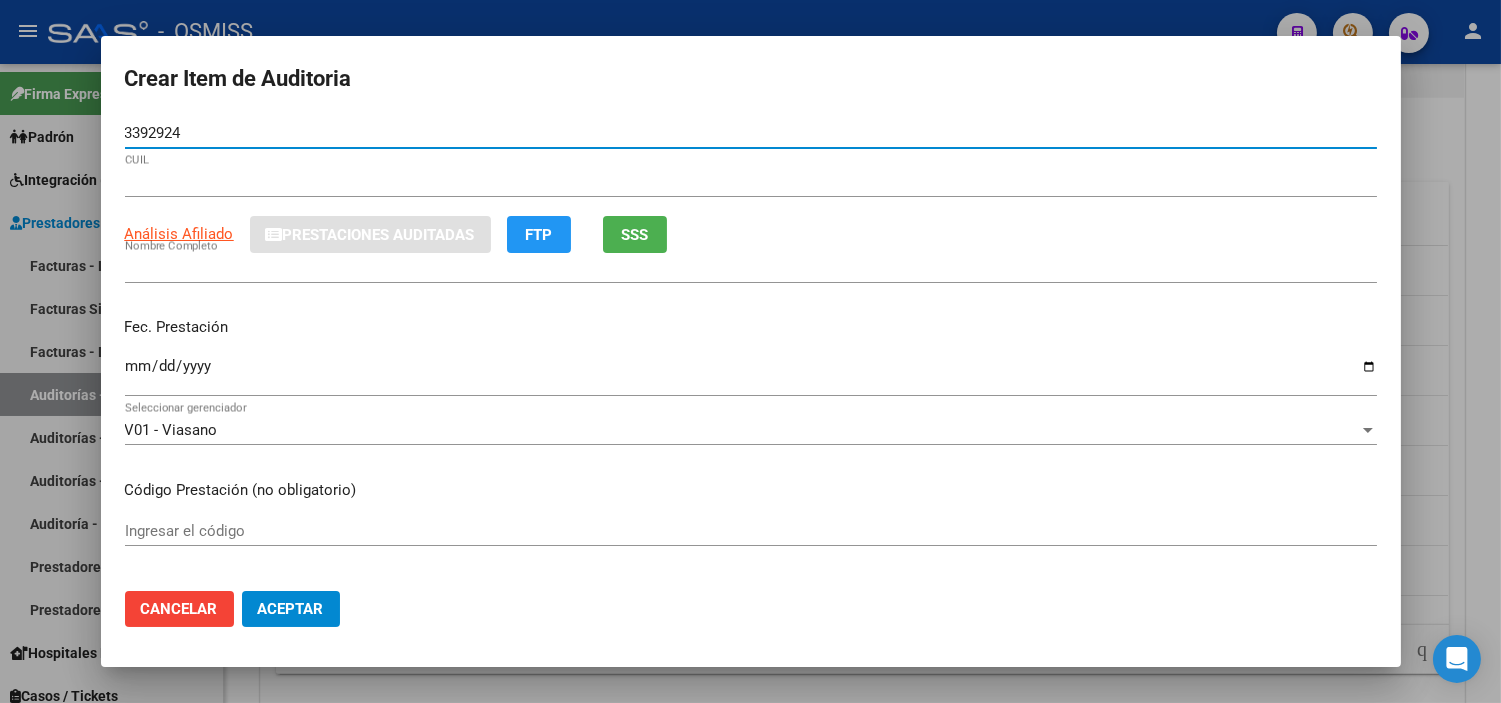 type on "27339292448" 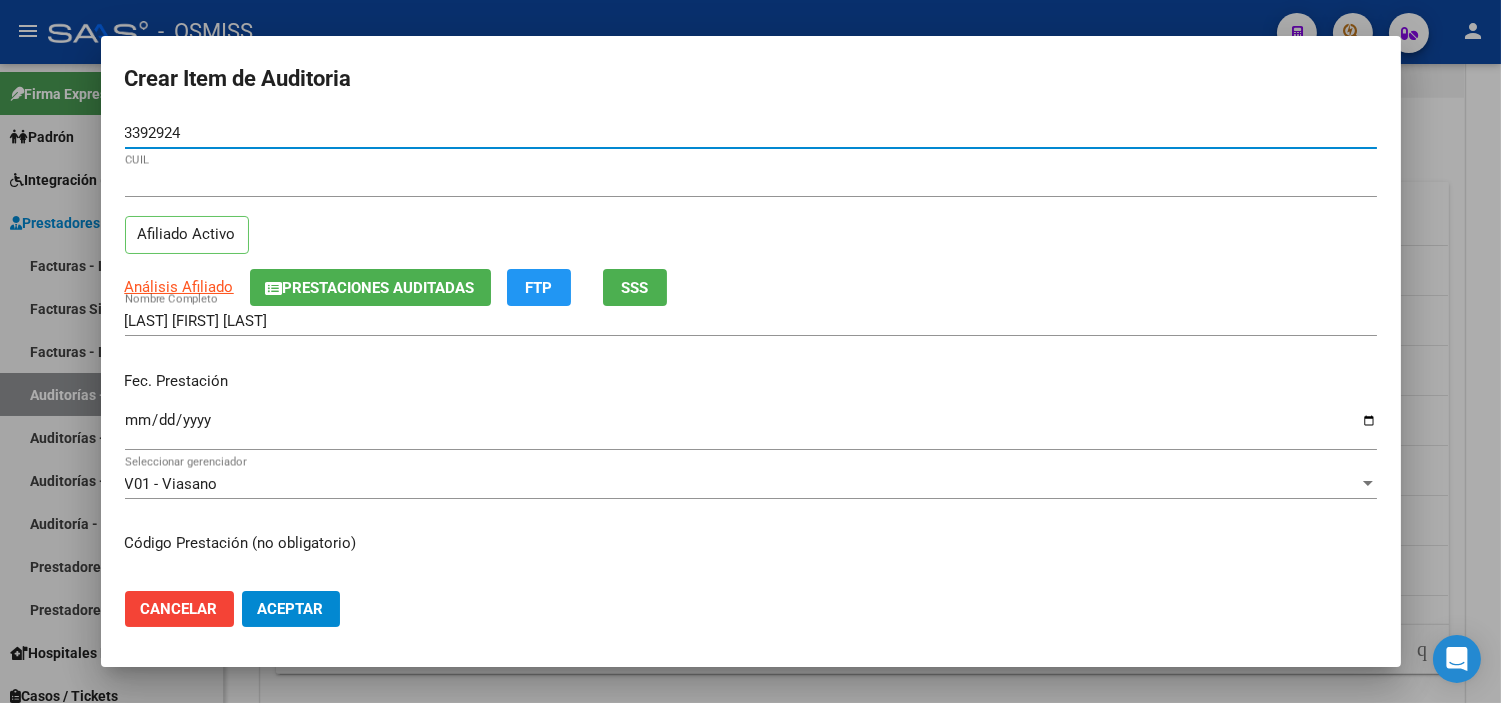 type on "33929244" 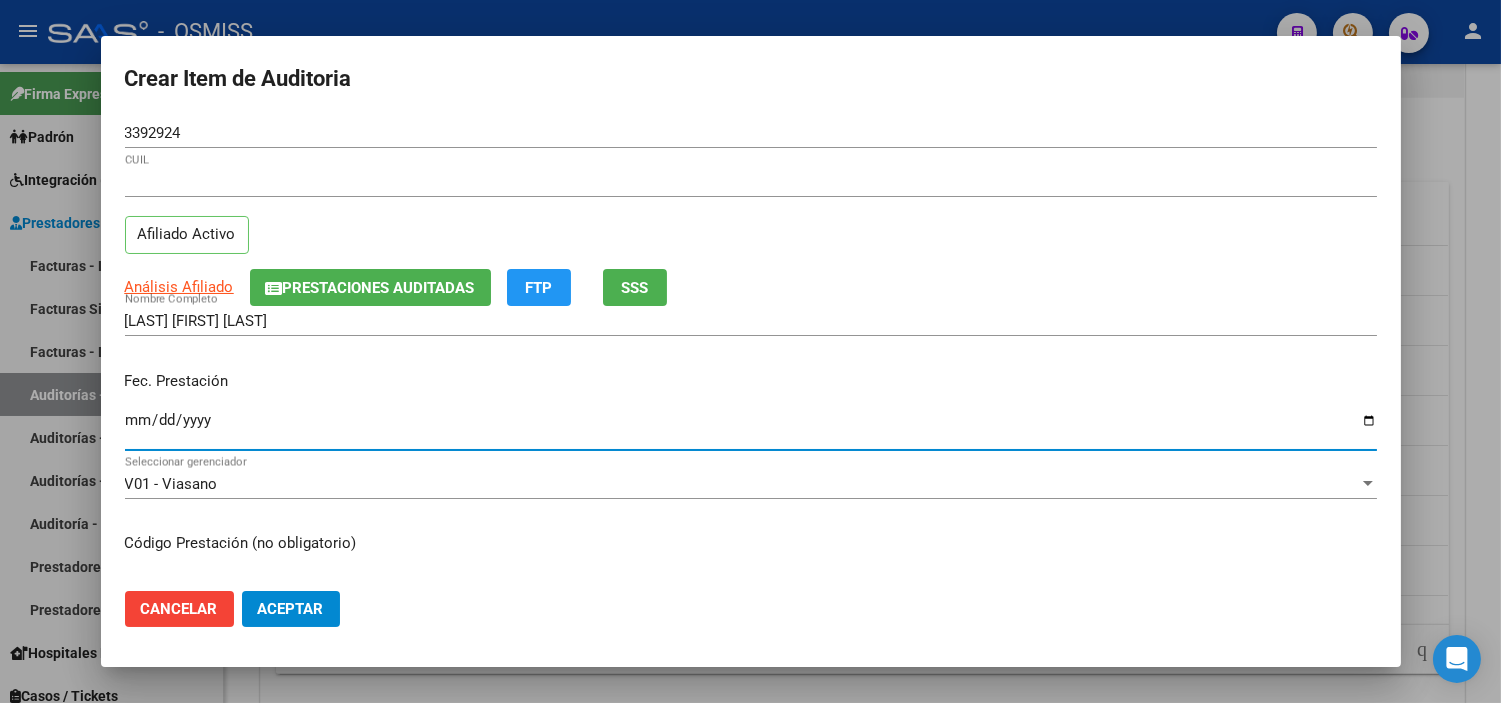 click on "Ingresar la fecha" at bounding box center [751, 428] 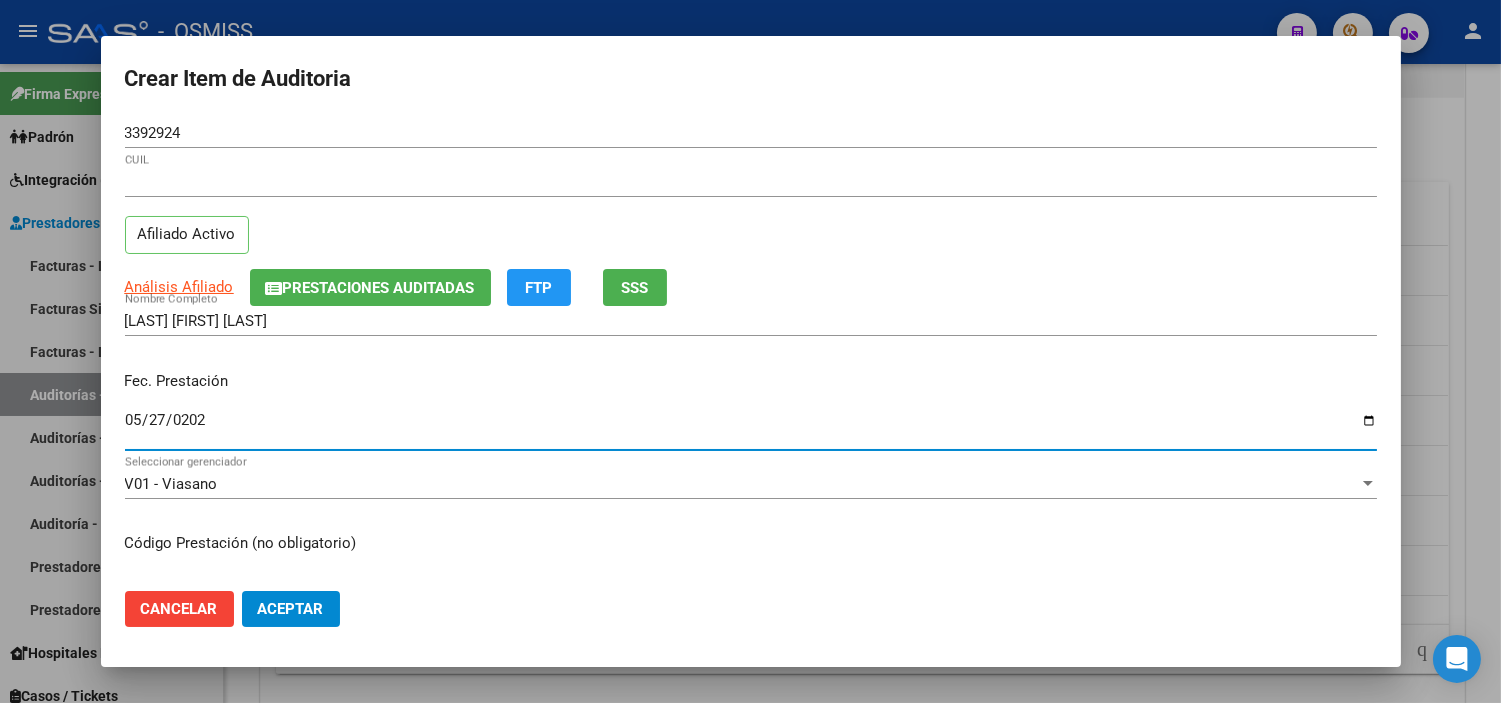 type on "2025-05-27" 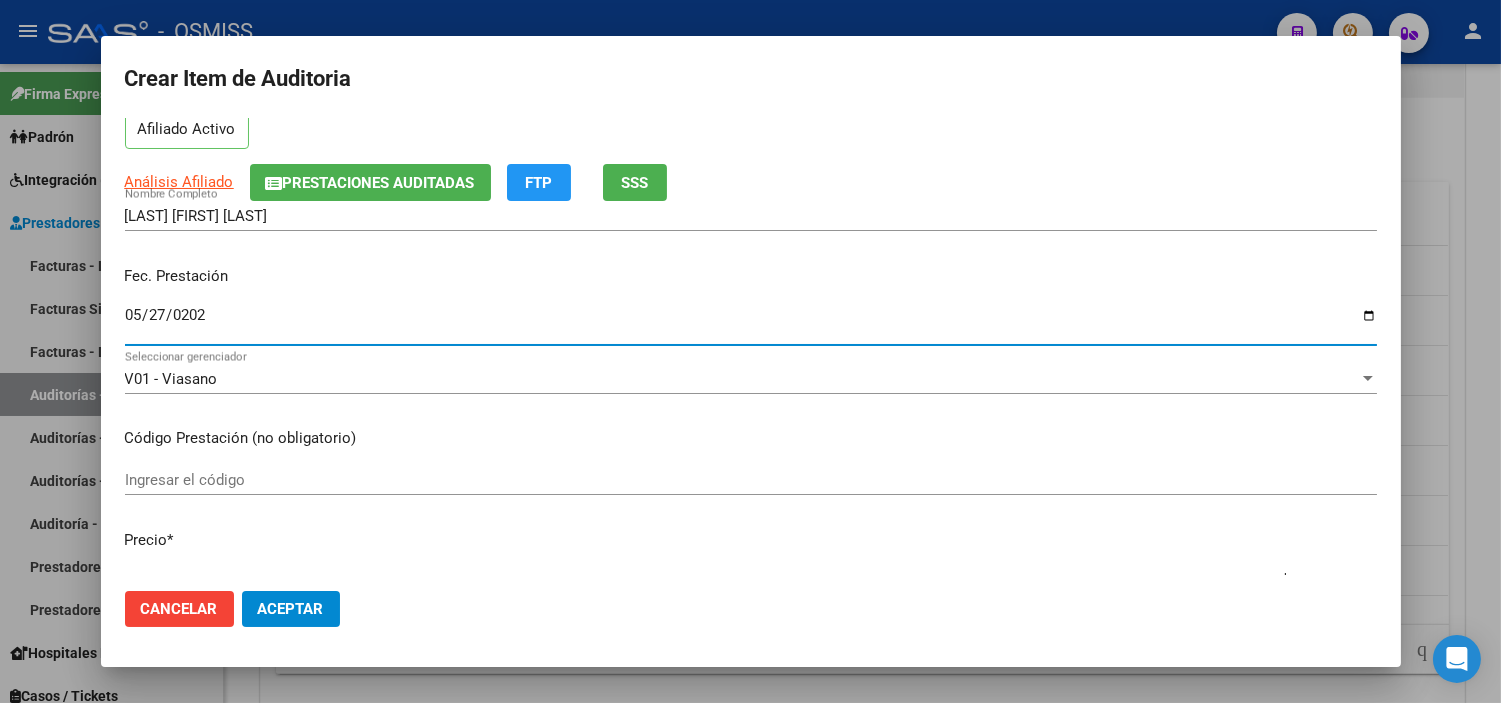 scroll, scrollTop: 222, scrollLeft: 0, axis: vertical 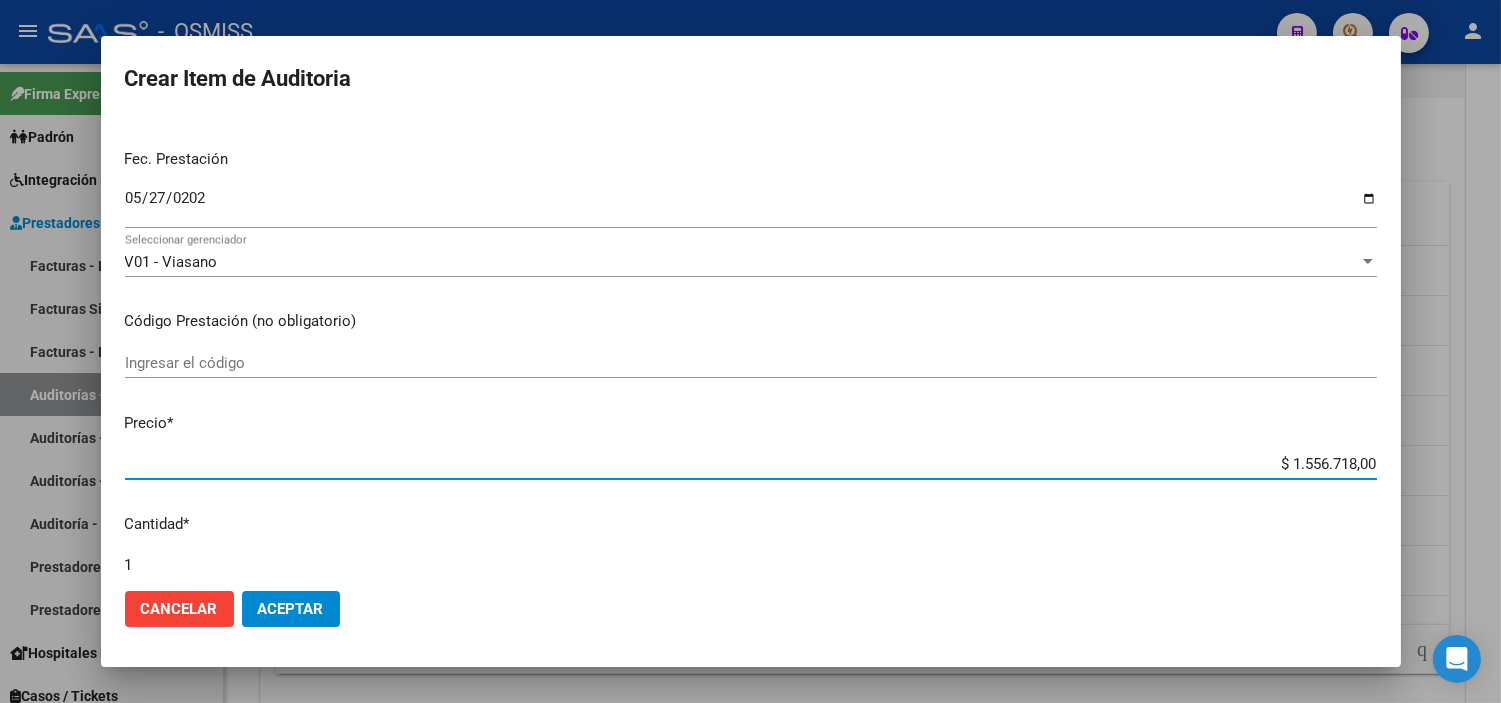 drag, startPoint x: 1254, startPoint y: 458, endPoint x: 1487, endPoint y: 464, distance: 233.07724 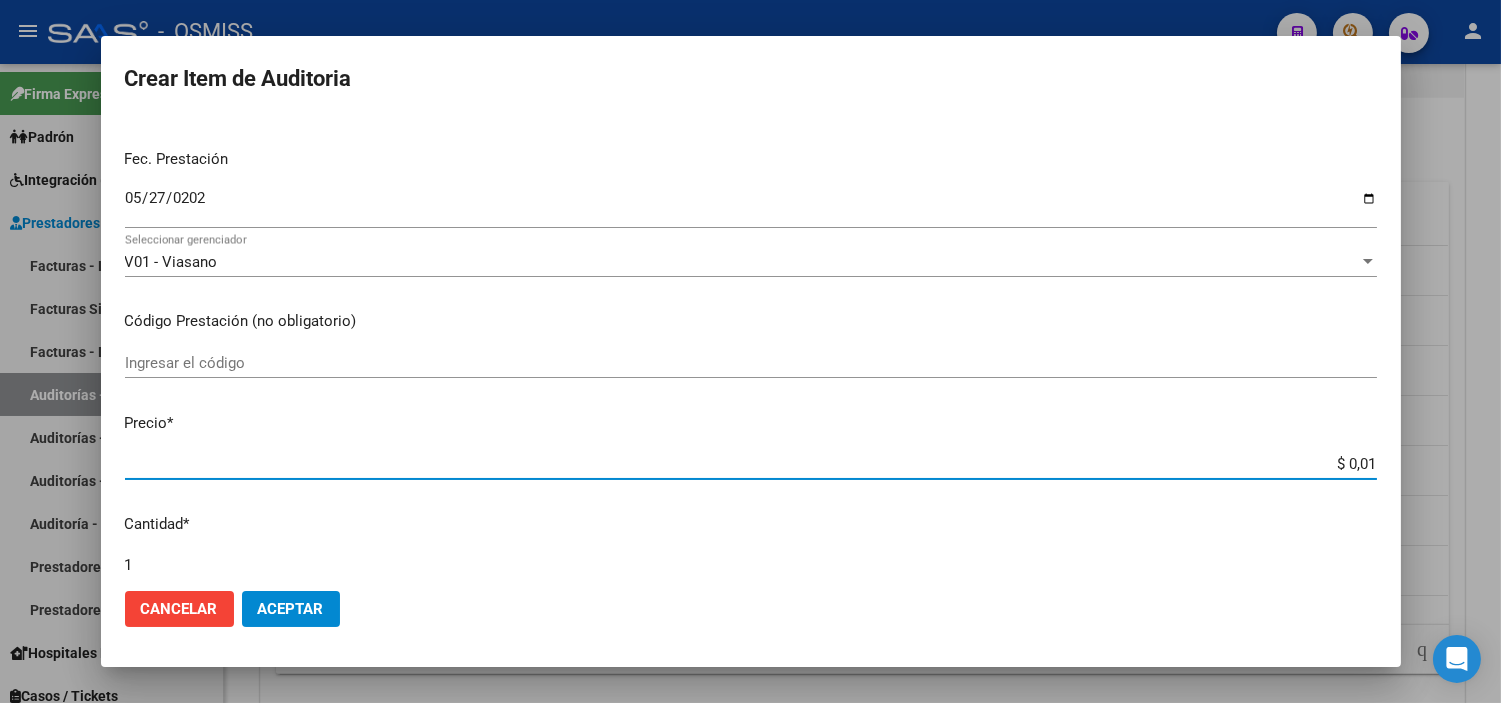 type on "$ 0,10" 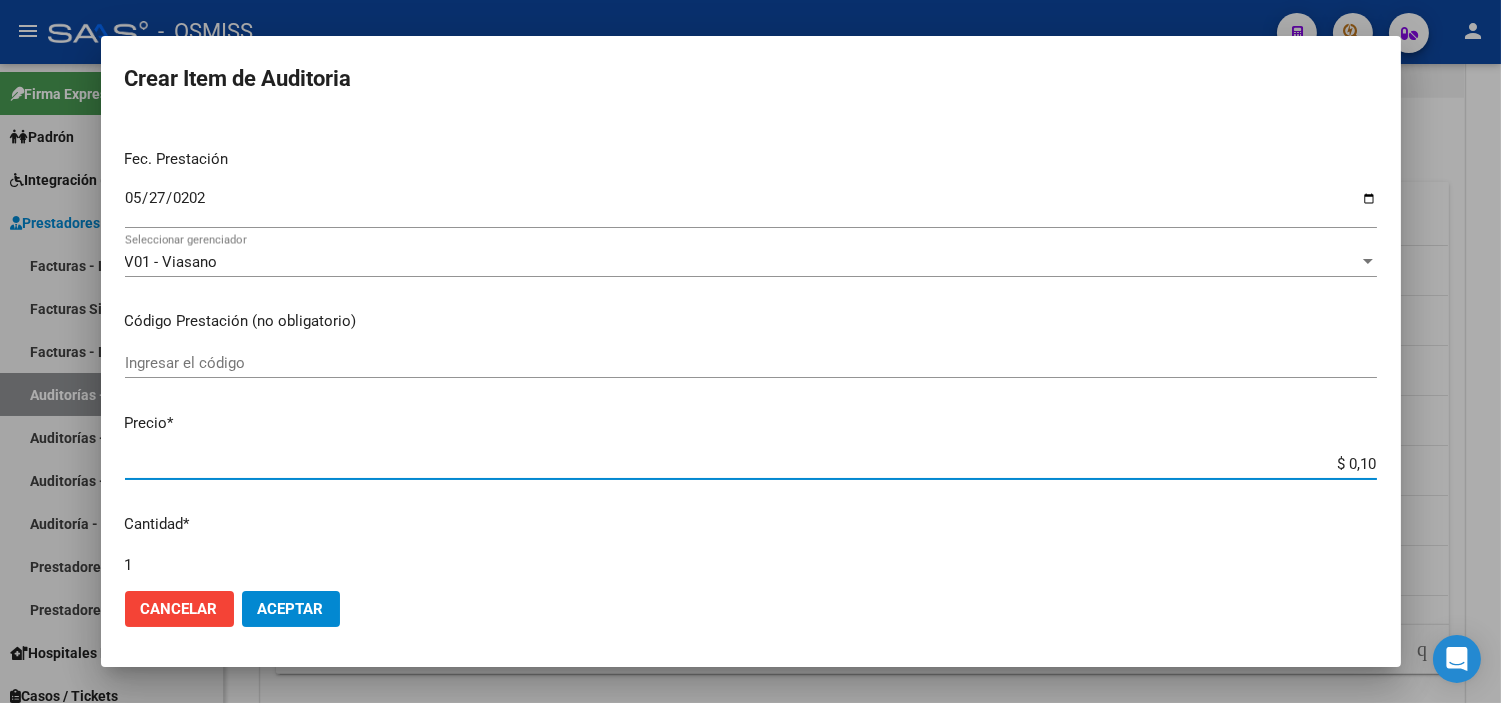 type on "$ 1,06" 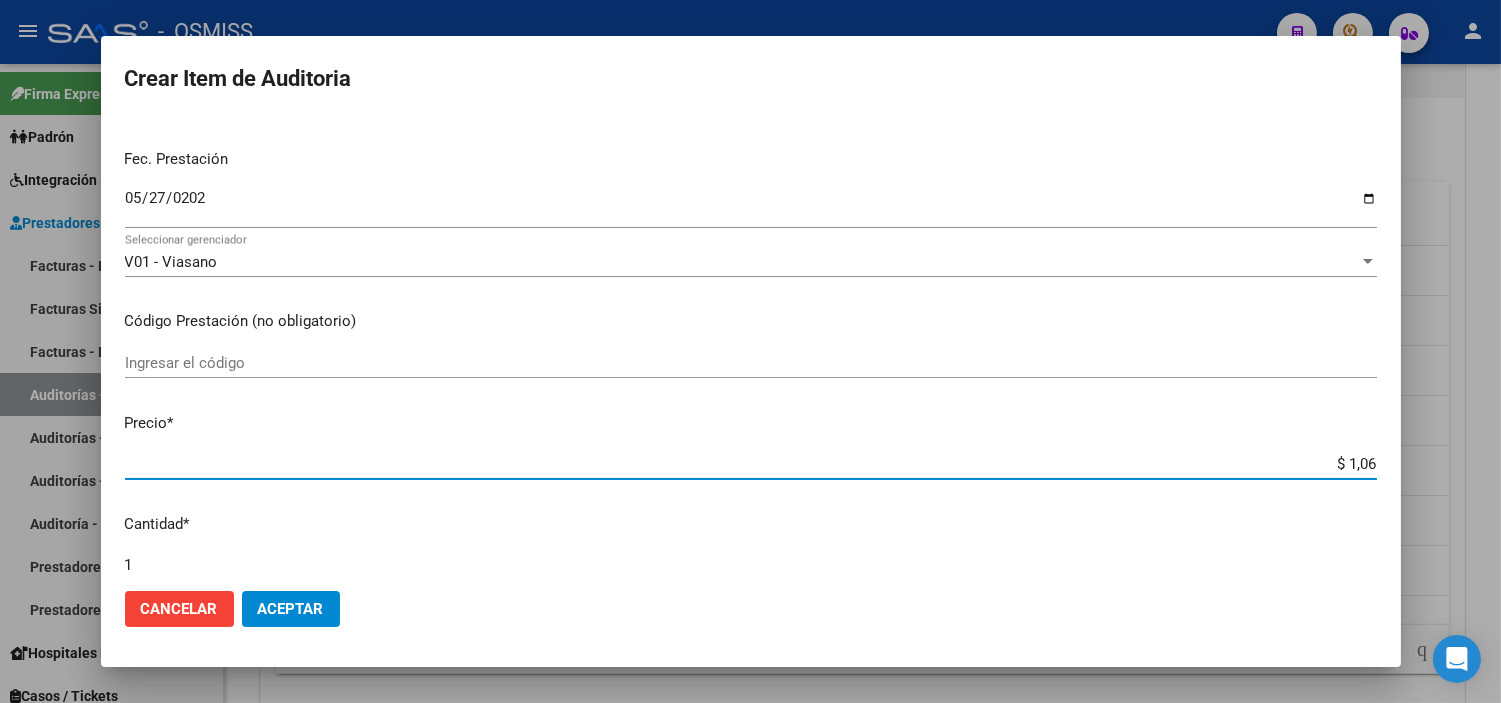 type on "$ 10,66" 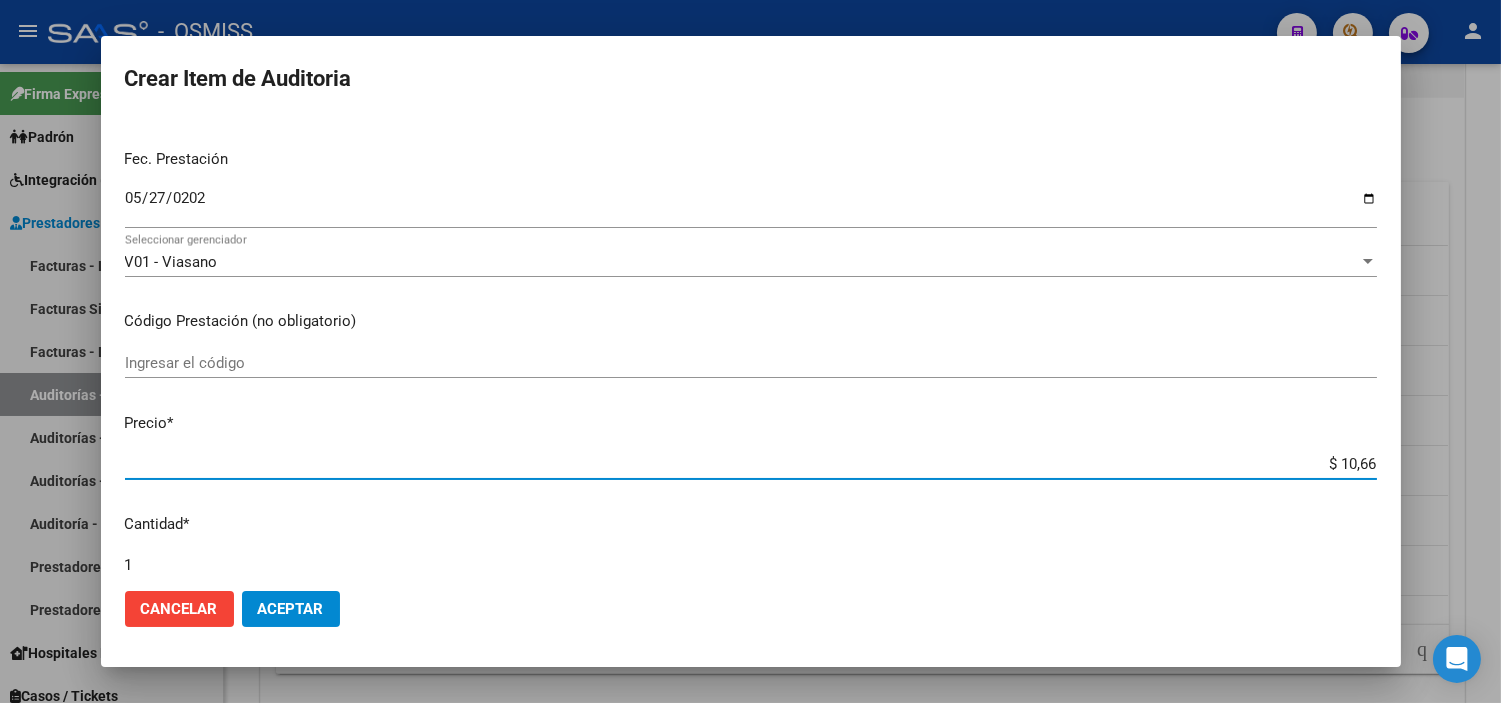 type on "$ 106,65" 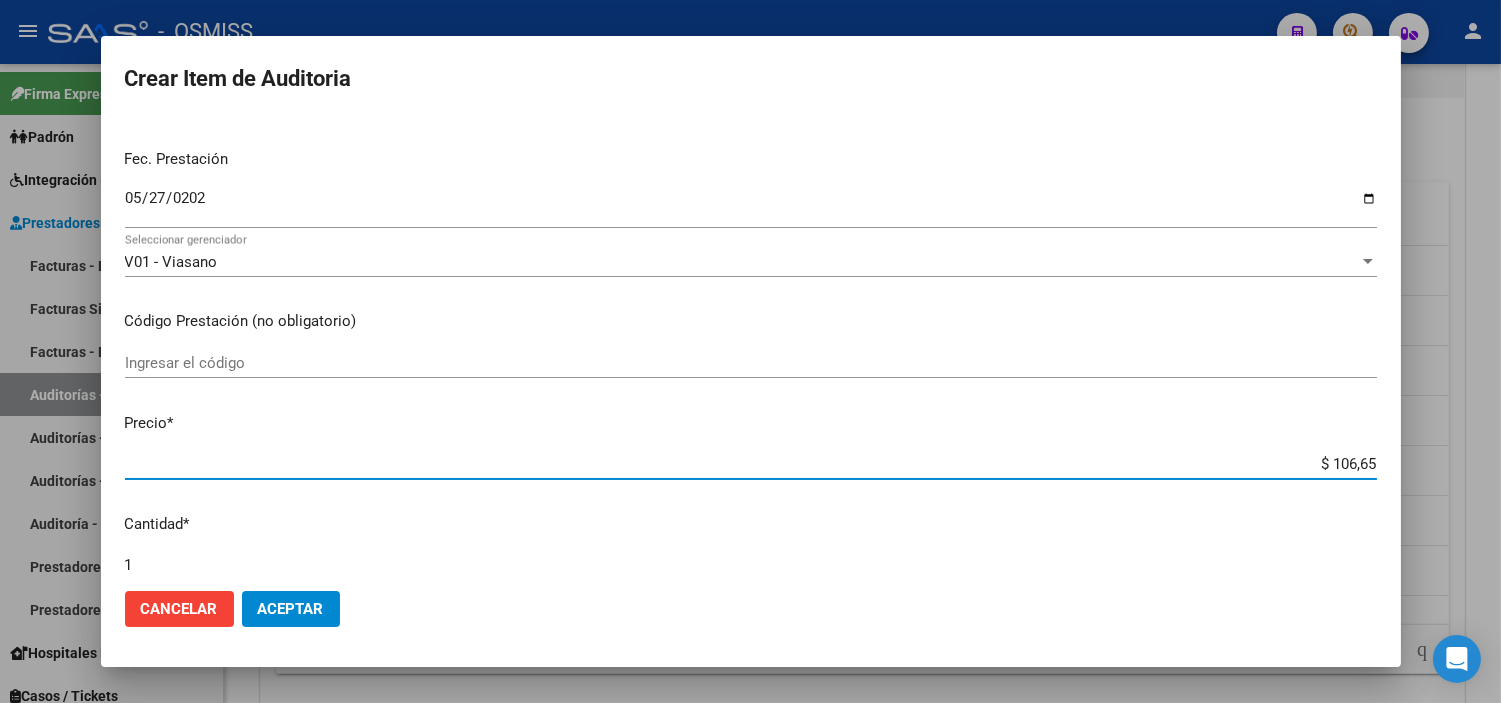type on "$ 1.066,50" 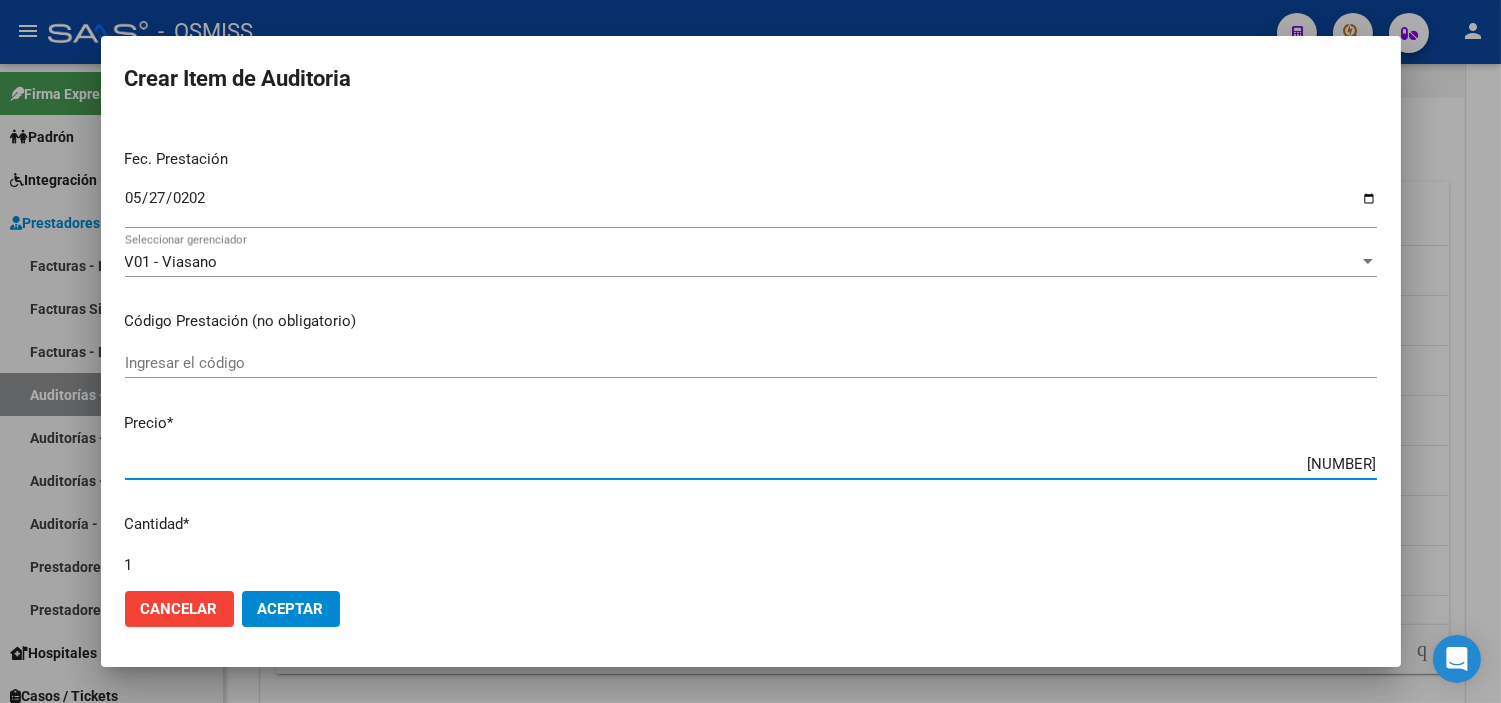 type on "$ 10.665,00" 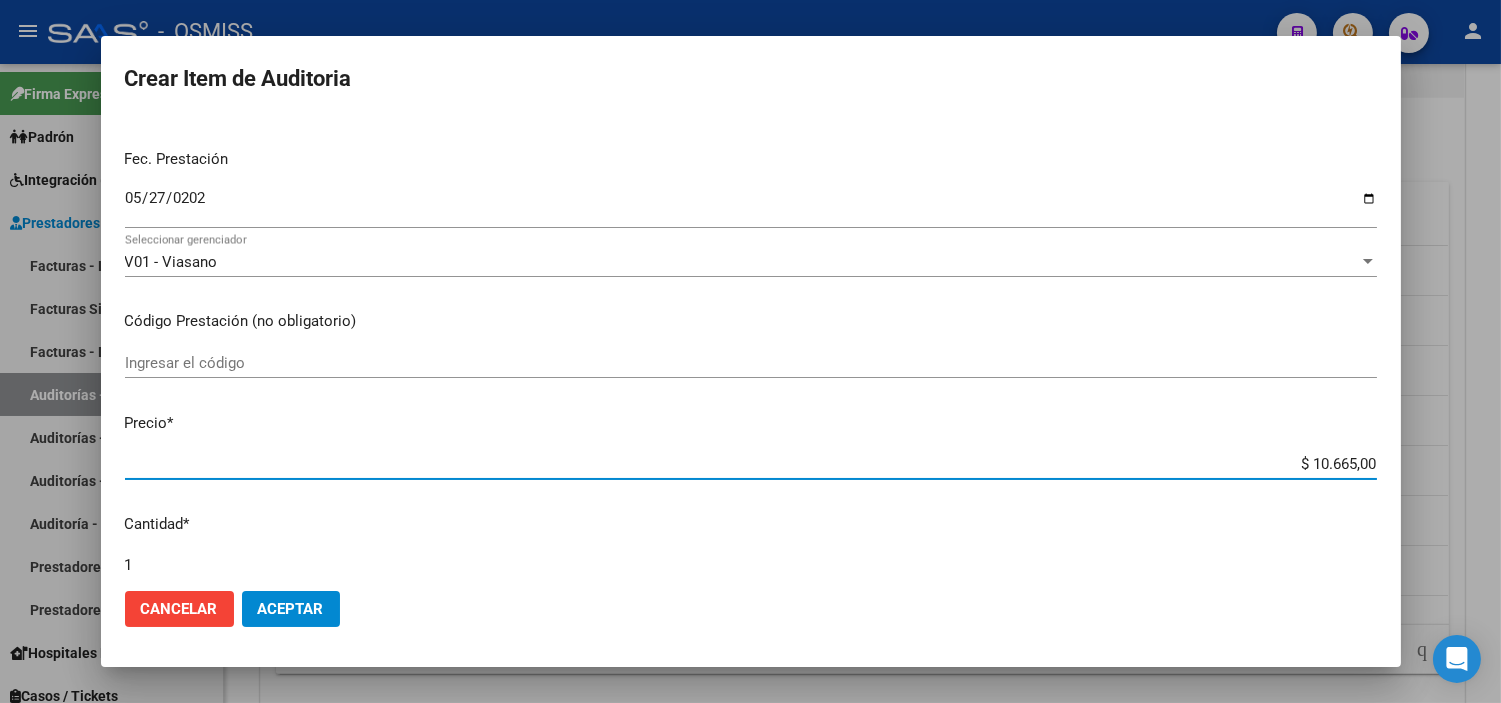 click on "Aceptar" 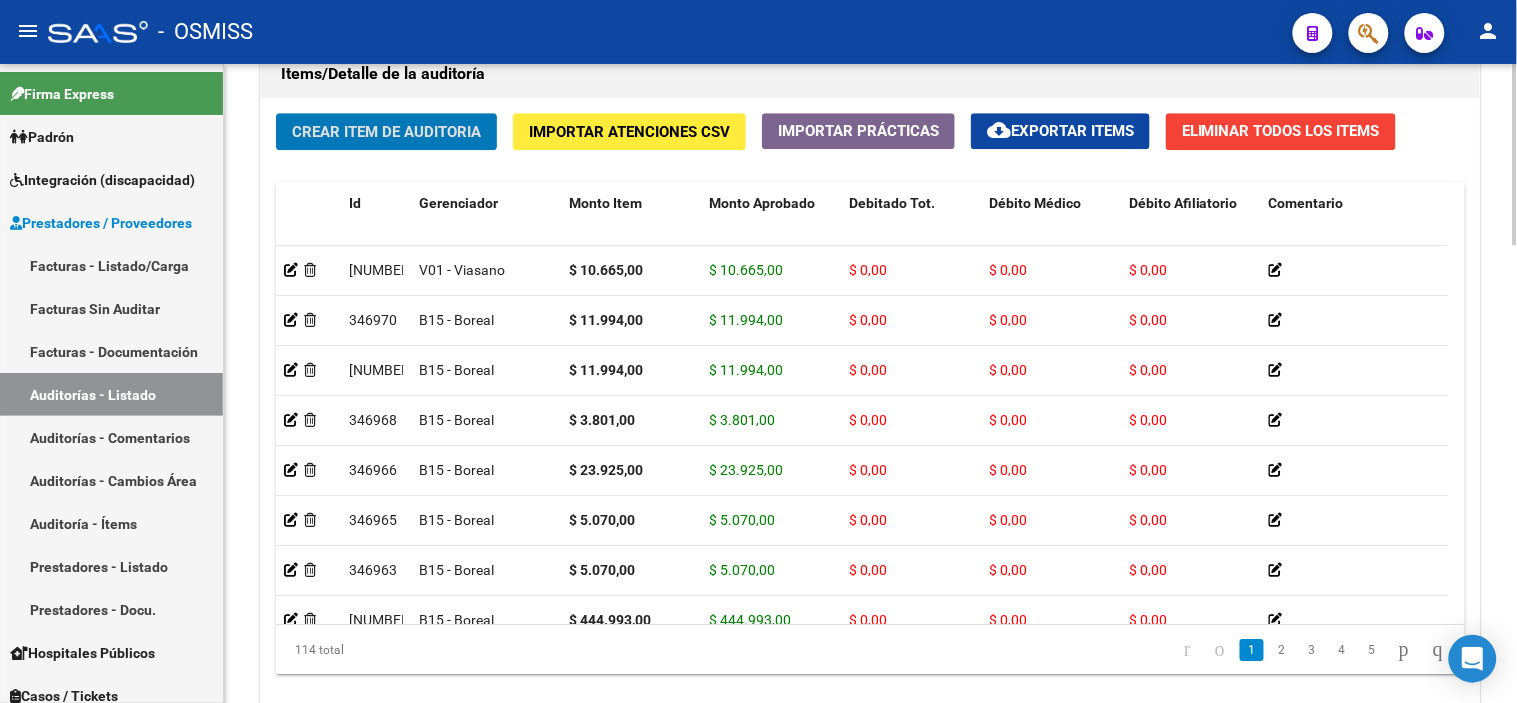 drag, startPoint x: 1130, startPoint y: 78, endPoint x: 997, endPoint y: 92, distance: 133.73482 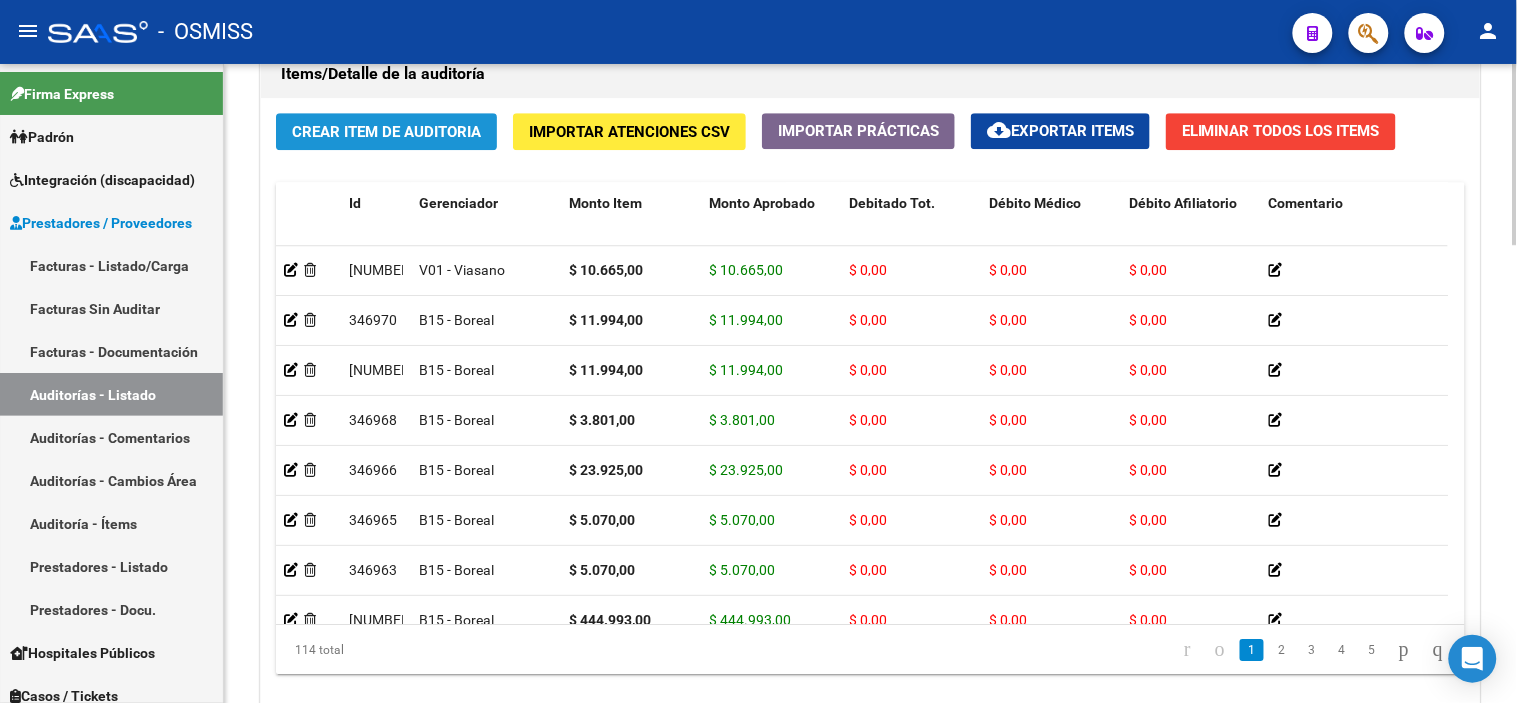click on "Crear Item de Auditoria" 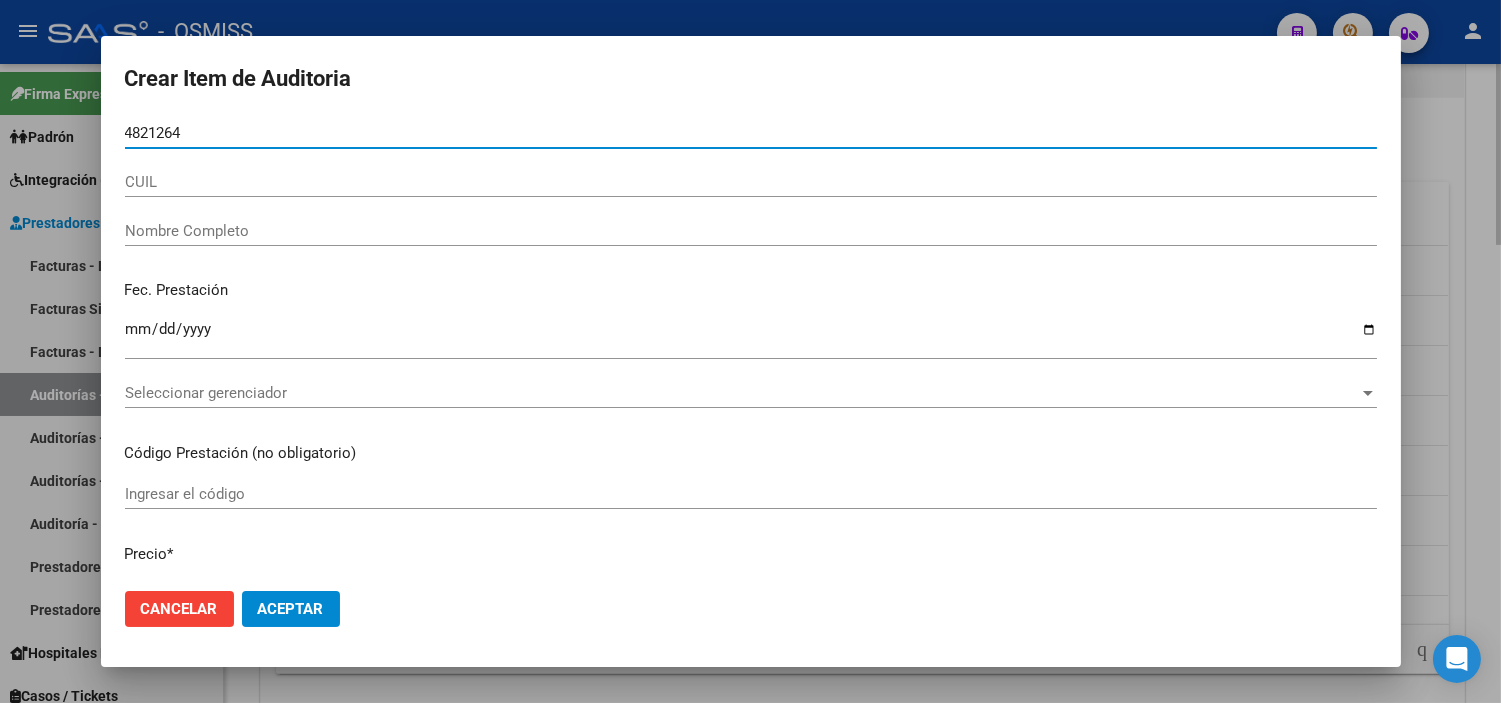 type on "48212647" 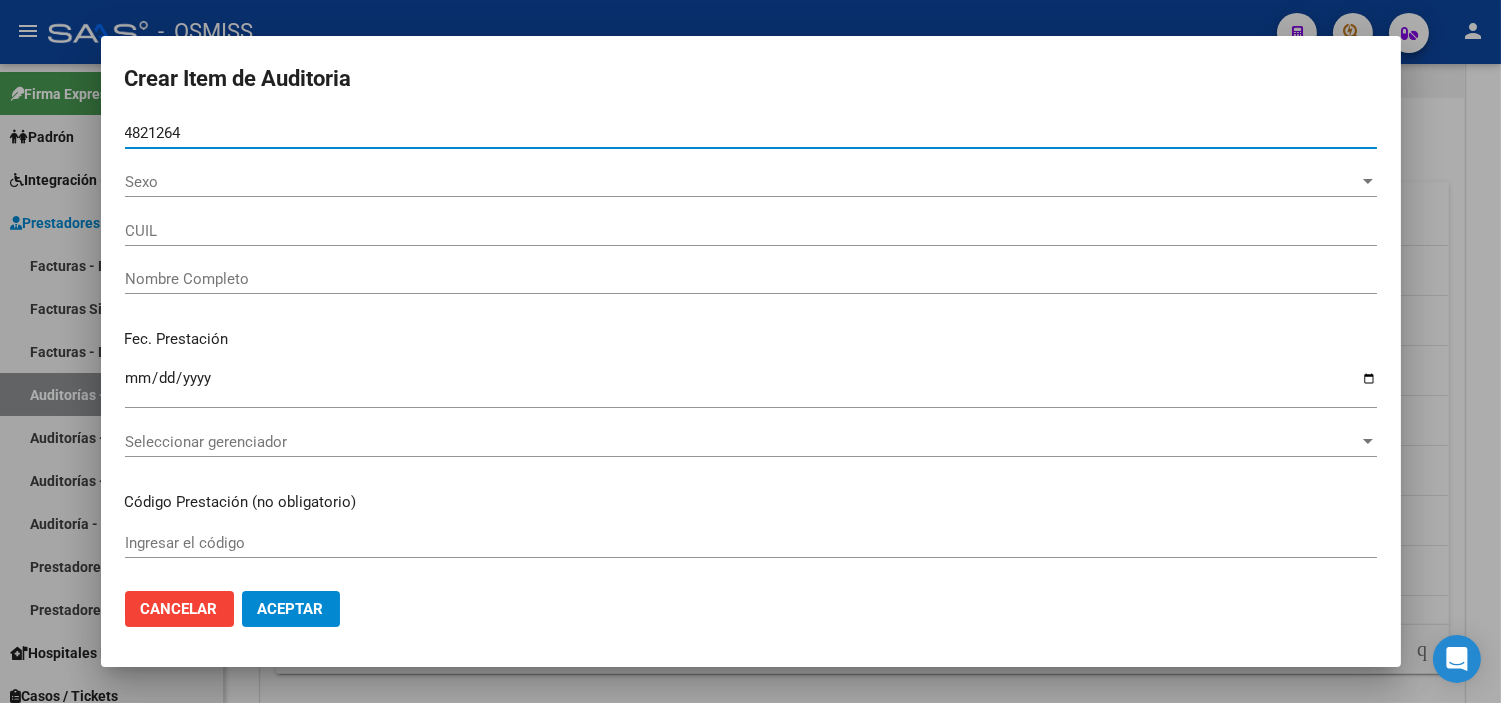 type on "27482126478" 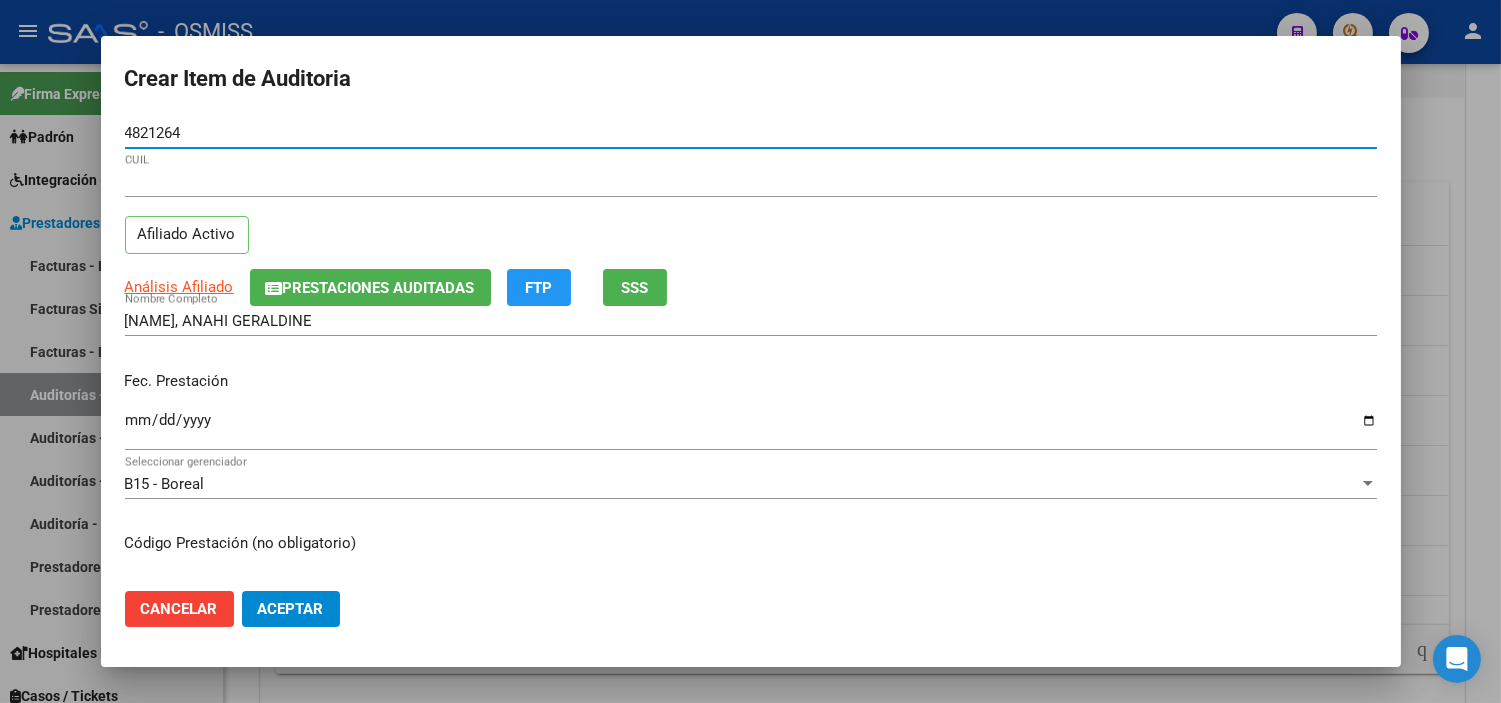 type on "48212647" 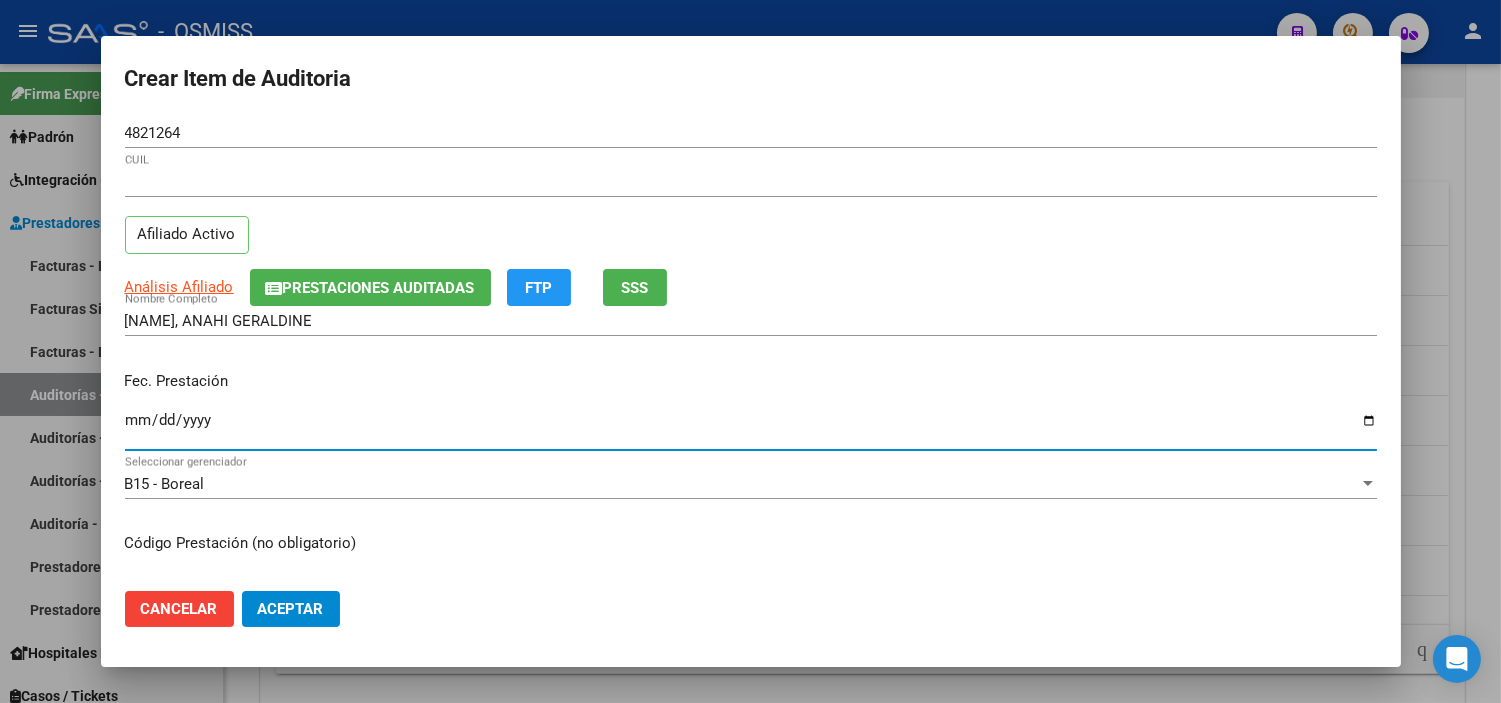 click on "Ingresar la fecha" at bounding box center [751, 428] 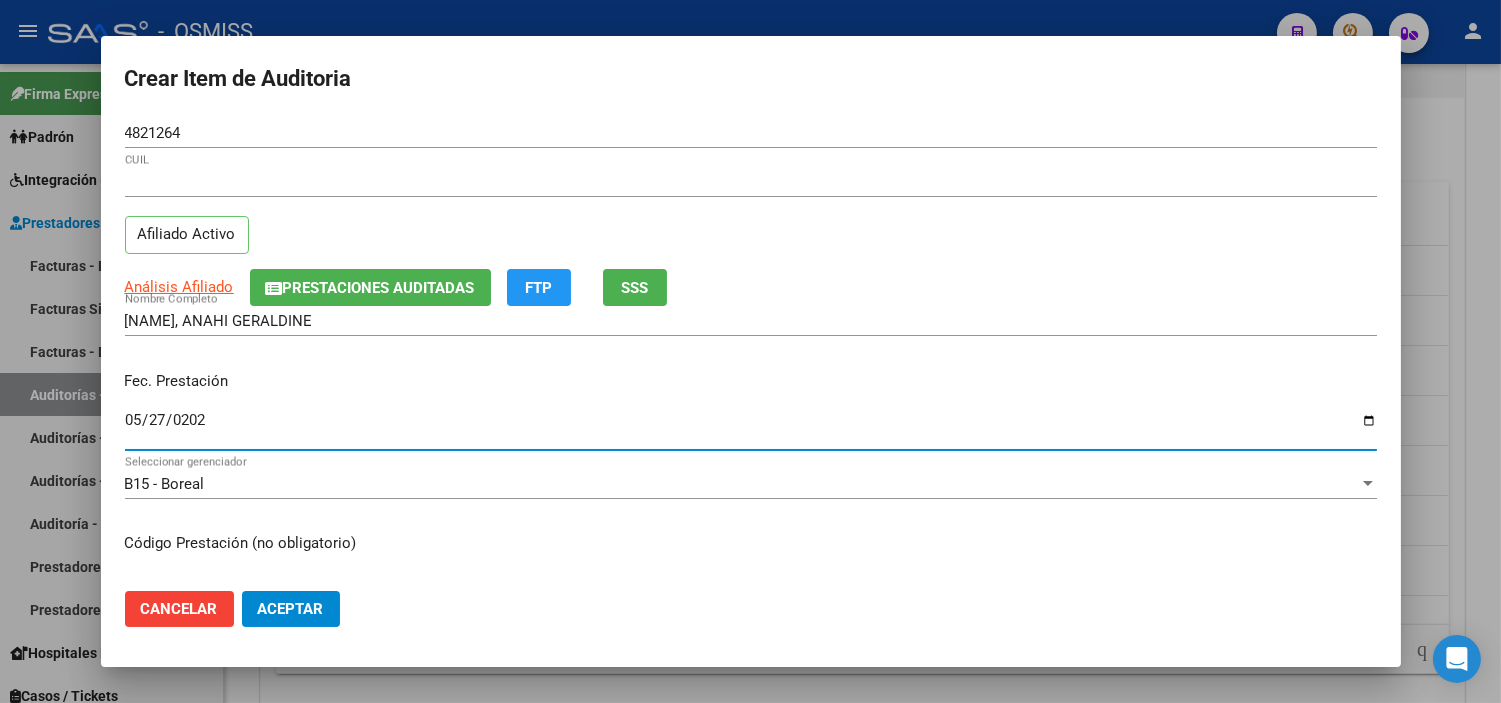 type on "2025-05-27" 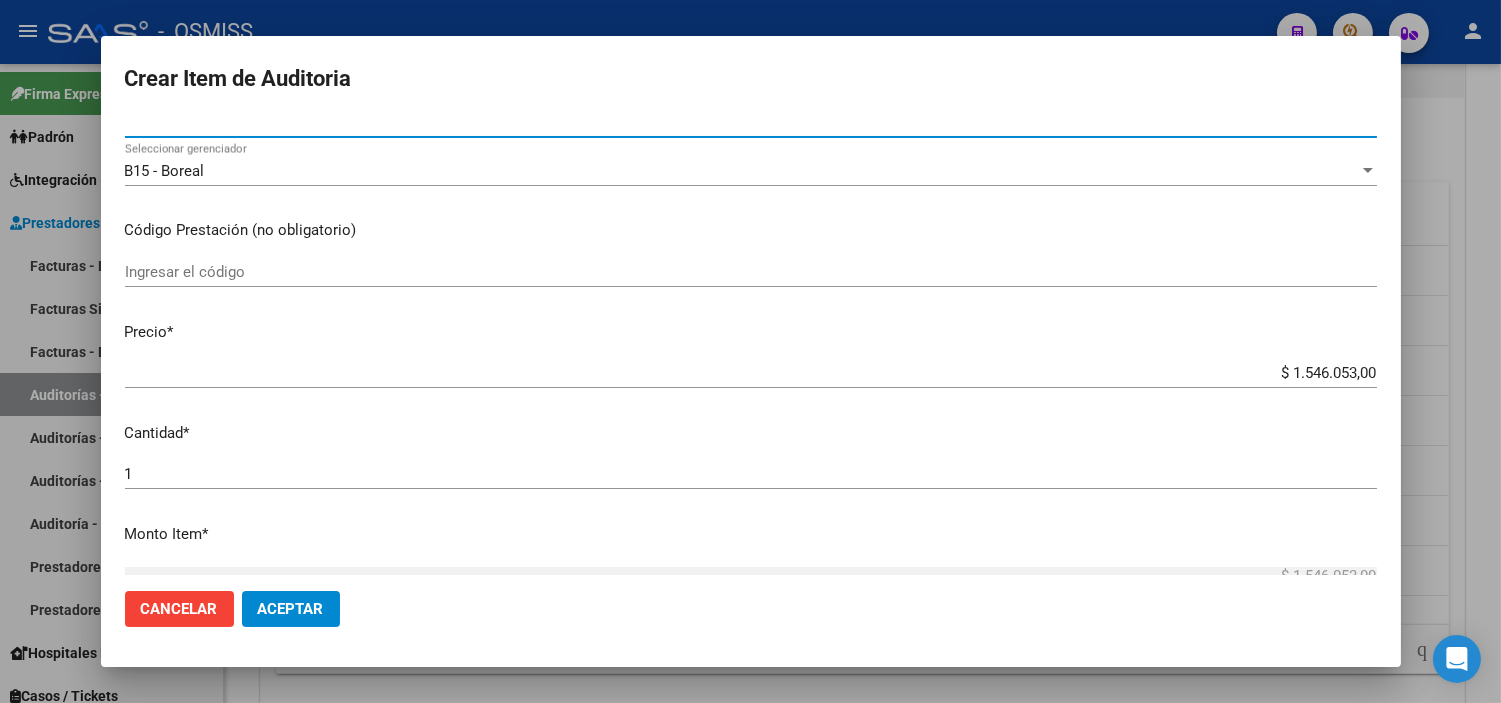 scroll, scrollTop: 444, scrollLeft: 0, axis: vertical 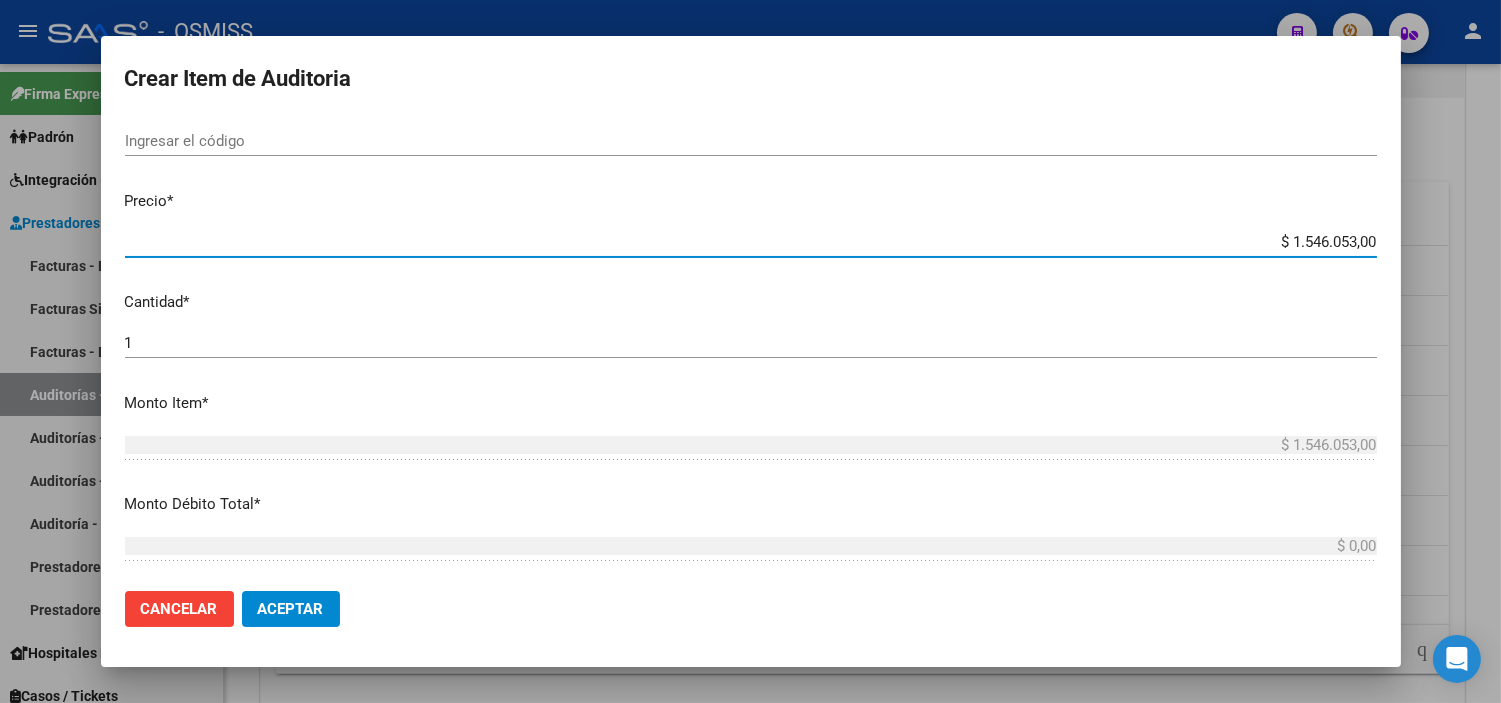 drag, startPoint x: 1246, startPoint y: 236, endPoint x: 1442, endPoint y: 236, distance: 196 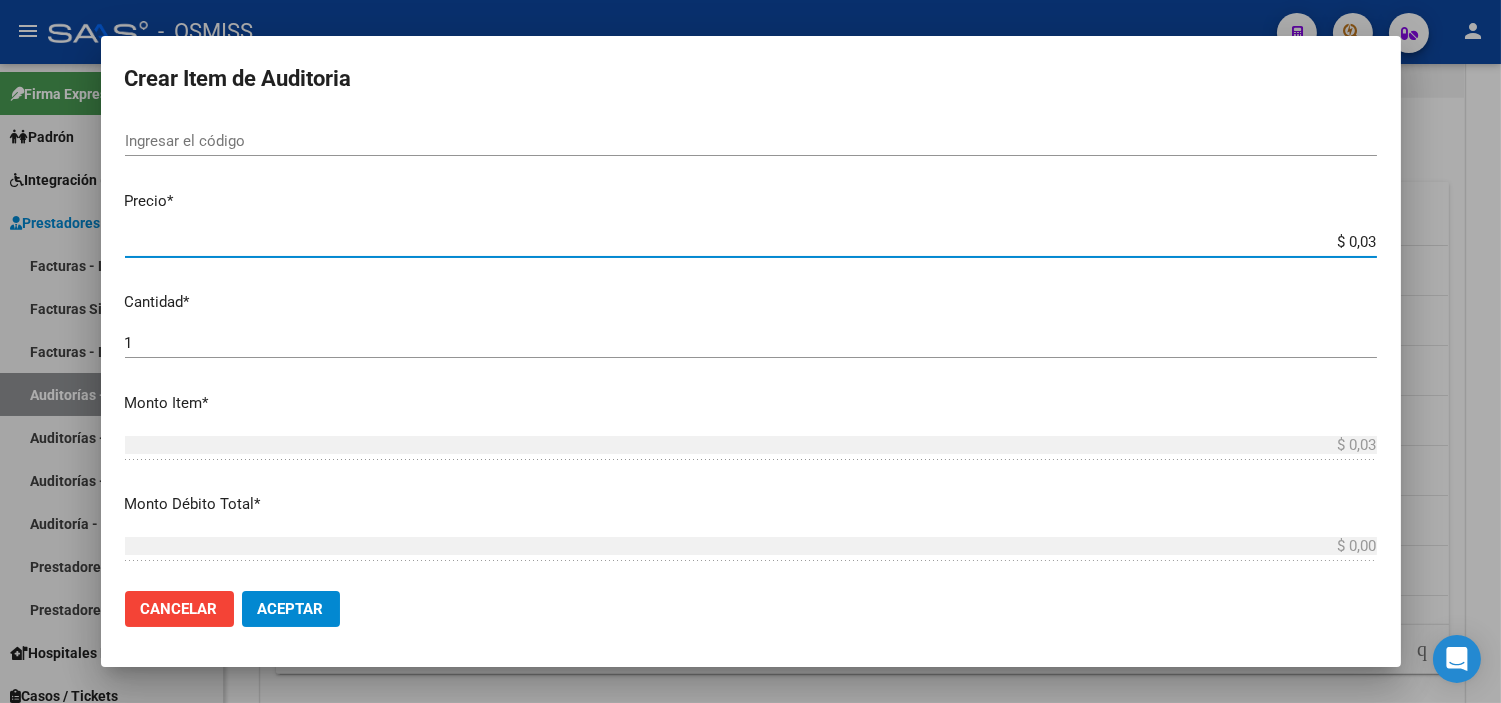 type on "$ 0,39" 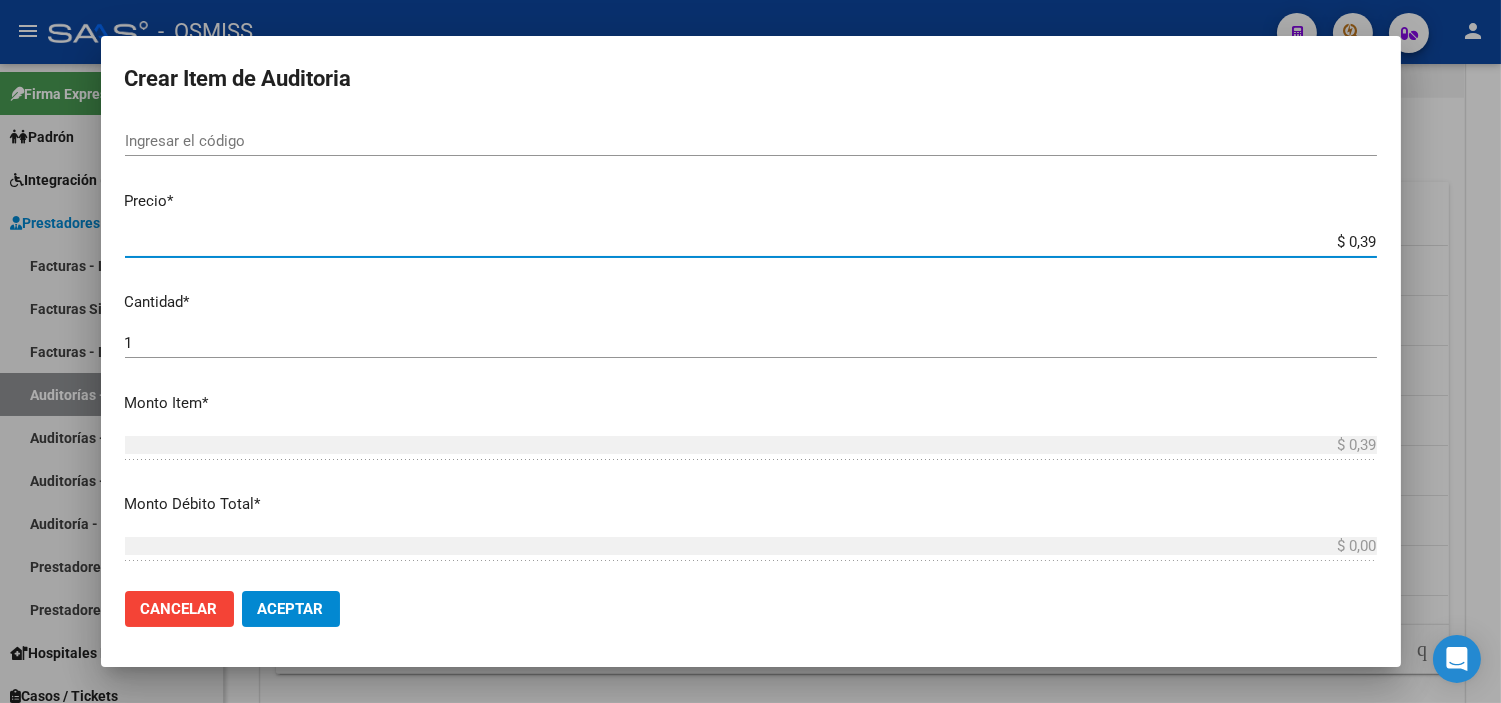type on "$ 3,97" 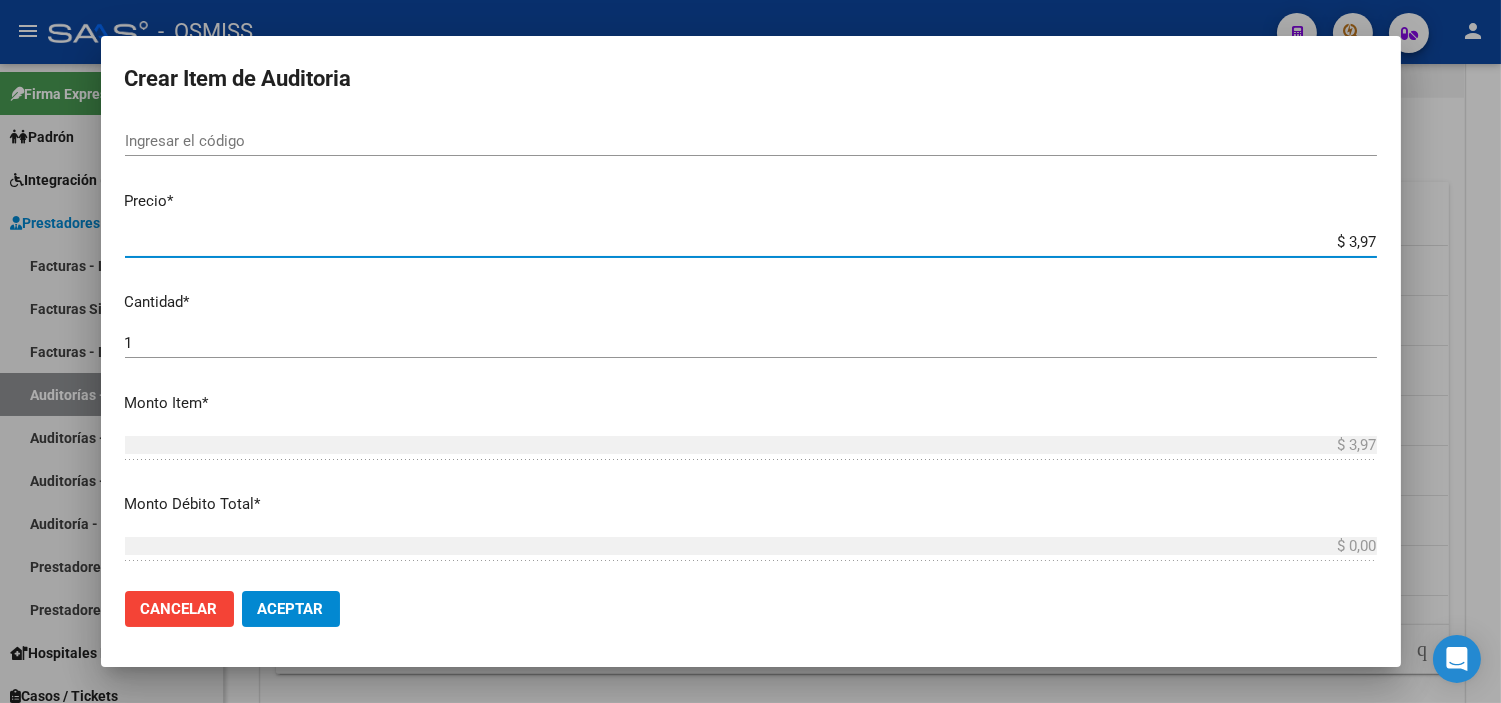type on "$ 39,71" 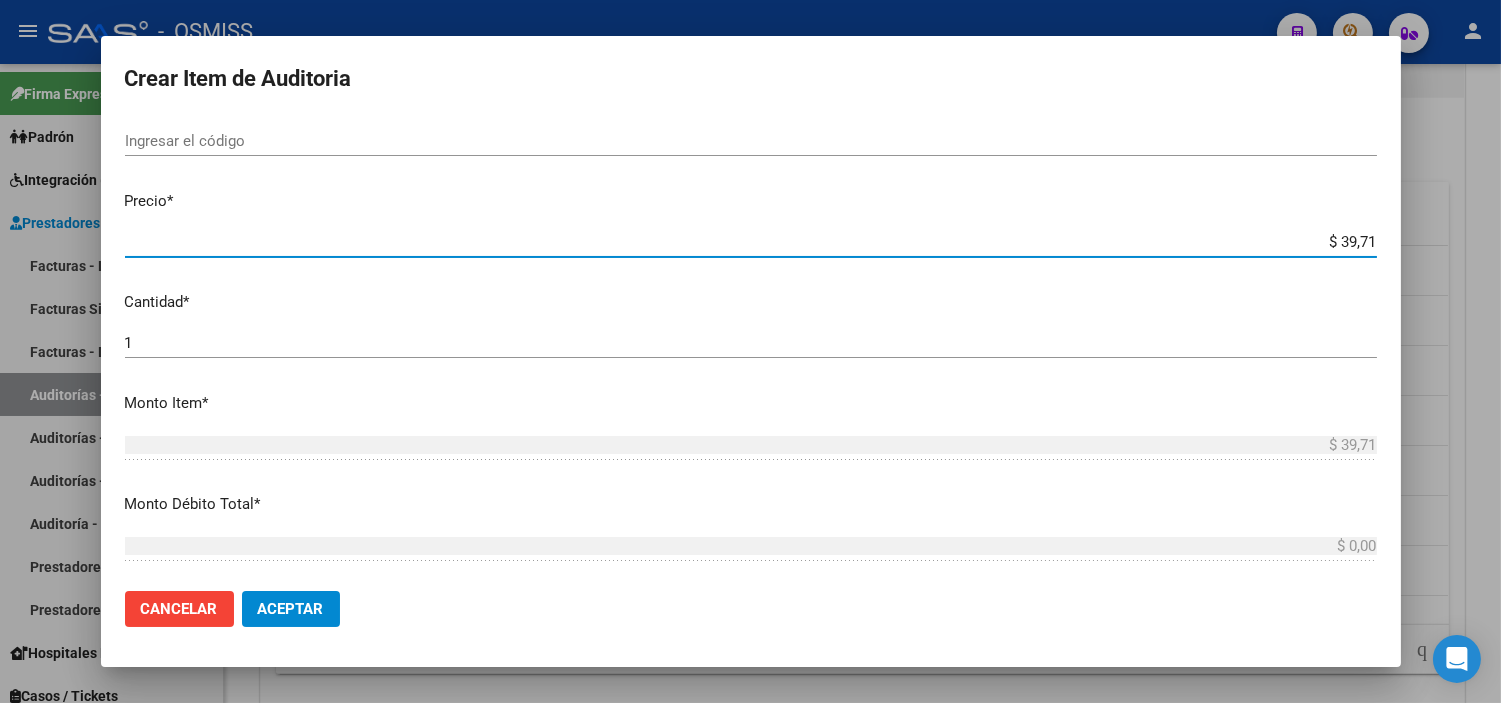 type on "$ 397,16" 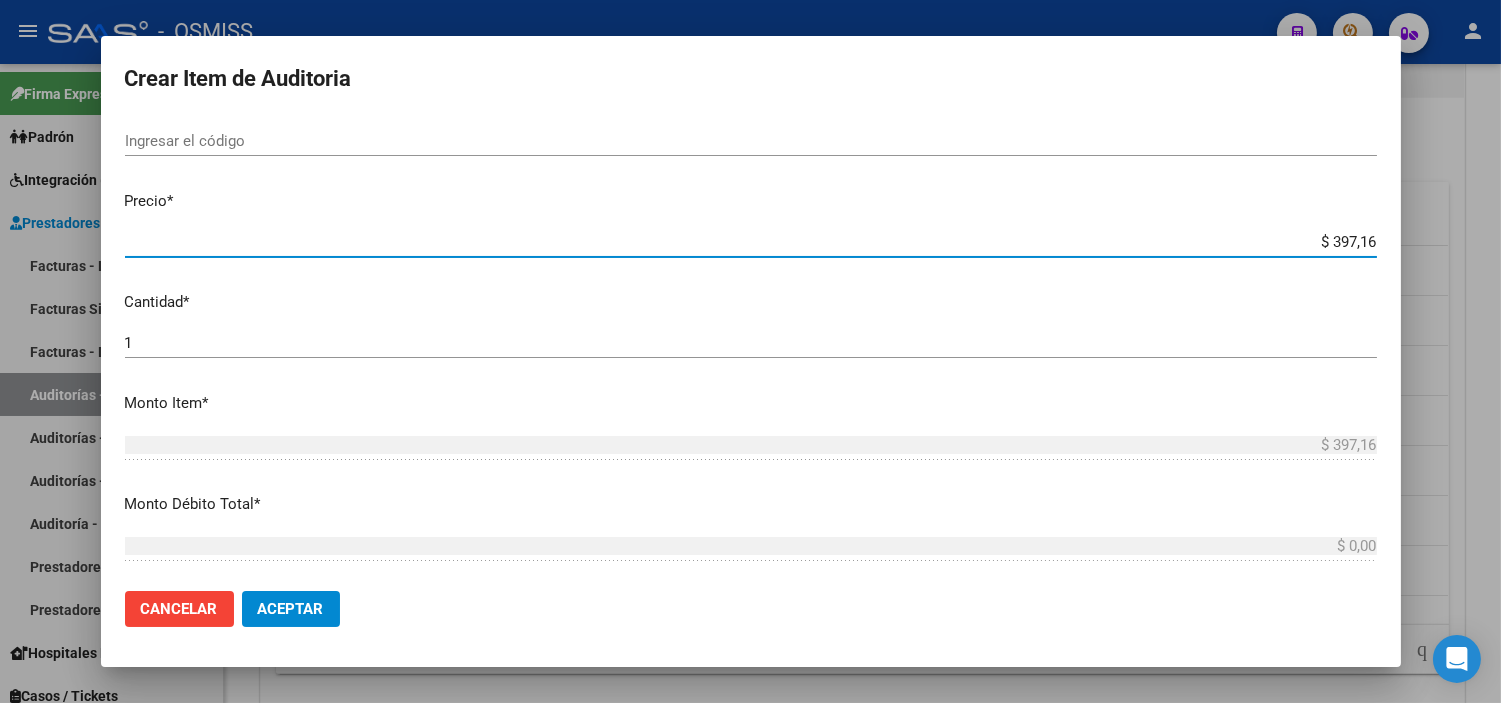 type on "$ 3.971,60" 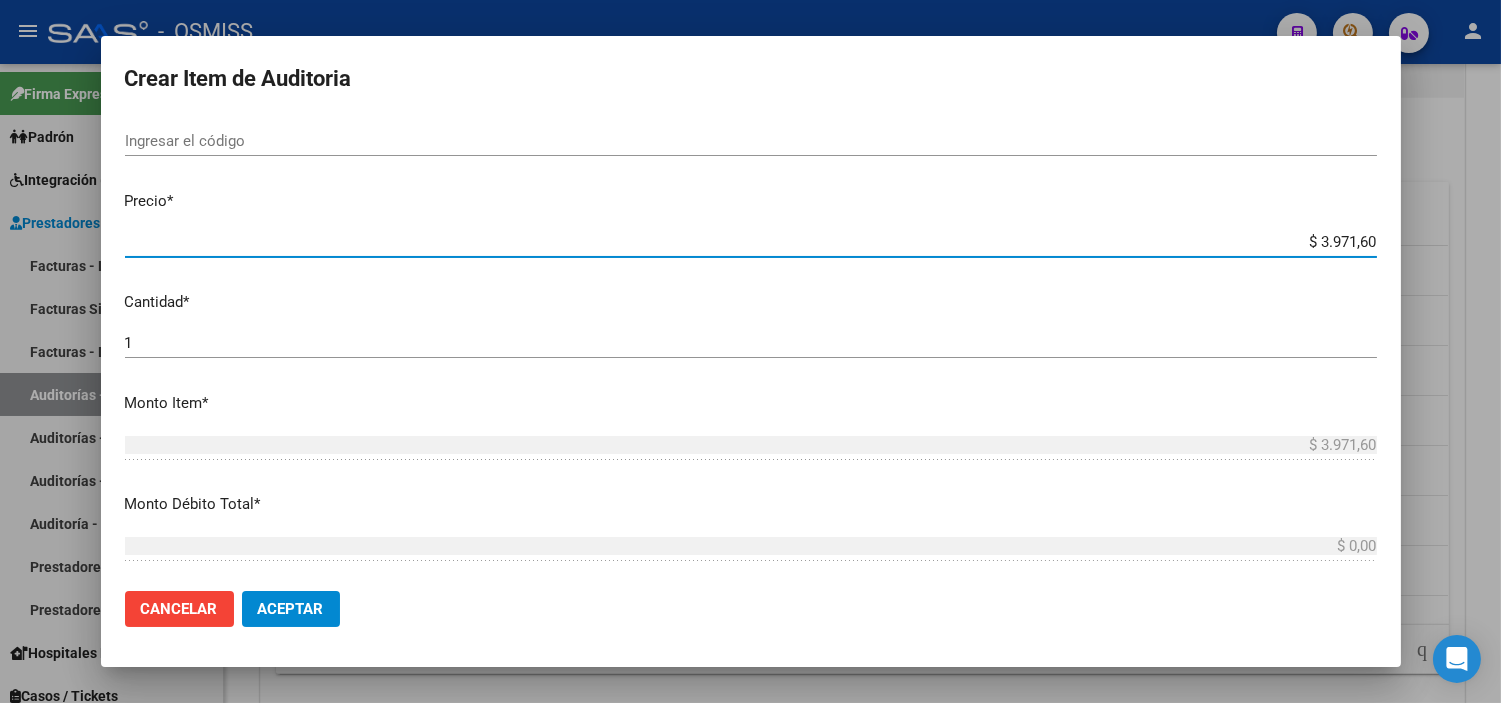 type on "$ 39.716,00" 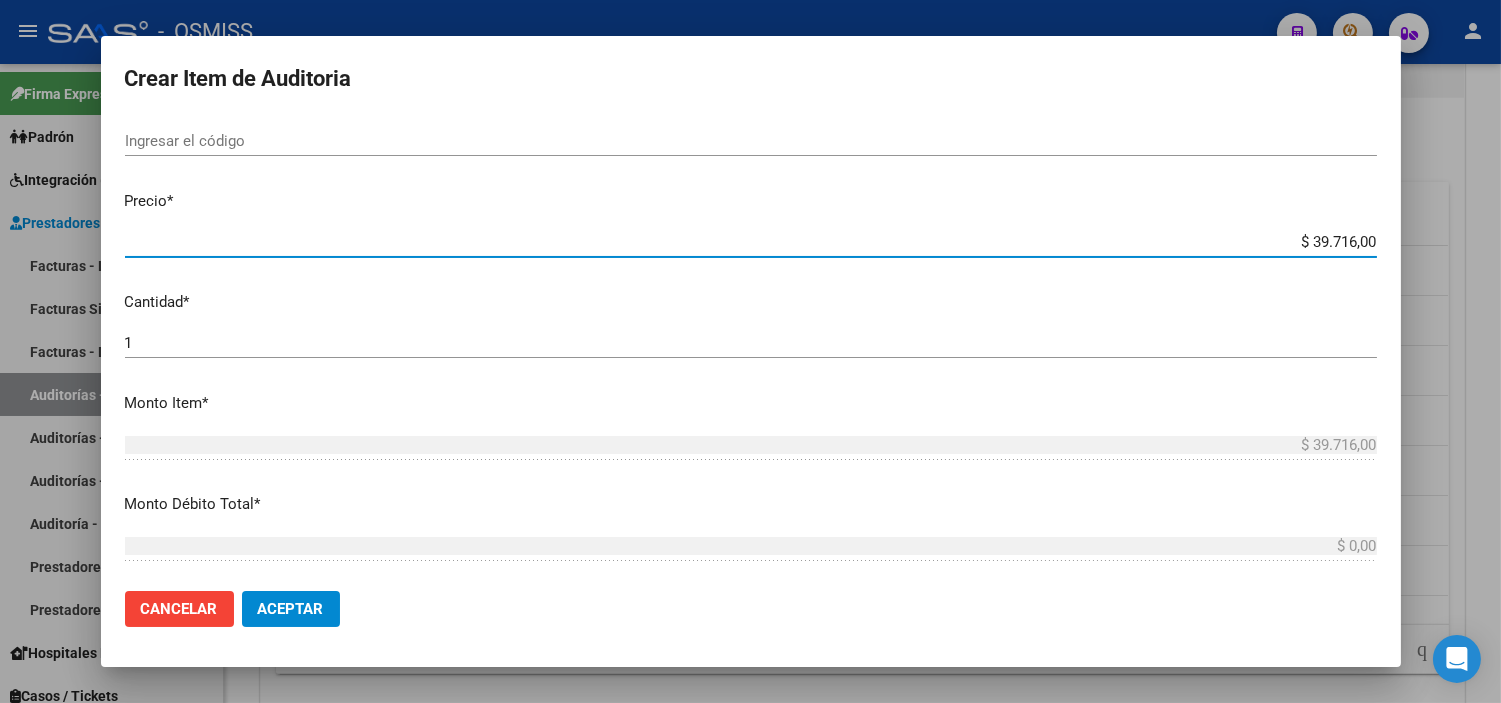 click on "Aceptar" 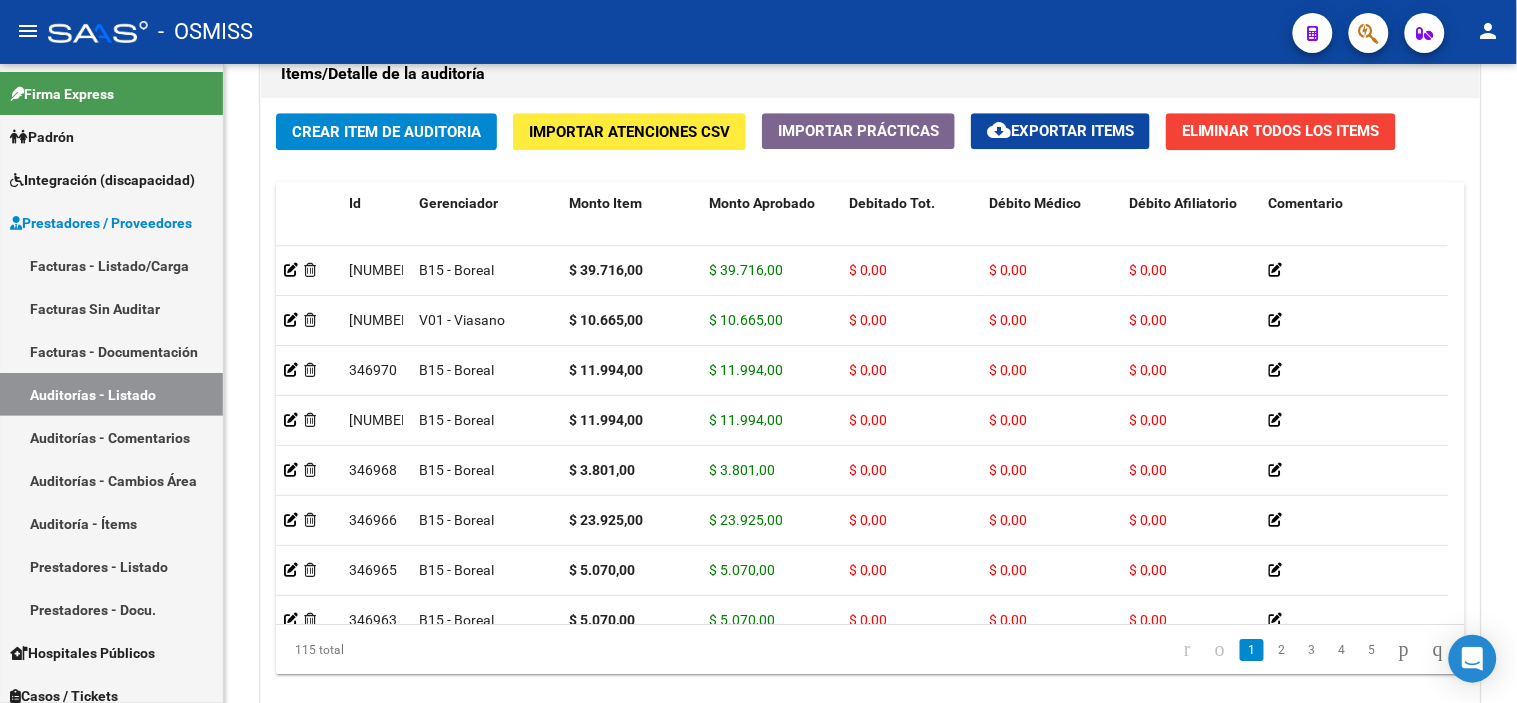 click on "-   OSMISS" 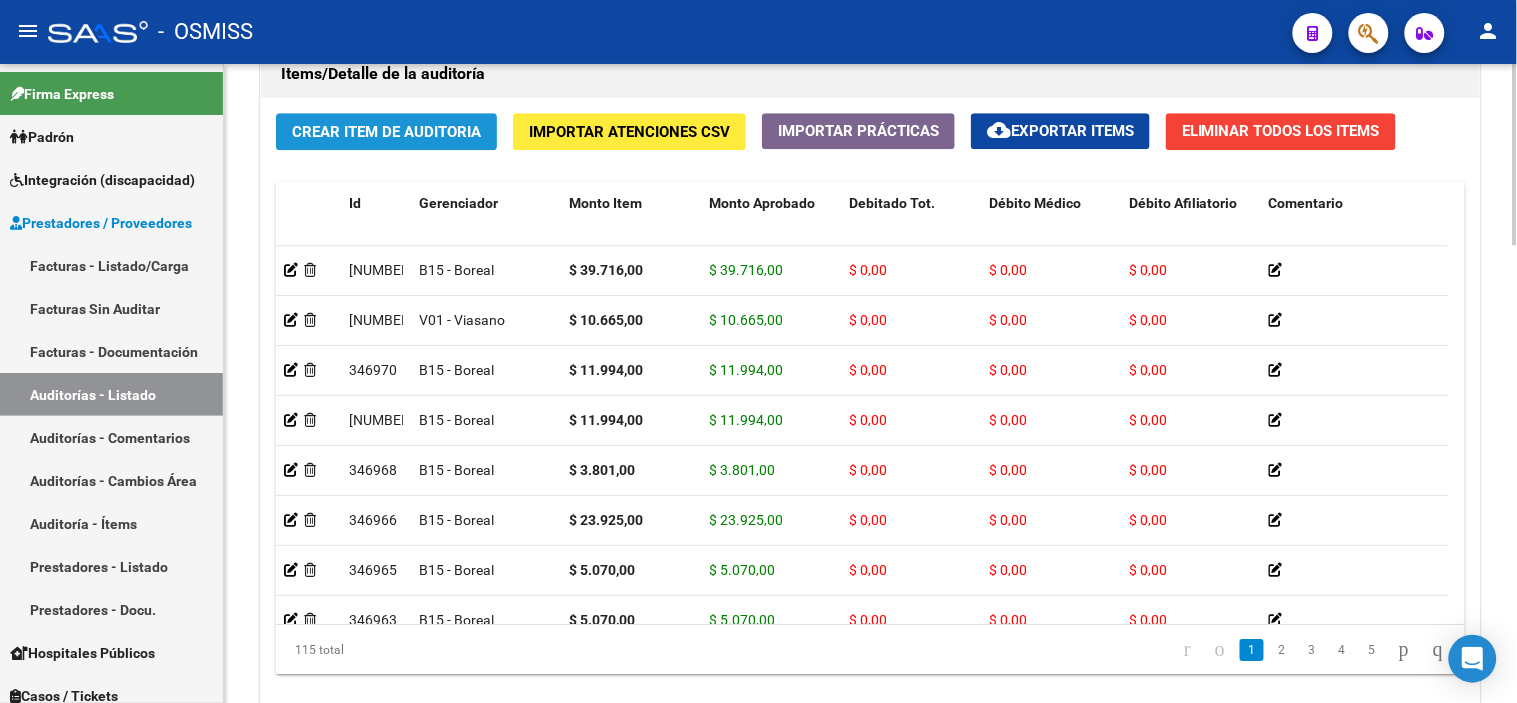 click on "Crear Item de Auditoria" 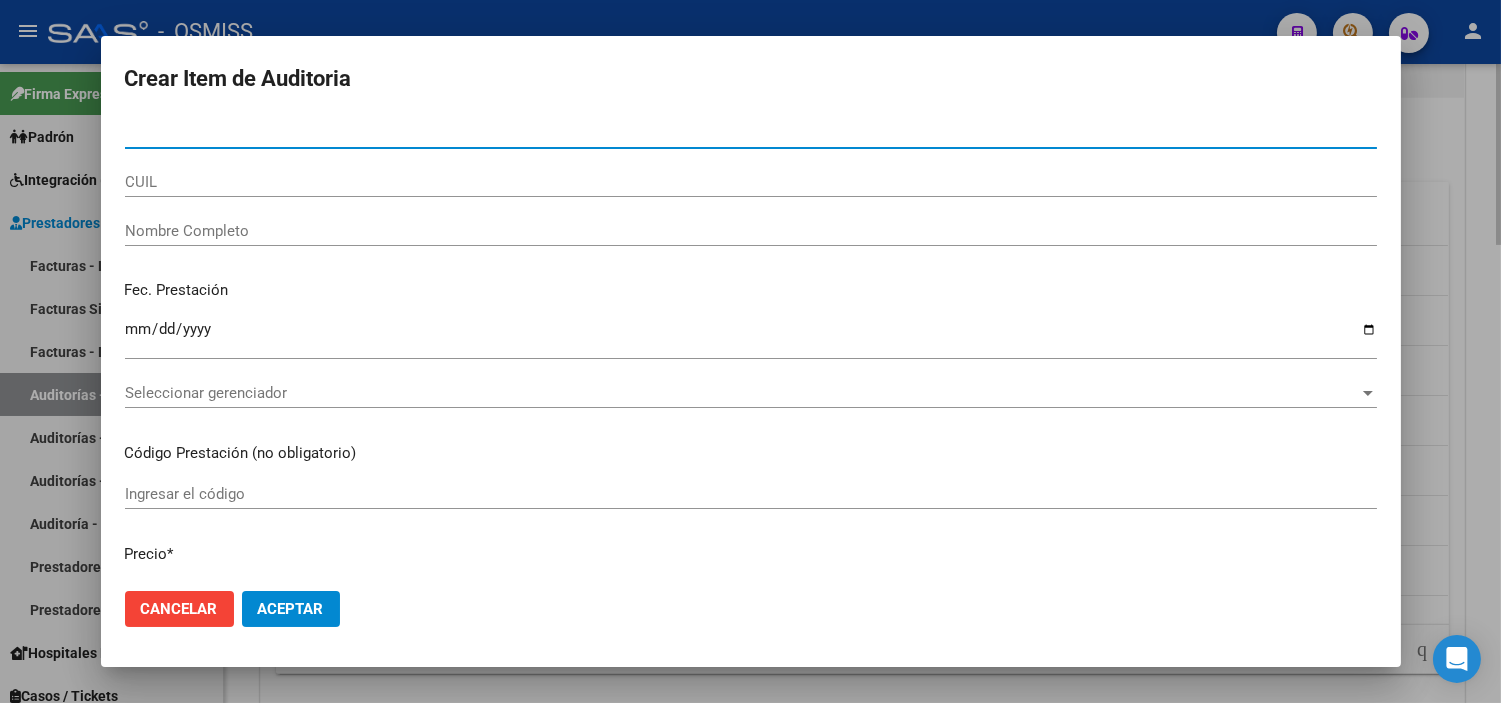 type on "41174818" 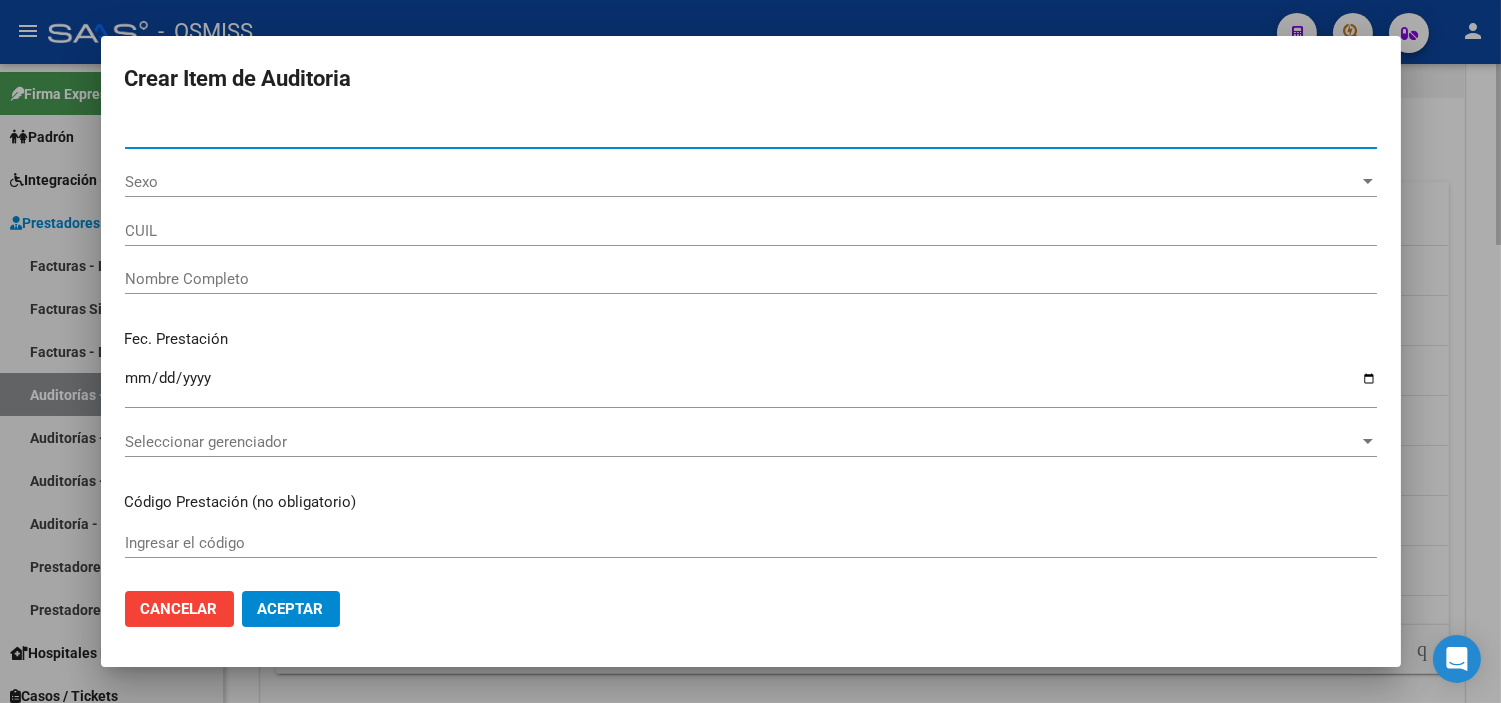 type on "27411748184" 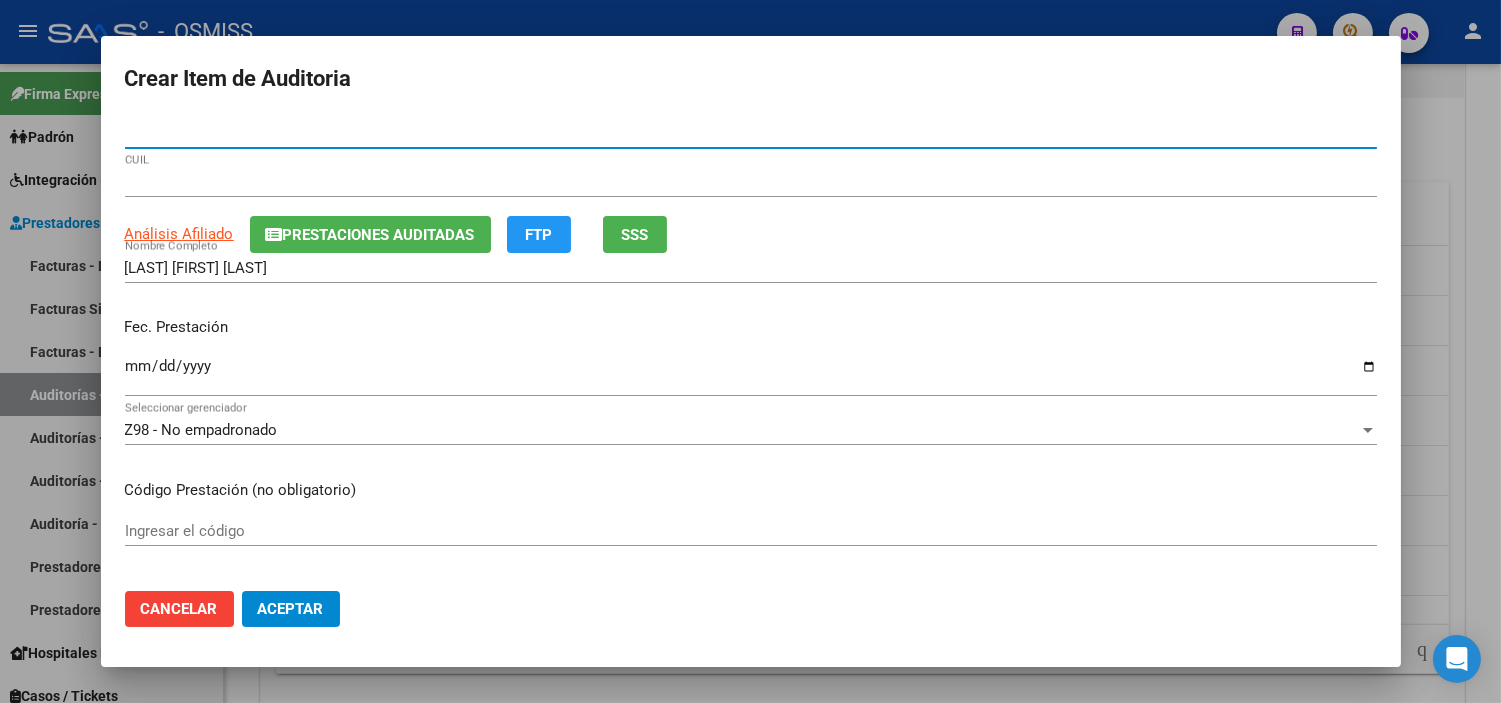 type on "41174818" 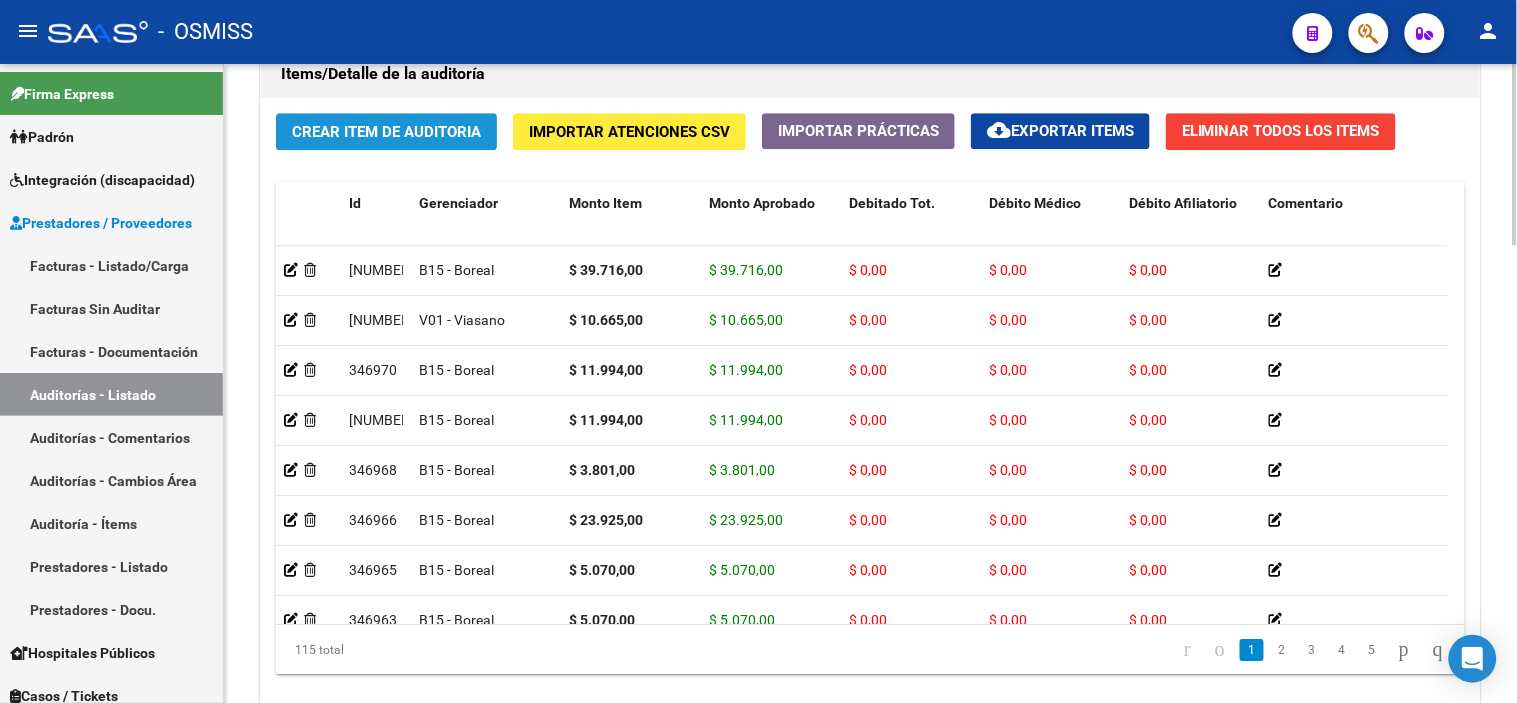 click on "Crear Item de Auditoria" 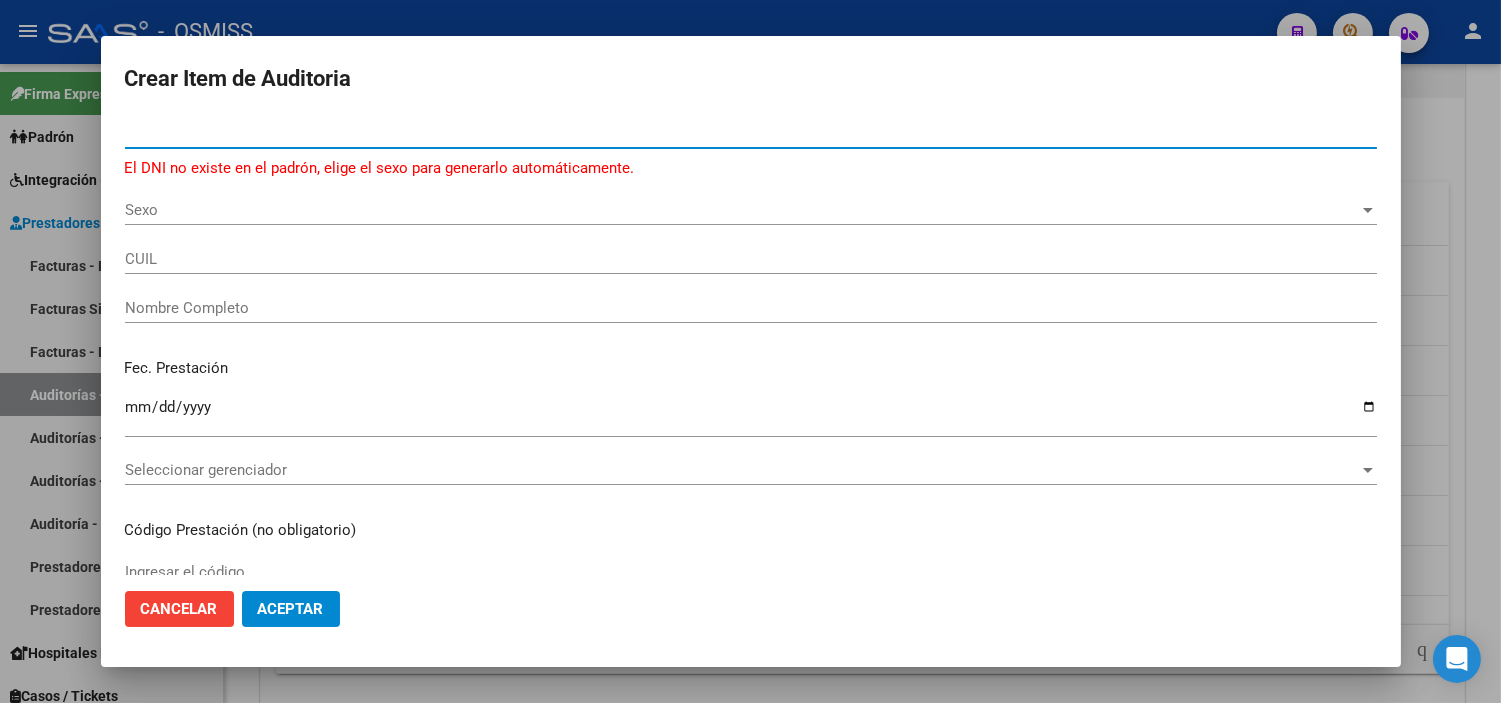 click on "41178818" at bounding box center (751, 133) 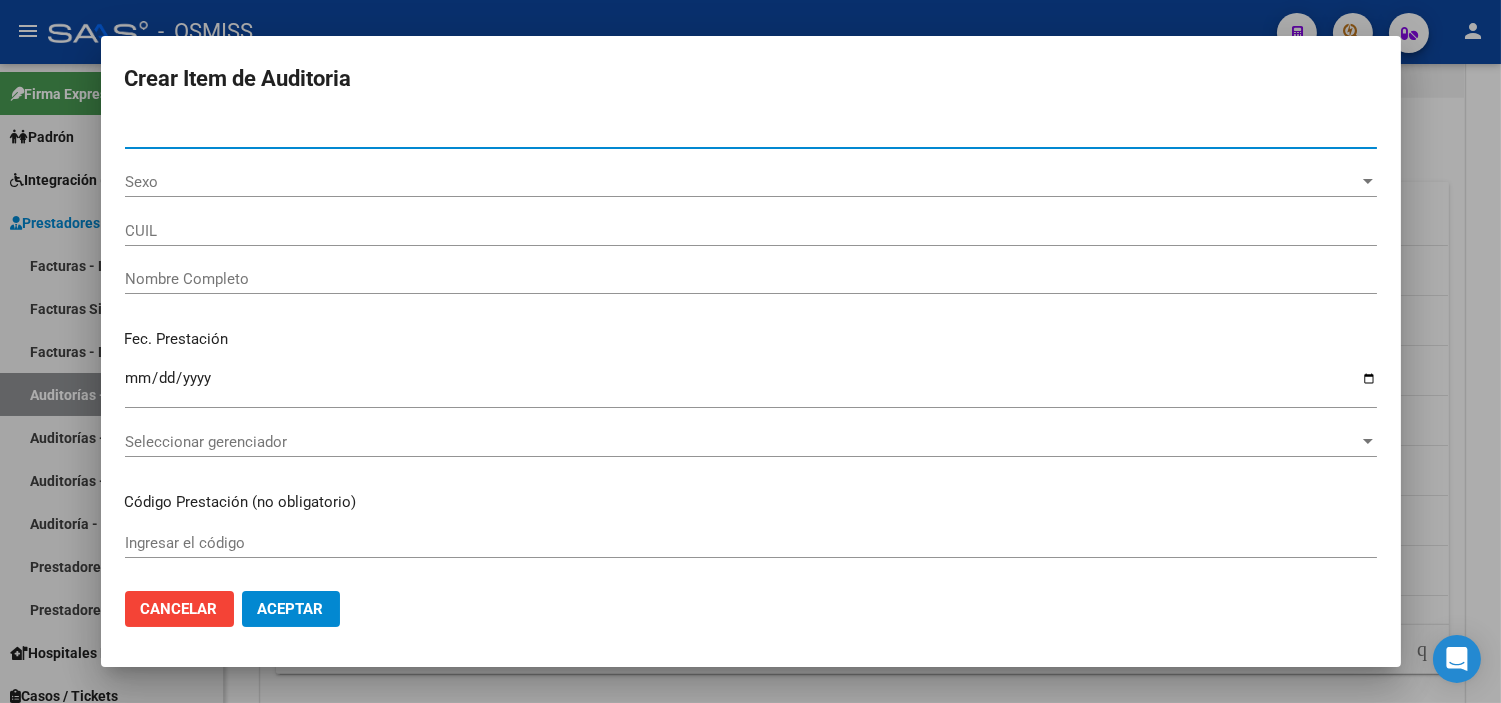 type on "27411748184" 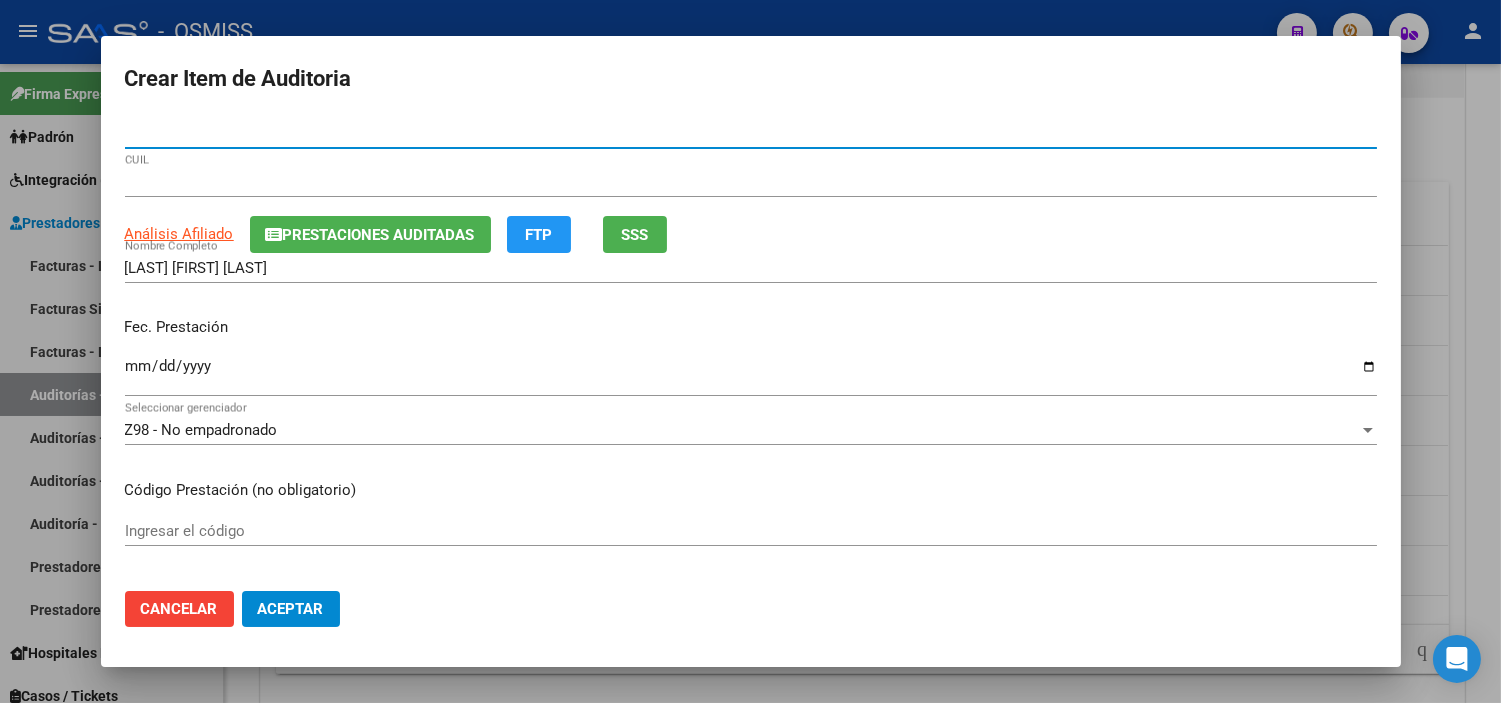 type on "41174818" 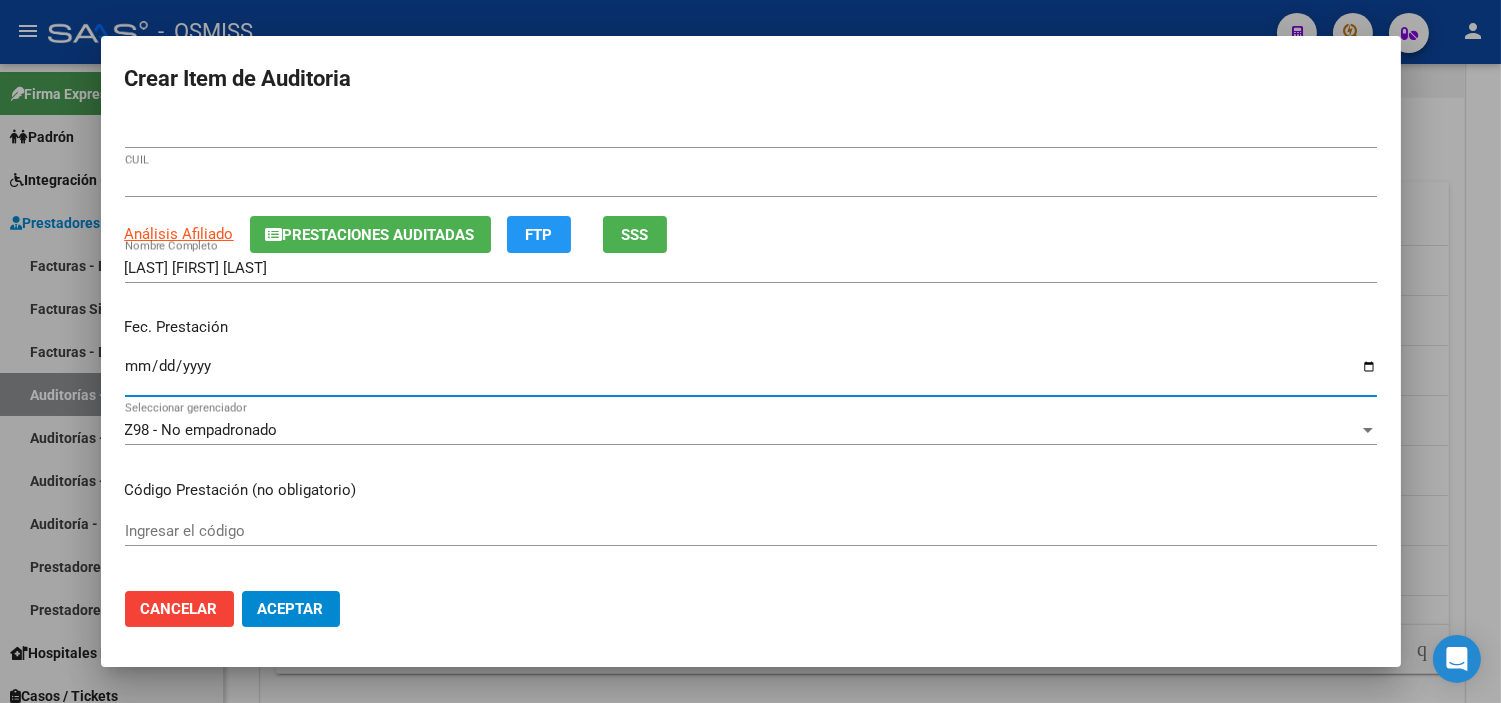 click on "Ingresar la fecha" at bounding box center (751, 374) 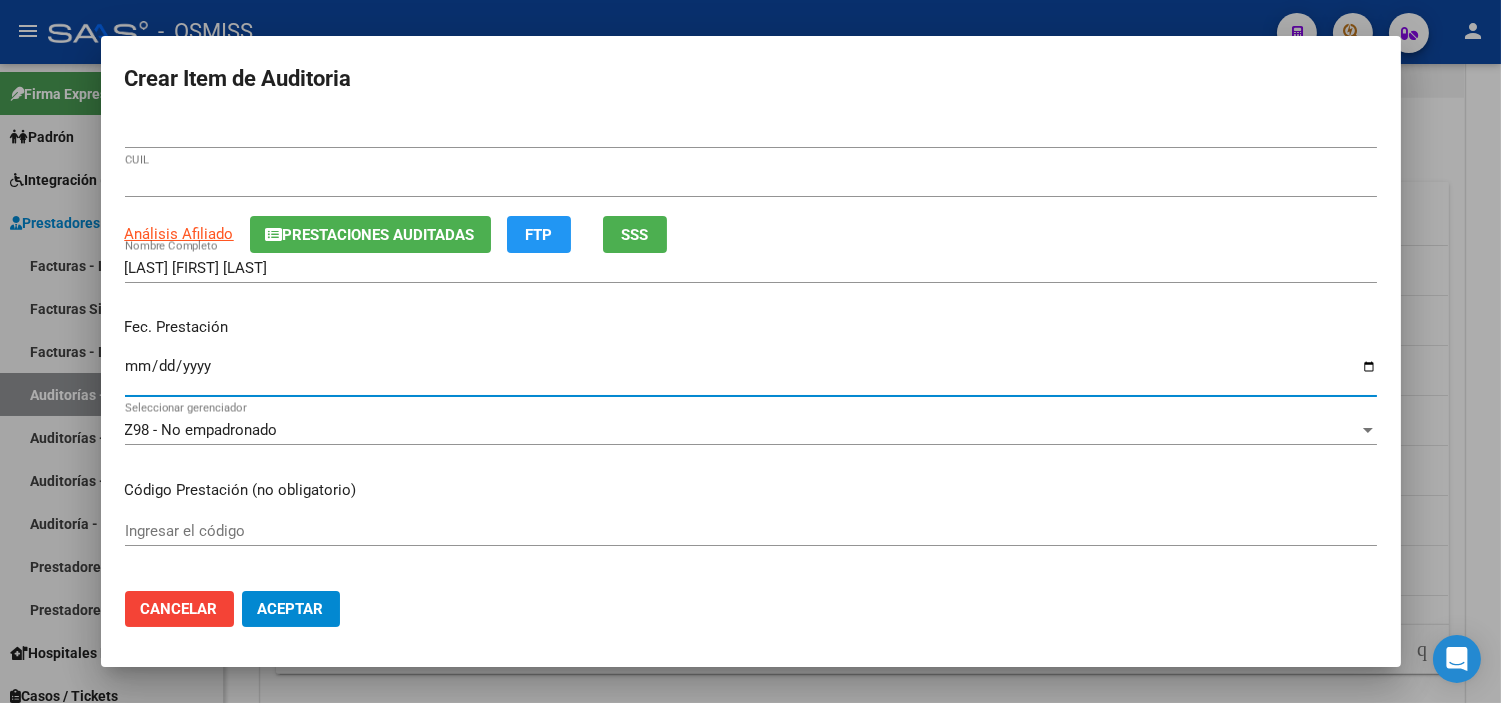 type on "2025-05-03" 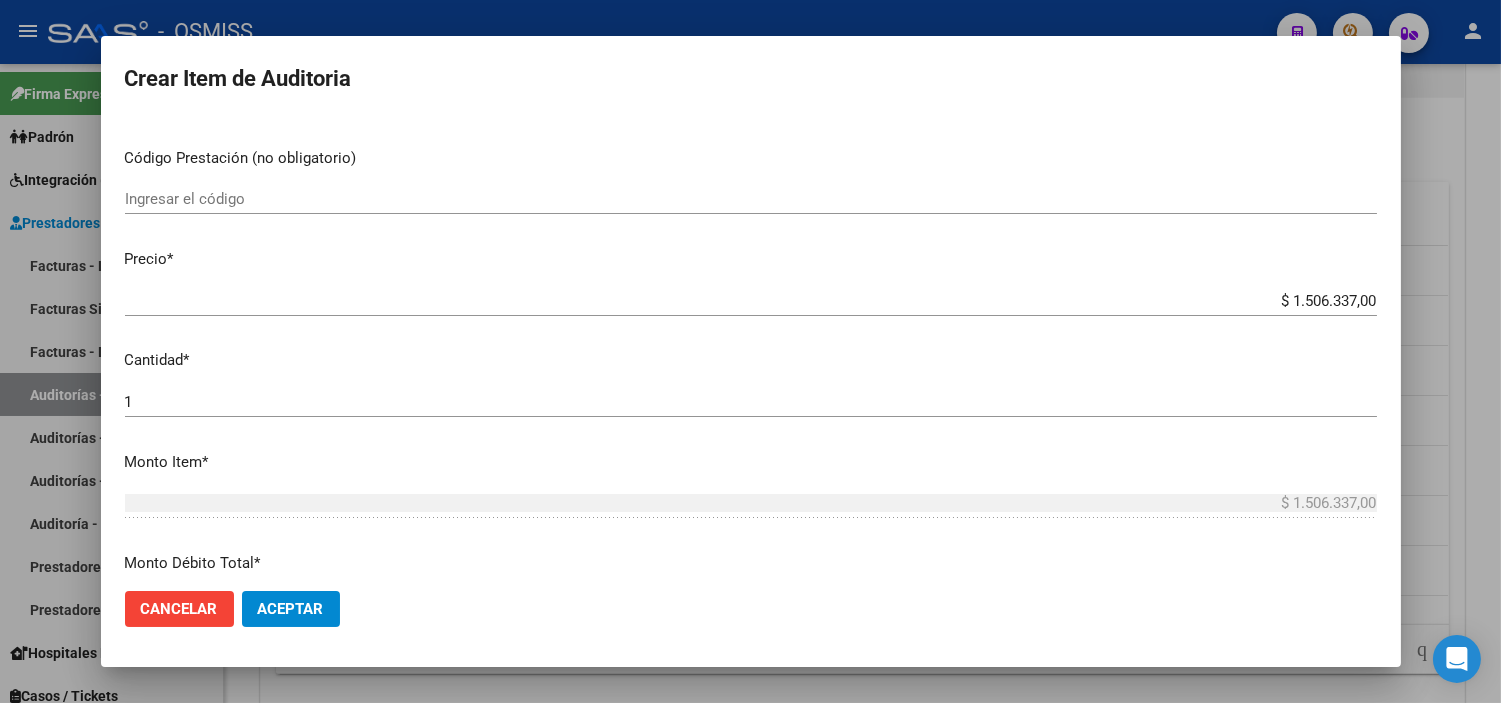 scroll, scrollTop: 333, scrollLeft: 0, axis: vertical 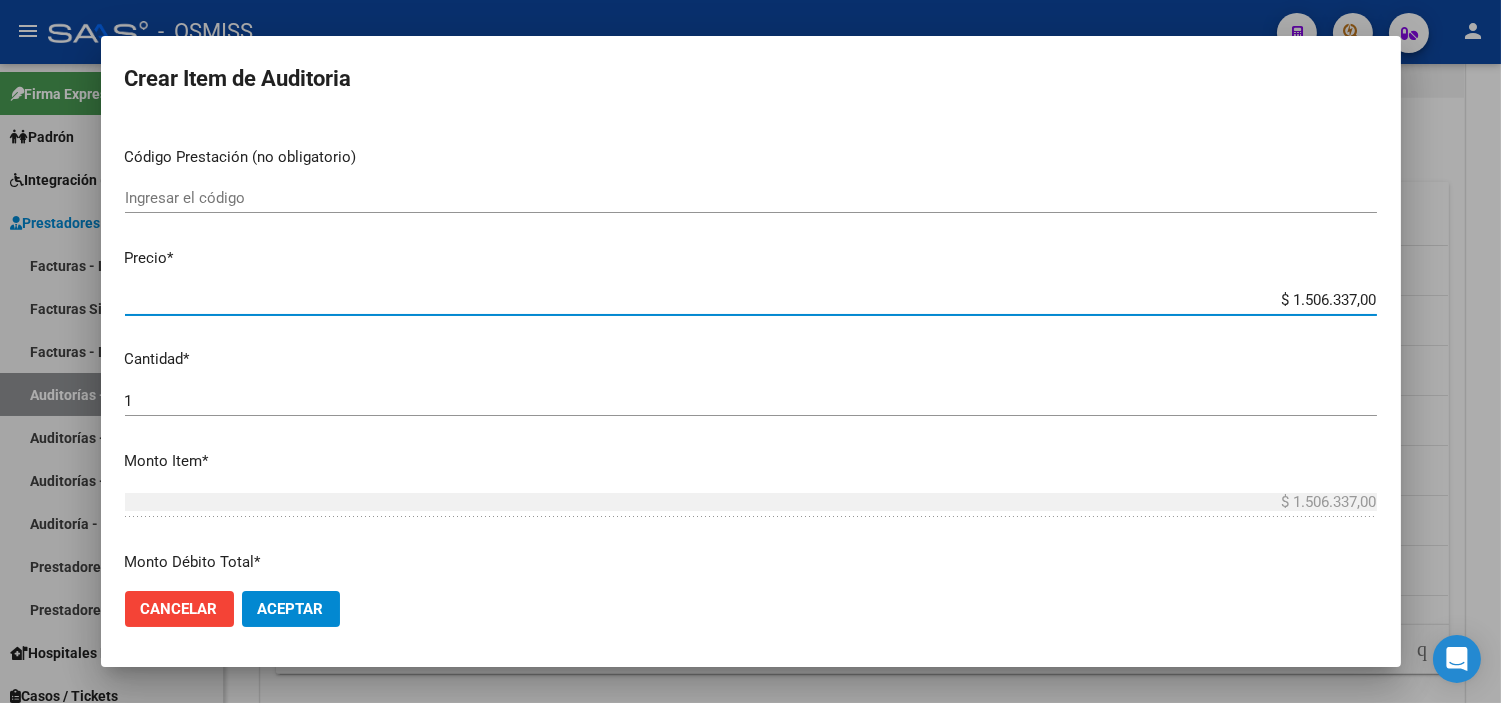 drag, startPoint x: 1220, startPoint y: 293, endPoint x: 1483, endPoint y: 302, distance: 263.15396 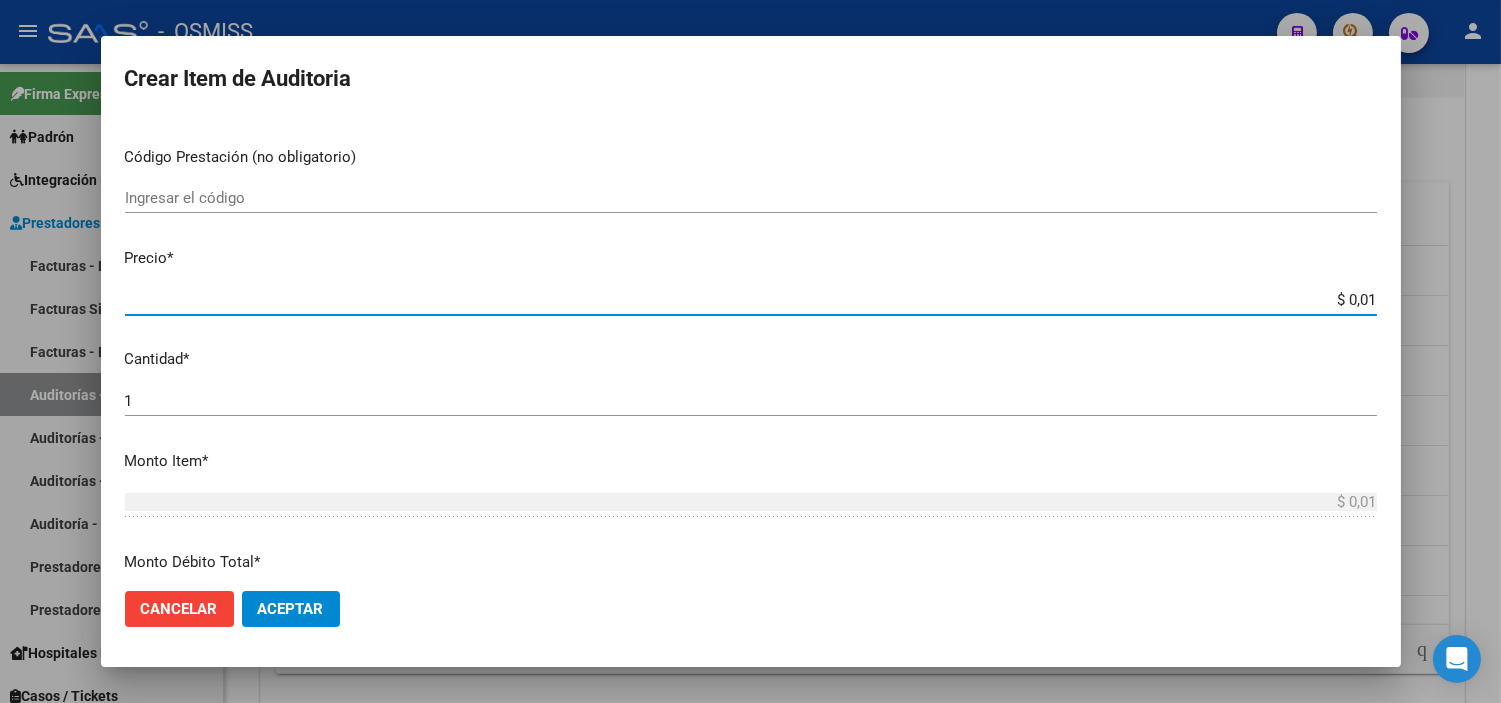 type on "$ 0,11" 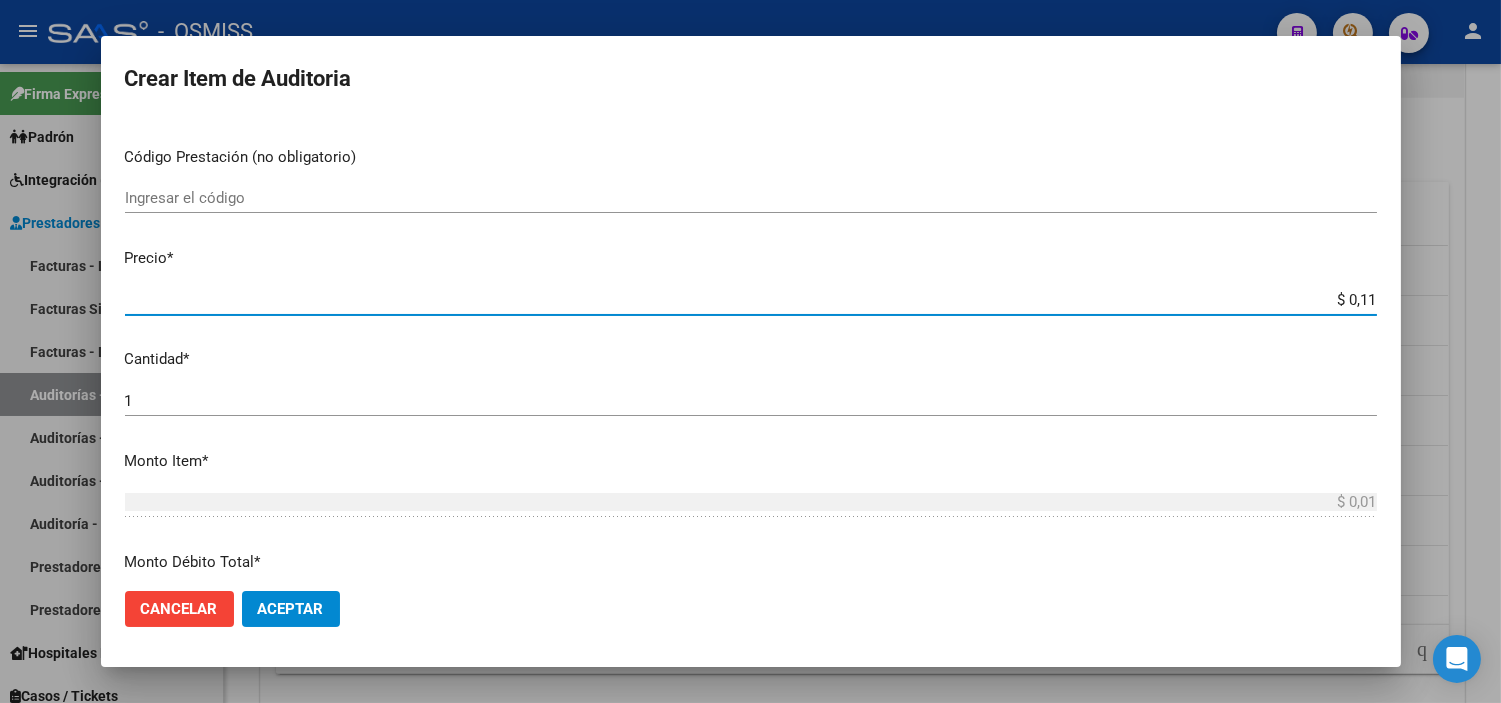 type on "$ 0,11" 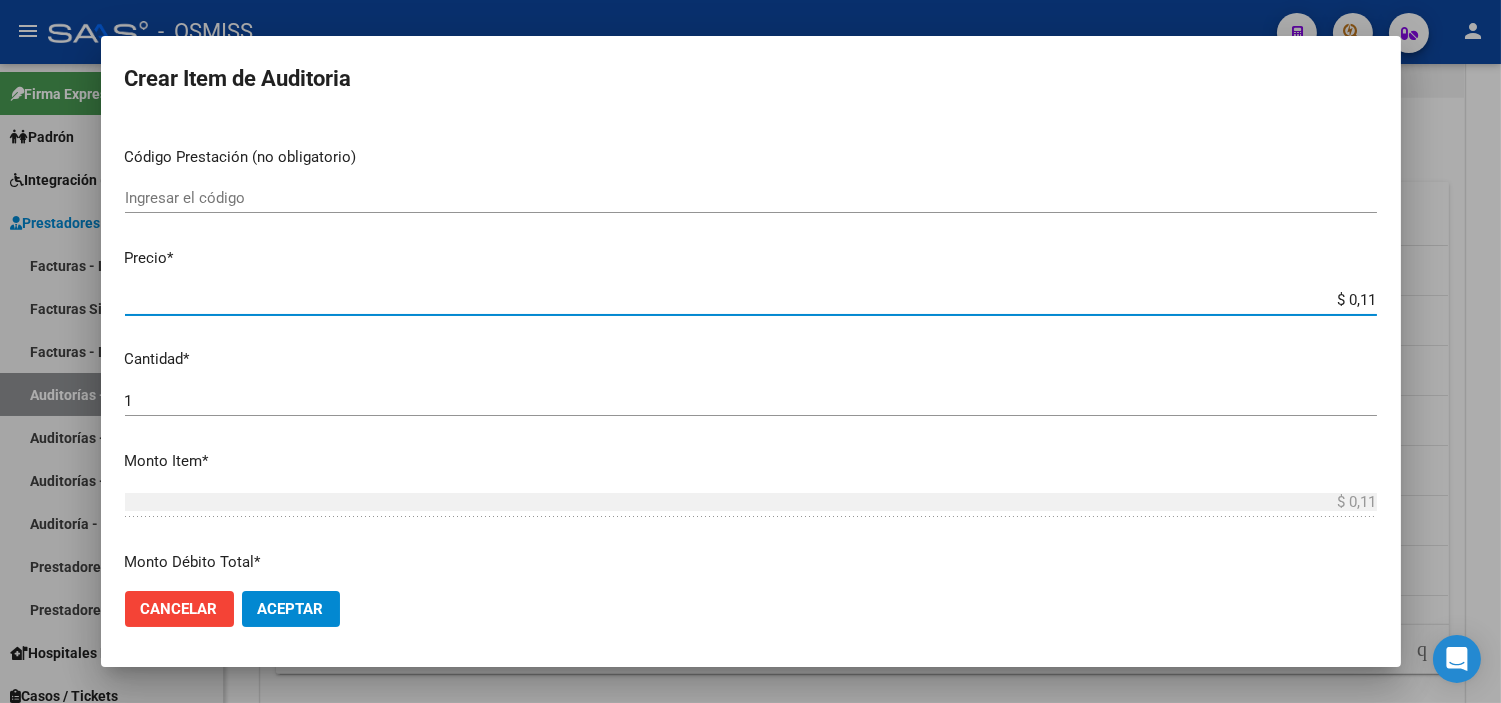 type on "$ 1,19" 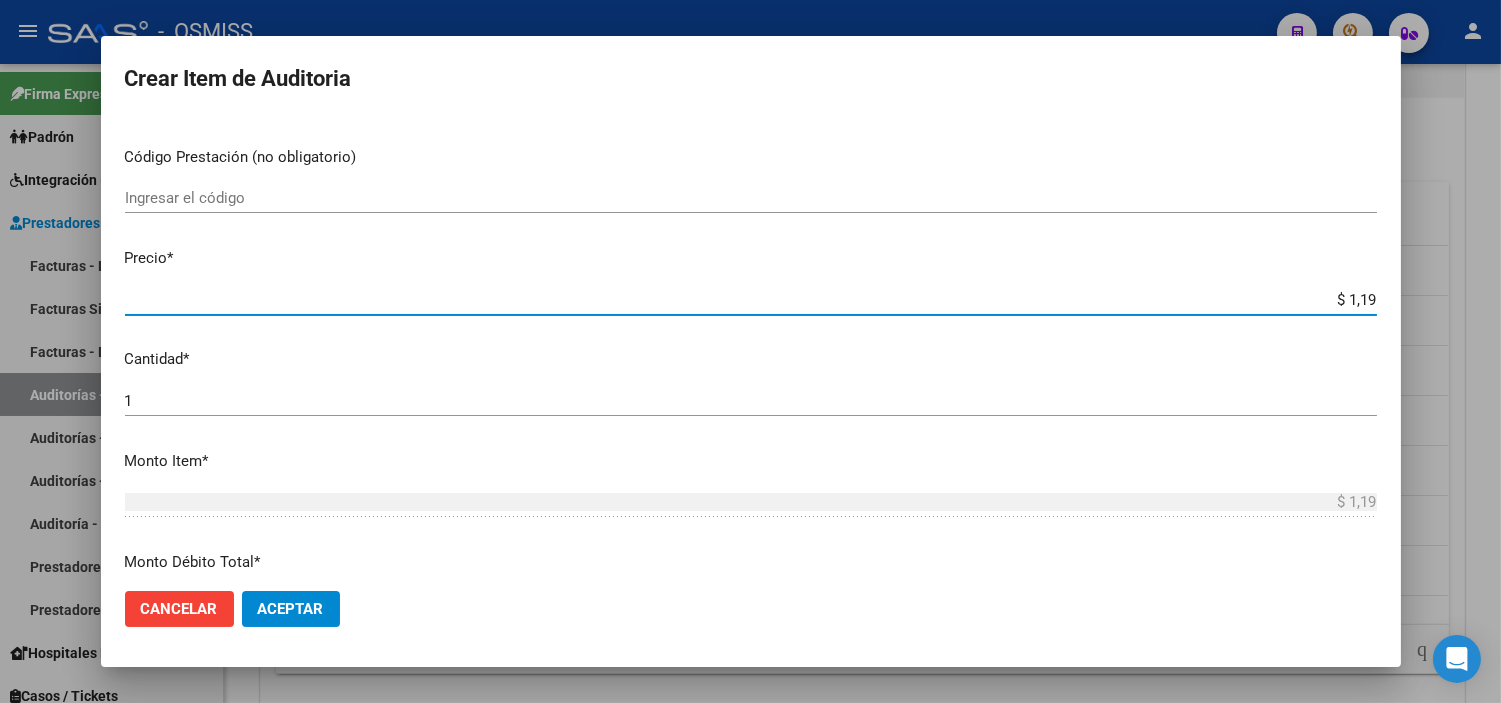 type on "$ 11,99" 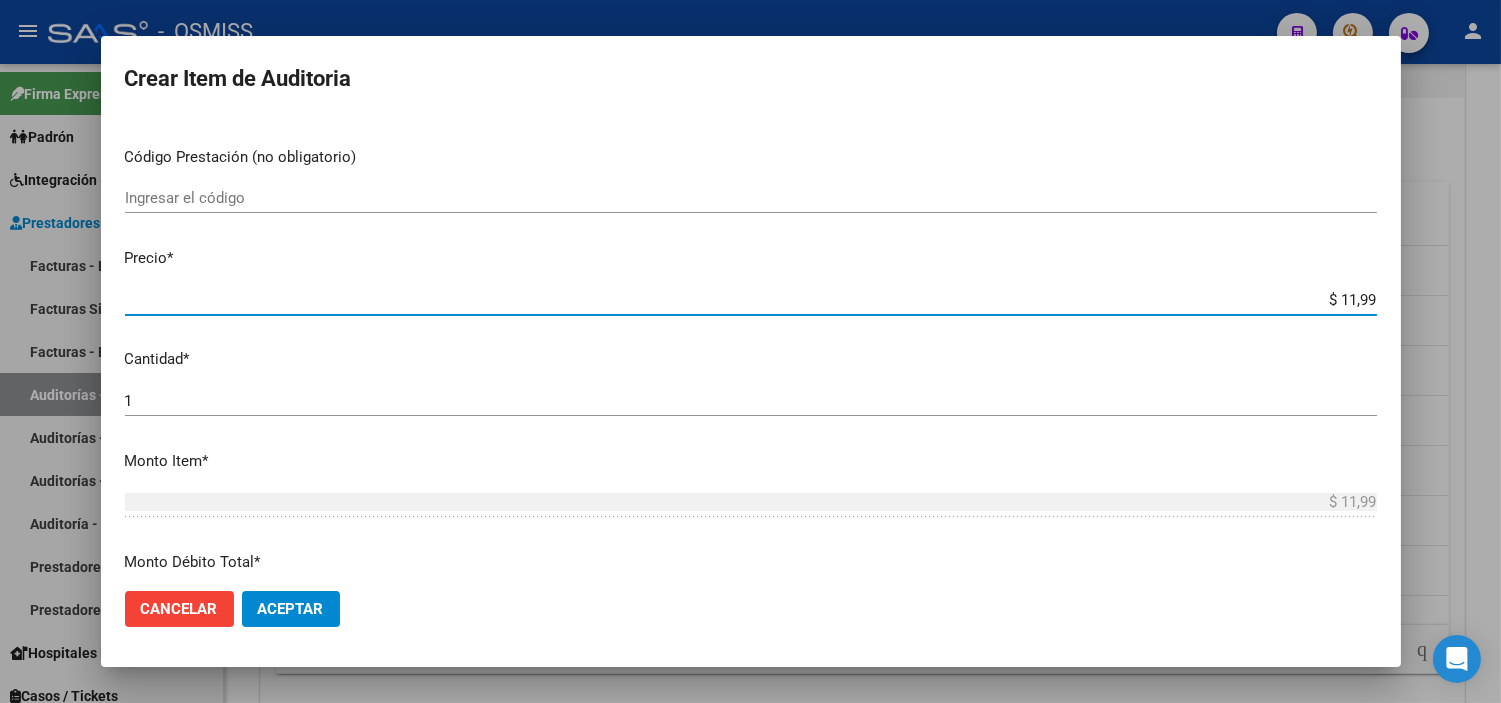 type on "$ 119,94" 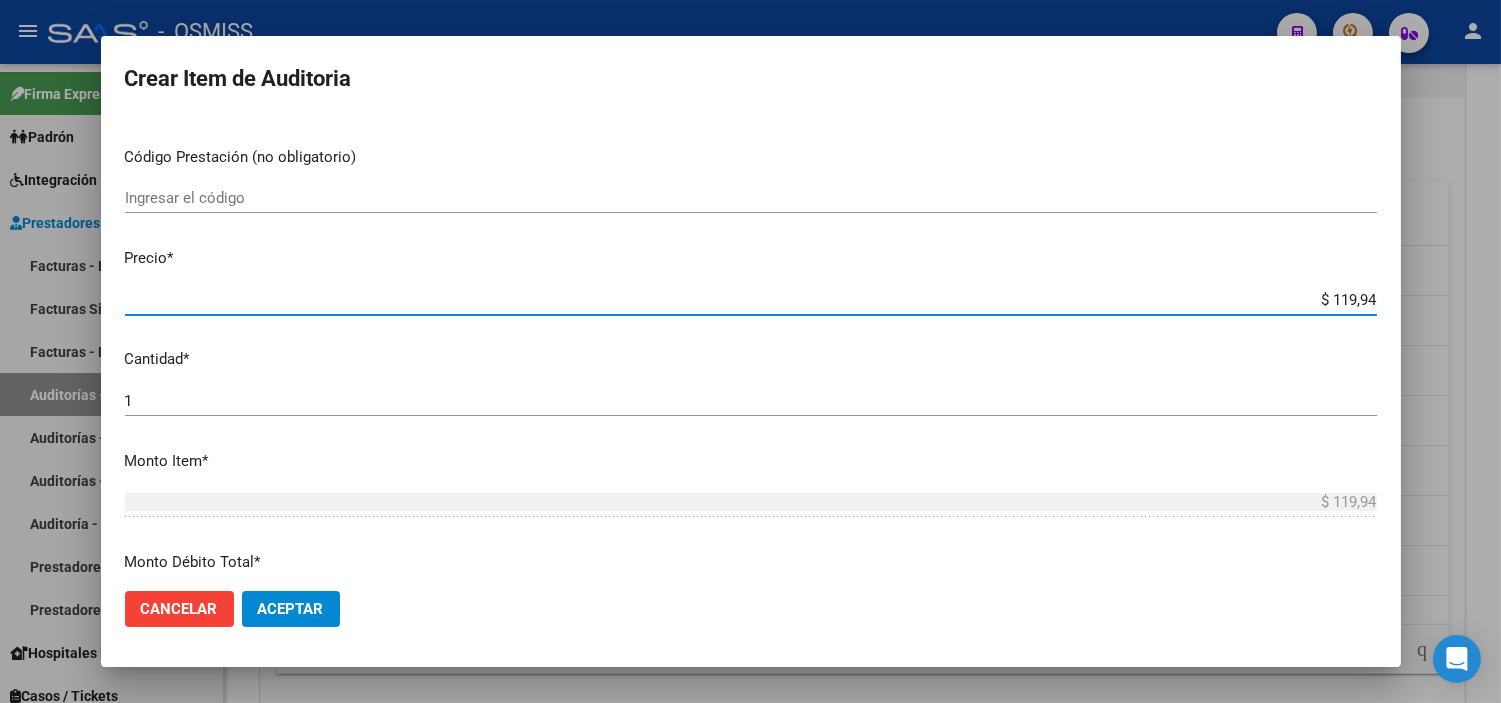 type on "$ 1.199,40" 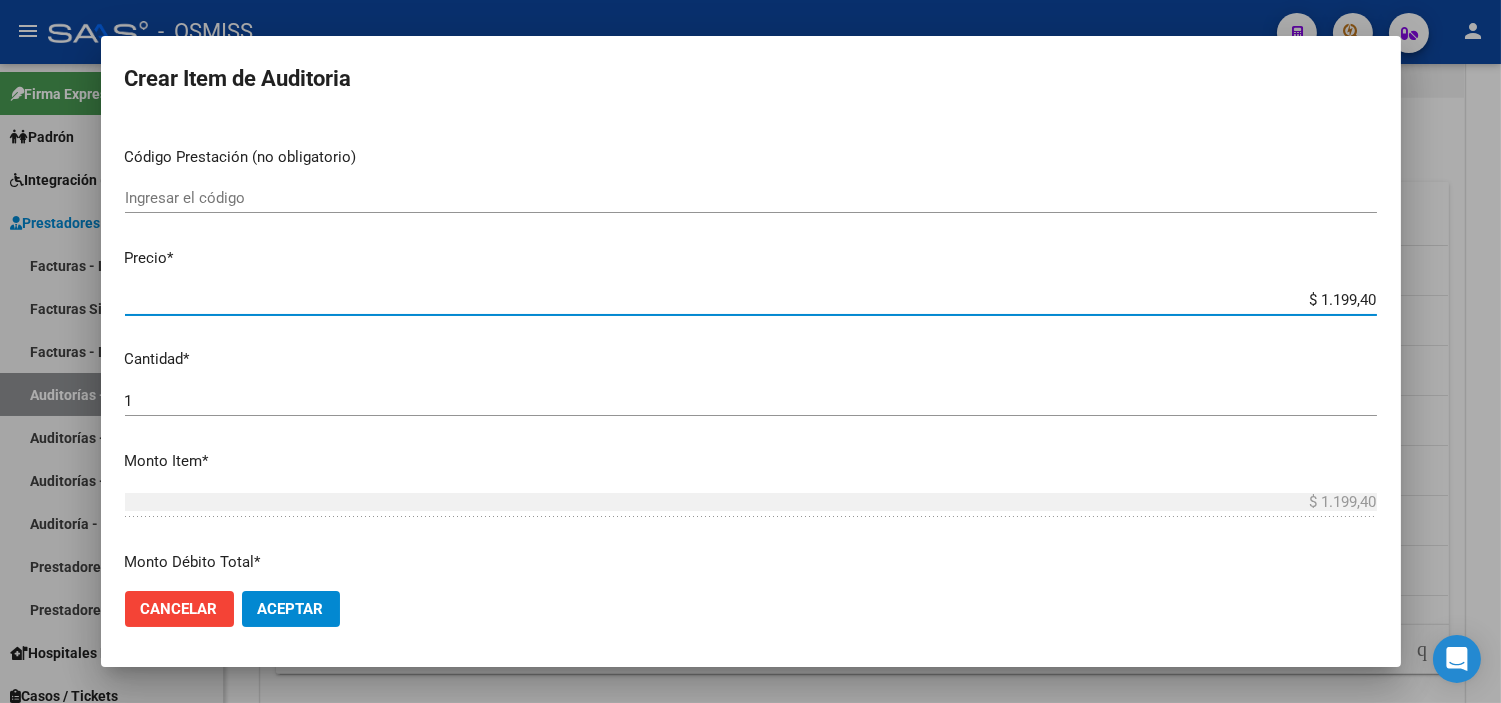 type on "$ 11.994,00" 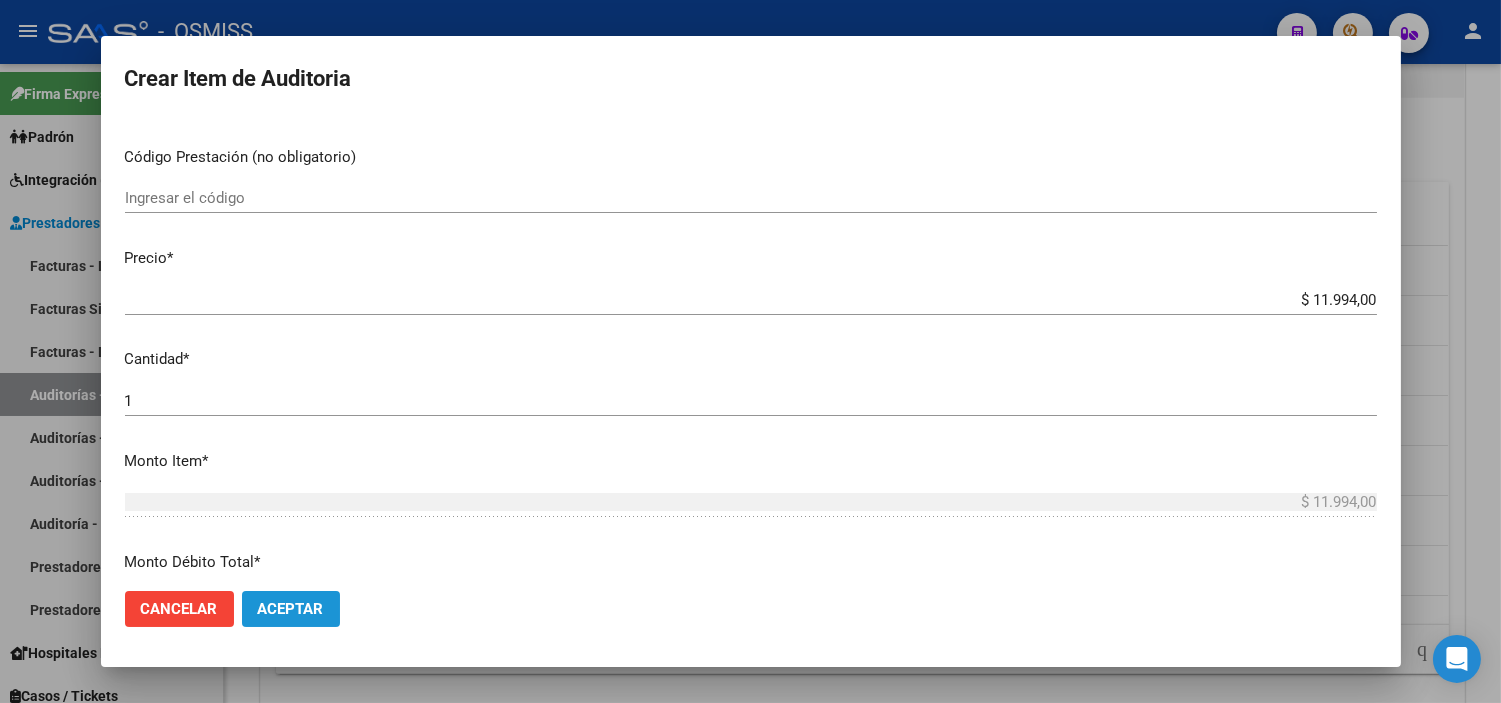 click on "Aceptar" 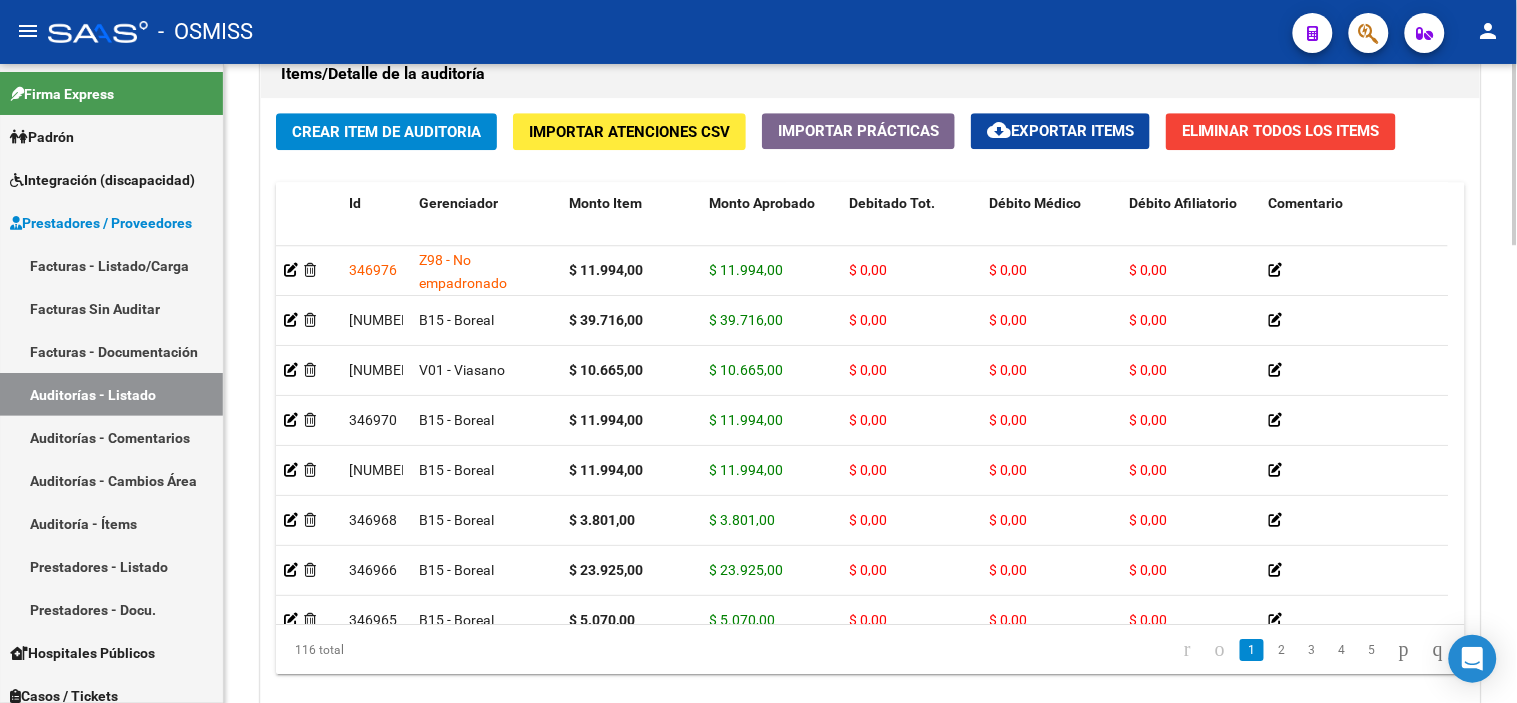 drag, startPoint x: 1123, startPoint y: 68, endPoint x: 683, endPoint y: 86, distance: 440.36804 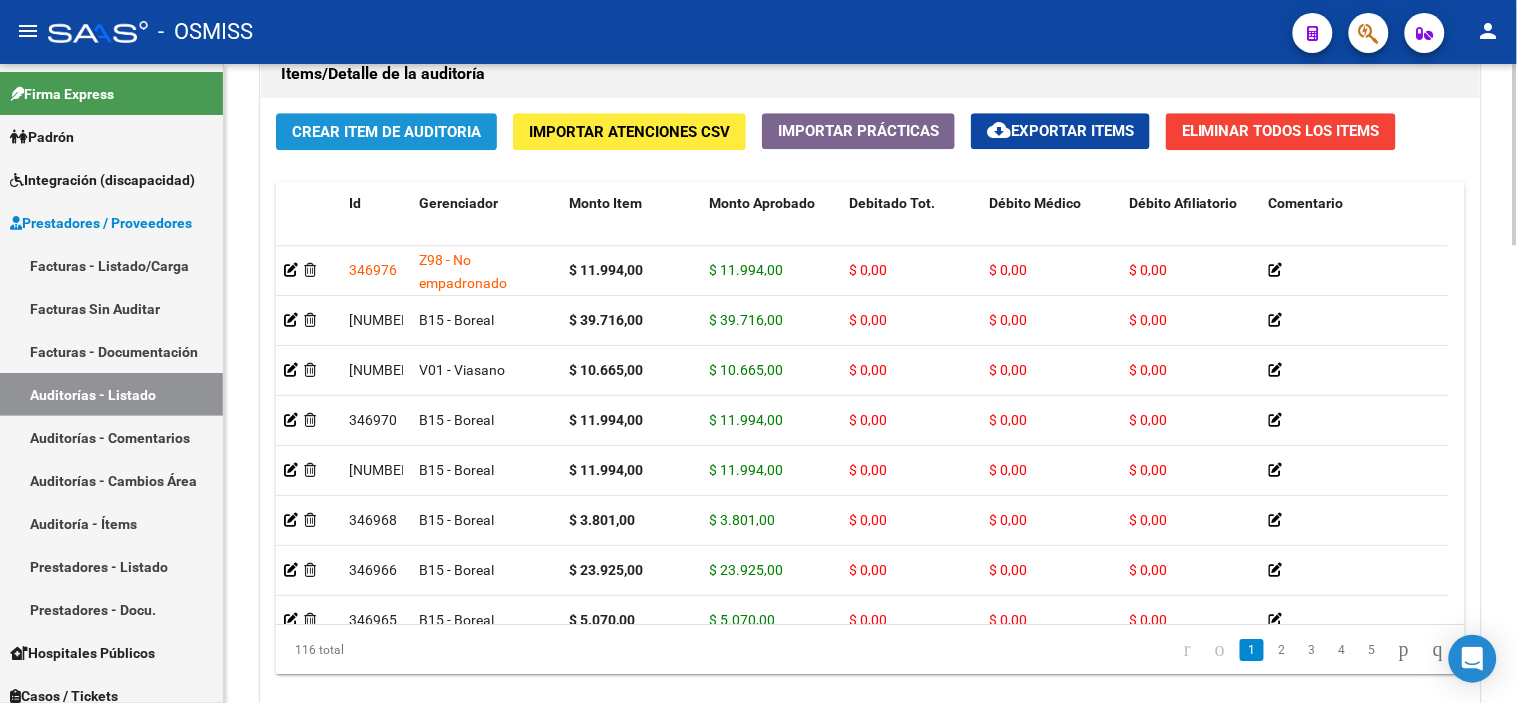 click on "Crear Item de Auditoria" 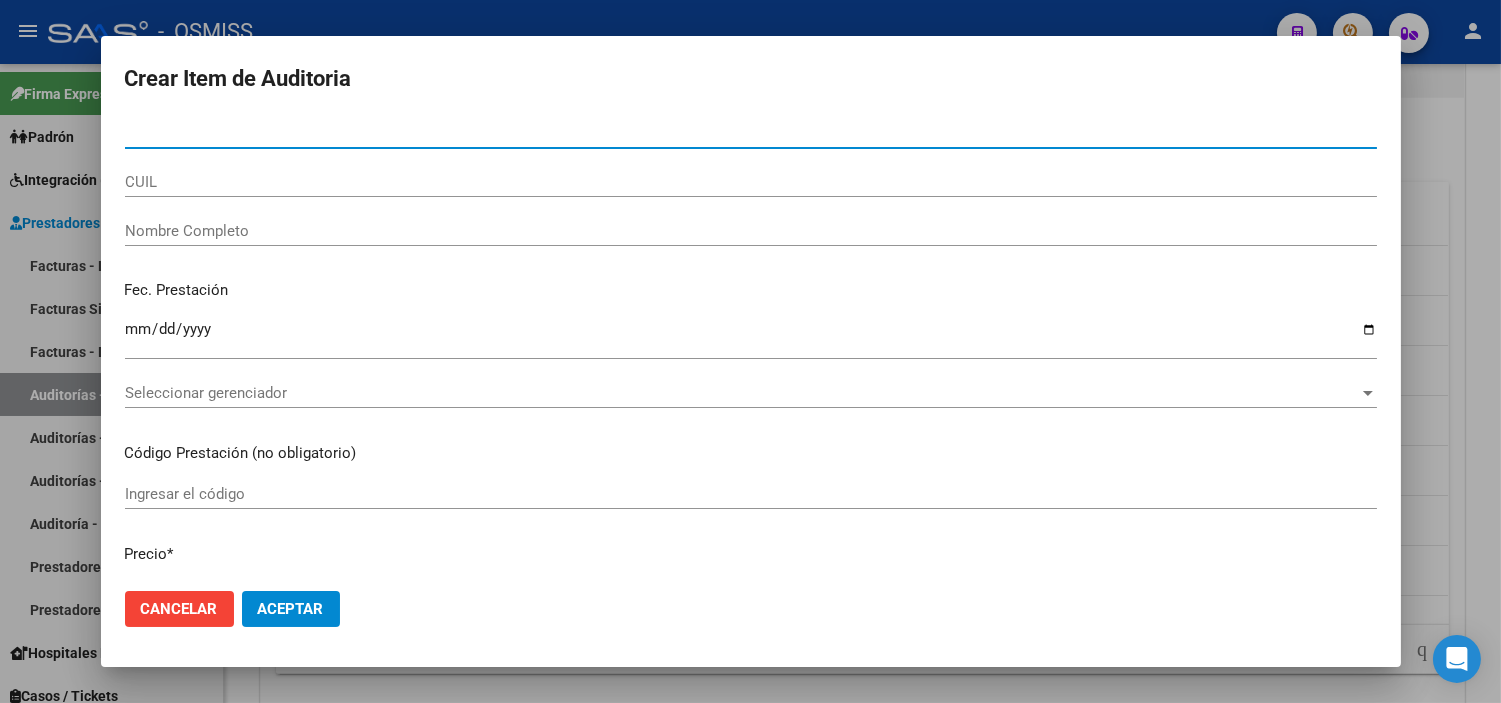 click at bounding box center (750, 351) 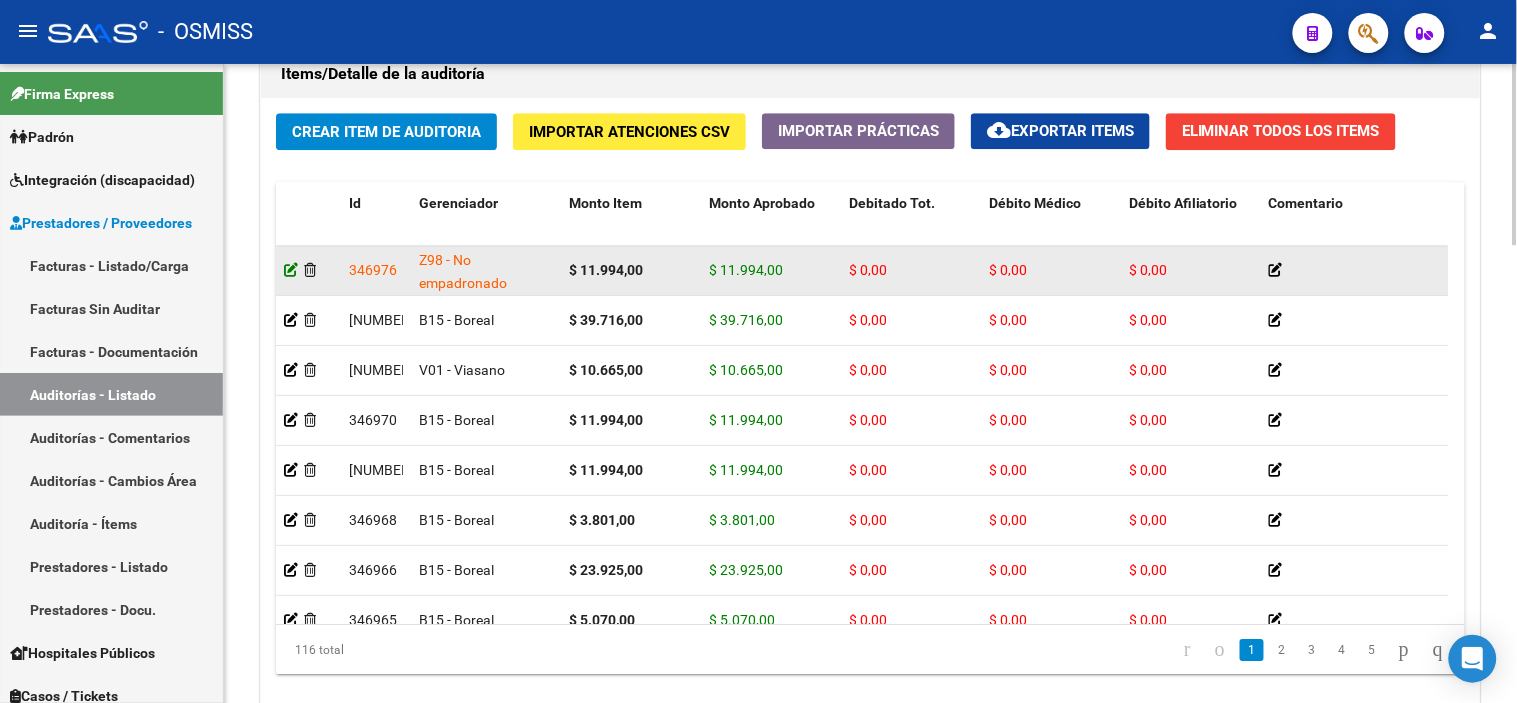 click 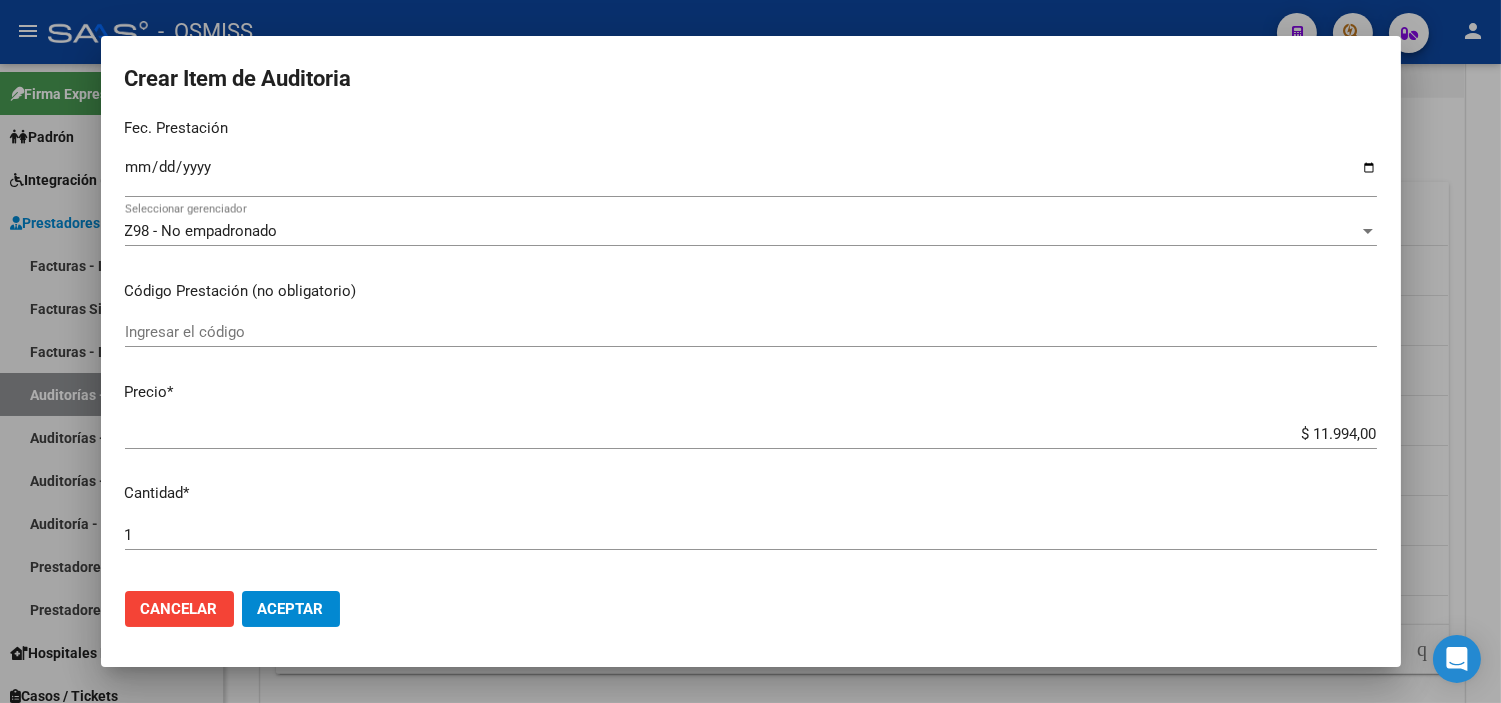 scroll, scrollTop: 111, scrollLeft: 0, axis: vertical 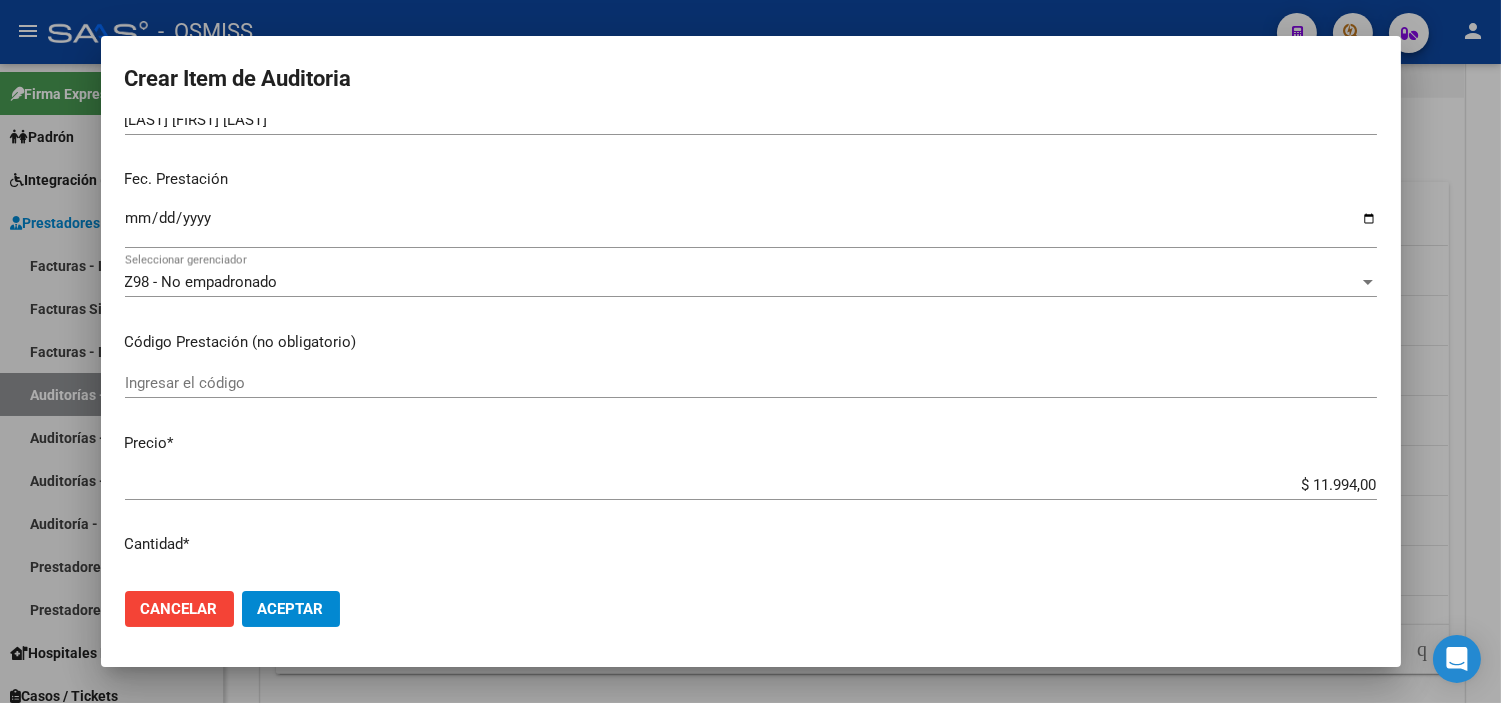 click on "Z98 - No empadronado" at bounding box center (742, 282) 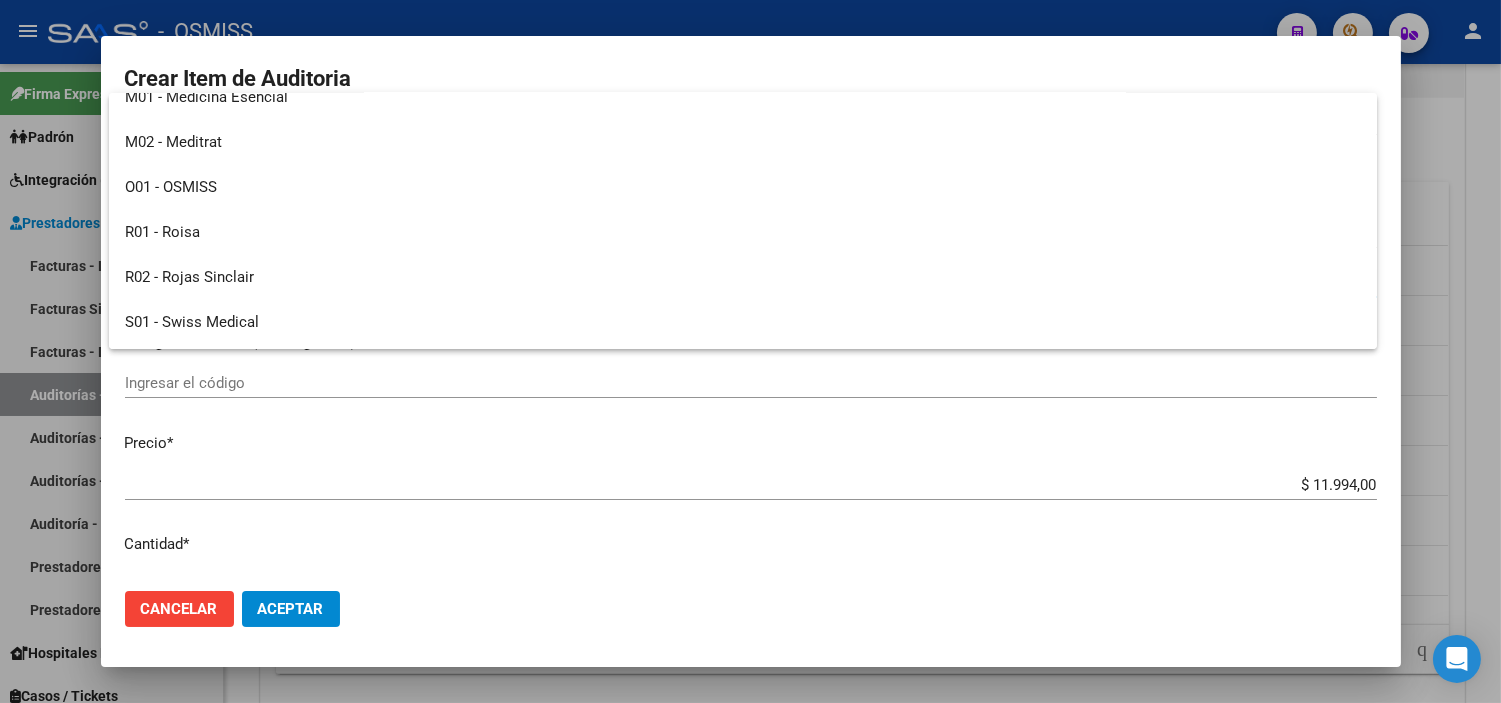 scroll, scrollTop: 332, scrollLeft: 0, axis: vertical 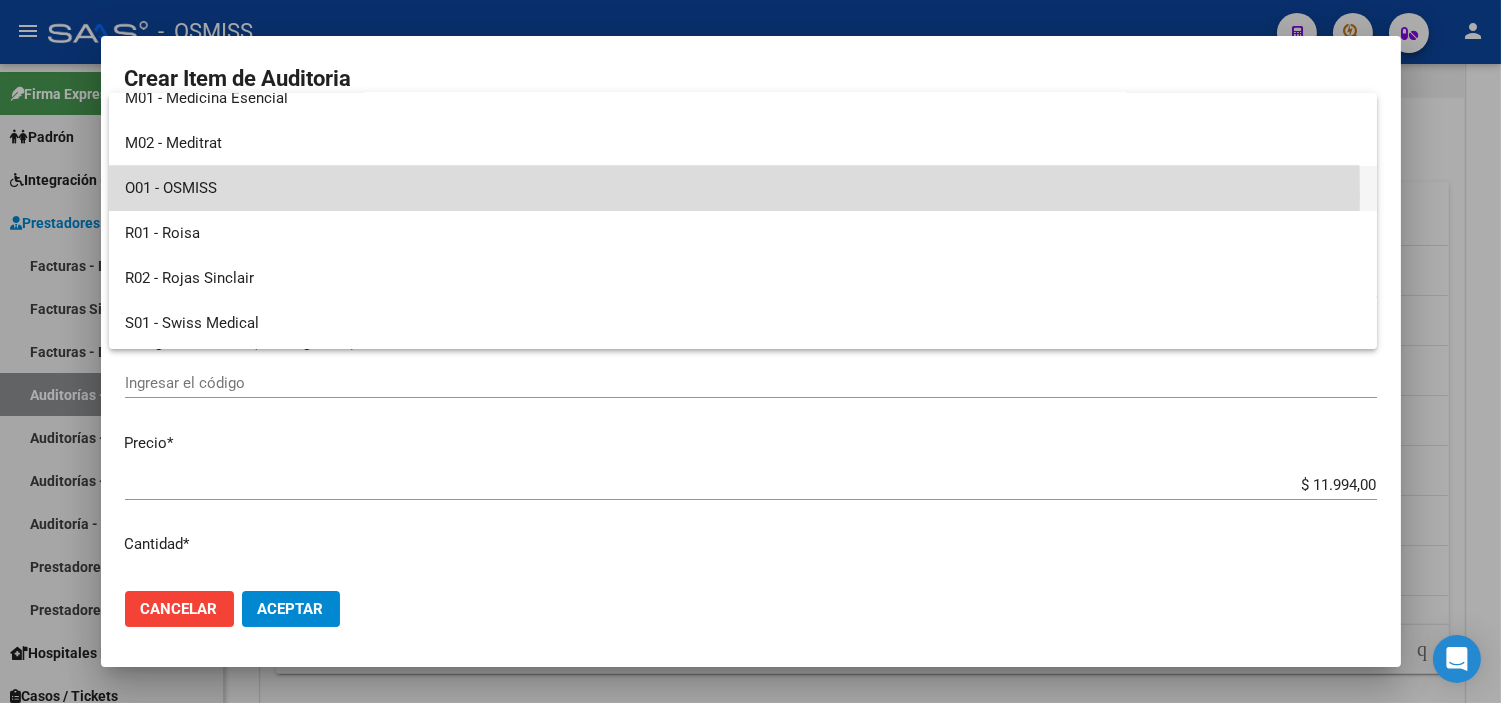 click on "O01 - OSMISS" at bounding box center [743, 188] 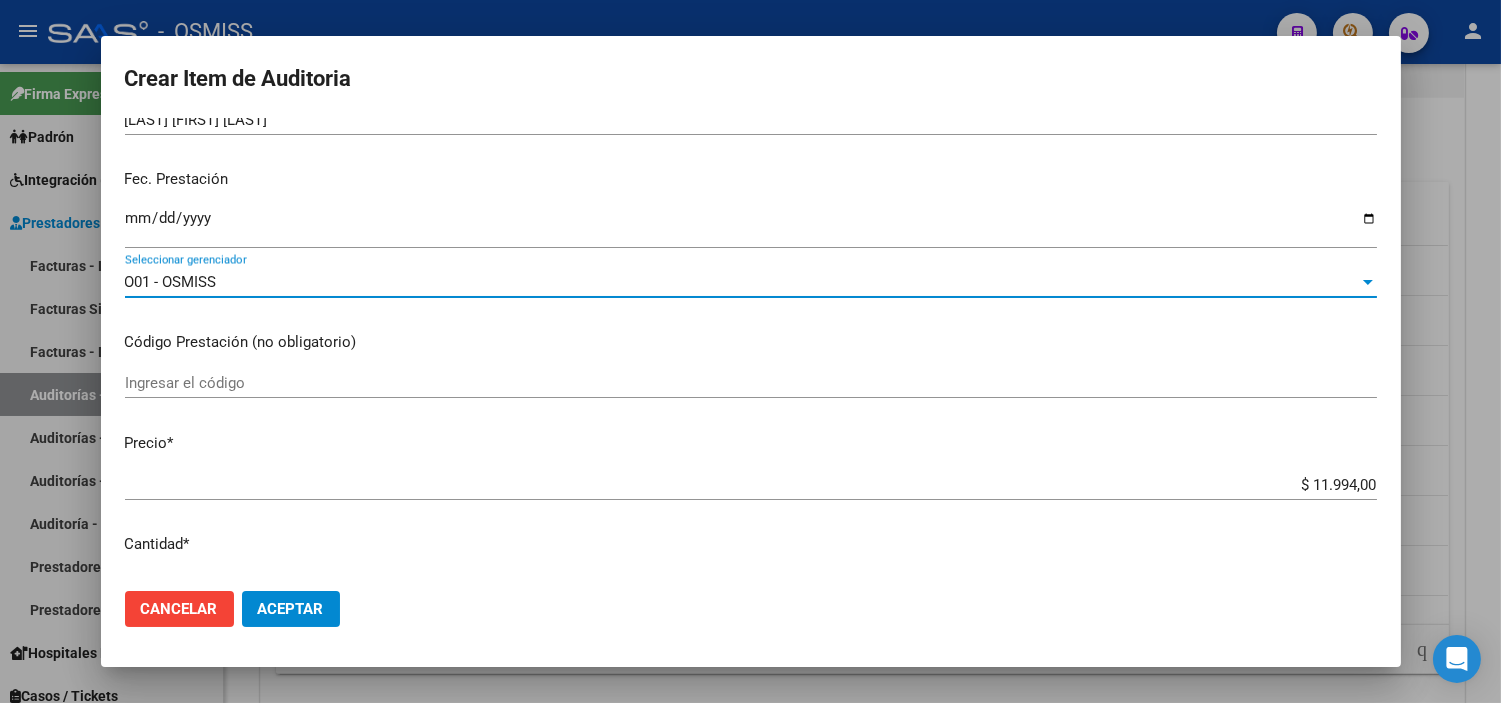 click on "Aceptar" 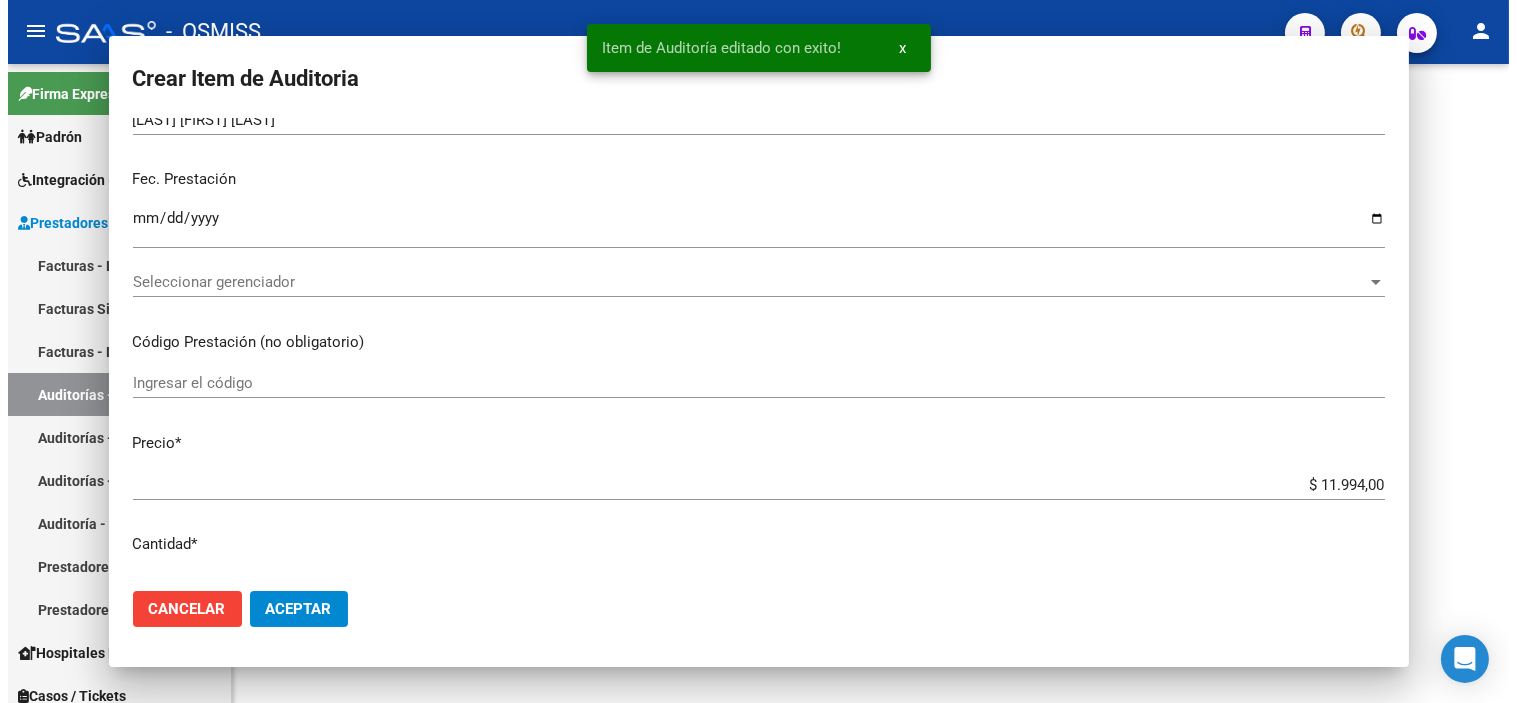 scroll, scrollTop: 0, scrollLeft: 0, axis: both 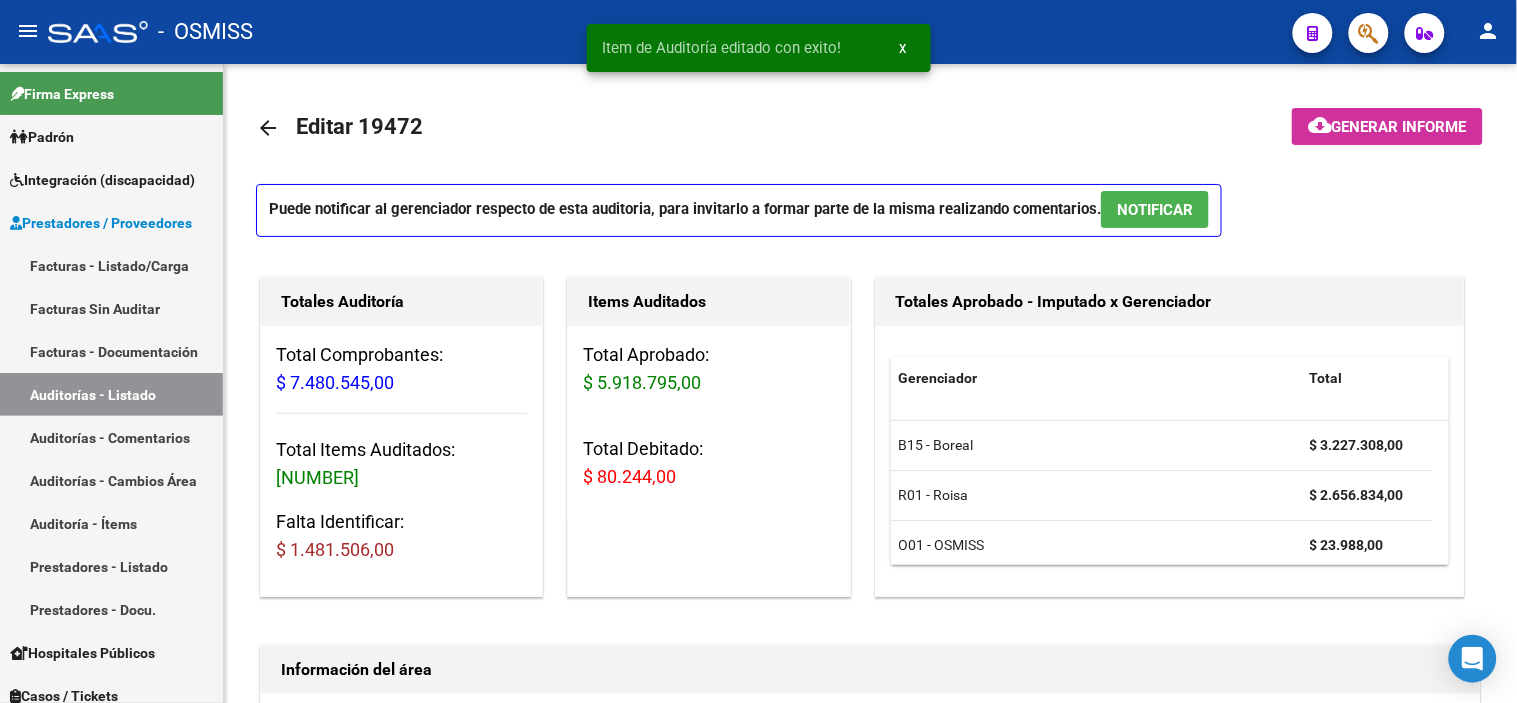 click on "-   OSMISS" 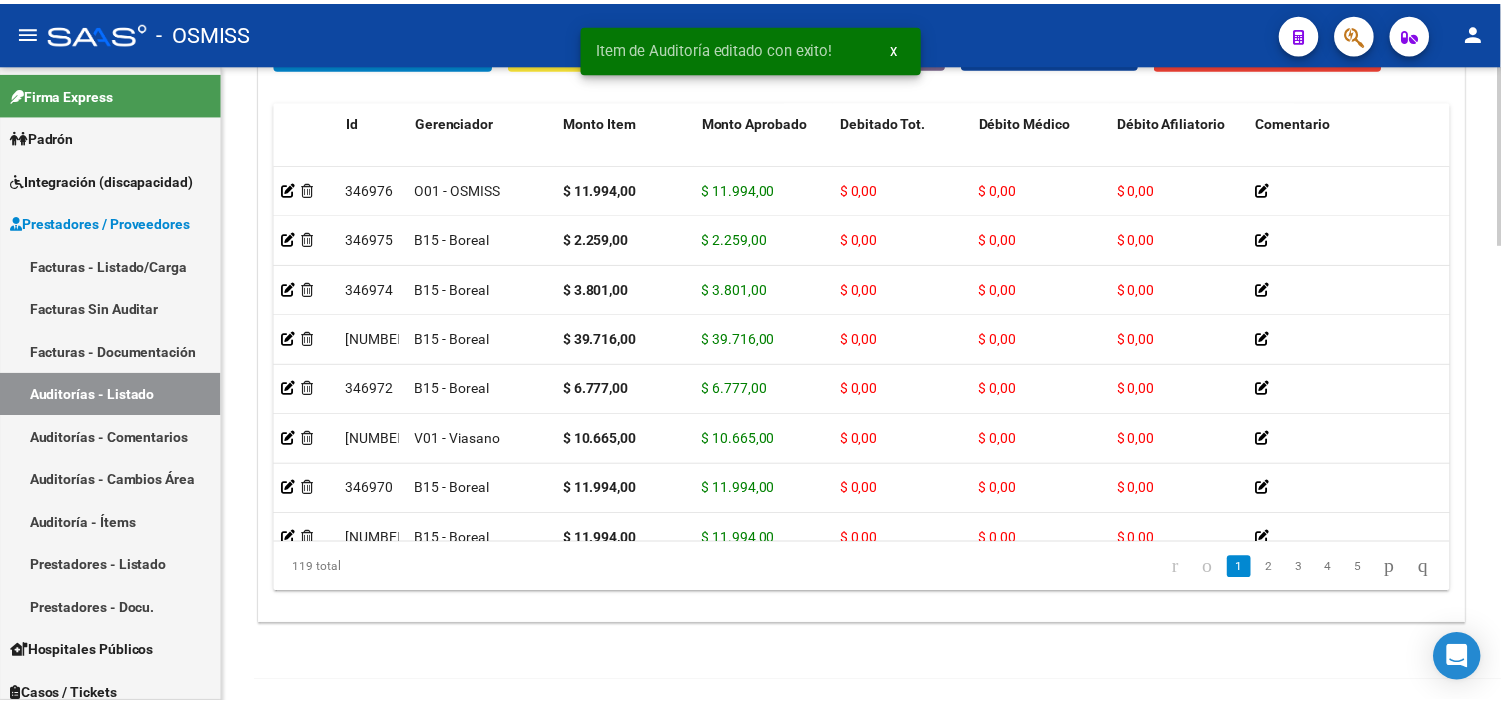 scroll, scrollTop: 1444, scrollLeft: 0, axis: vertical 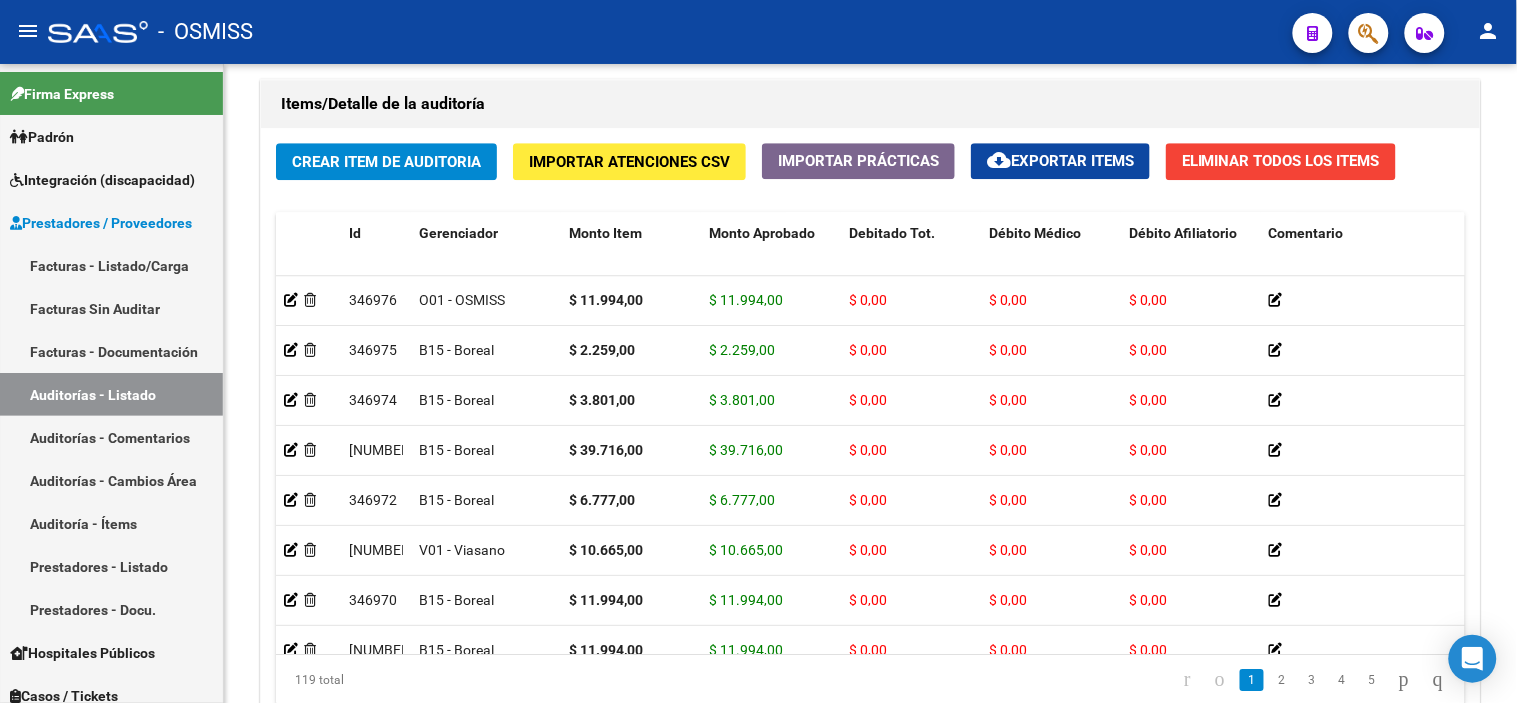click on "-   OSMISS" 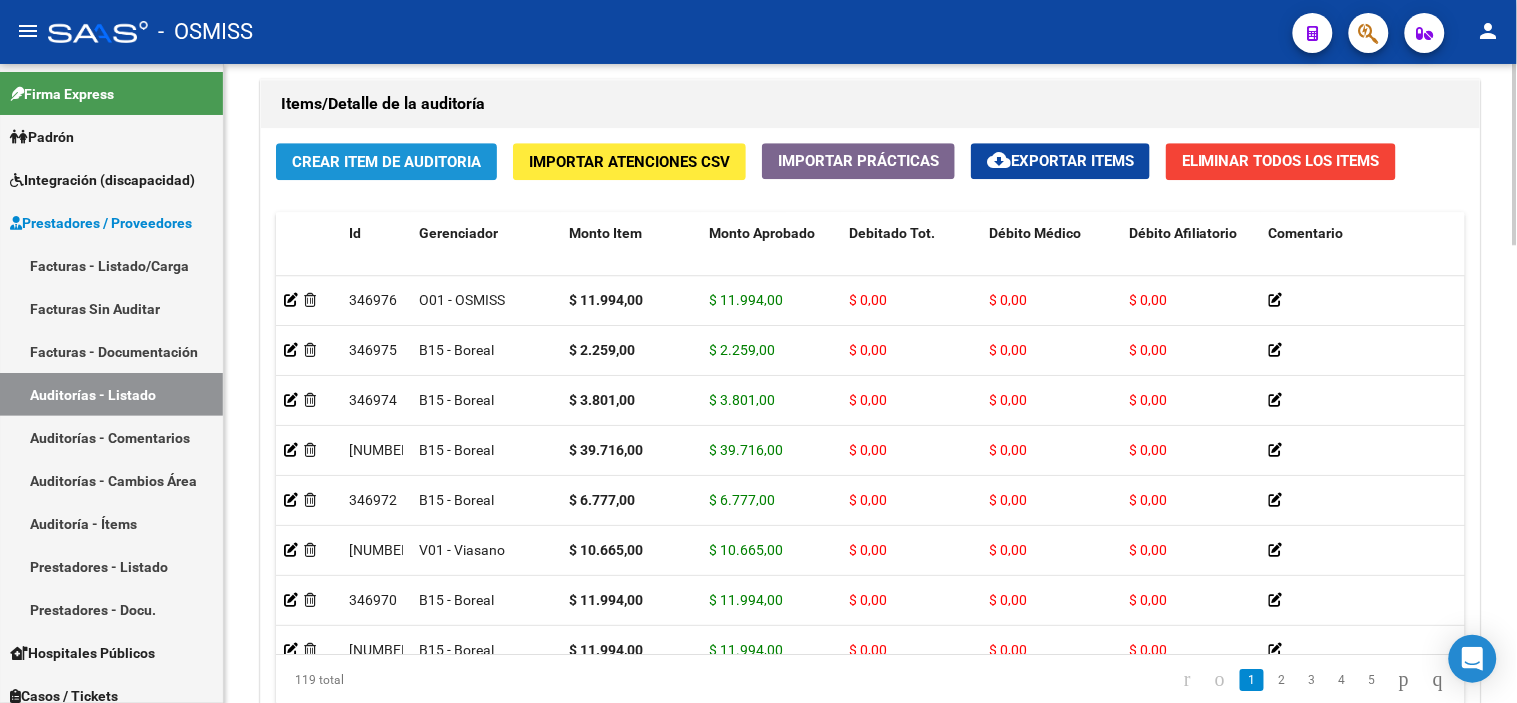 click on "Crear Item de Auditoria" 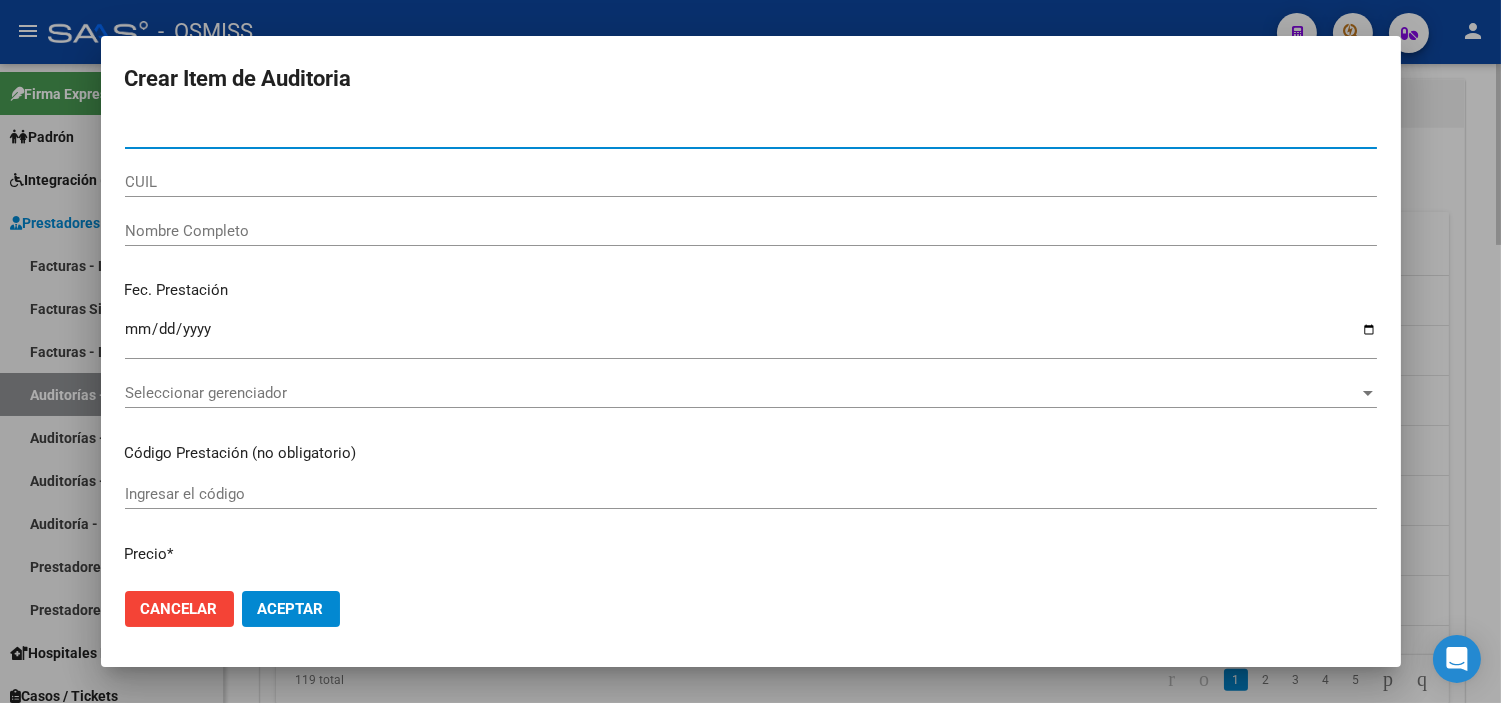 type on "48555144" 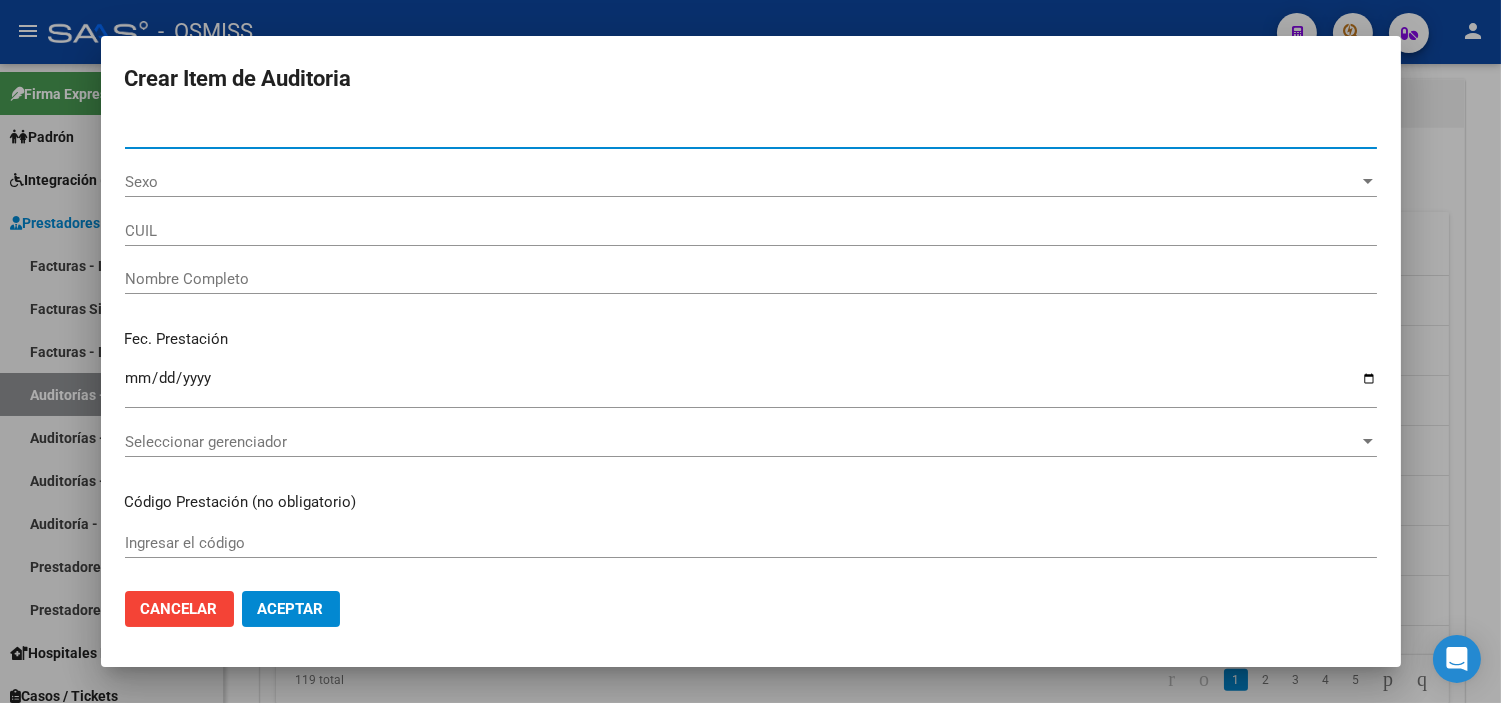 type on "27485551447" 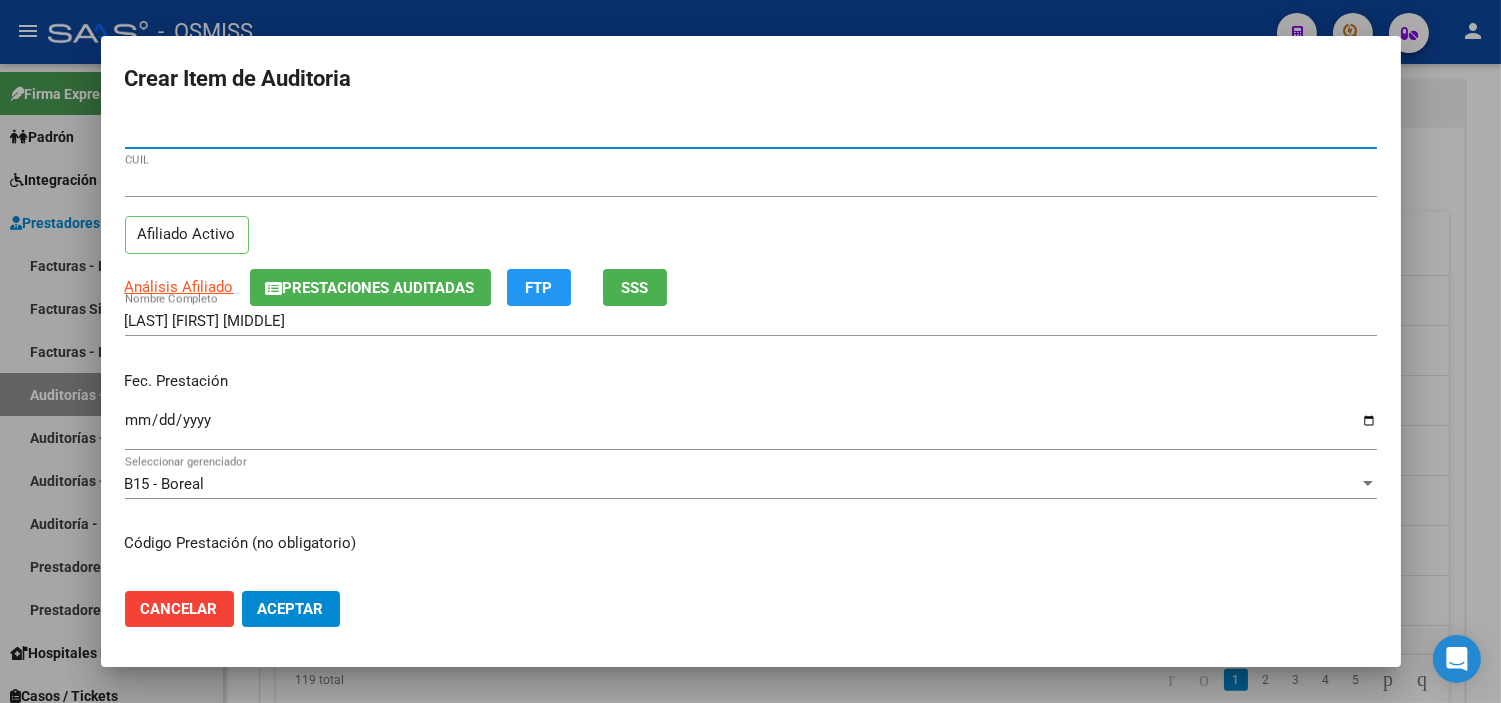 type on "48555144" 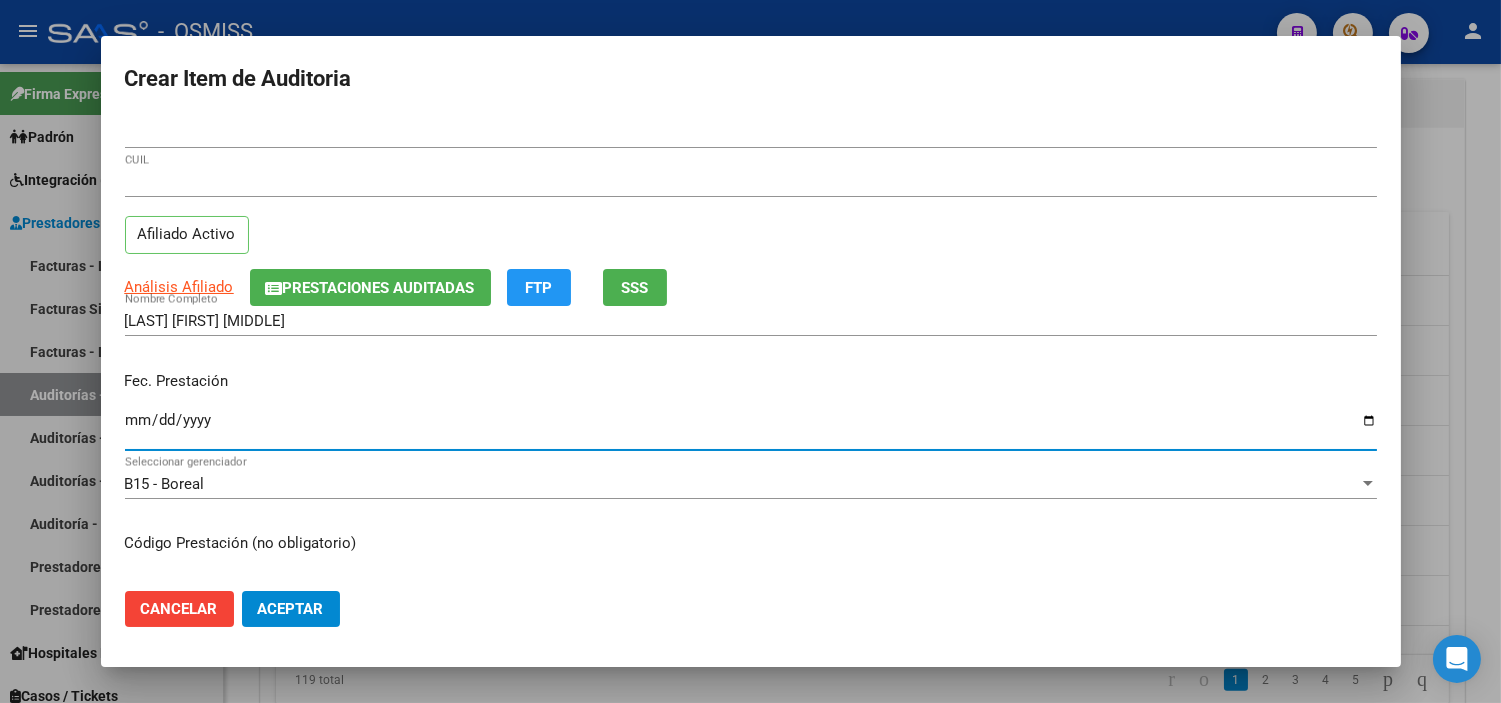 click on "Ingresar la fecha" at bounding box center [751, 428] 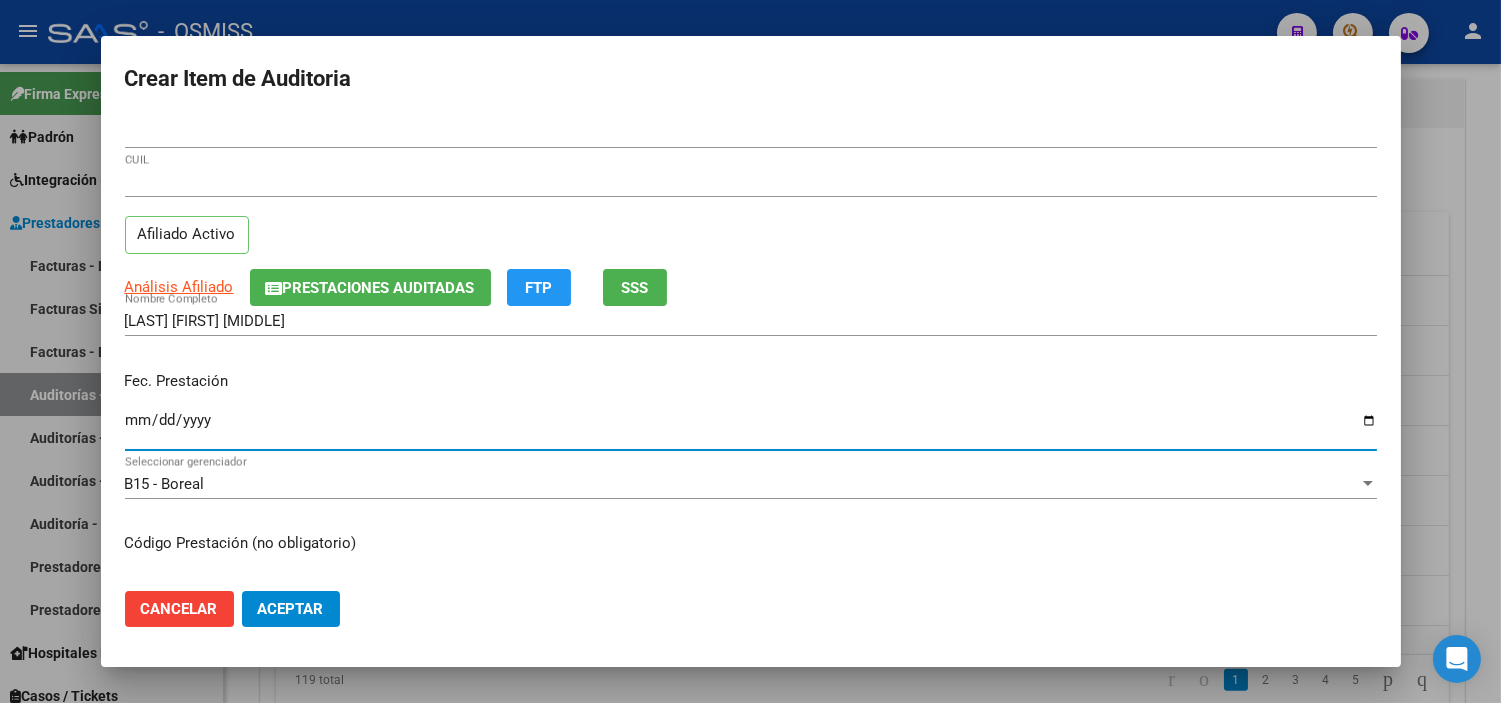 click at bounding box center (750, 351) 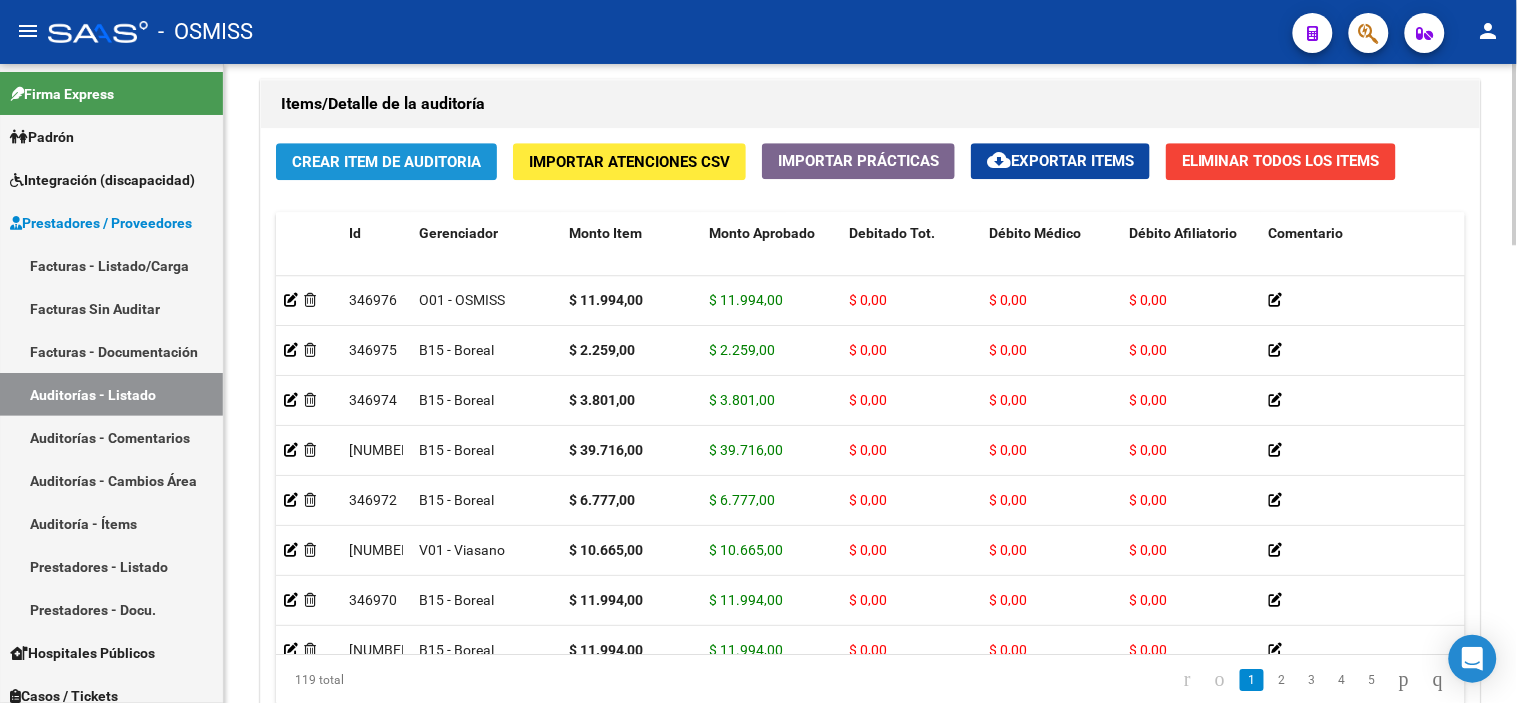 click on "Crear Item de Auditoria" 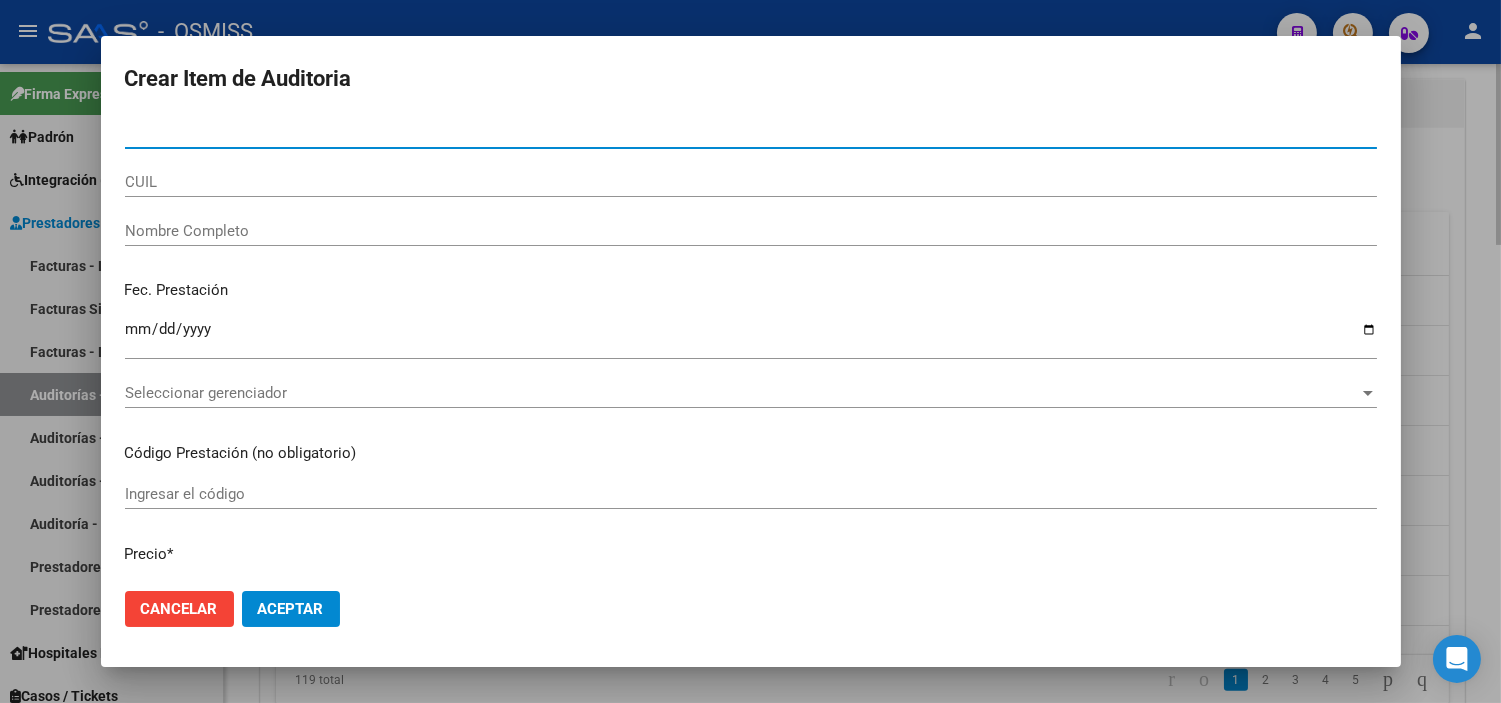 type on "48555144" 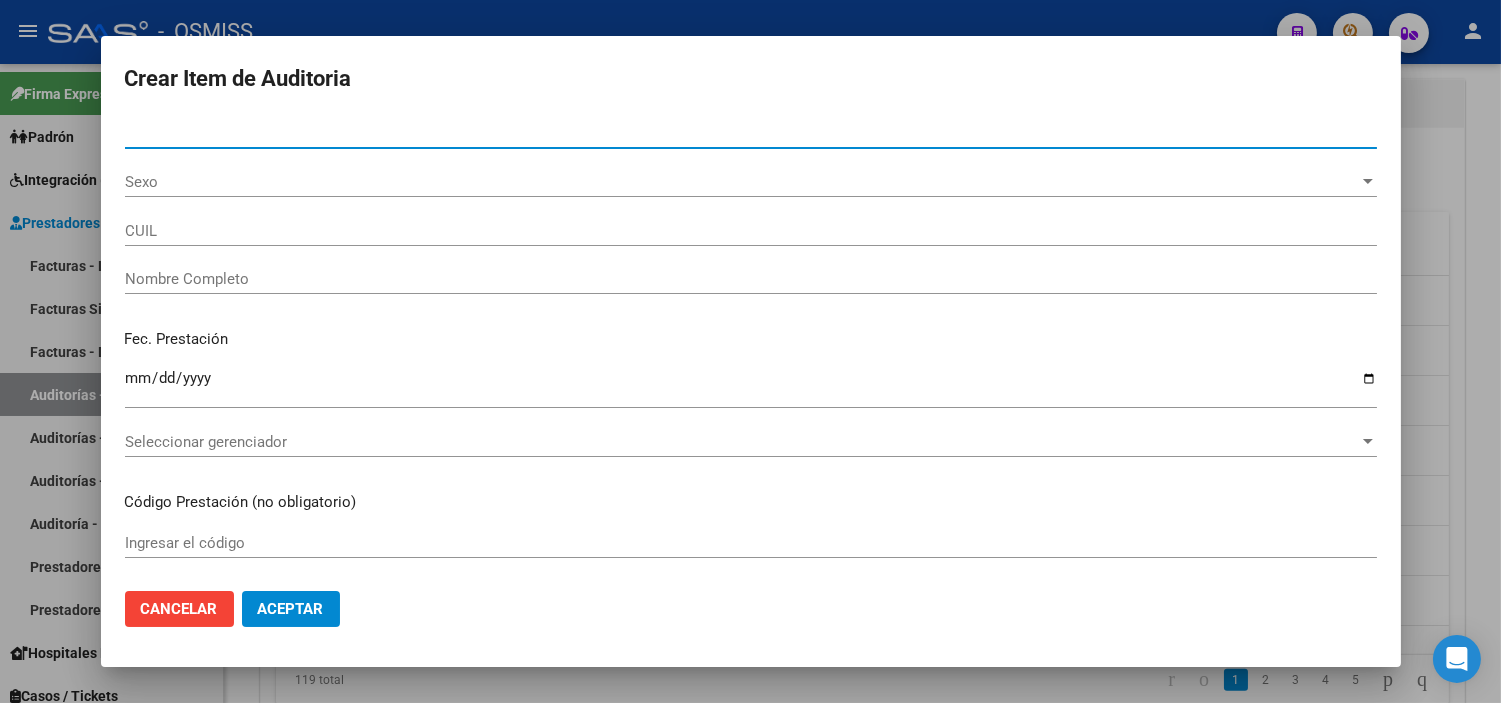type on "27485551447" 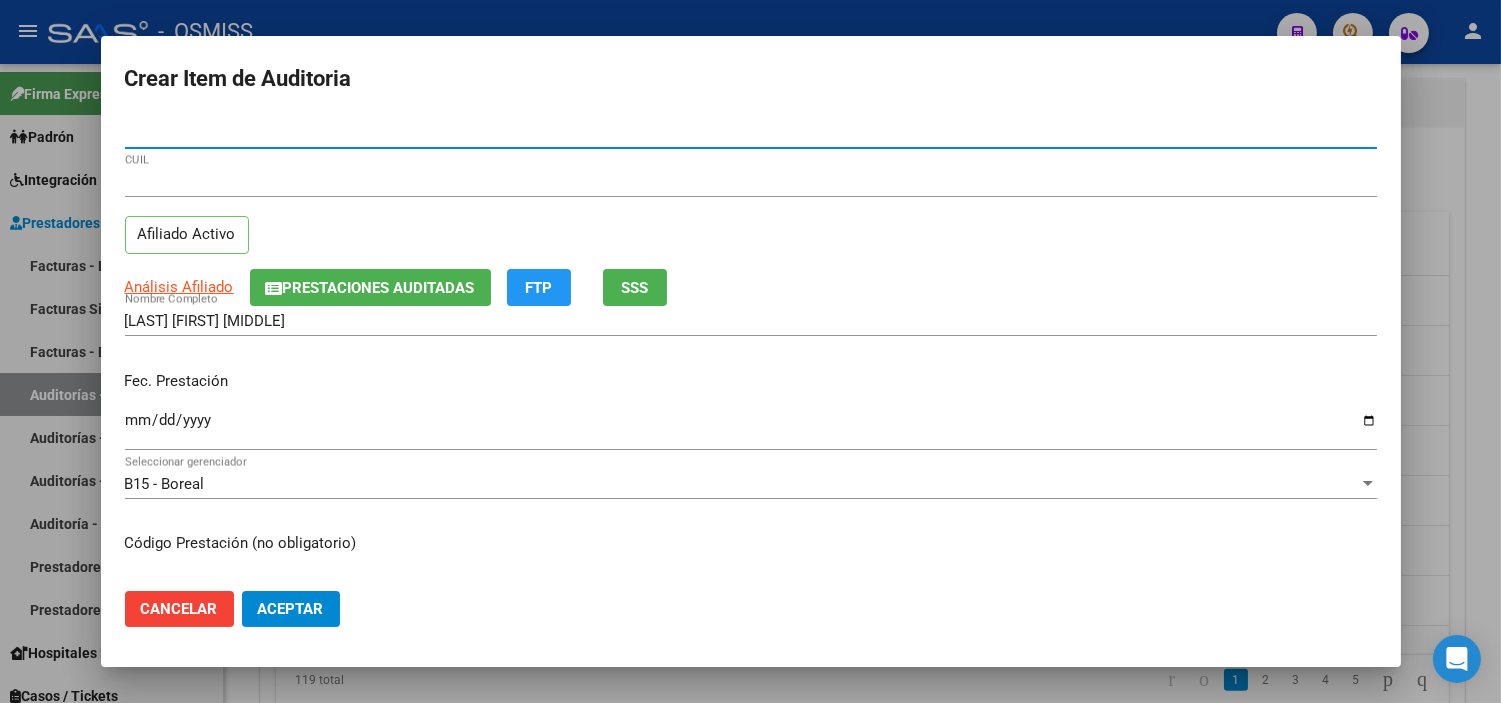 type on "48555144" 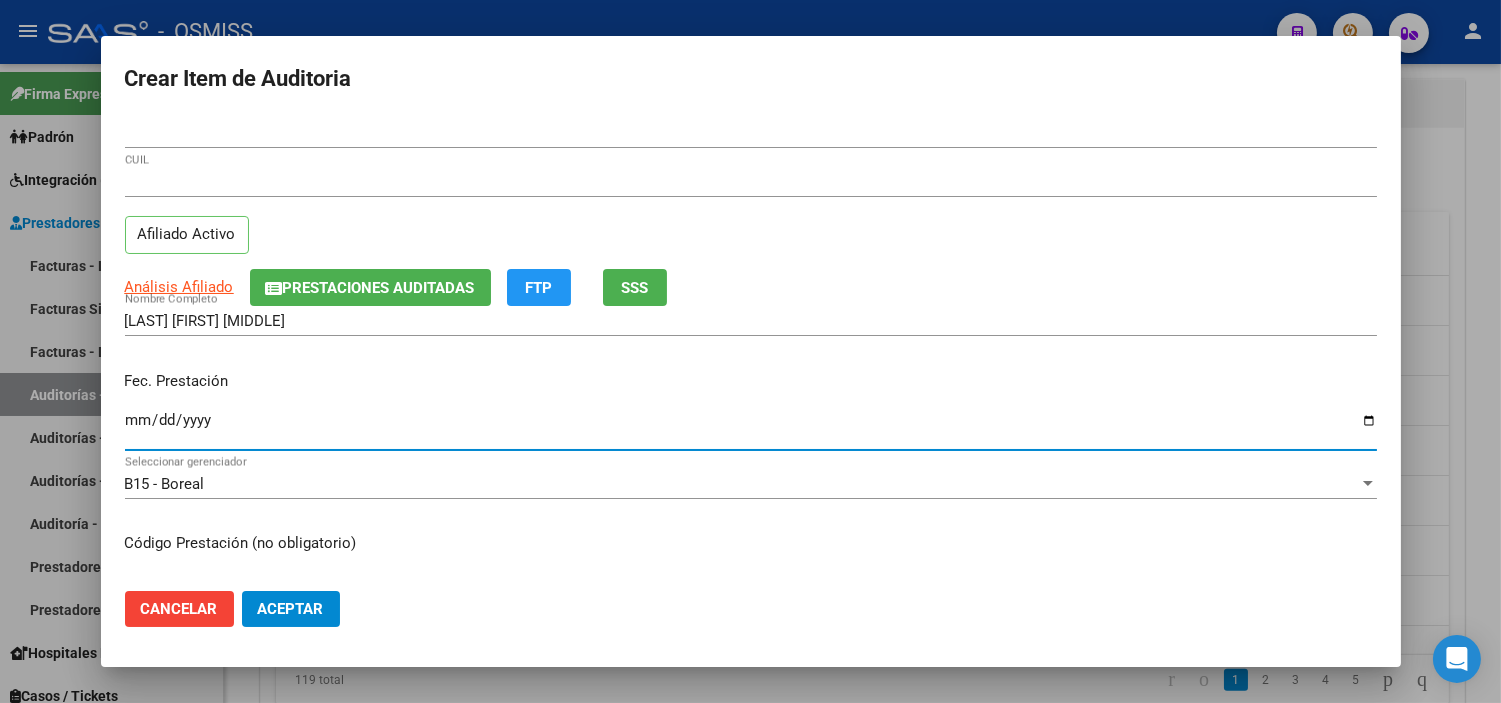 click on "Ingresar la fecha" at bounding box center (751, 428) 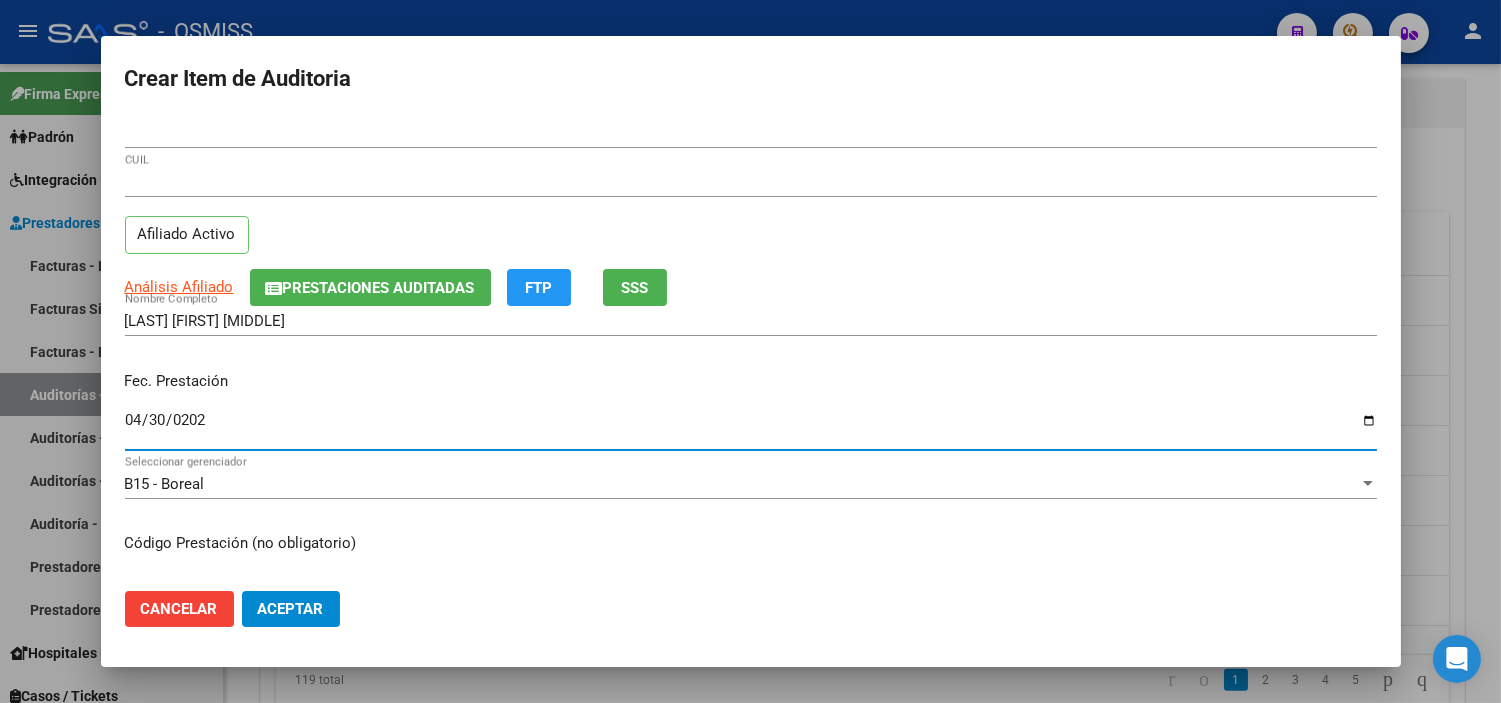 type on "2025-04-30" 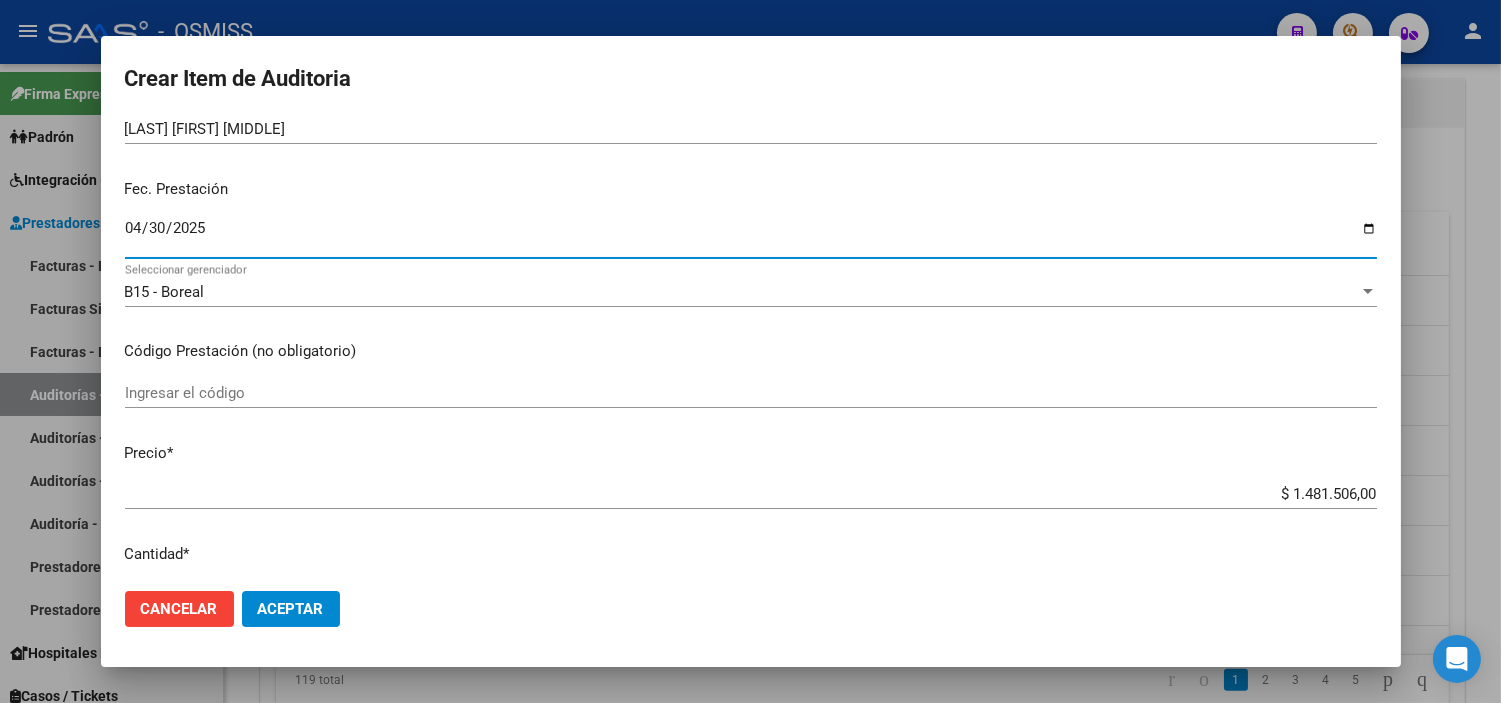 scroll, scrollTop: 222, scrollLeft: 0, axis: vertical 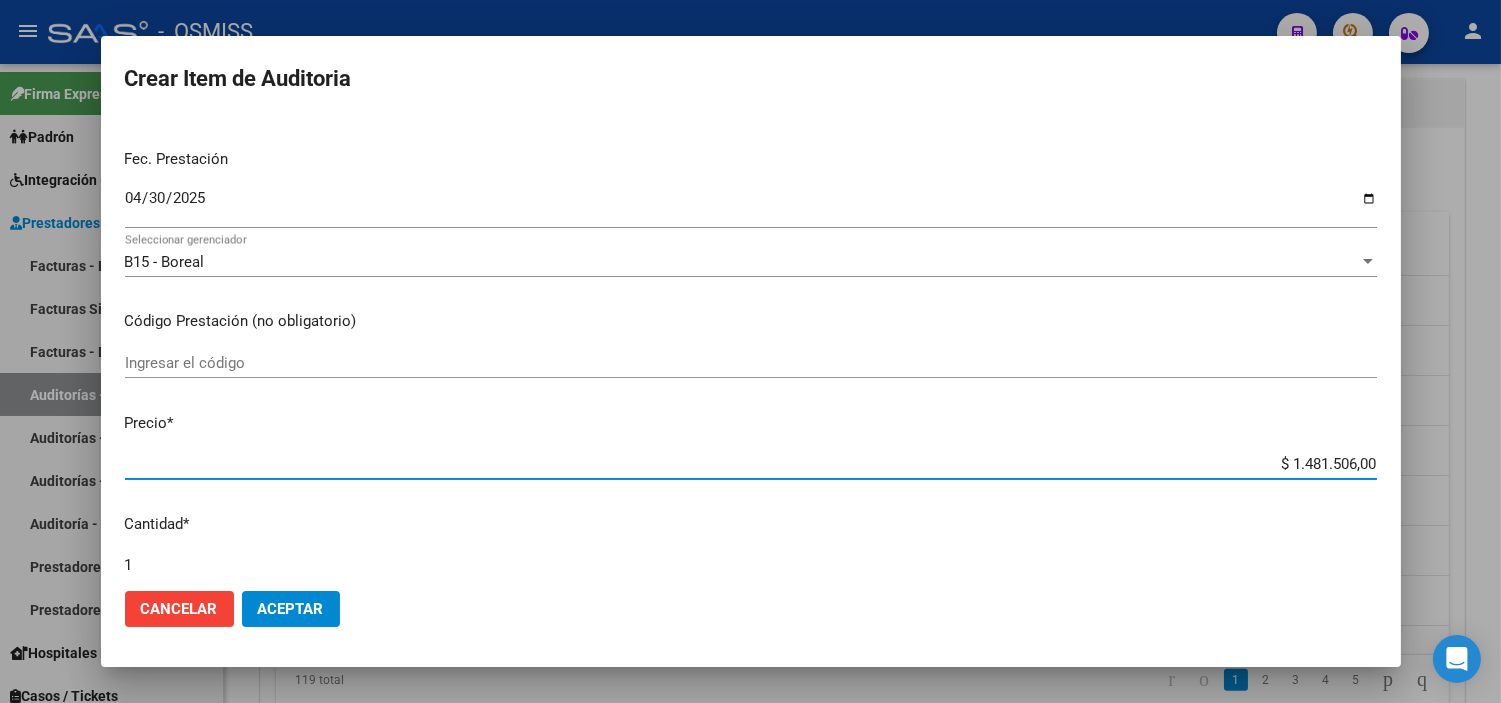 drag, startPoint x: 1212, startPoint y: 462, endPoint x: 1457, endPoint y: 461, distance: 245.00204 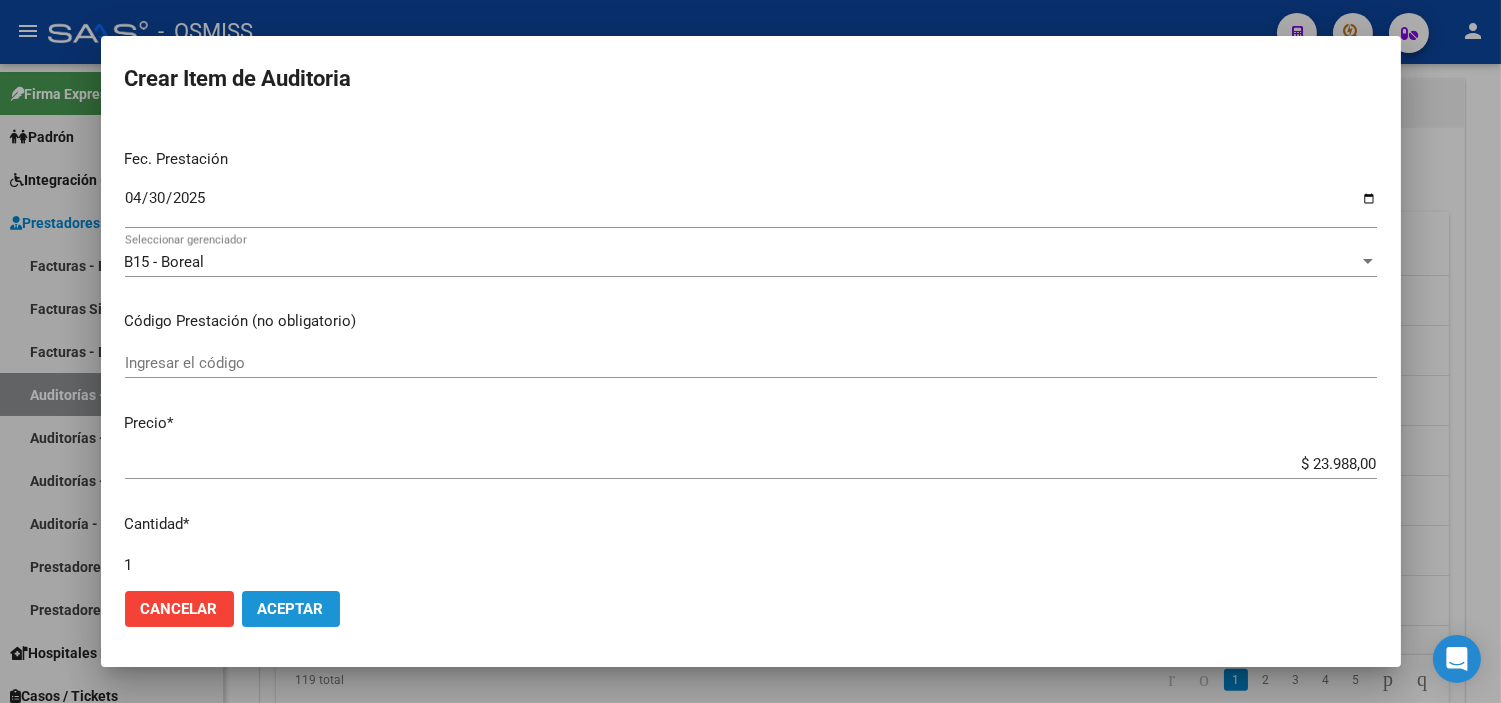click on "Aceptar" 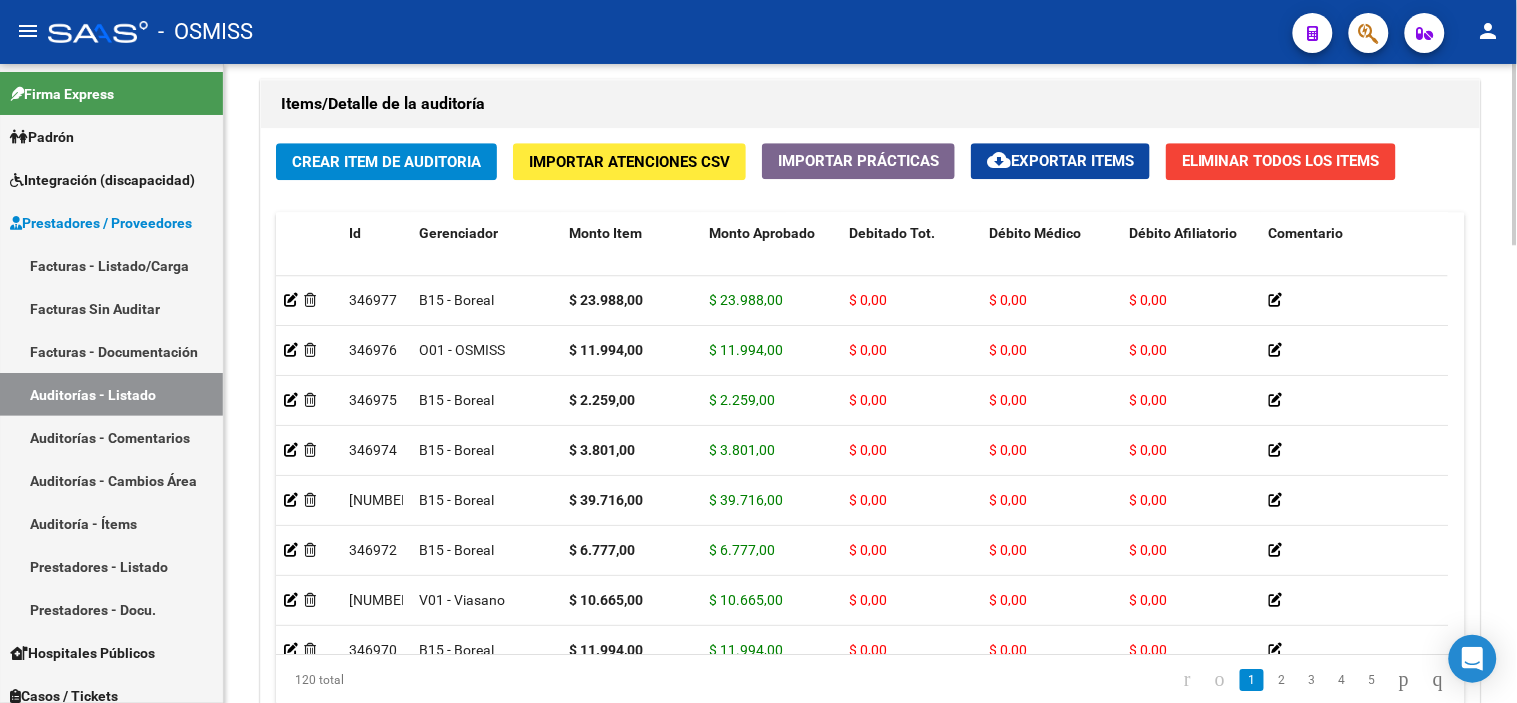 click on "Items/Detalle de la auditoría" 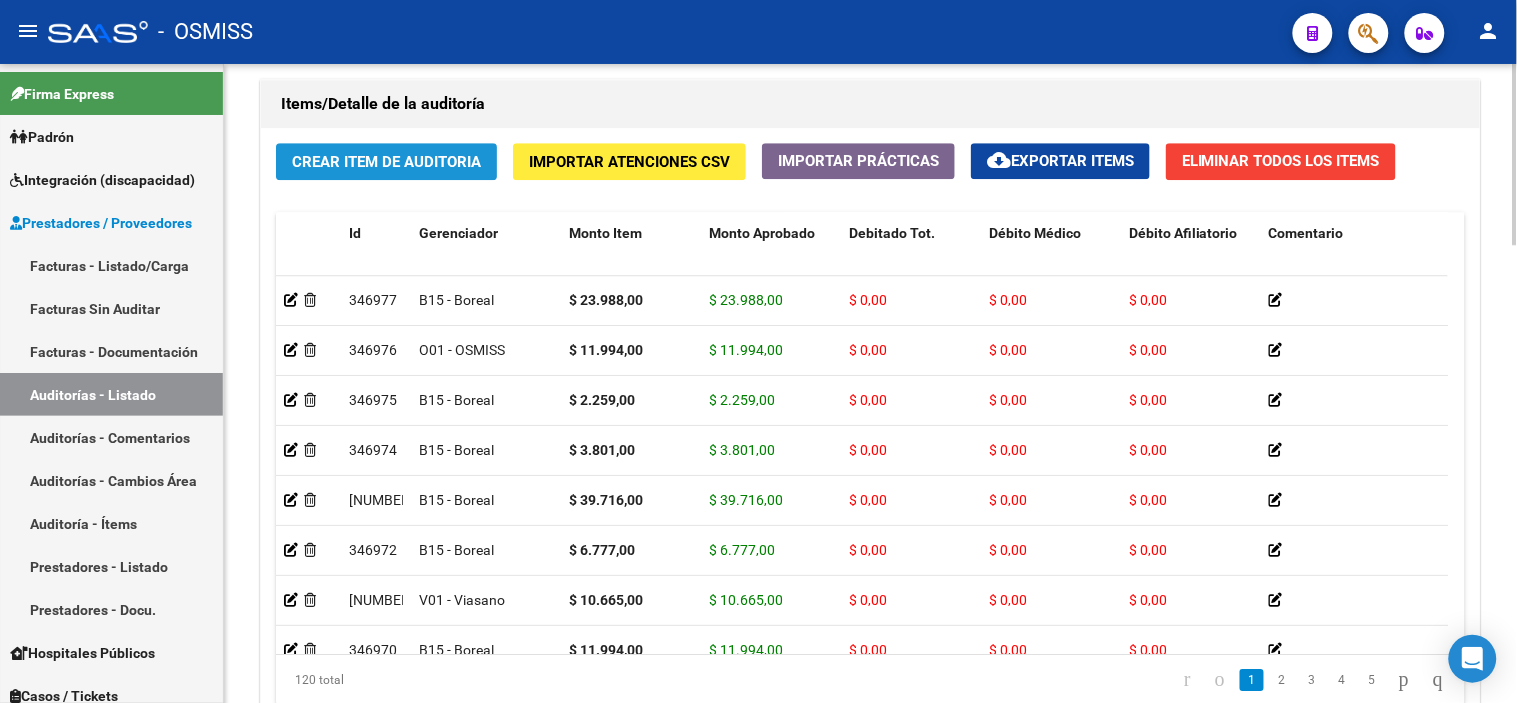 click on "Crear Item de Auditoria" 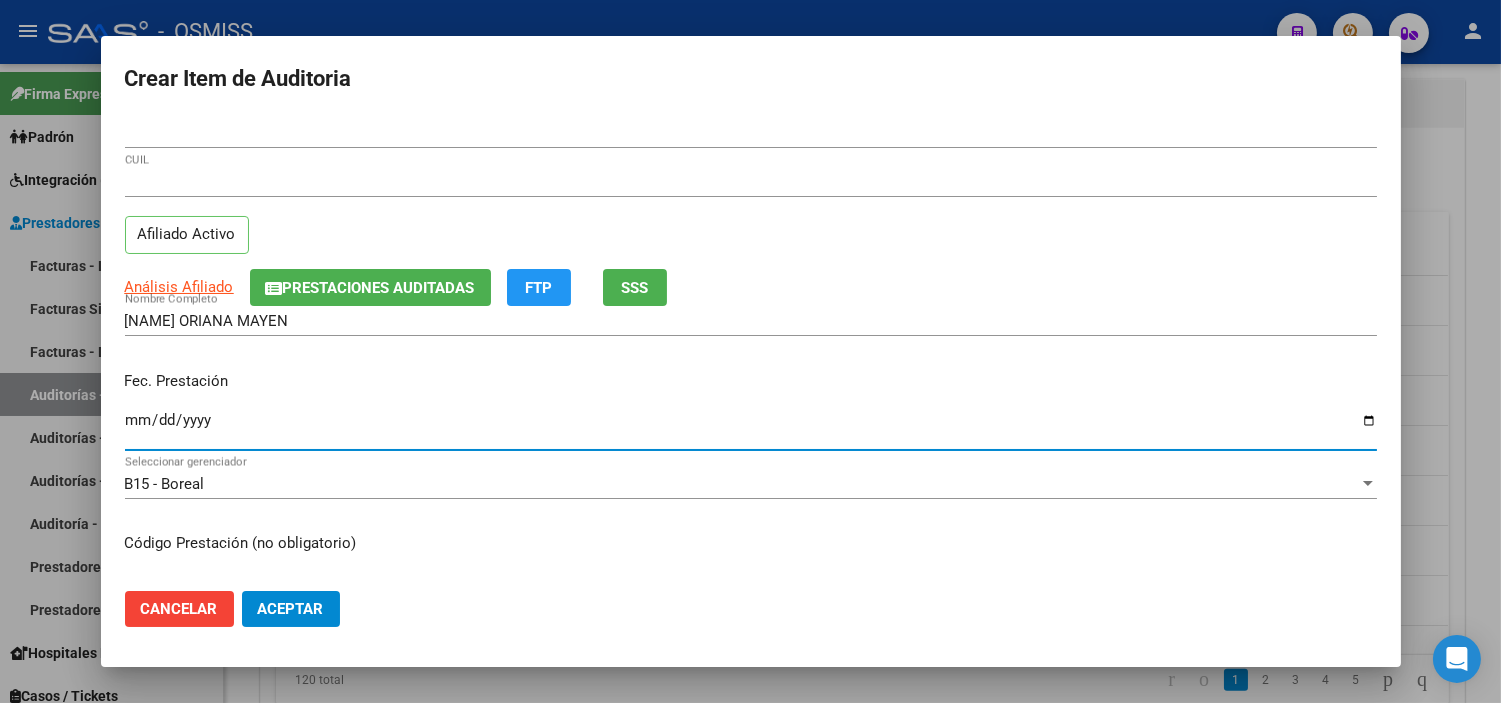 click on "Ingresar la fecha" at bounding box center [751, 428] 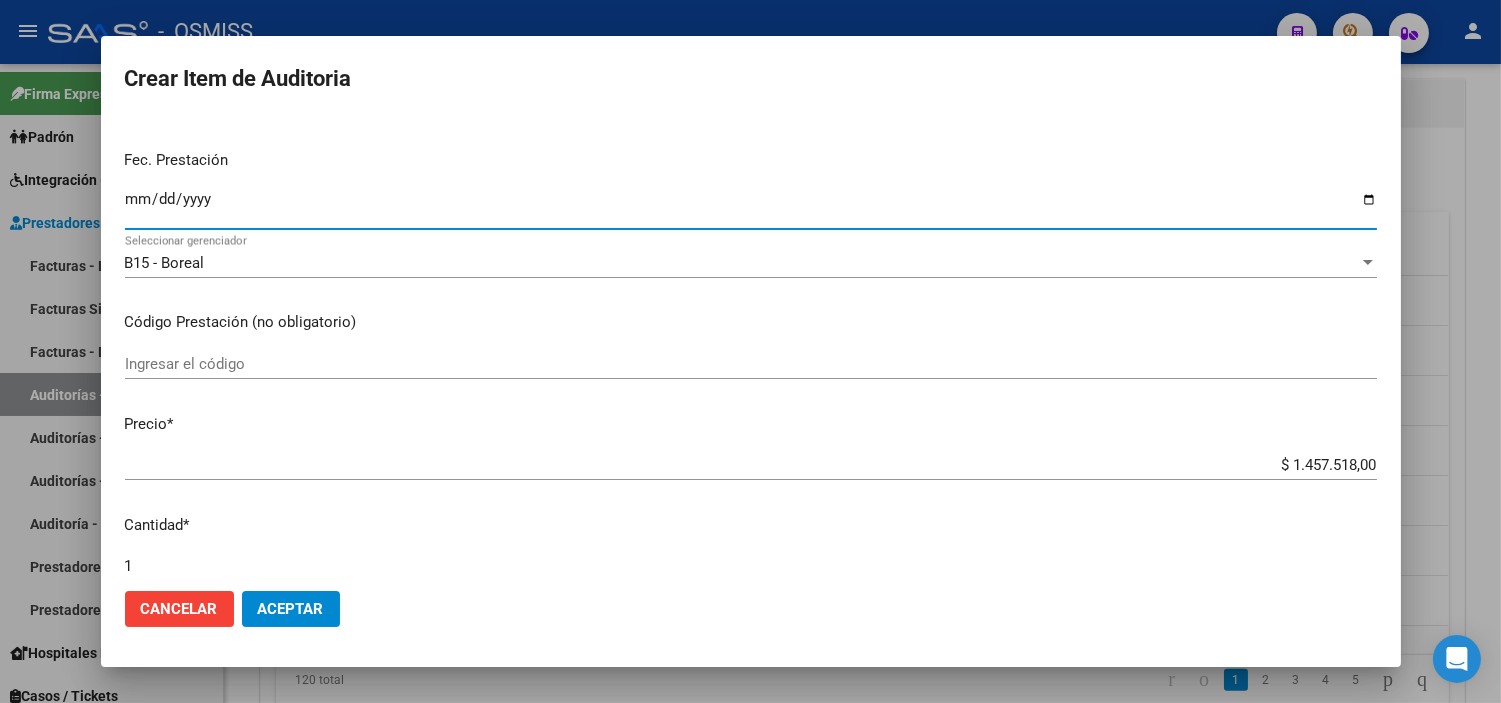 scroll, scrollTop: 222, scrollLeft: 0, axis: vertical 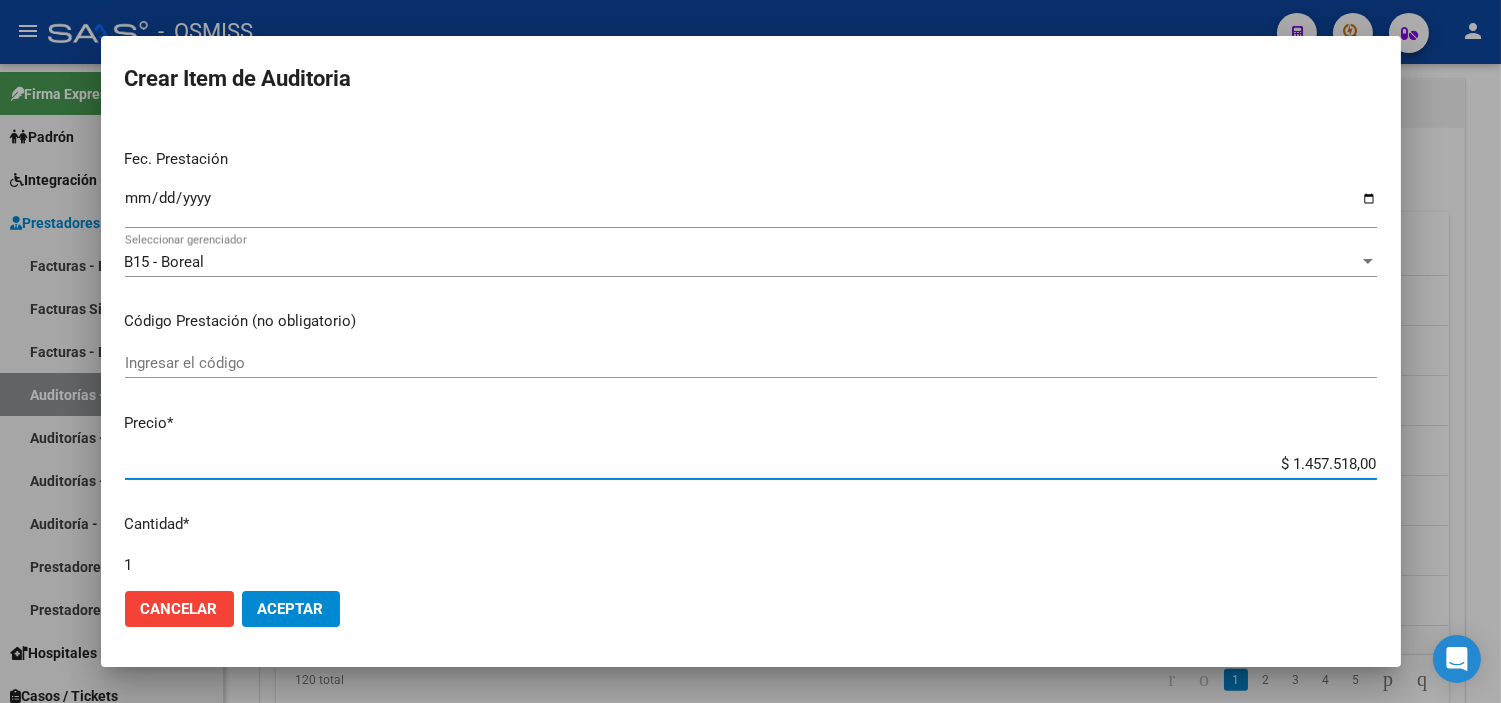 drag, startPoint x: 1225, startPoint y: 463, endPoint x: 1465, endPoint y: 472, distance: 240.16869 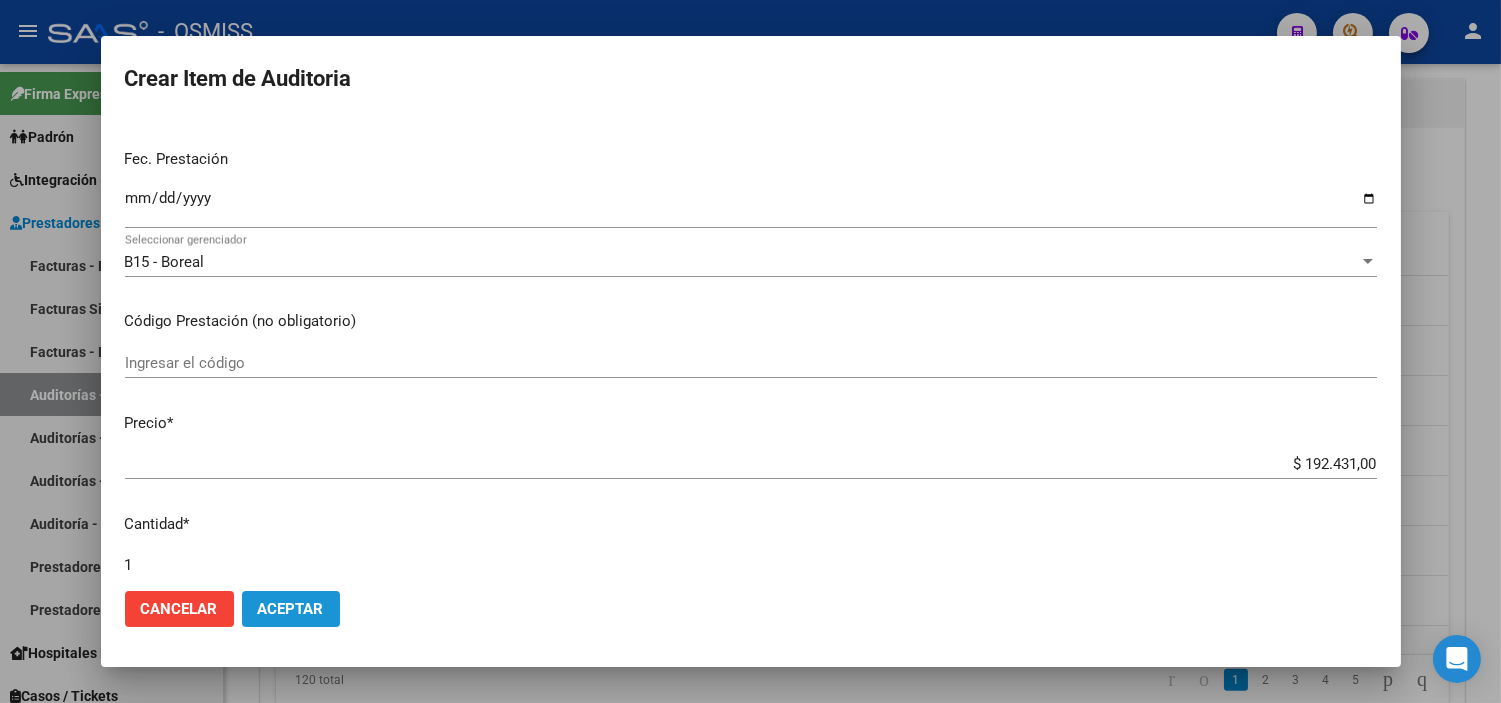 click on "Aceptar" 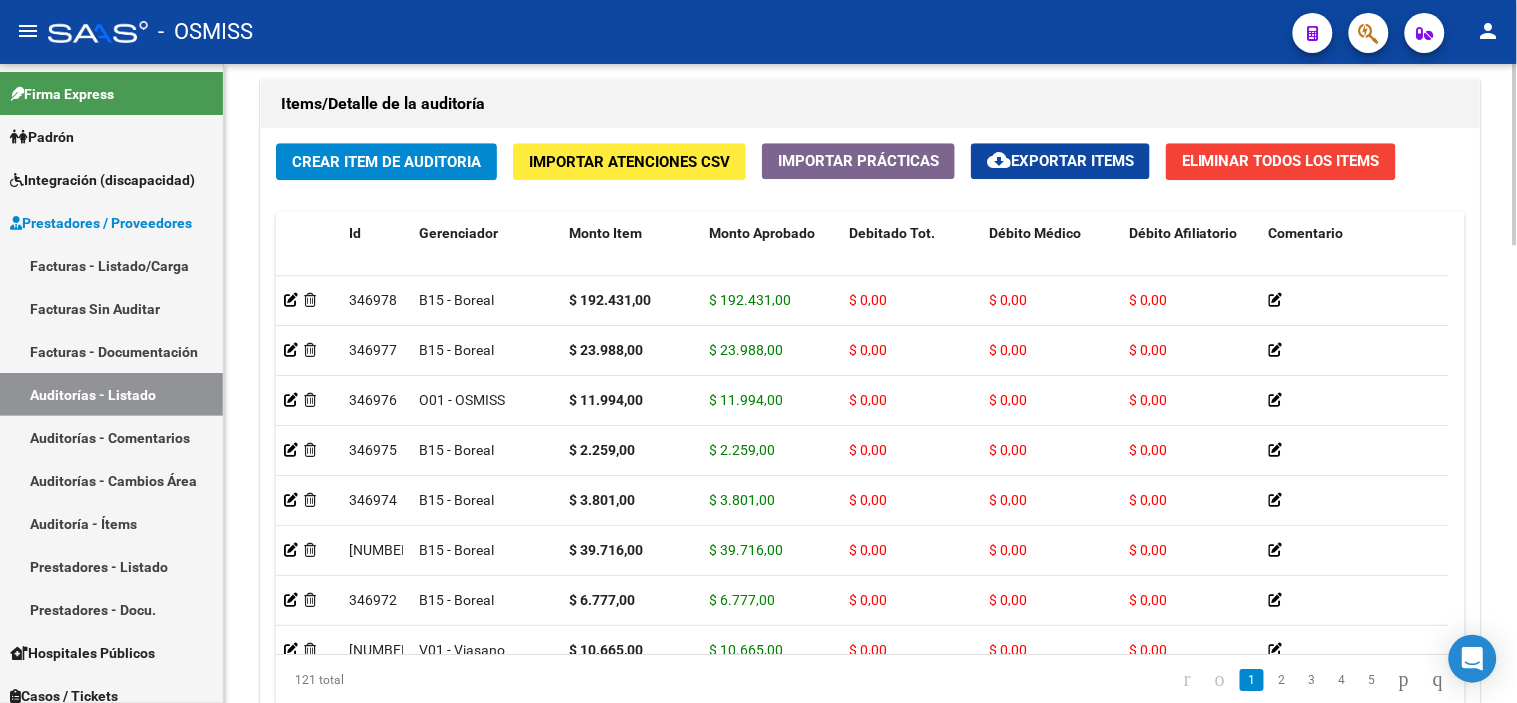 drag, startPoint x: 1127, startPoint y: 88, endPoint x: 955, endPoint y: 98, distance: 172.29045 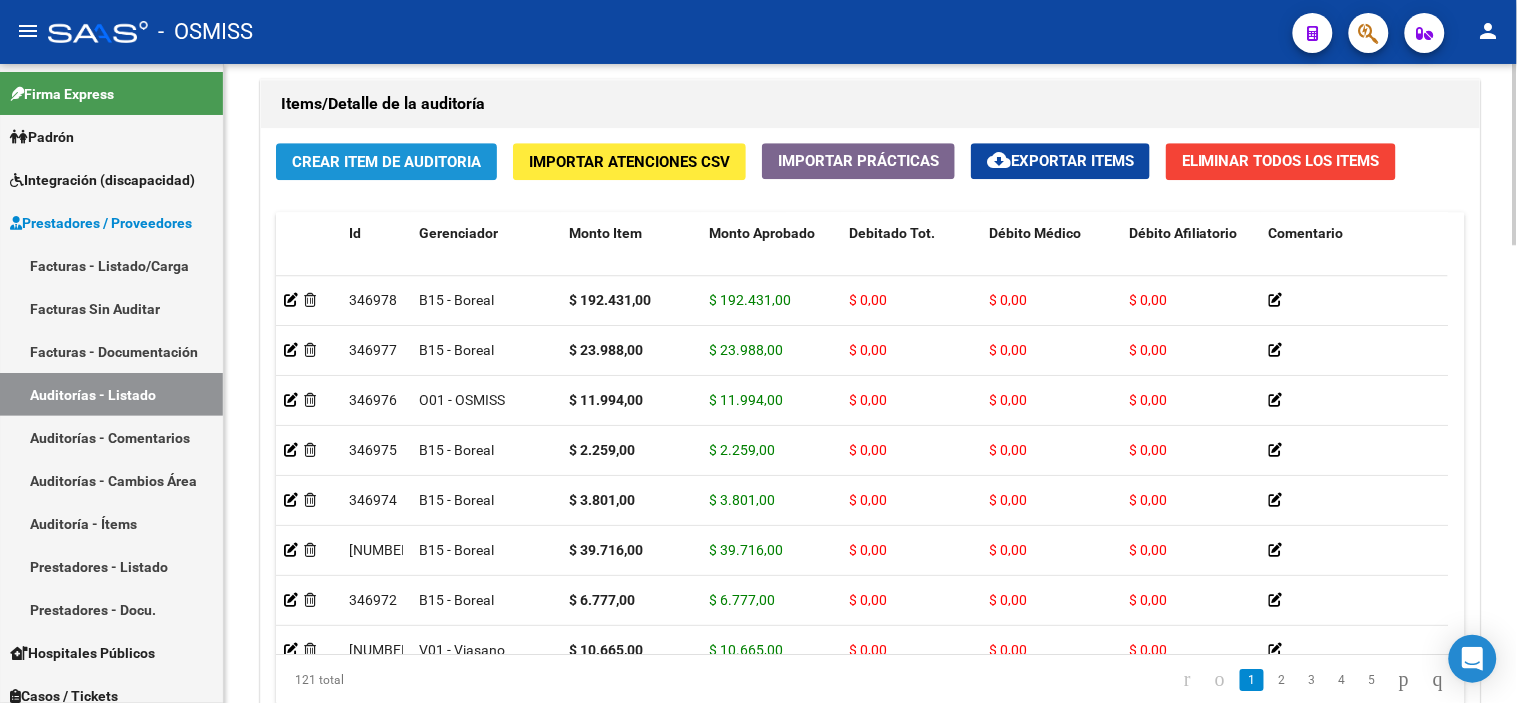 click on "Crear Item de Auditoria" 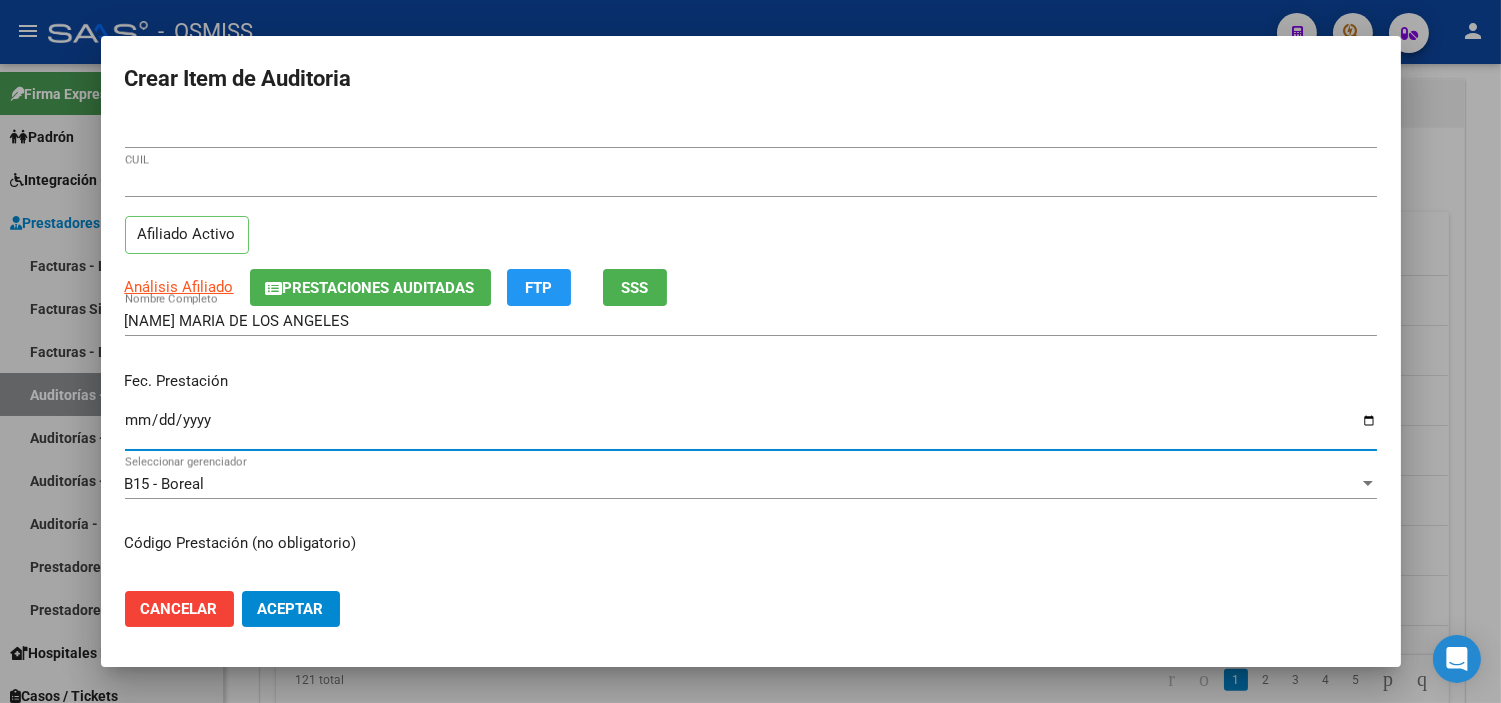 click on "Ingresar la fecha" at bounding box center [751, 428] 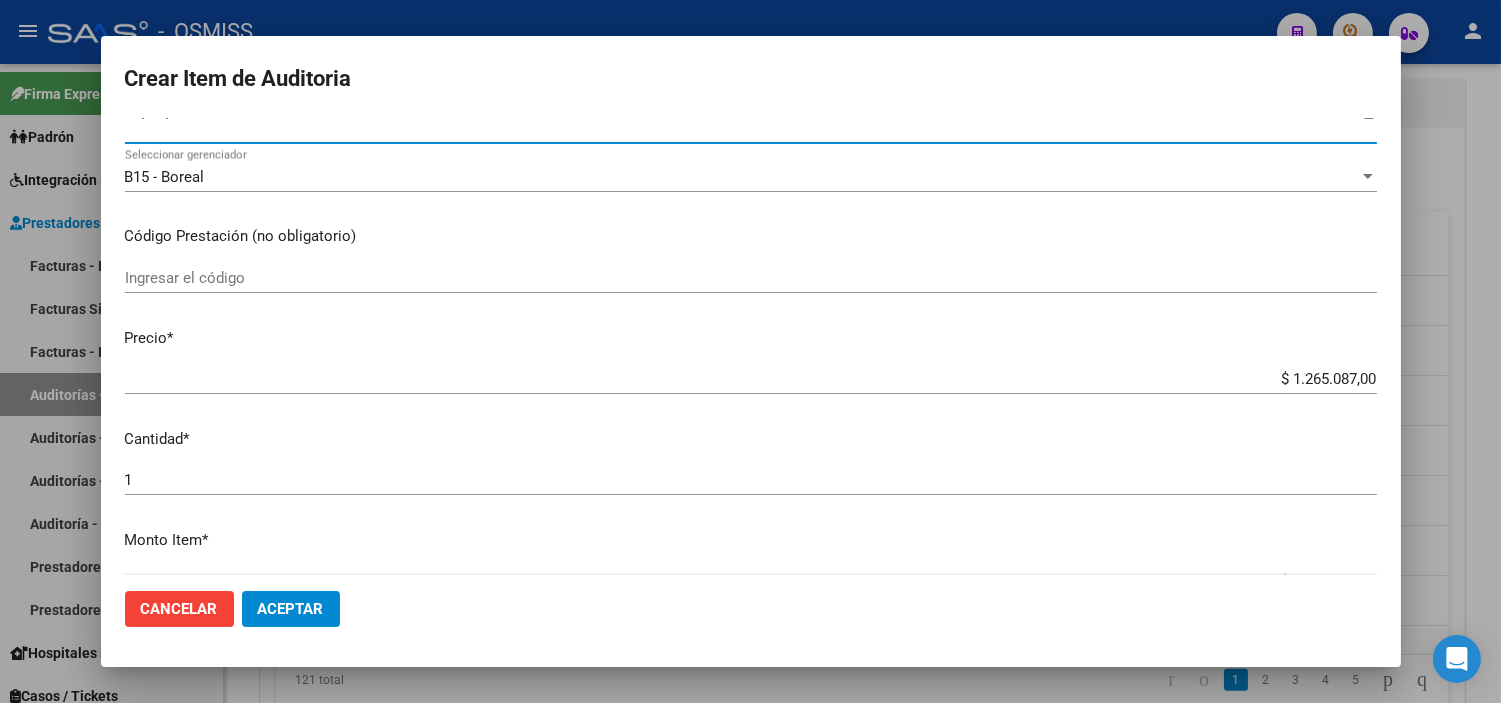 scroll, scrollTop: 333, scrollLeft: 0, axis: vertical 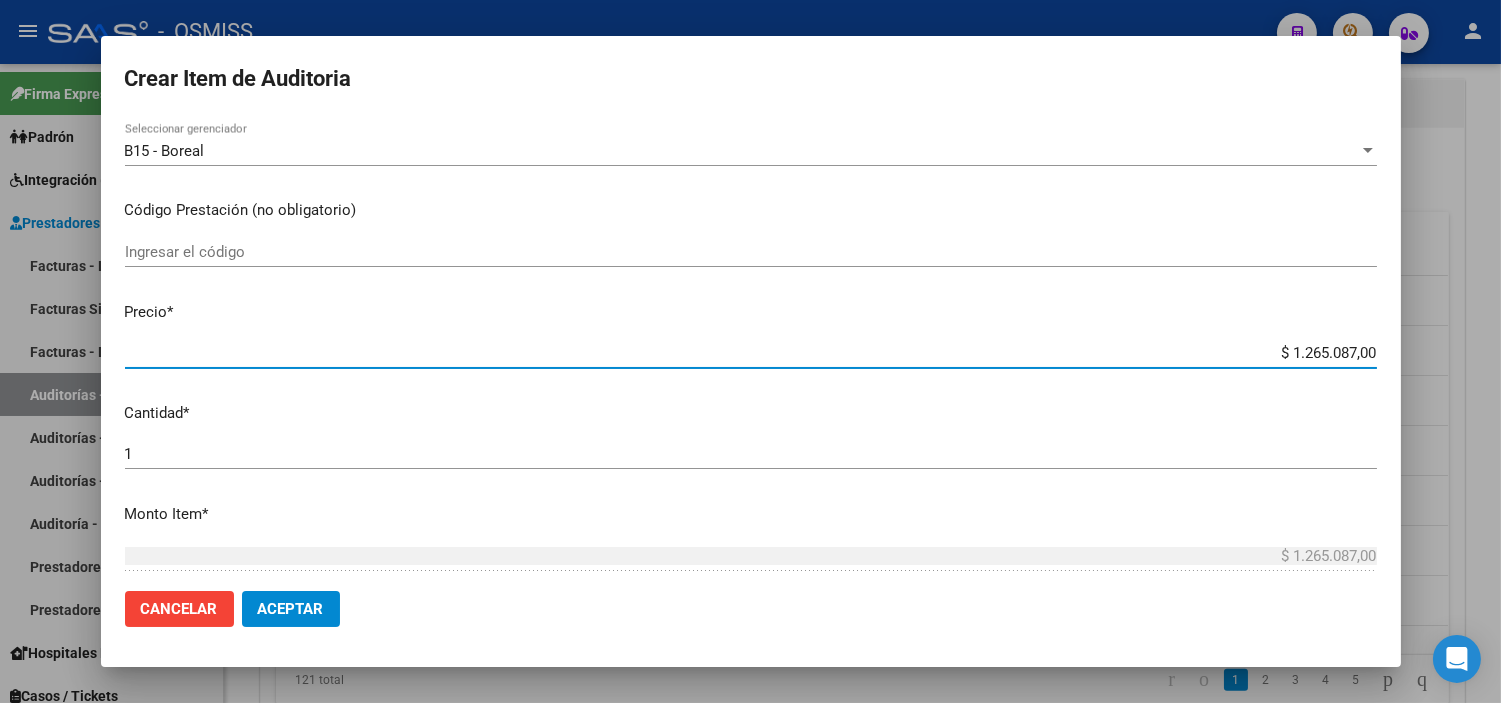 drag, startPoint x: 1373, startPoint y: 352, endPoint x: 1464, endPoint y: 362, distance: 91.5478 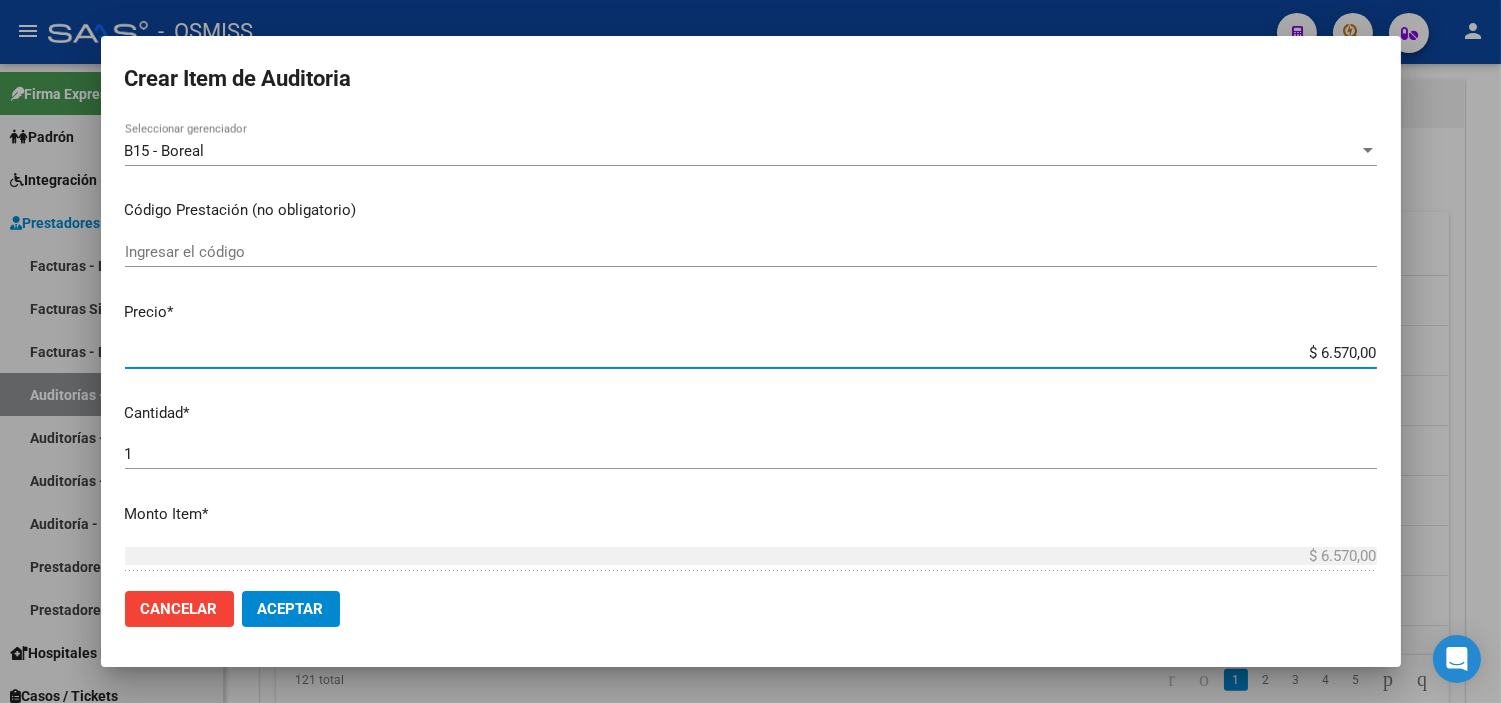 click on "Aceptar" 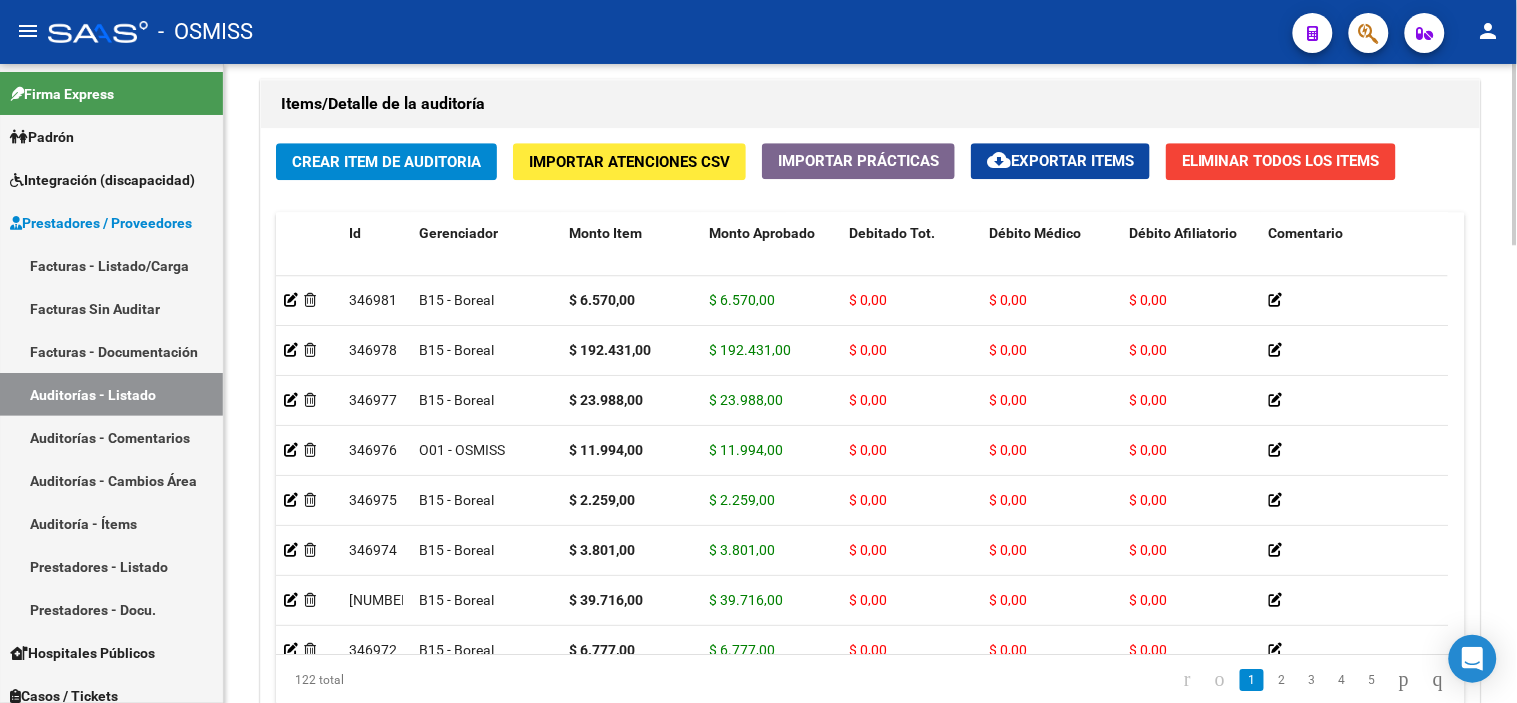 click on "Items/Detalle de la auditoría" 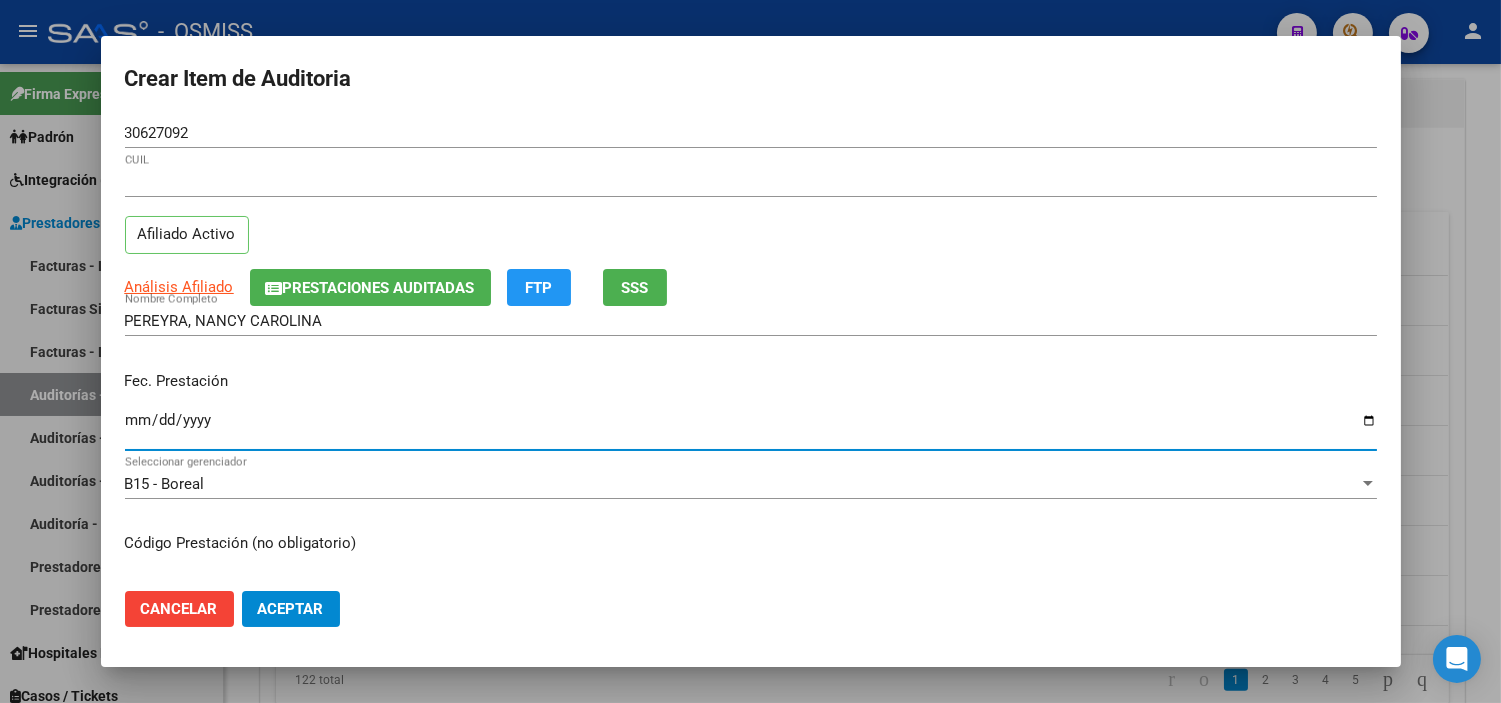 click on "Ingresar la fecha" at bounding box center [751, 428] 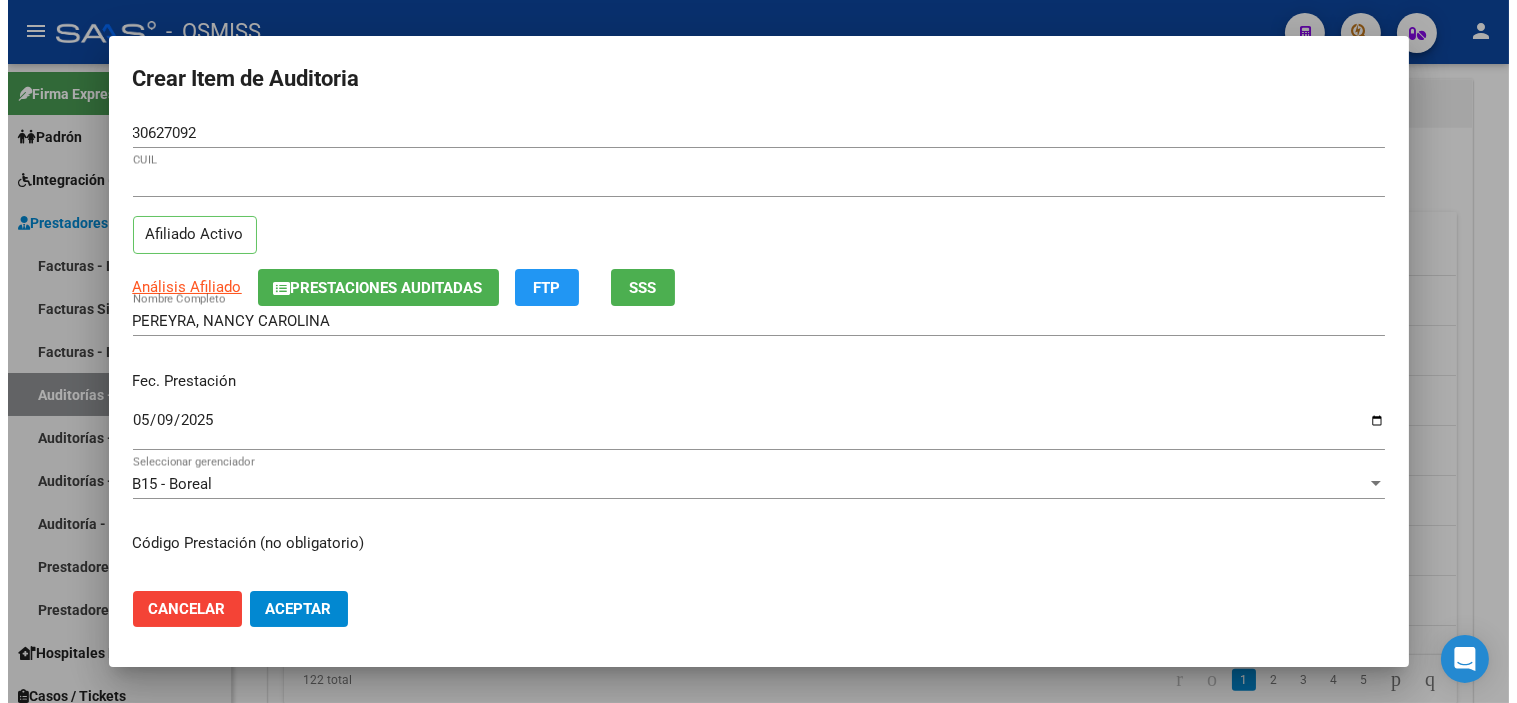 scroll, scrollTop: 222, scrollLeft: 0, axis: vertical 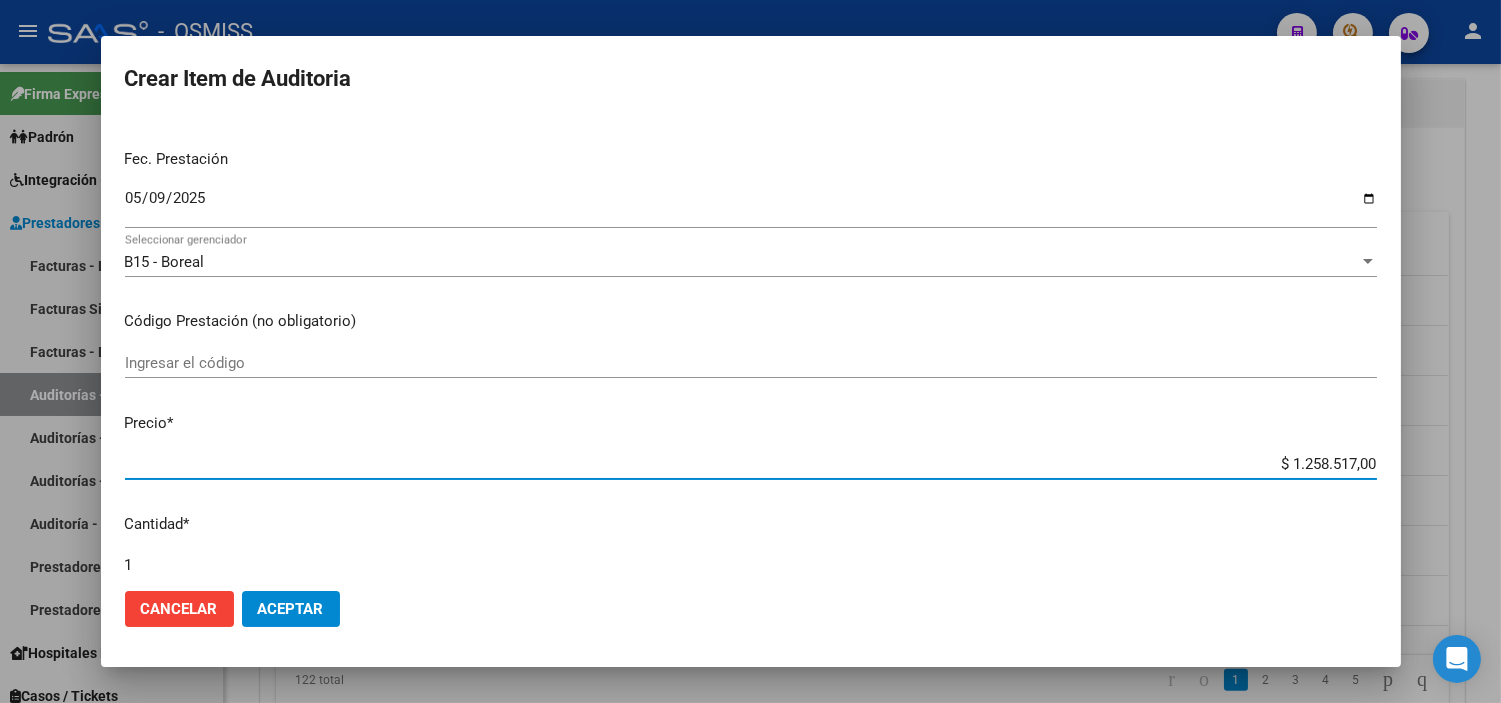 drag, startPoint x: 1240, startPoint y: 466, endPoint x: 1487, endPoint y: 476, distance: 247.20235 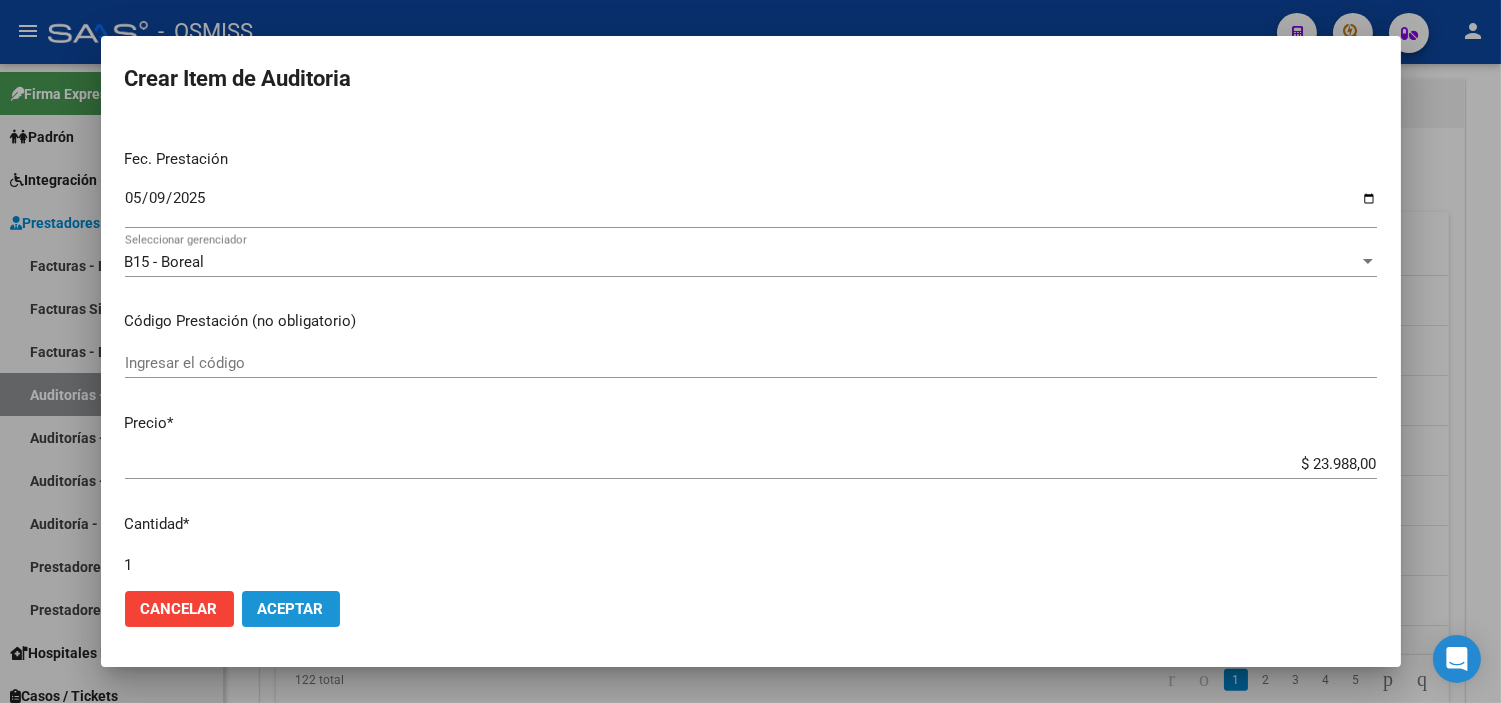 click on "Aceptar" 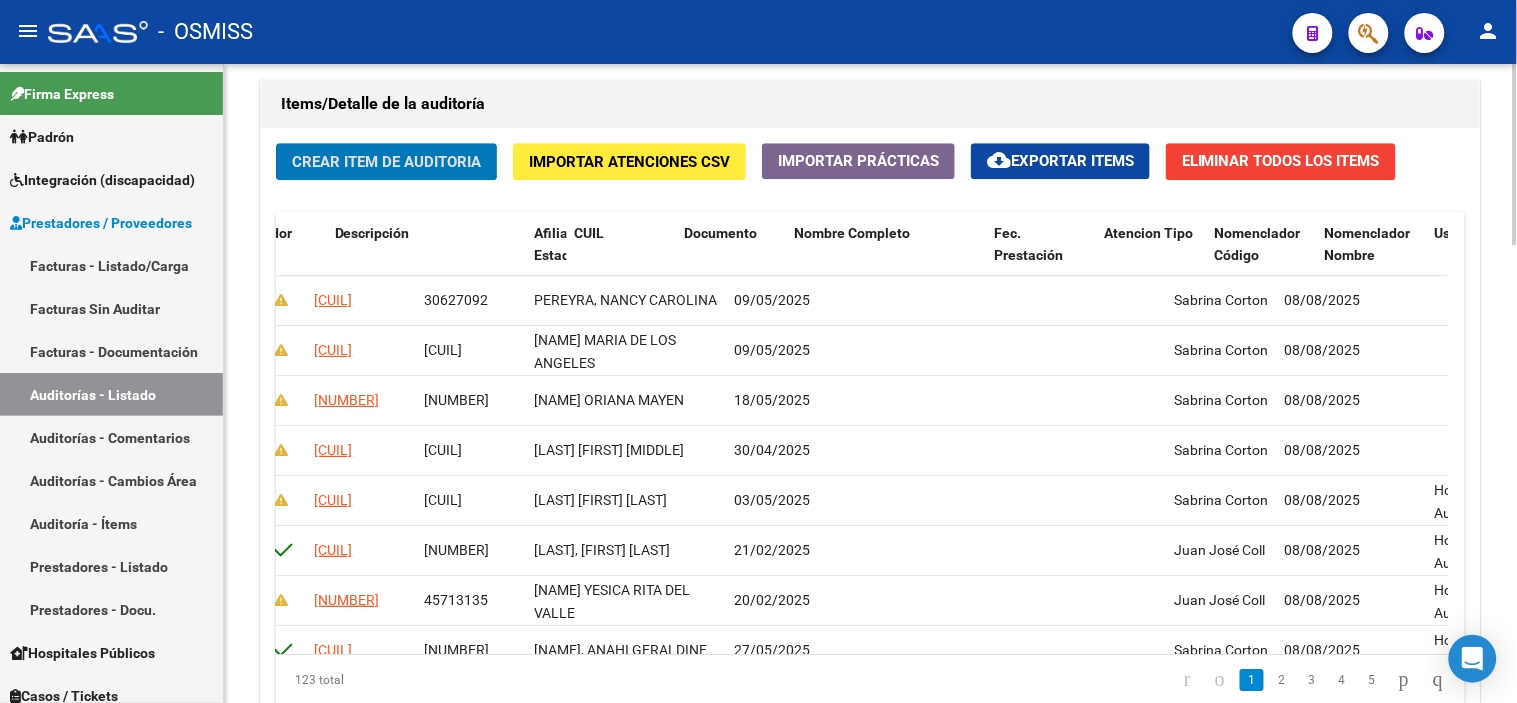 scroll, scrollTop: 0, scrollLeft: 0, axis: both 